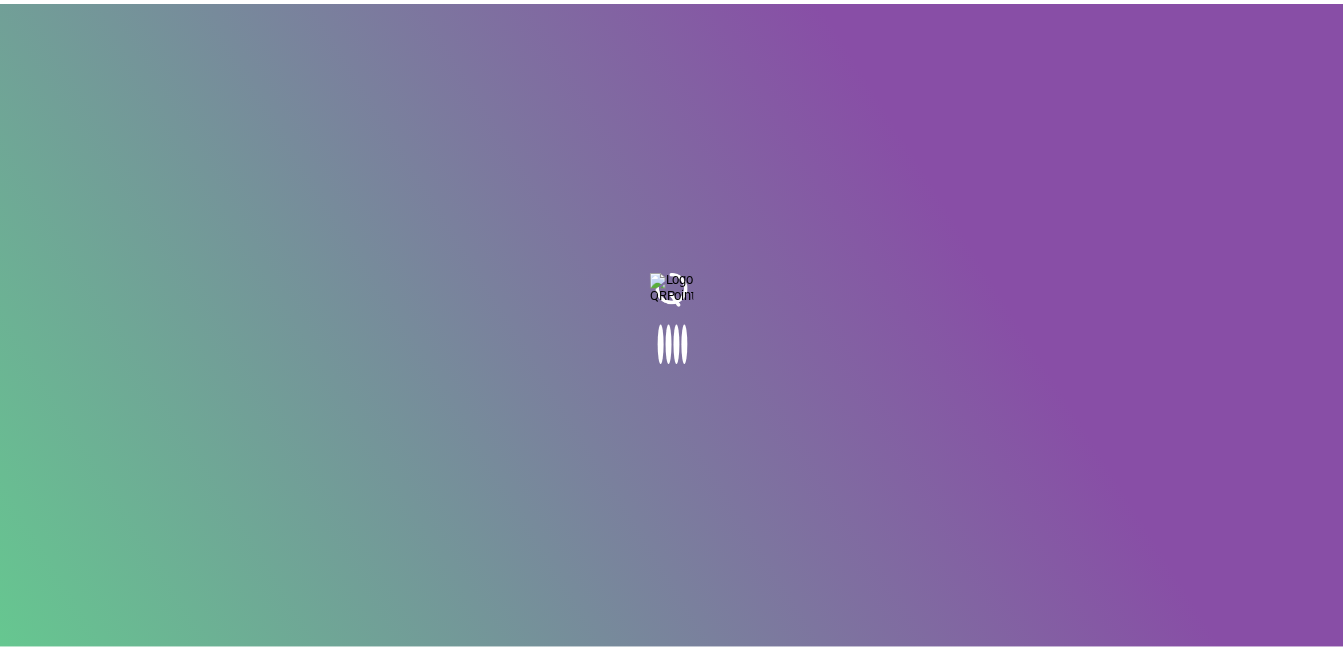 scroll, scrollTop: 0, scrollLeft: 0, axis: both 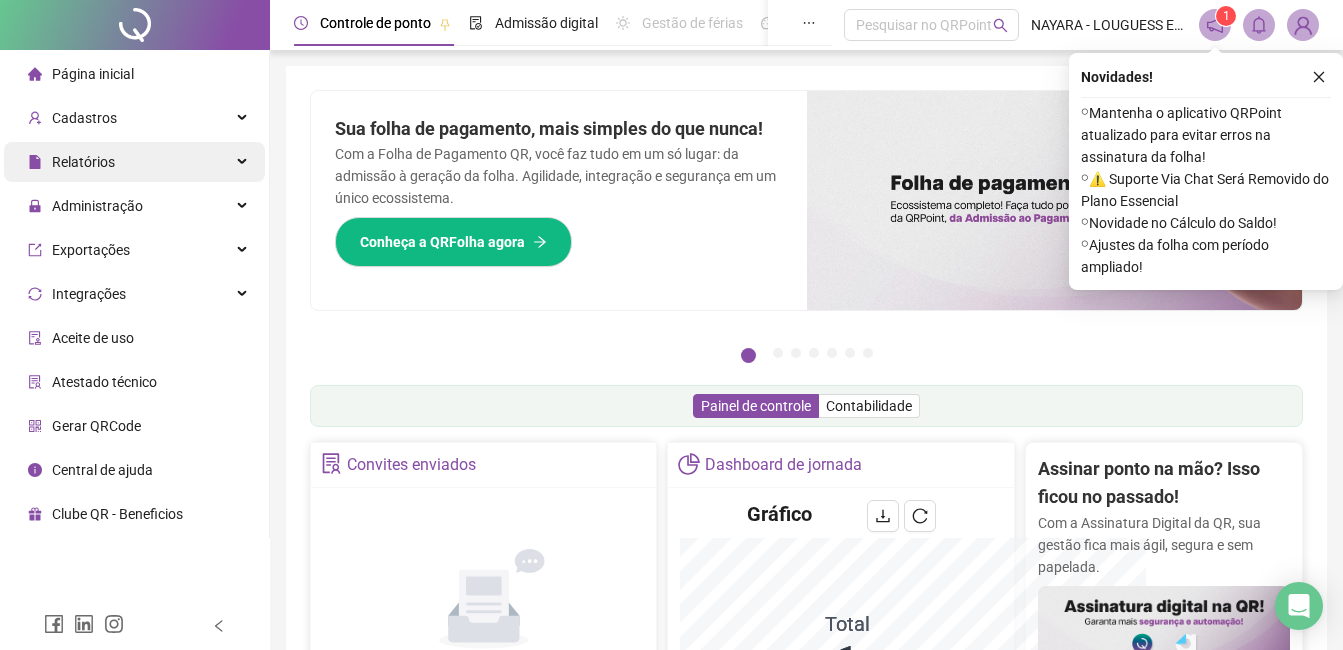 click 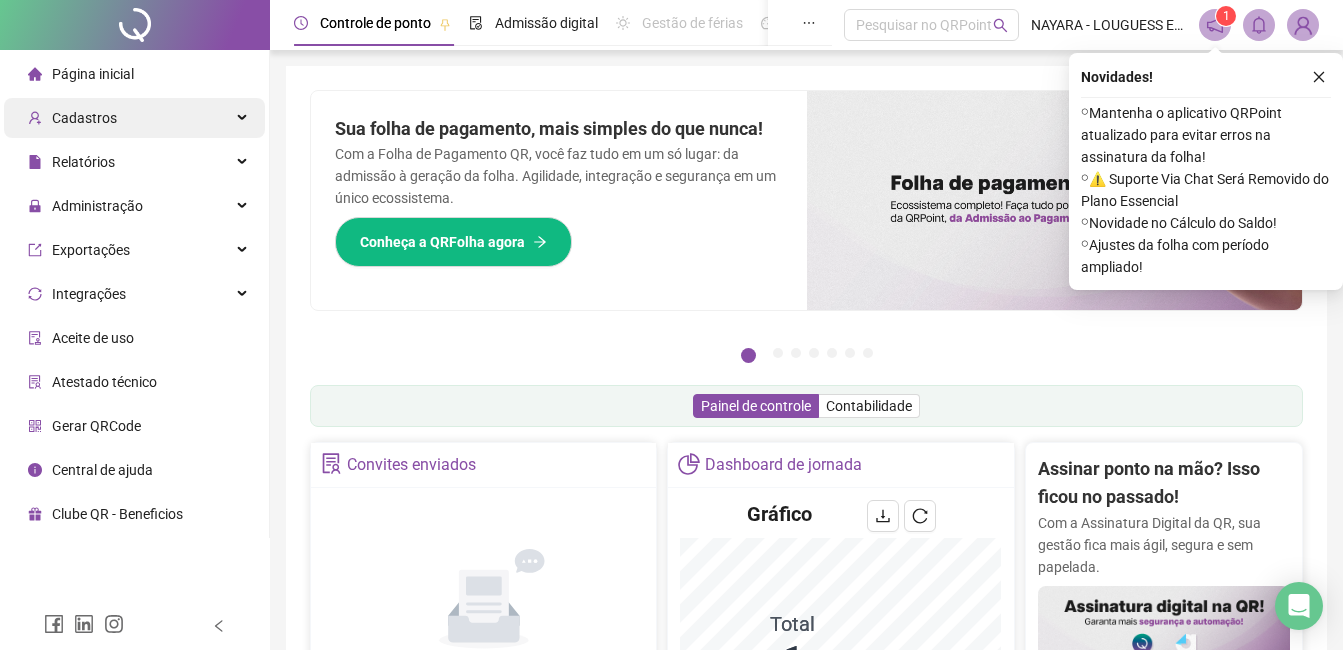 click on "Cadastros" at bounding box center (134, 118) 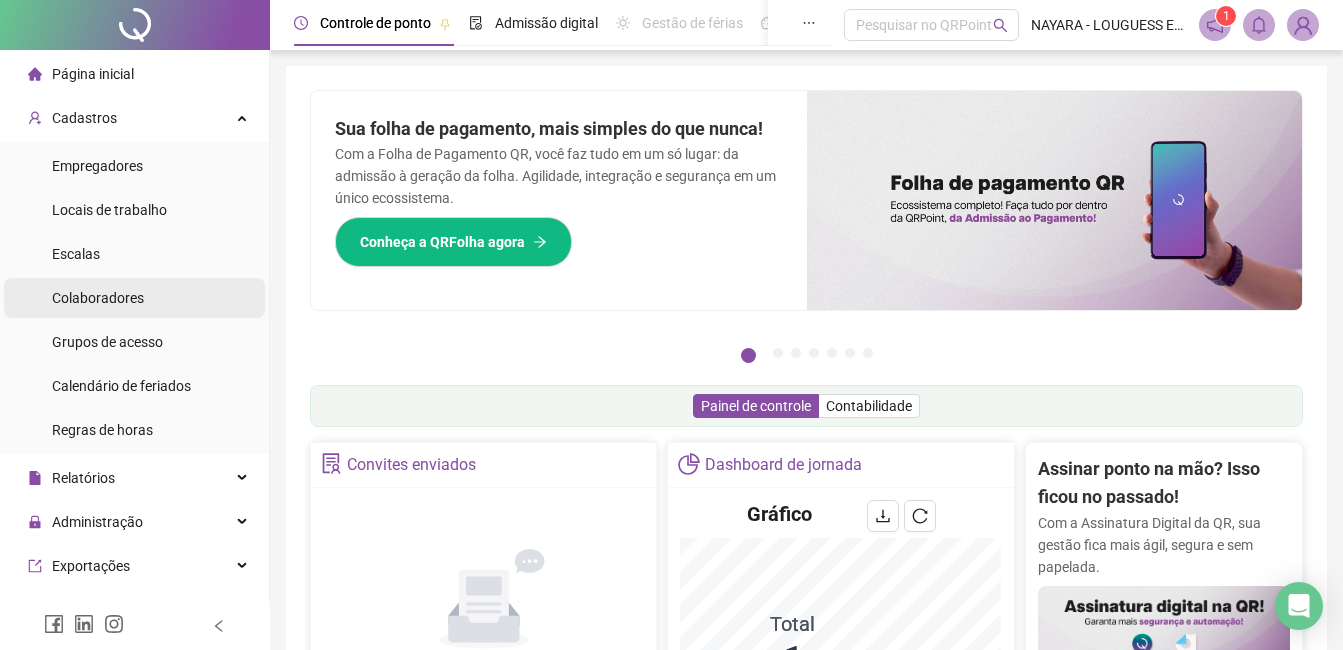 click on "Colaboradores" at bounding box center (98, 298) 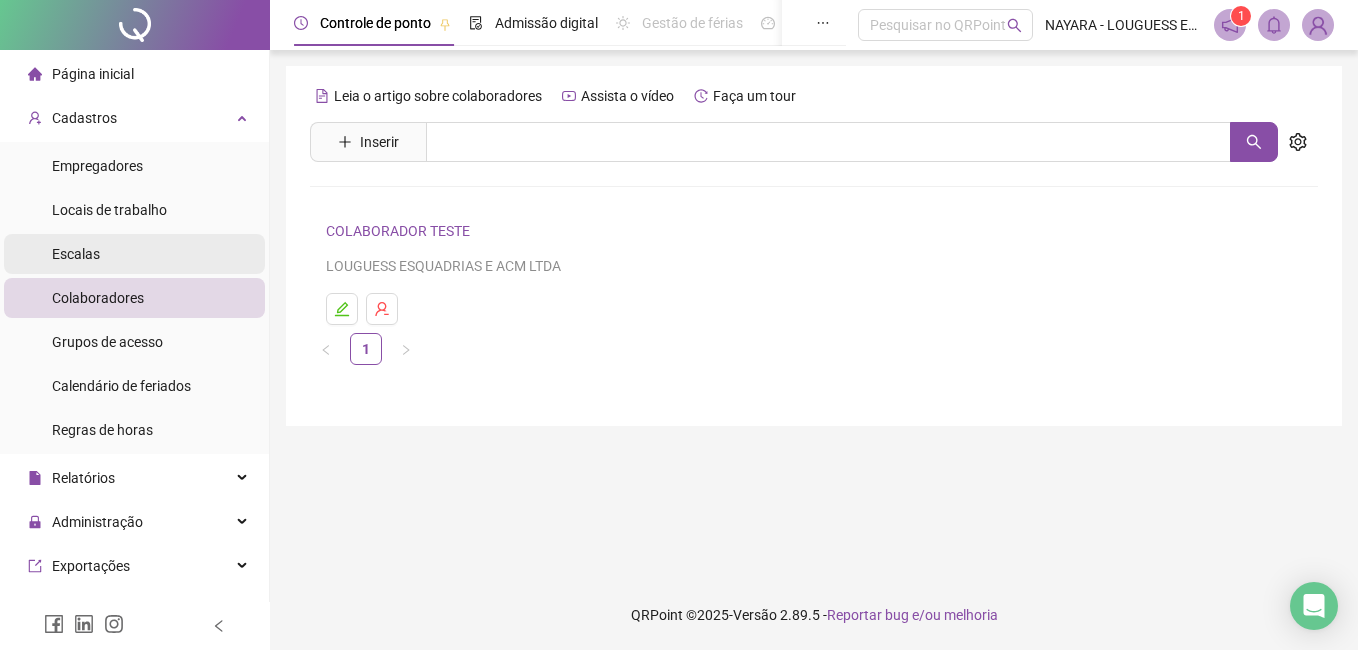 click on "Escalas" at bounding box center [134, 254] 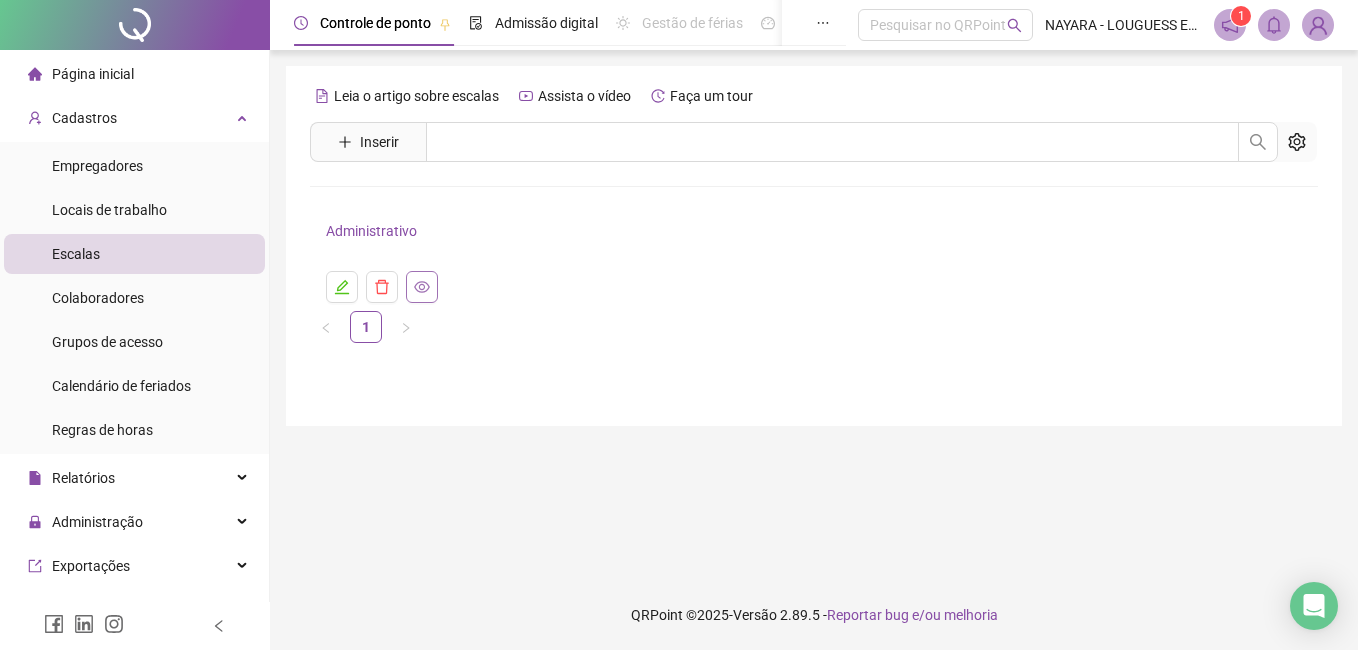 click 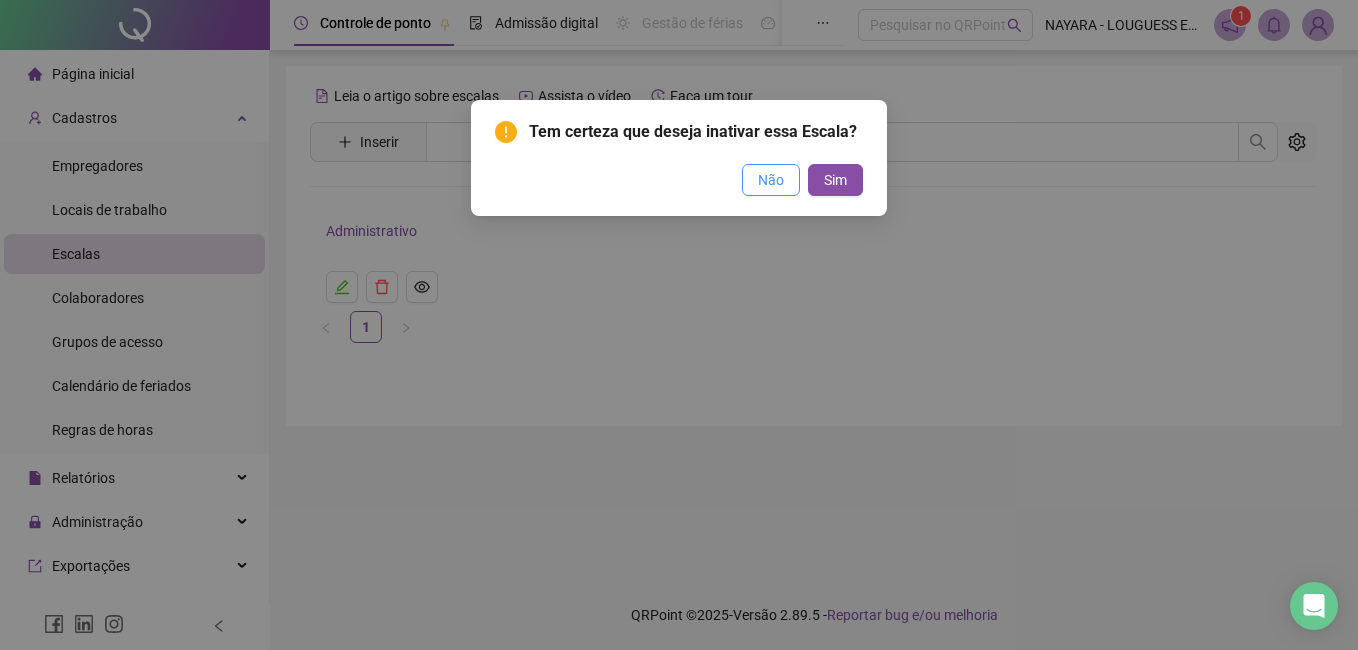 click on "Não" at bounding box center [771, 180] 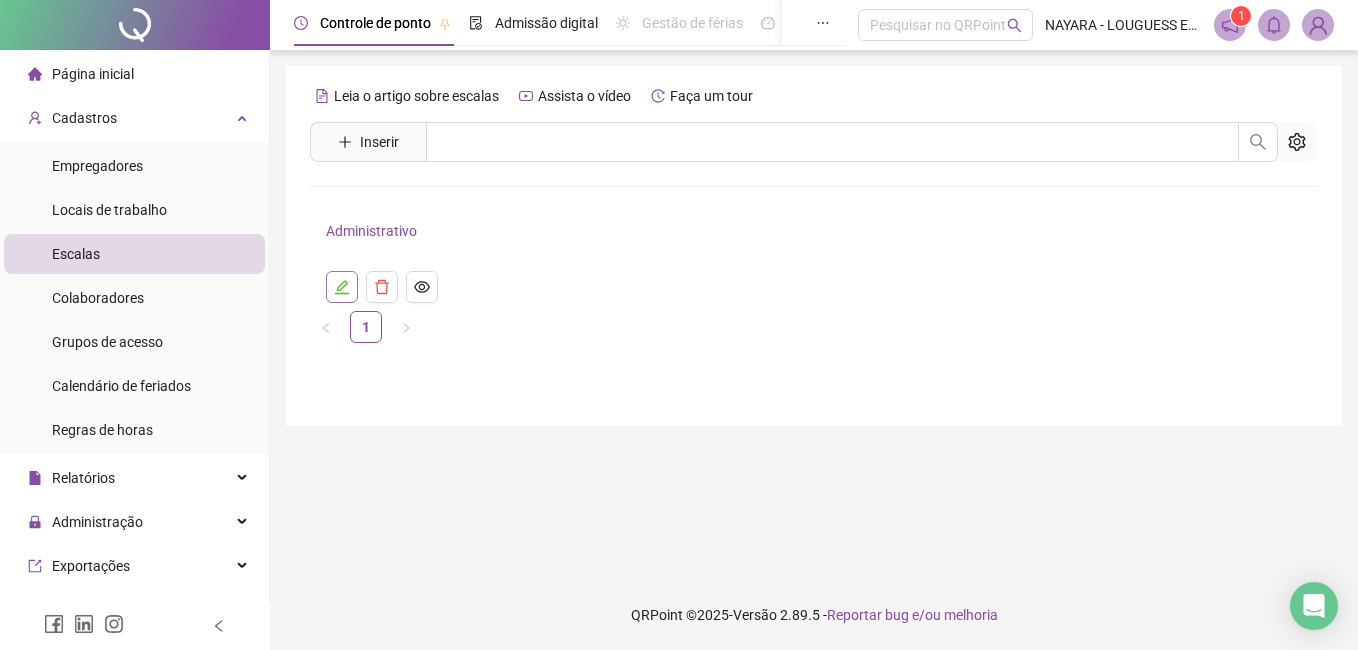 click 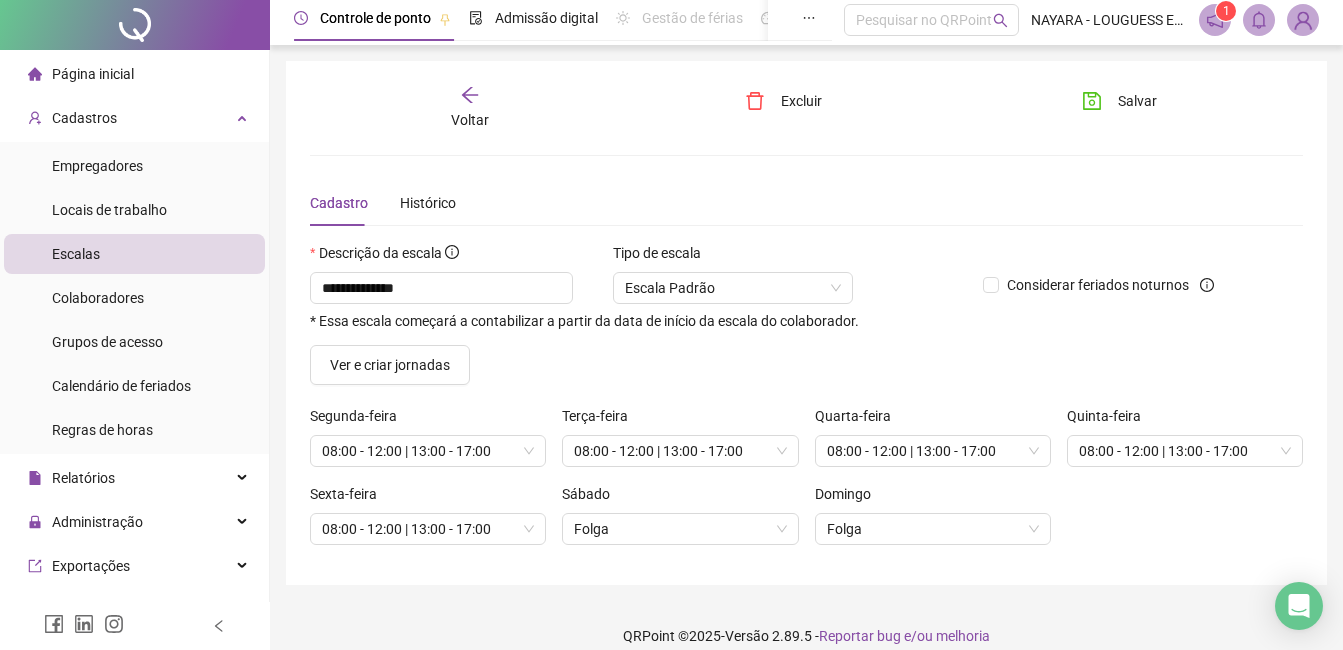 scroll, scrollTop: 0, scrollLeft: 0, axis: both 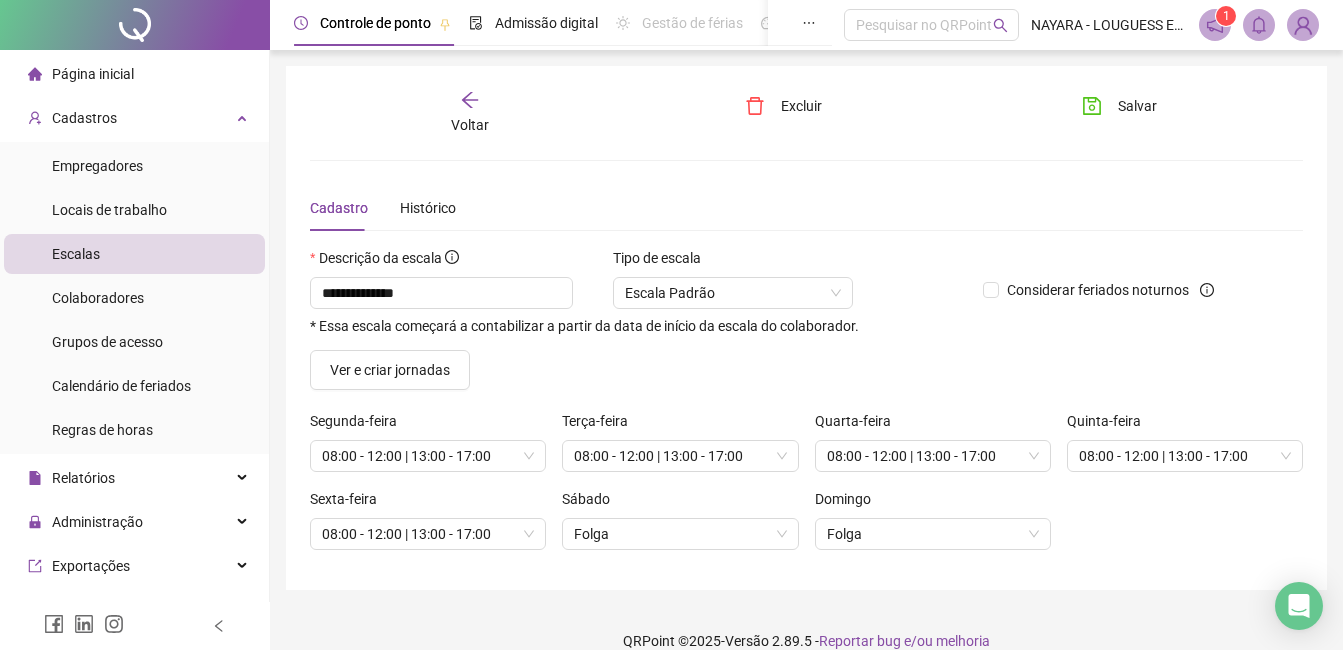 click on "Voltar" at bounding box center (470, 125) 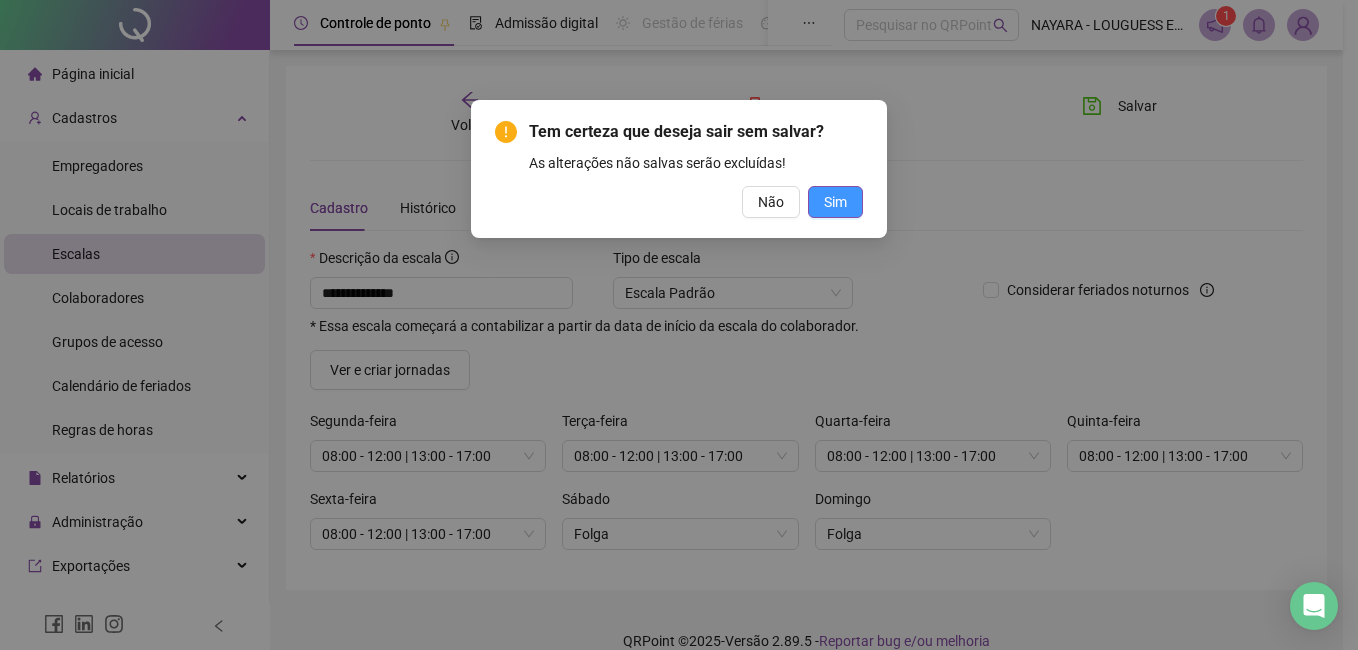 click on "Sim" at bounding box center (835, 202) 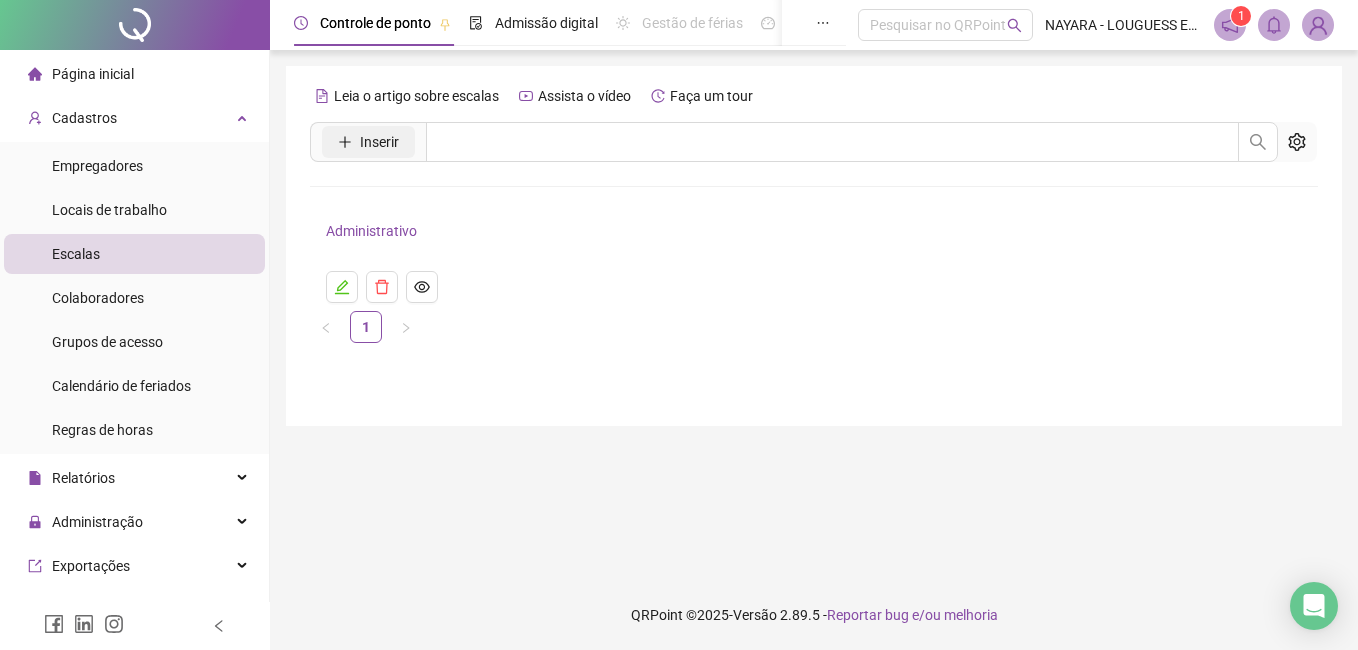 click on "Inserir" at bounding box center [379, 142] 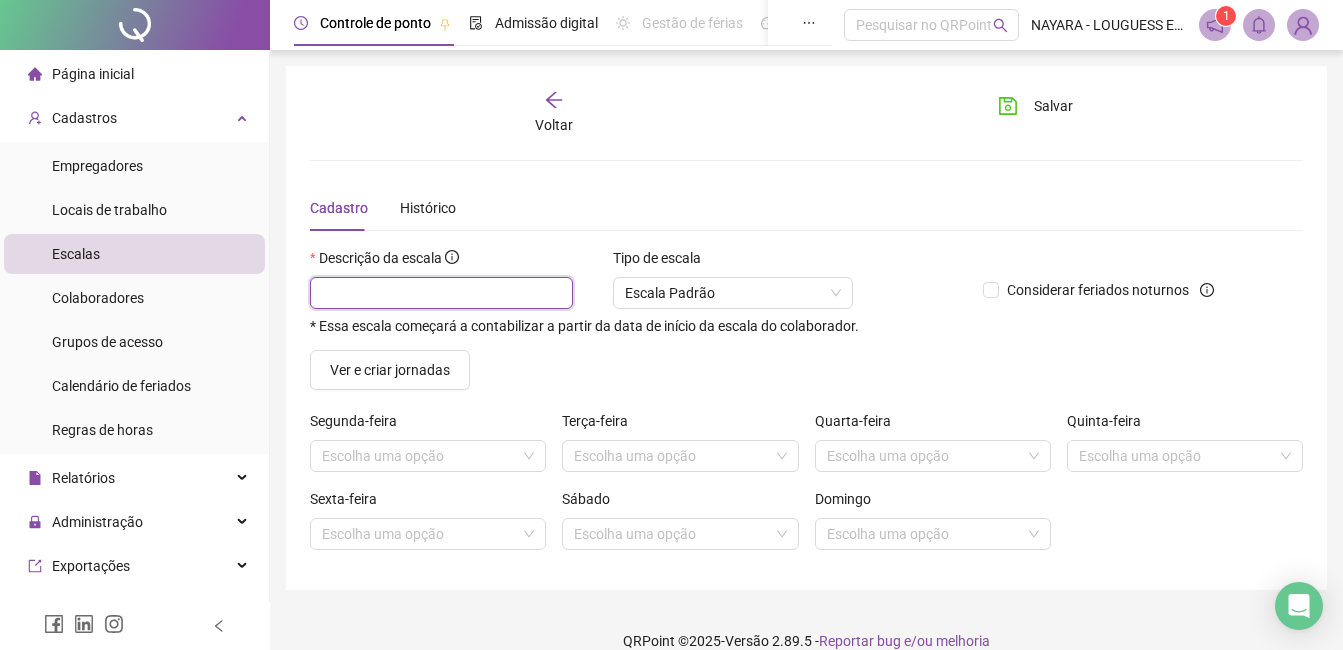 click at bounding box center (441, 293) 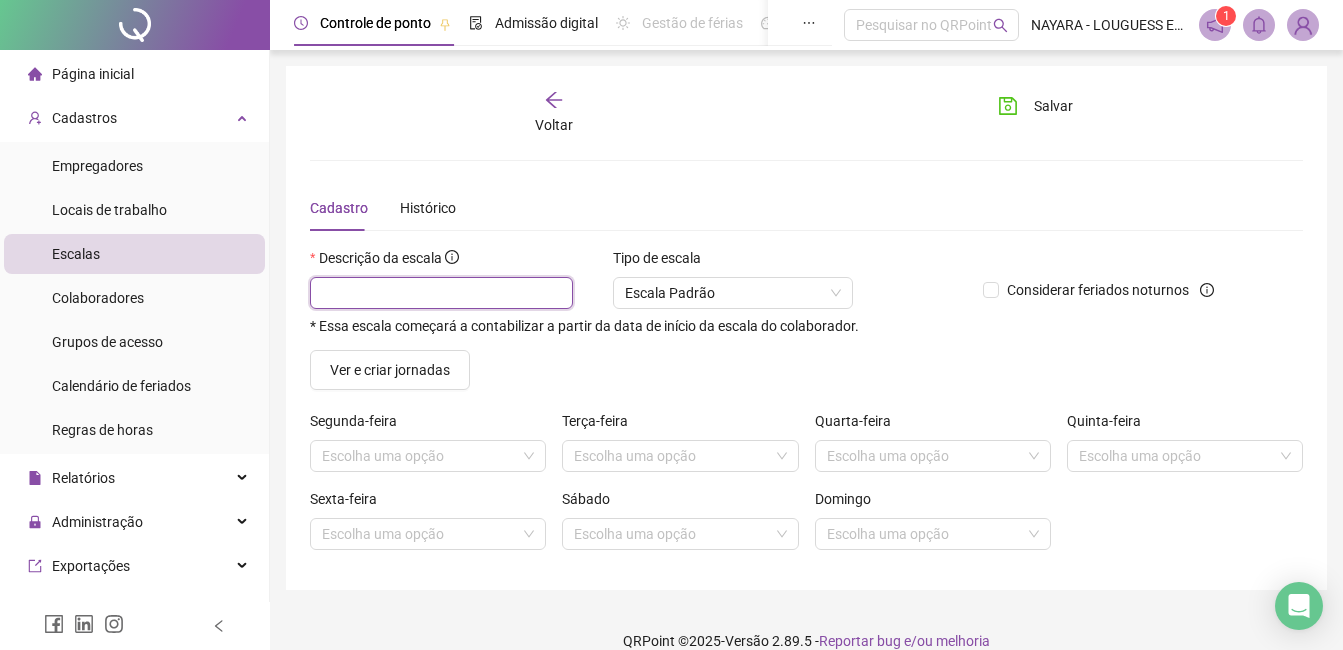 scroll, scrollTop: 26, scrollLeft: 0, axis: vertical 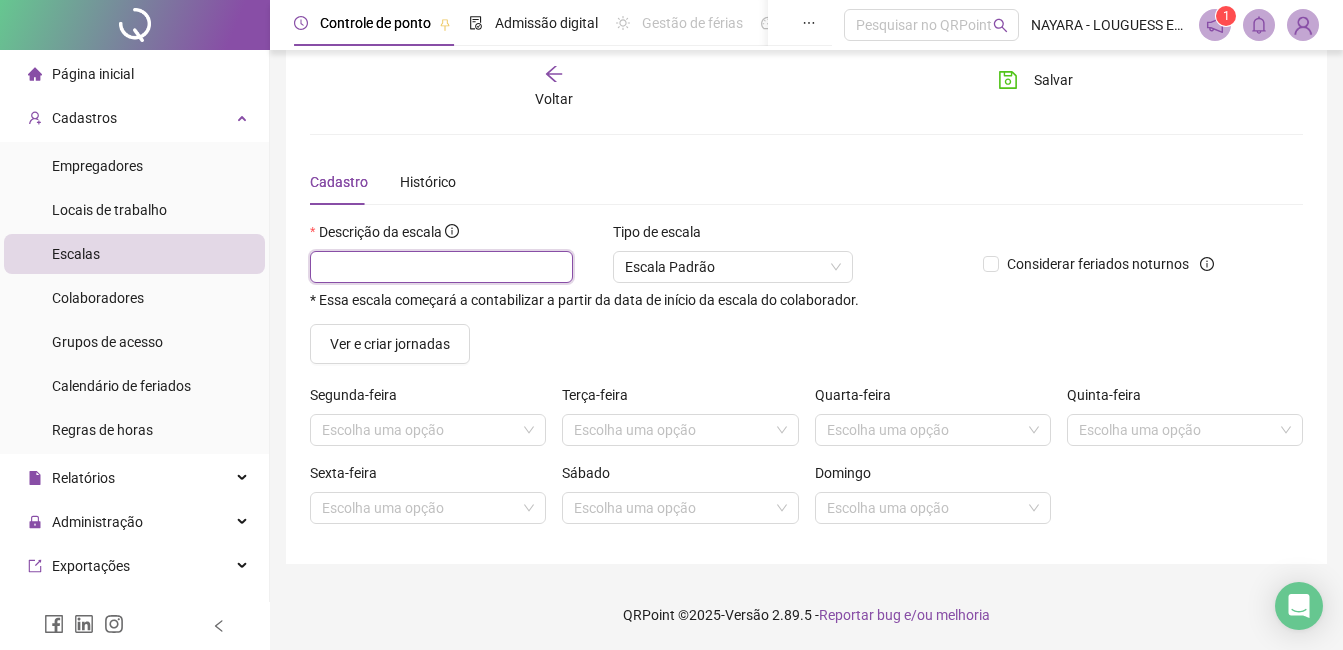 click at bounding box center [441, 267] 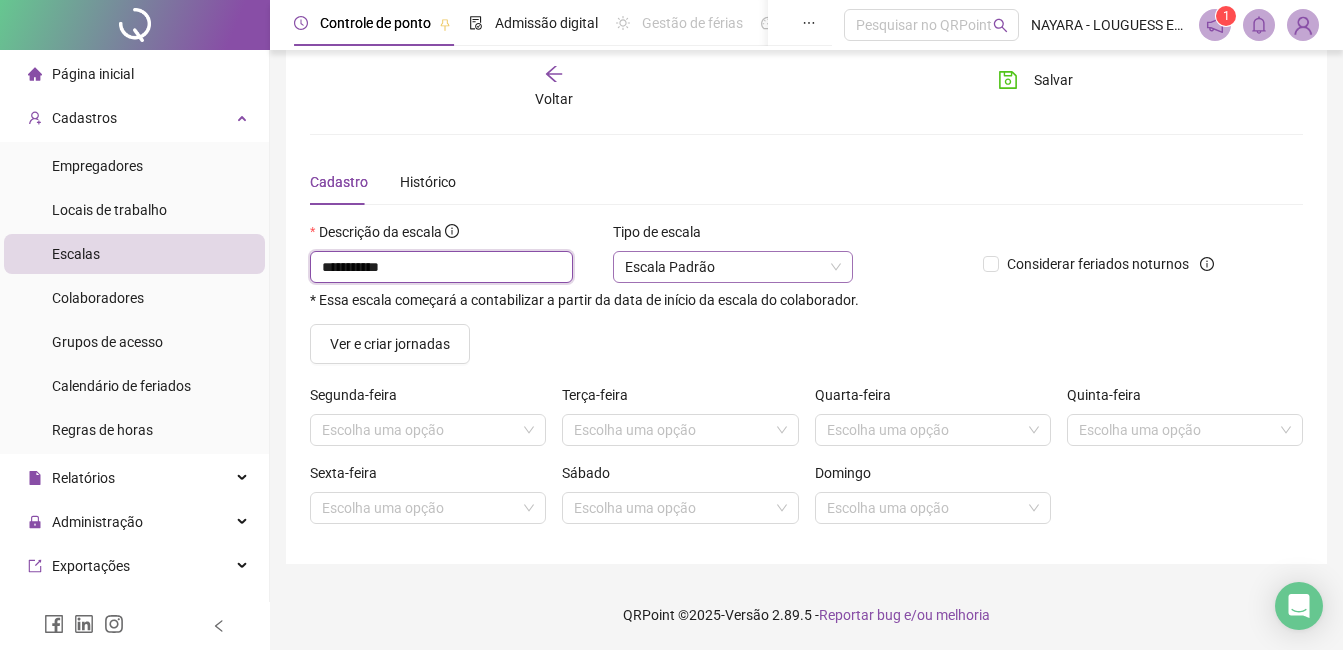 click on "Escala Padrão" at bounding box center [733, 267] 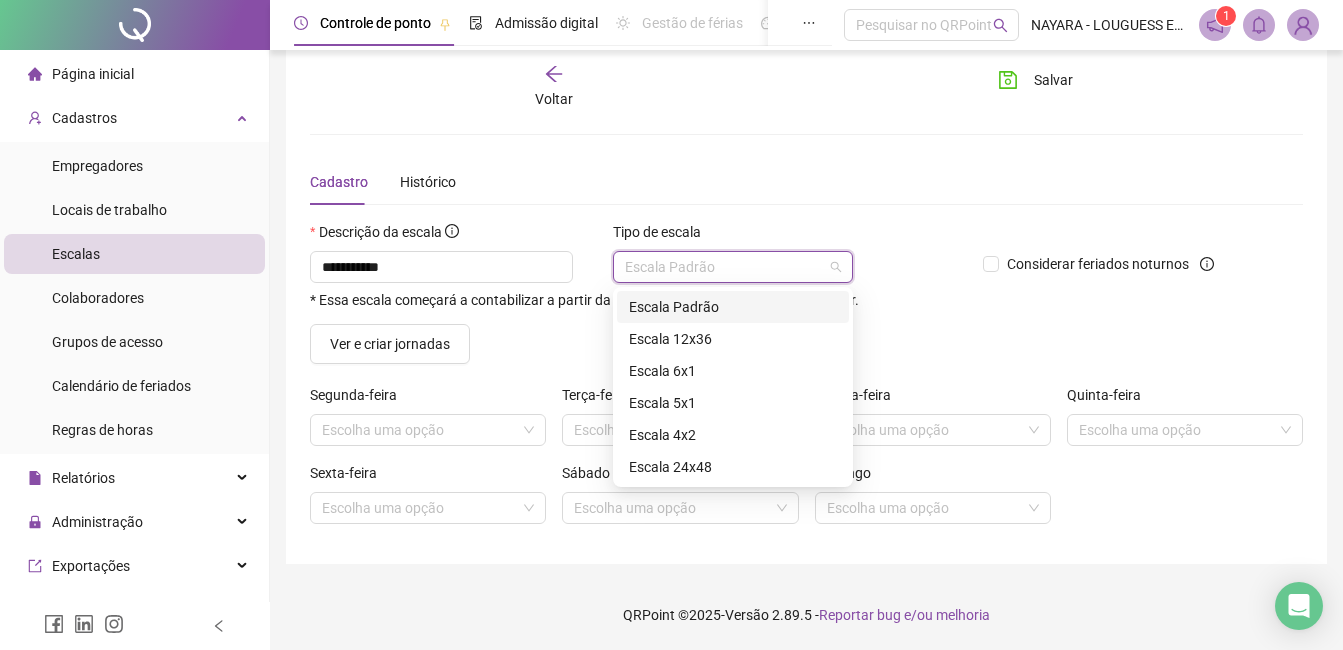 click on "Escala Padrão" at bounding box center [733, 307] 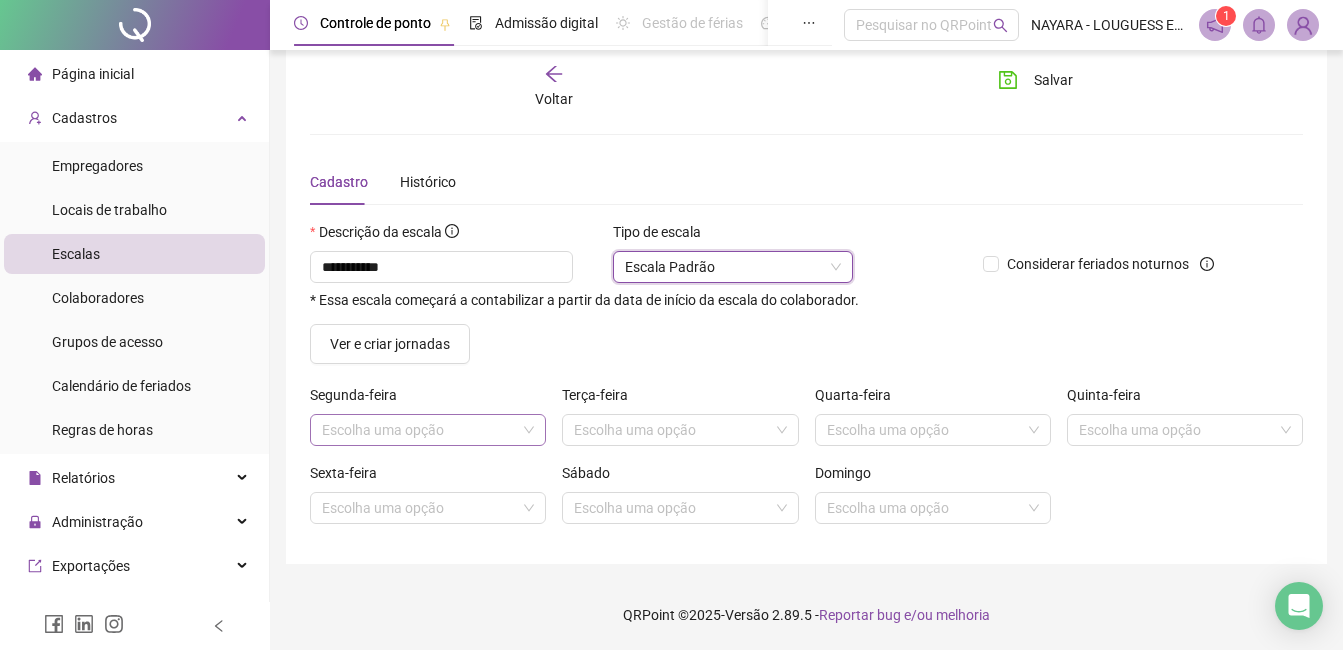click at bounding box center [419, 430] 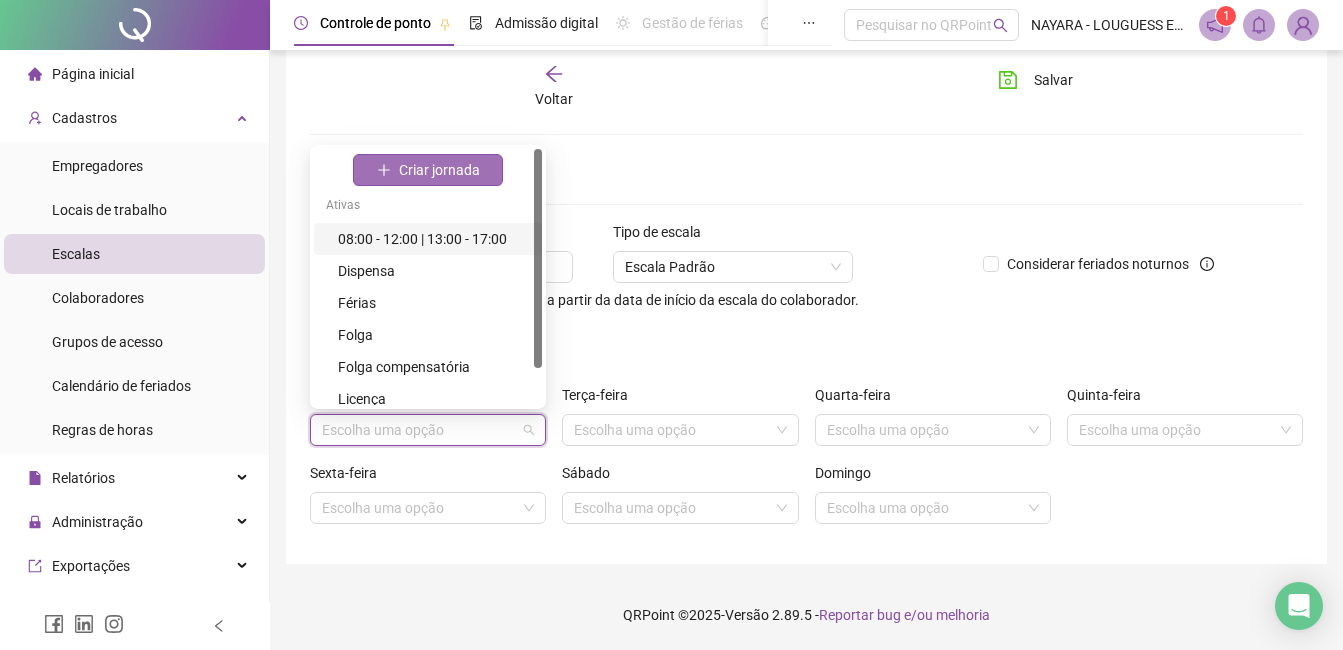 click on "Criar jornada" at bounding box center (428, 170) 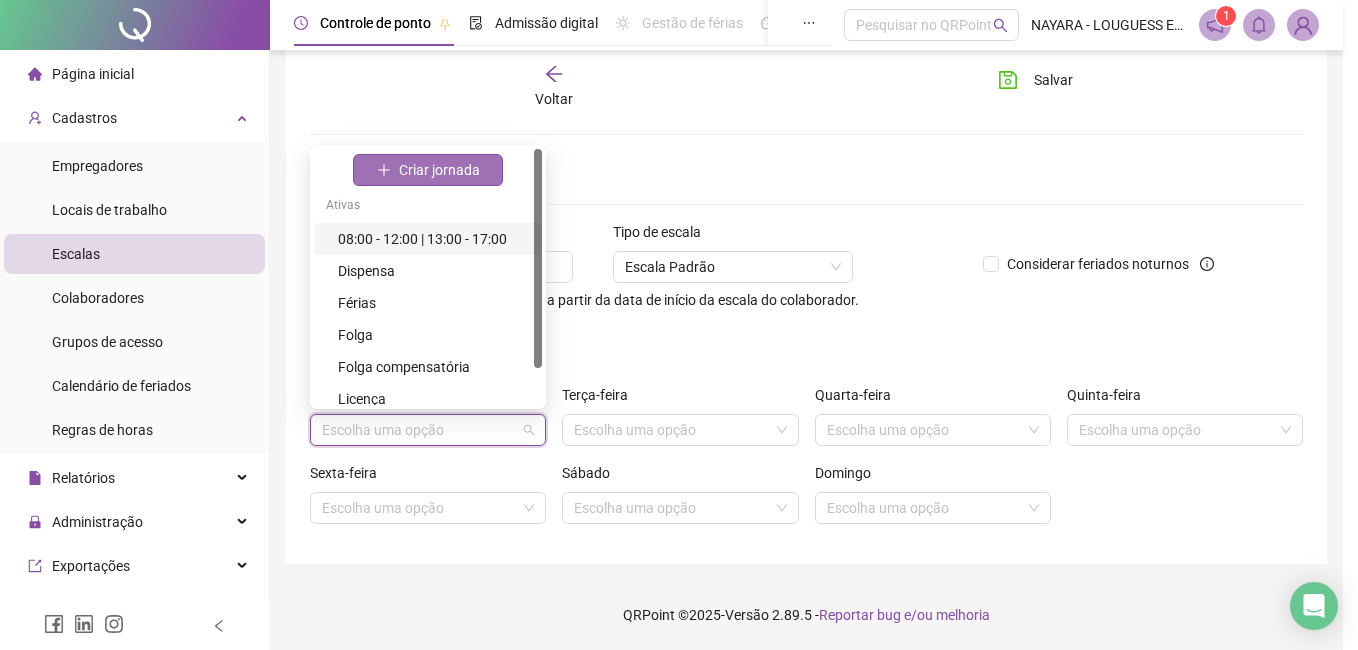 type 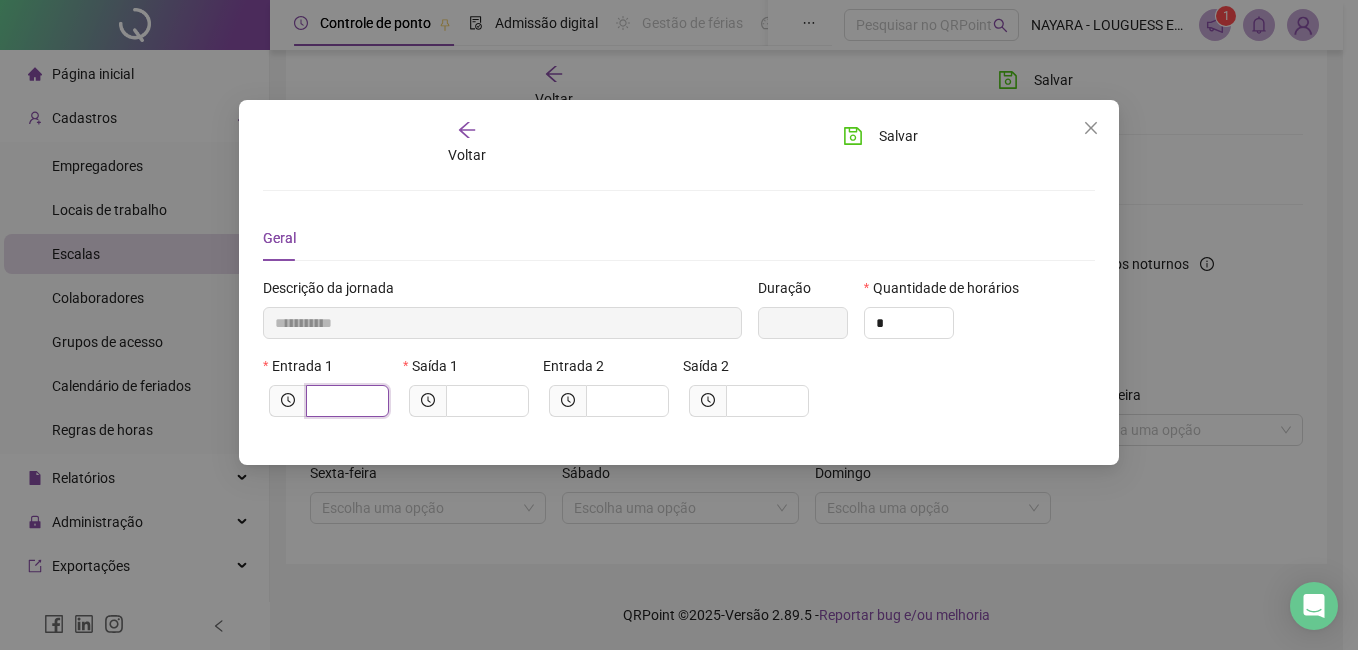 click at bounding box center [345, 401] 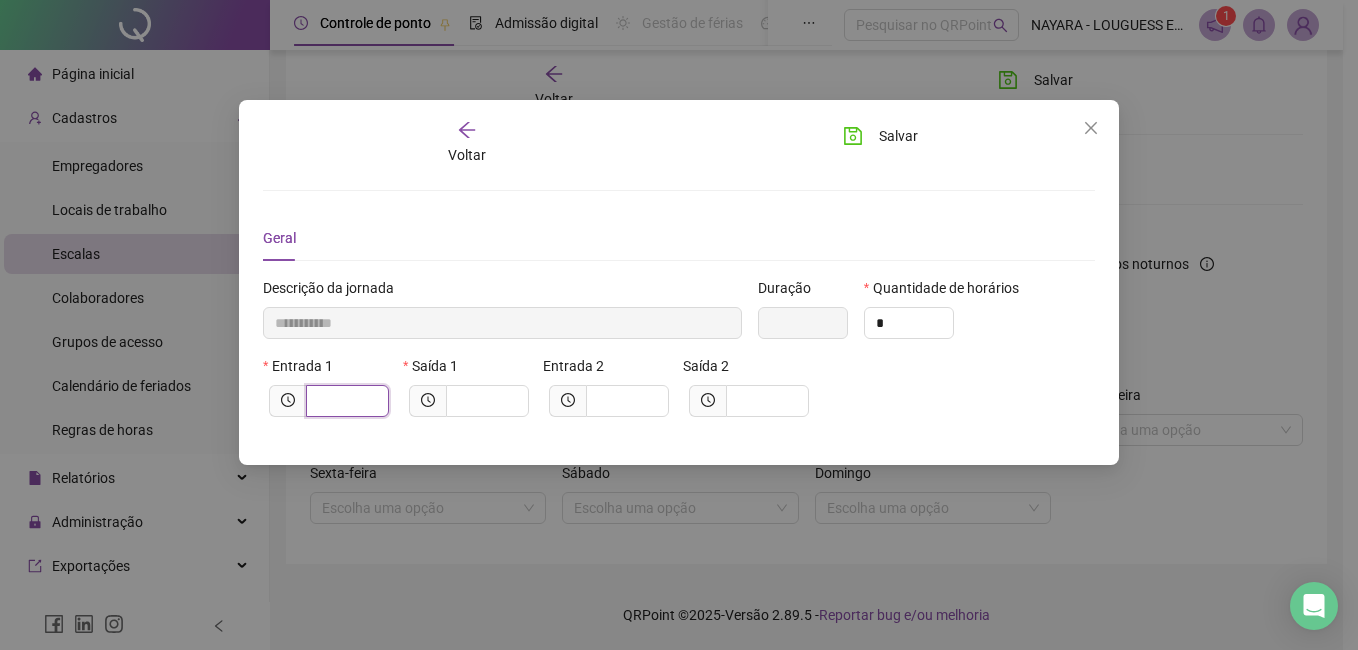 type on "*****" 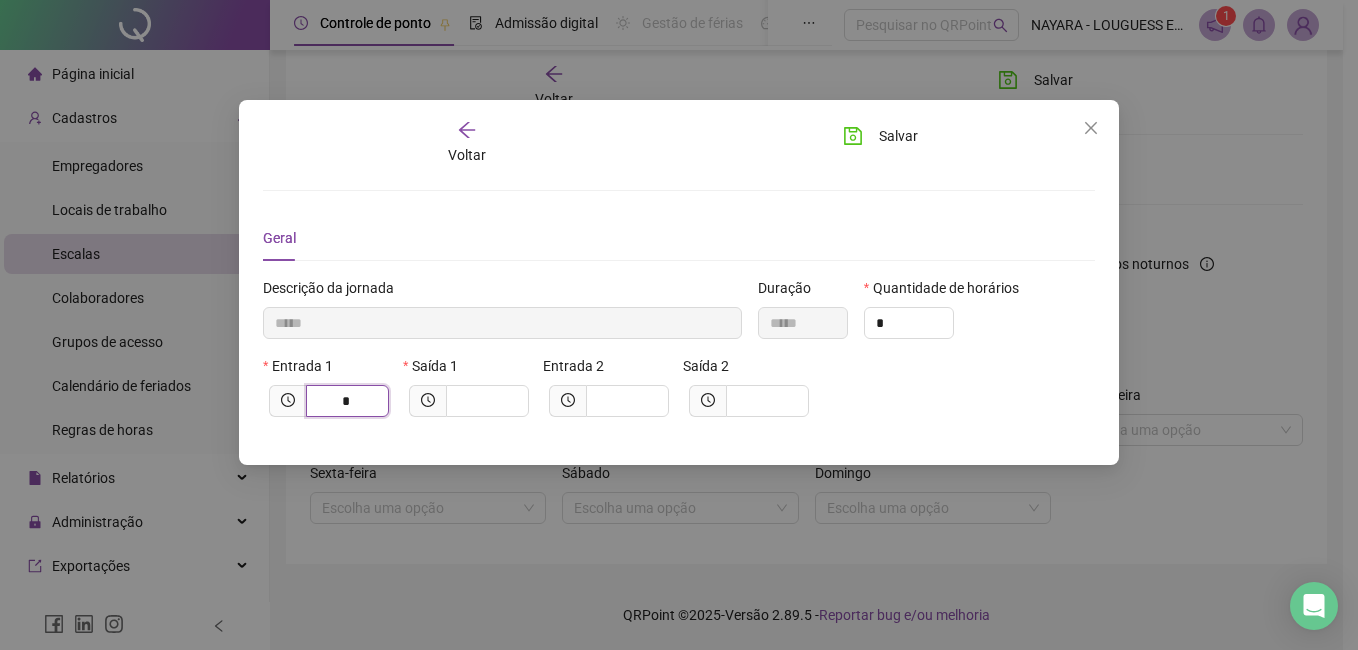 type on "******" 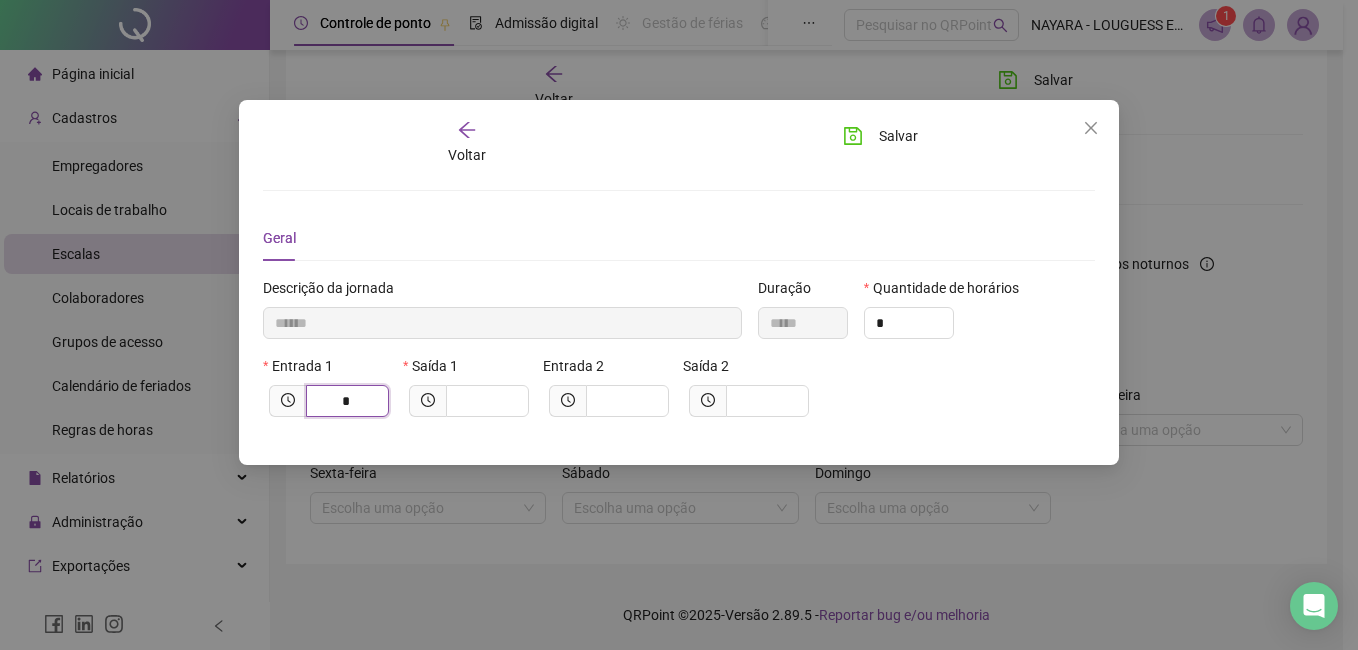 type on "**" 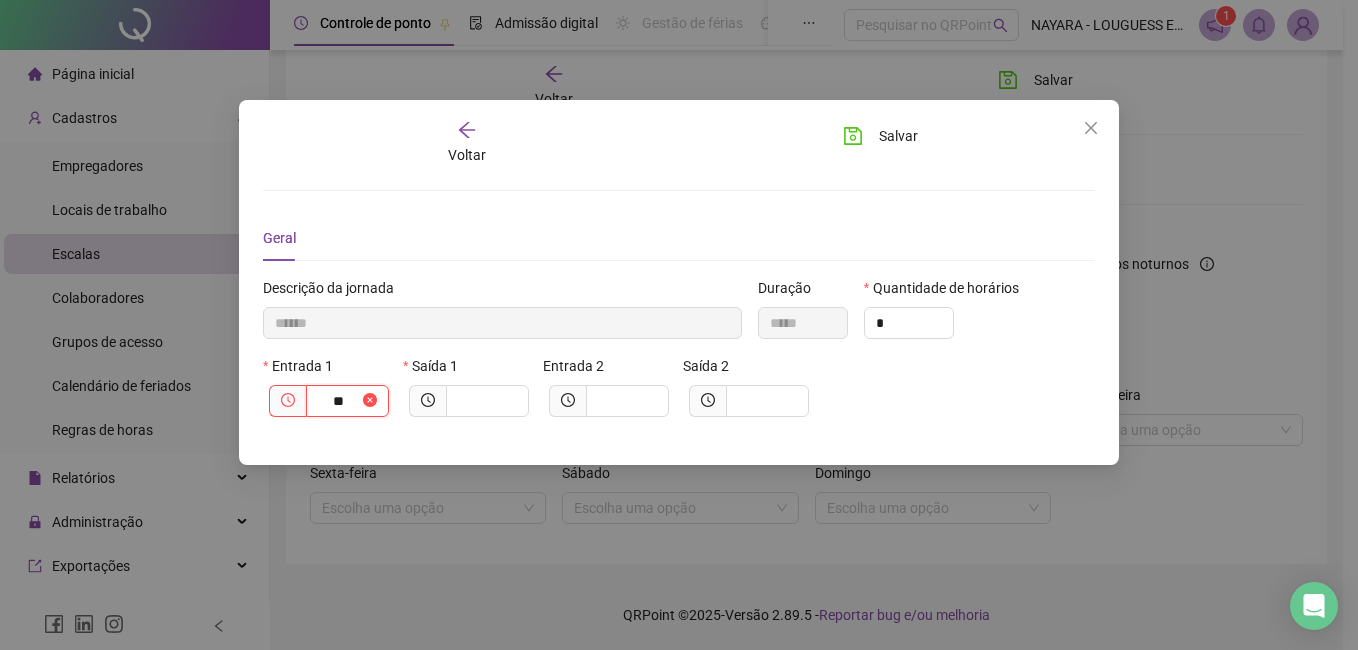 type on "********" 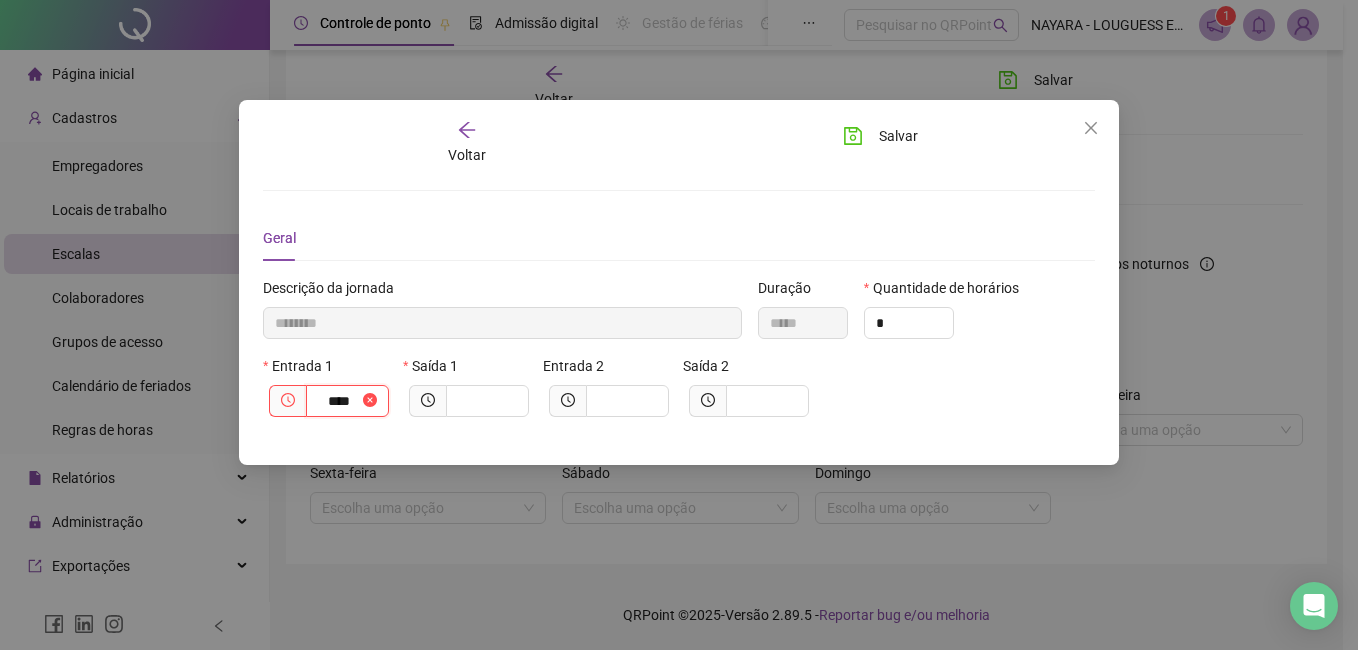 type on "*********" 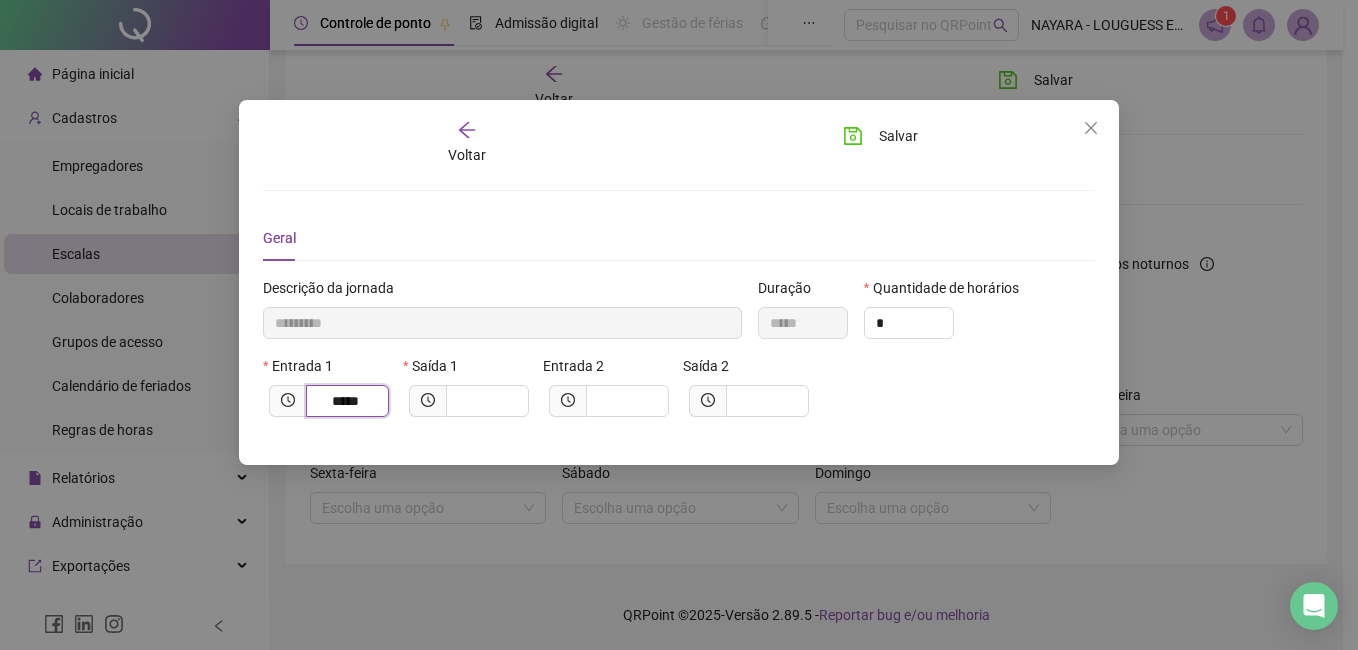 type on "*****" 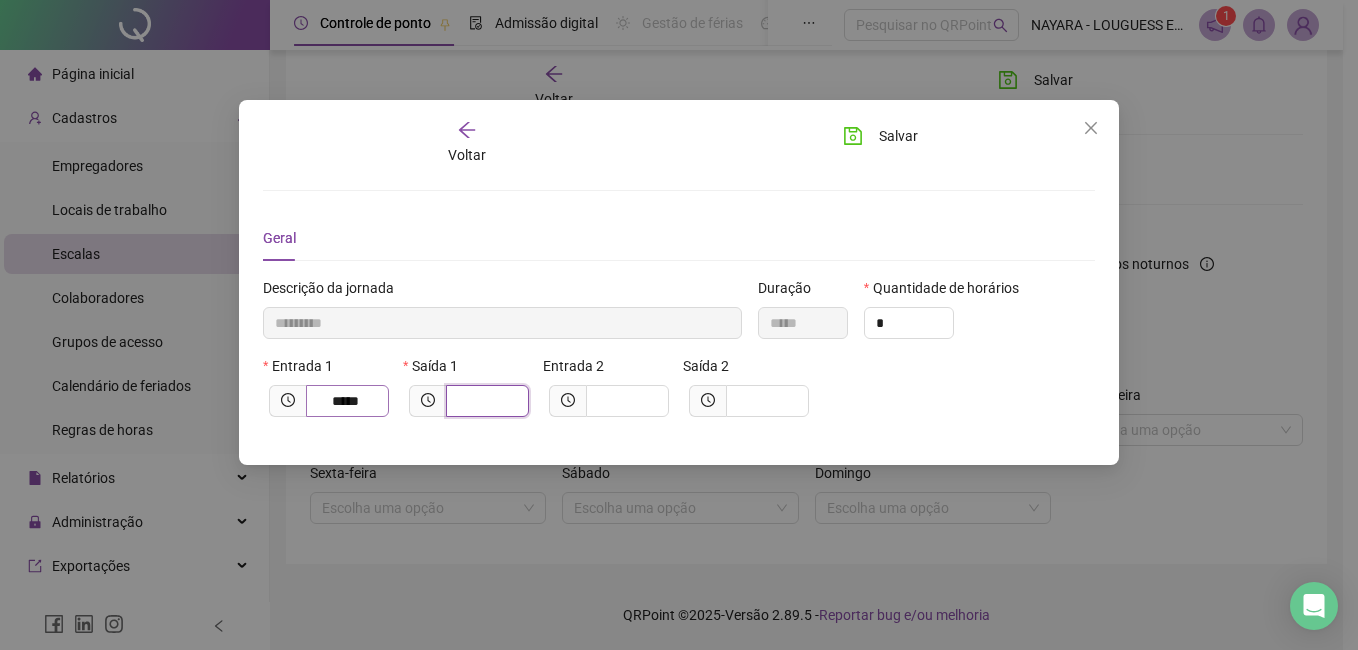 type on "*" 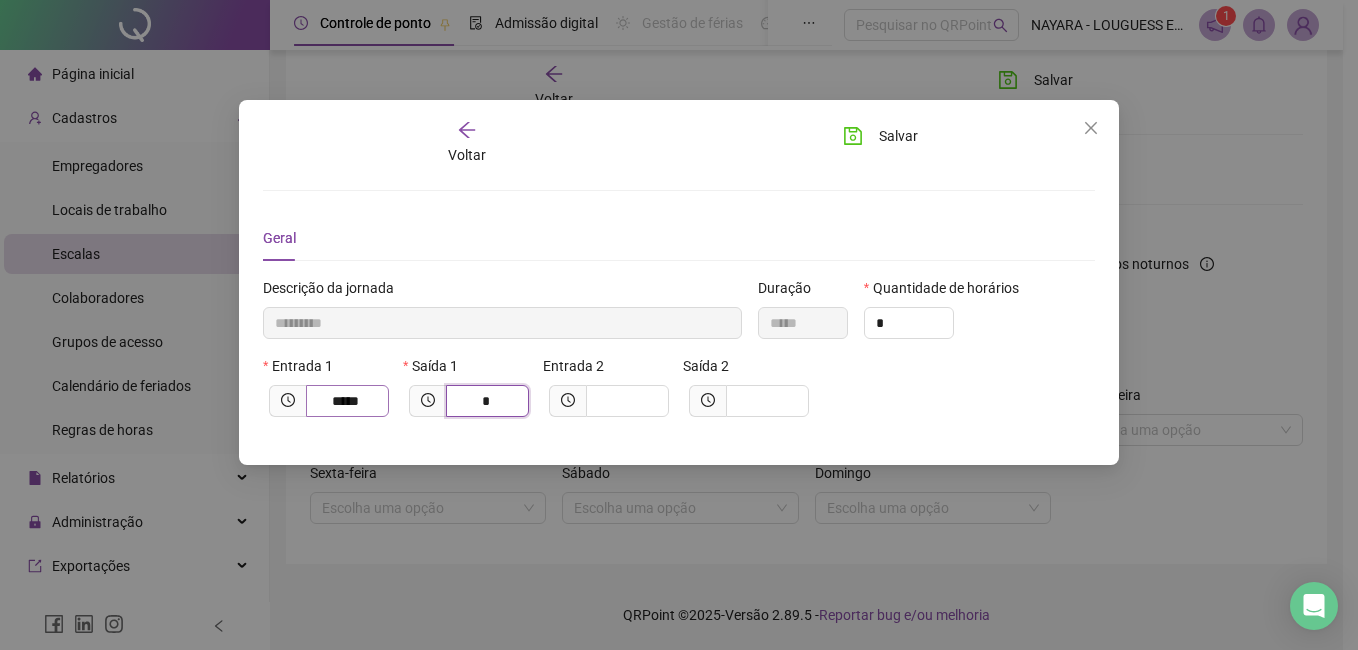 type on "**********" 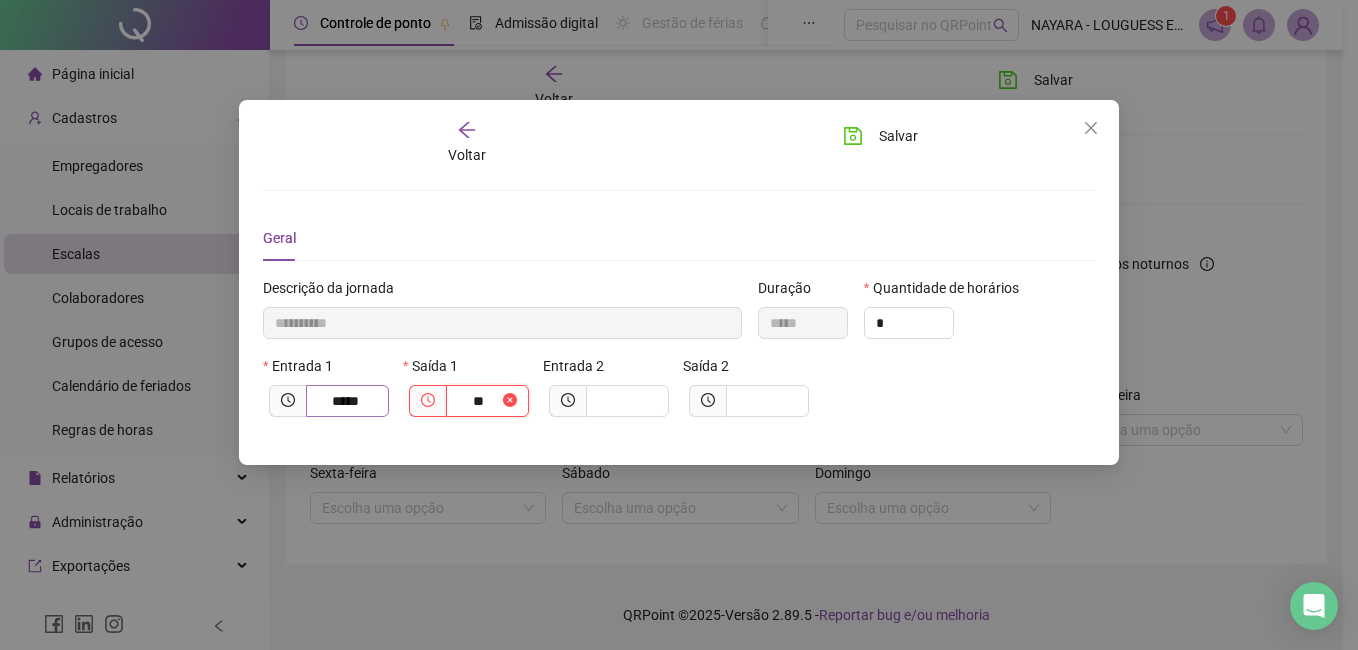 type on "**********" 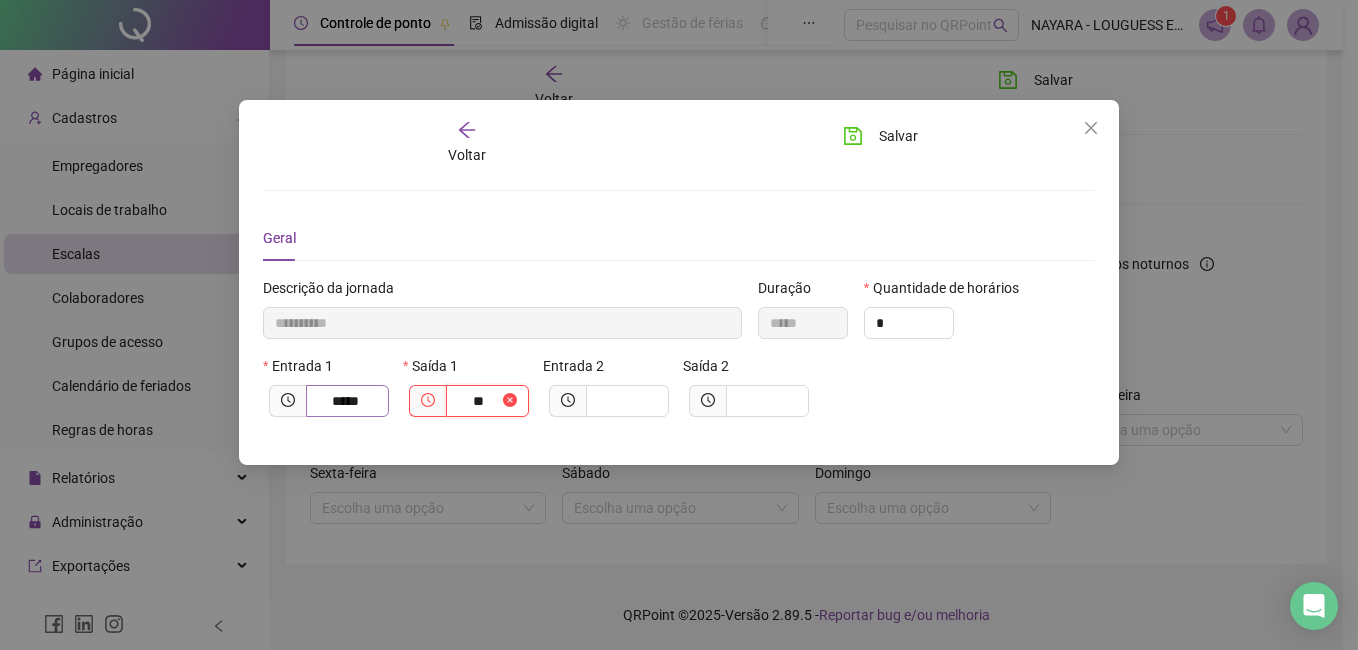 type on "*****" 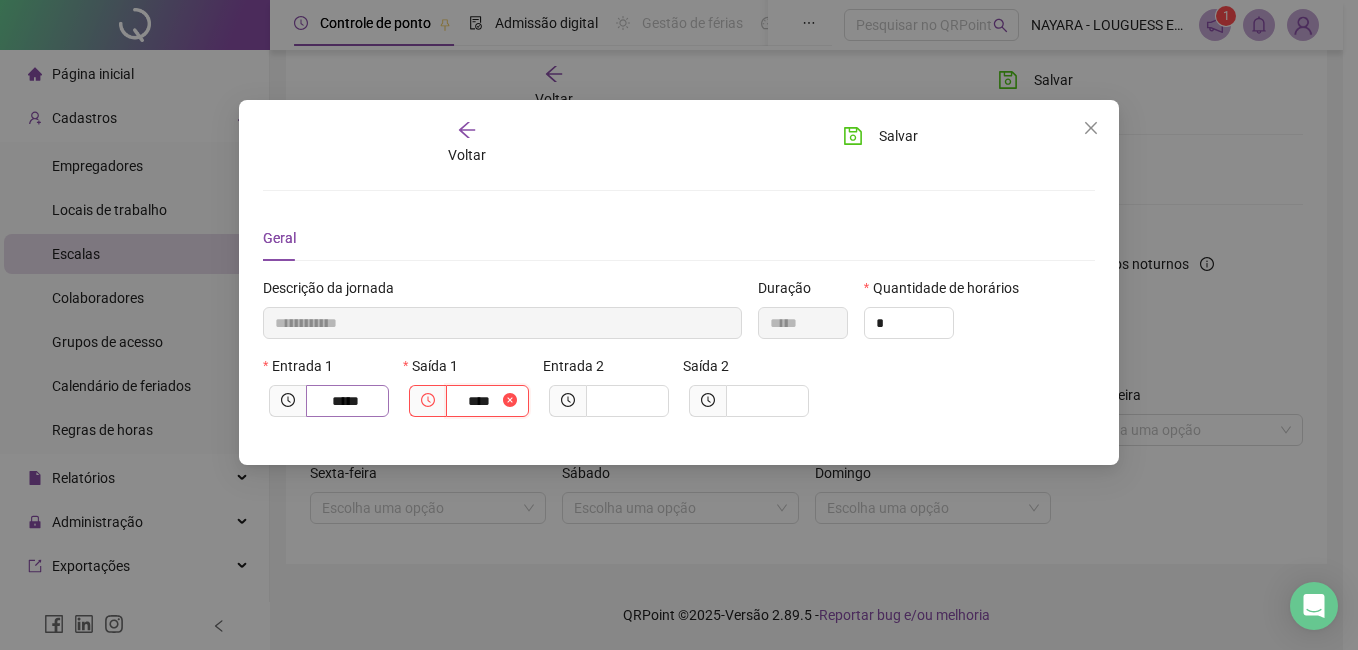 type on "**********" 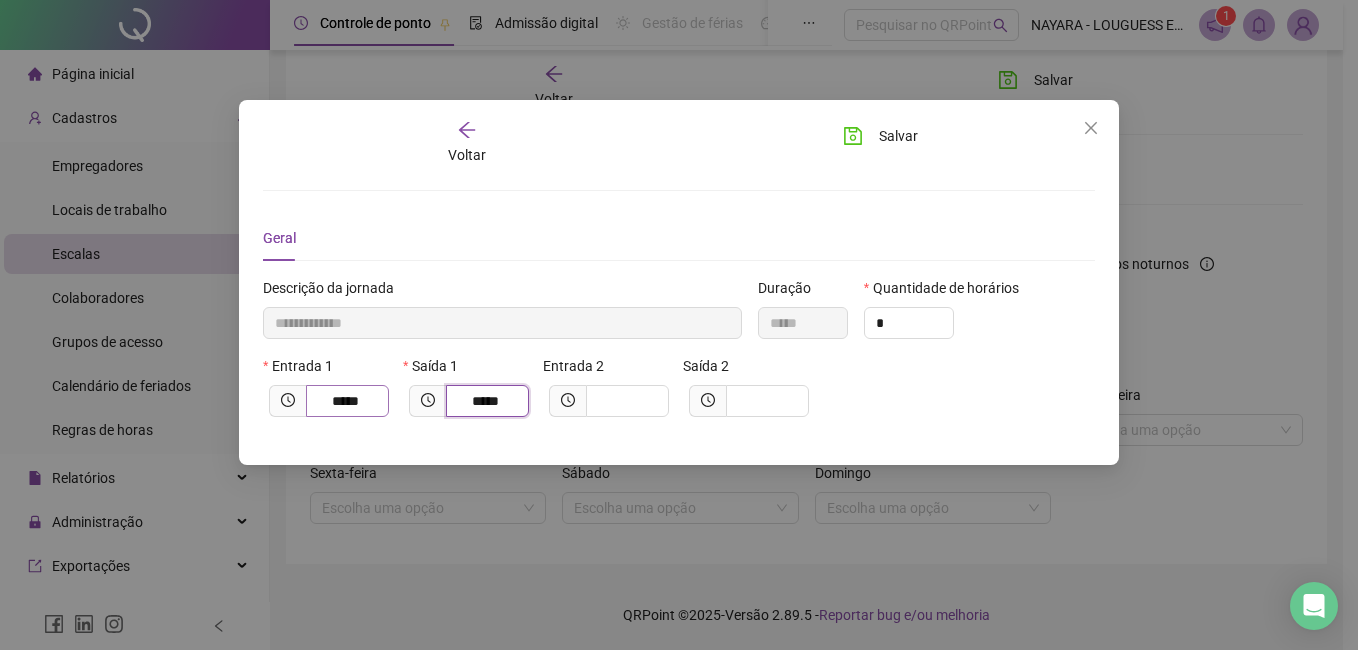 type on "*****" 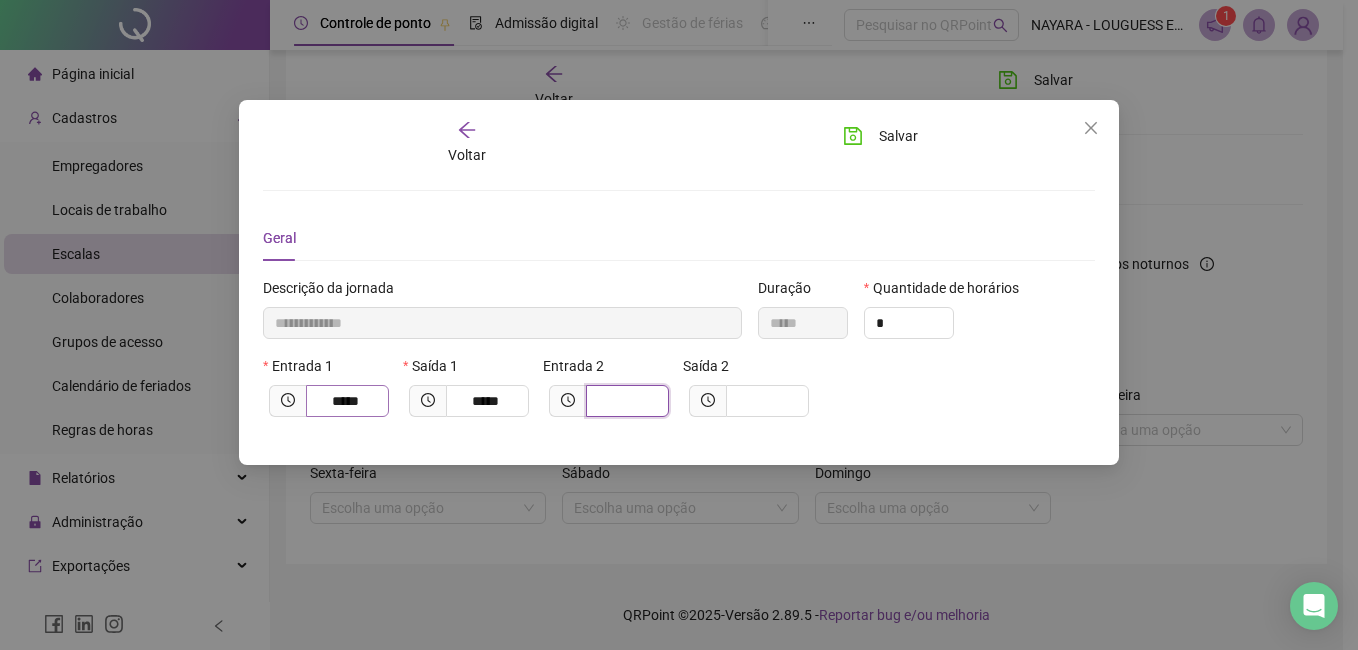 type on "**********" 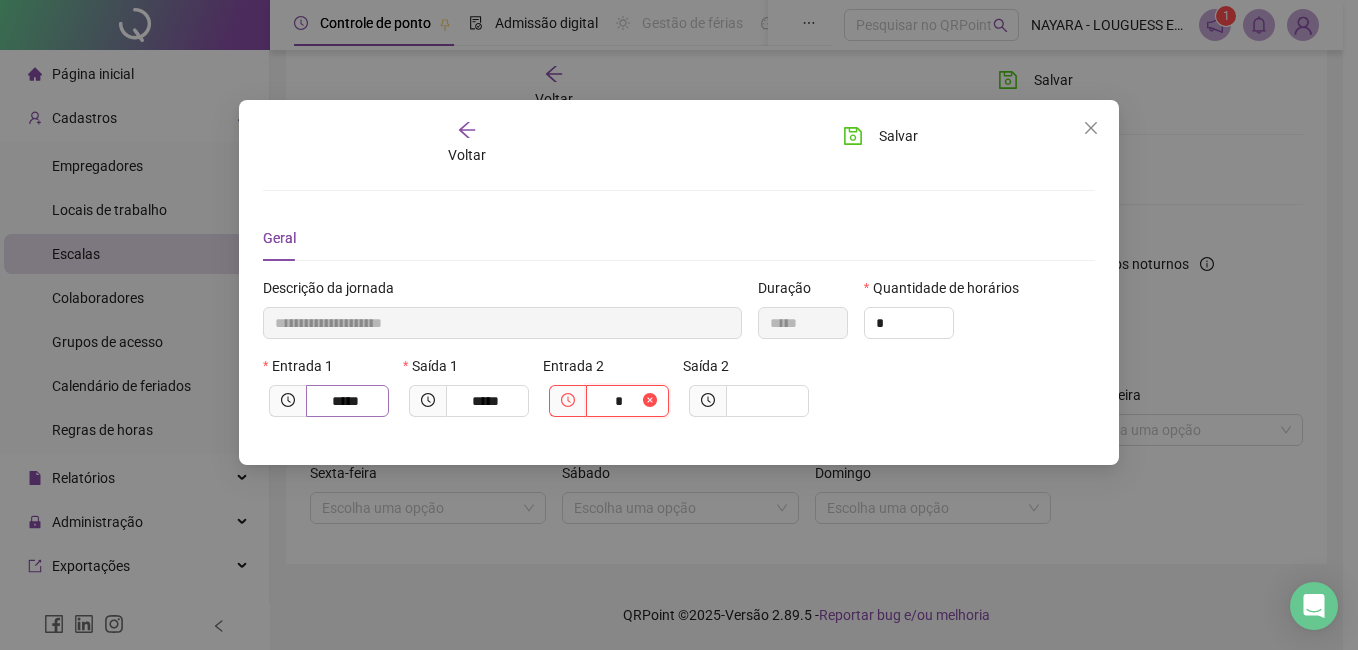 type on "**" 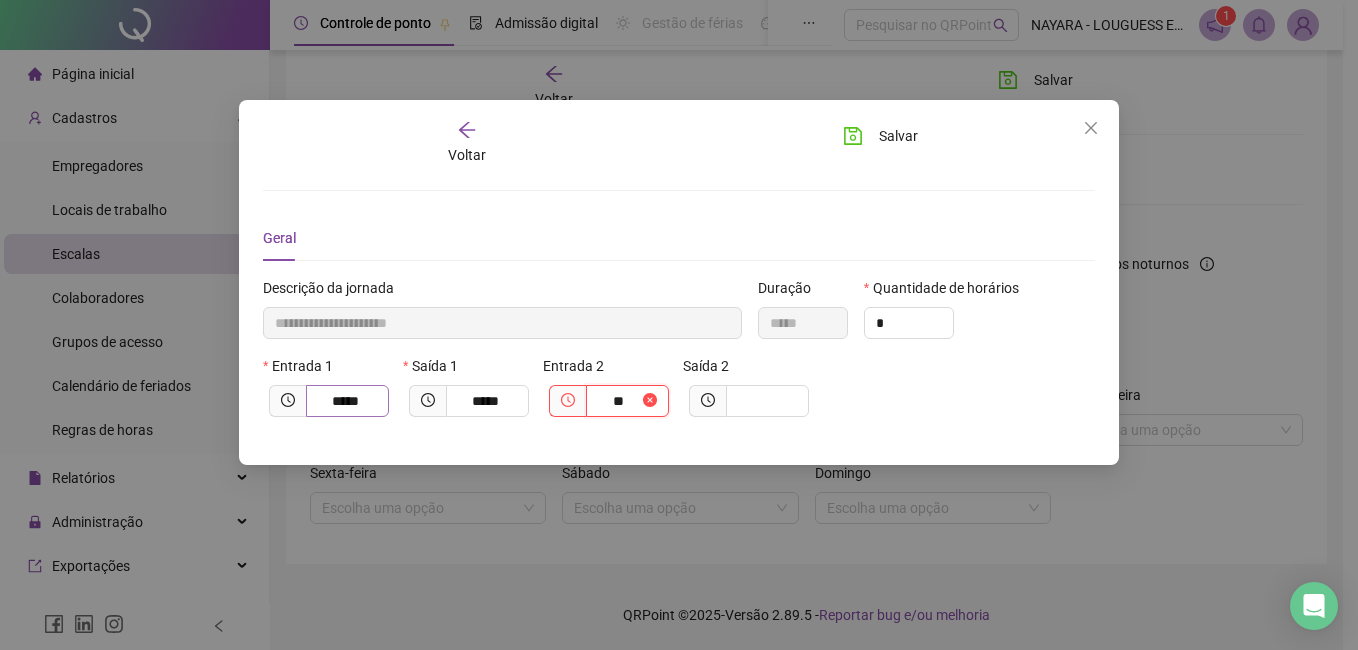 type on "**********" 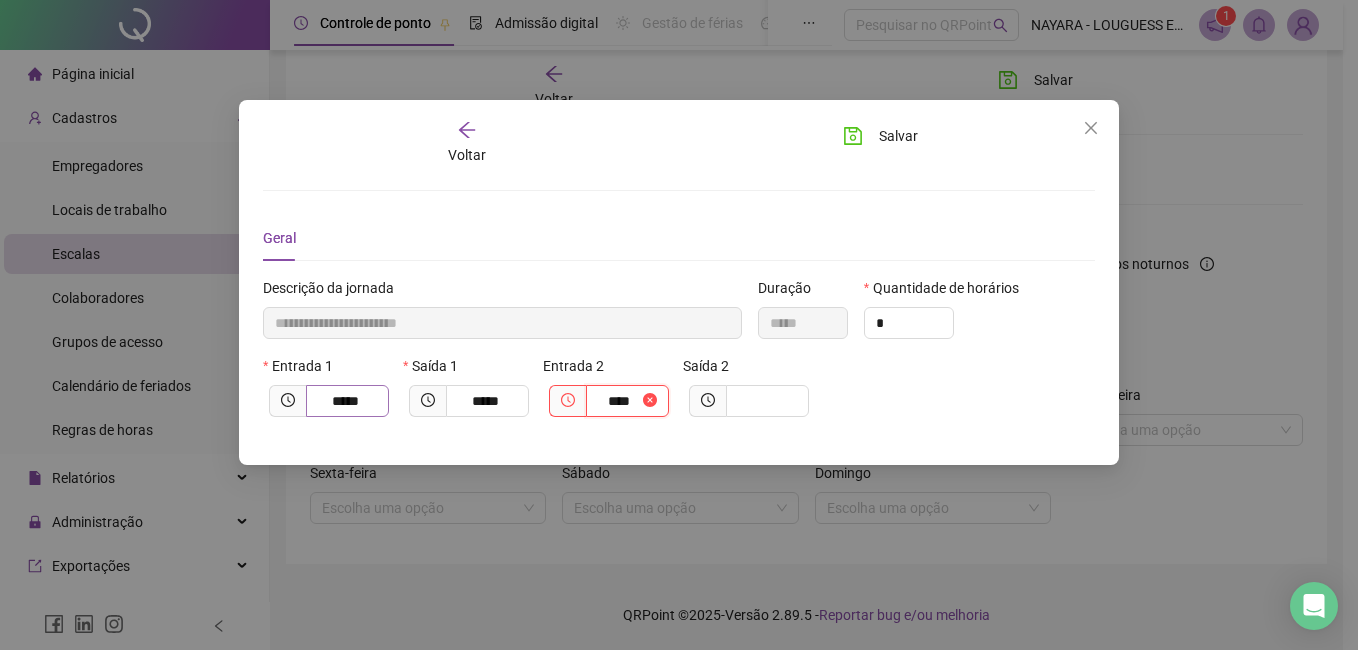 type on "**********" 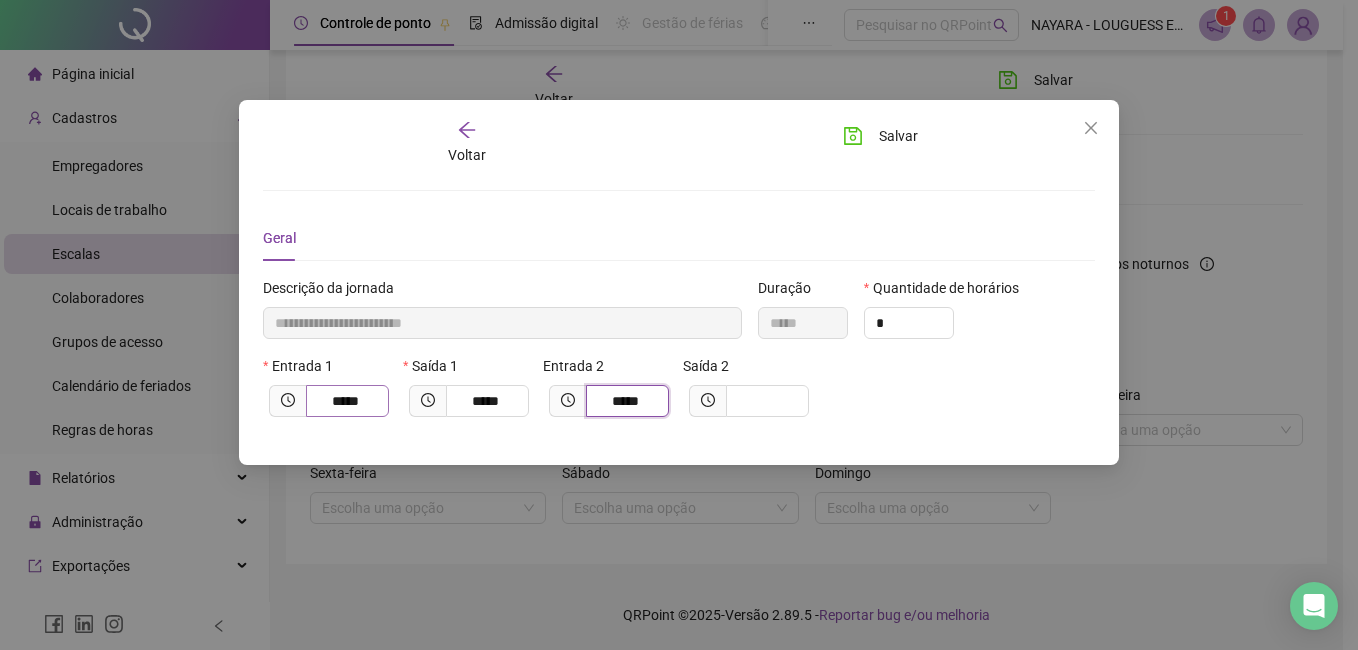 type on "*****" 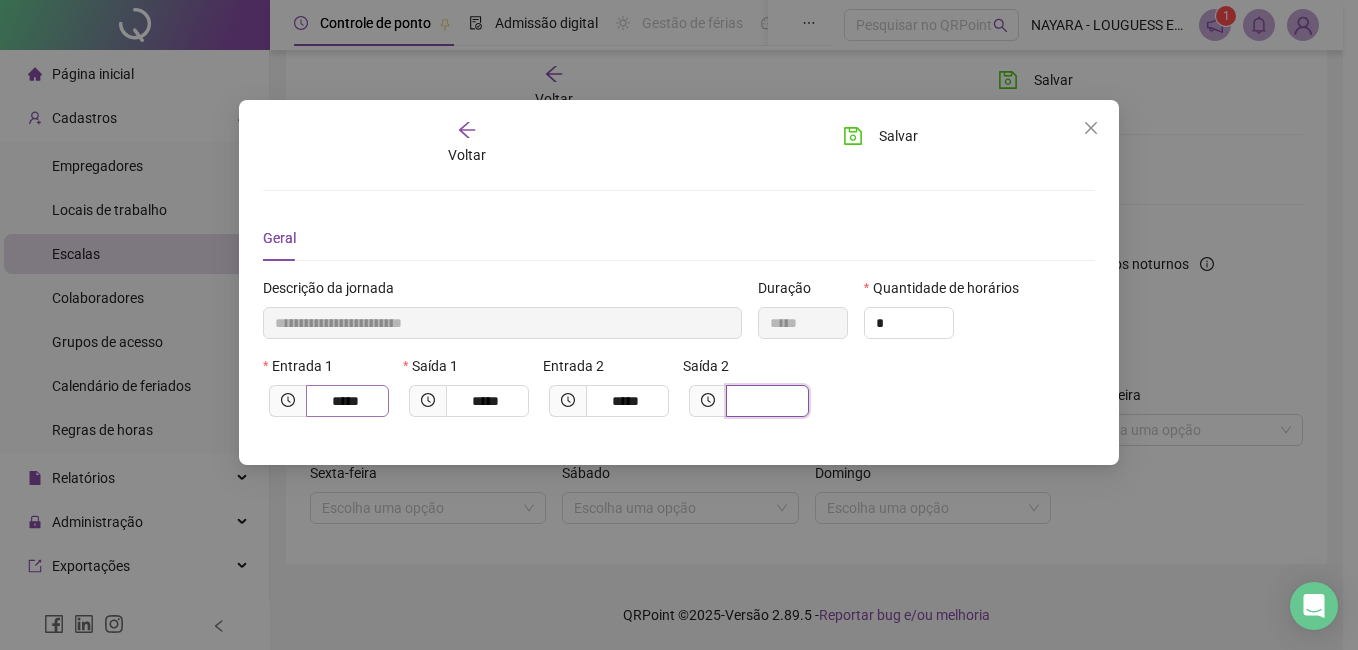 type on "**********" 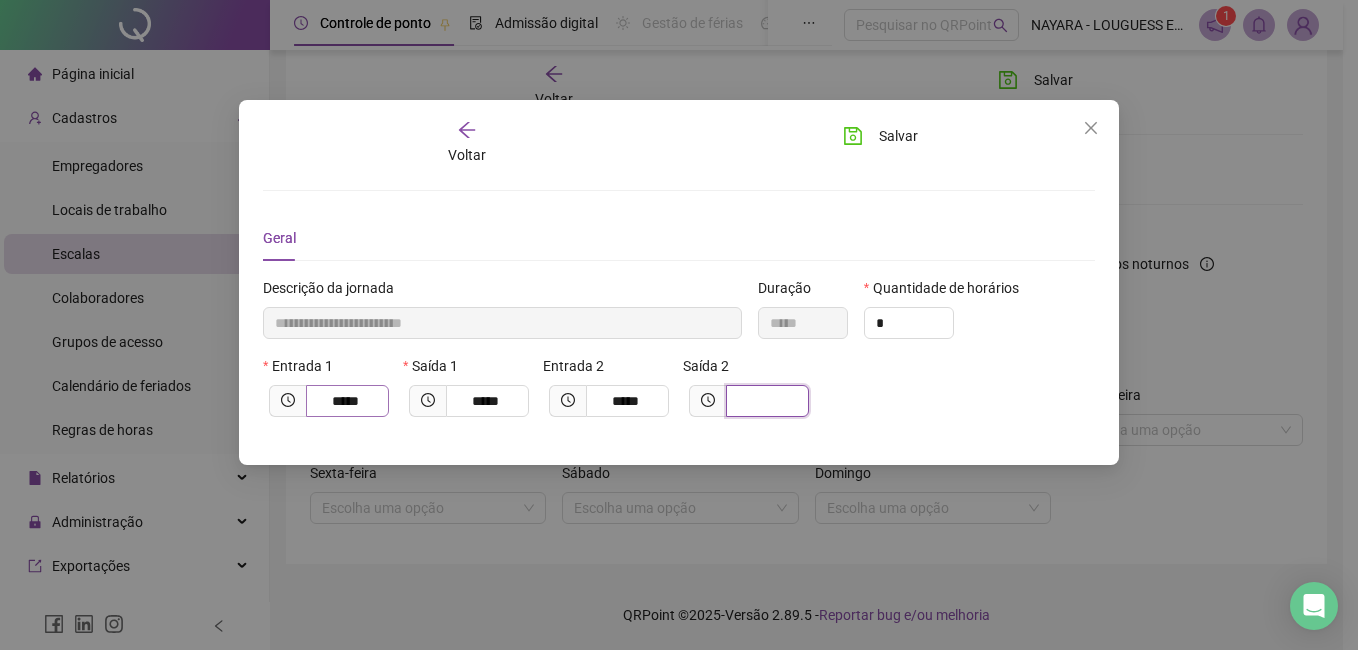 type on "*" 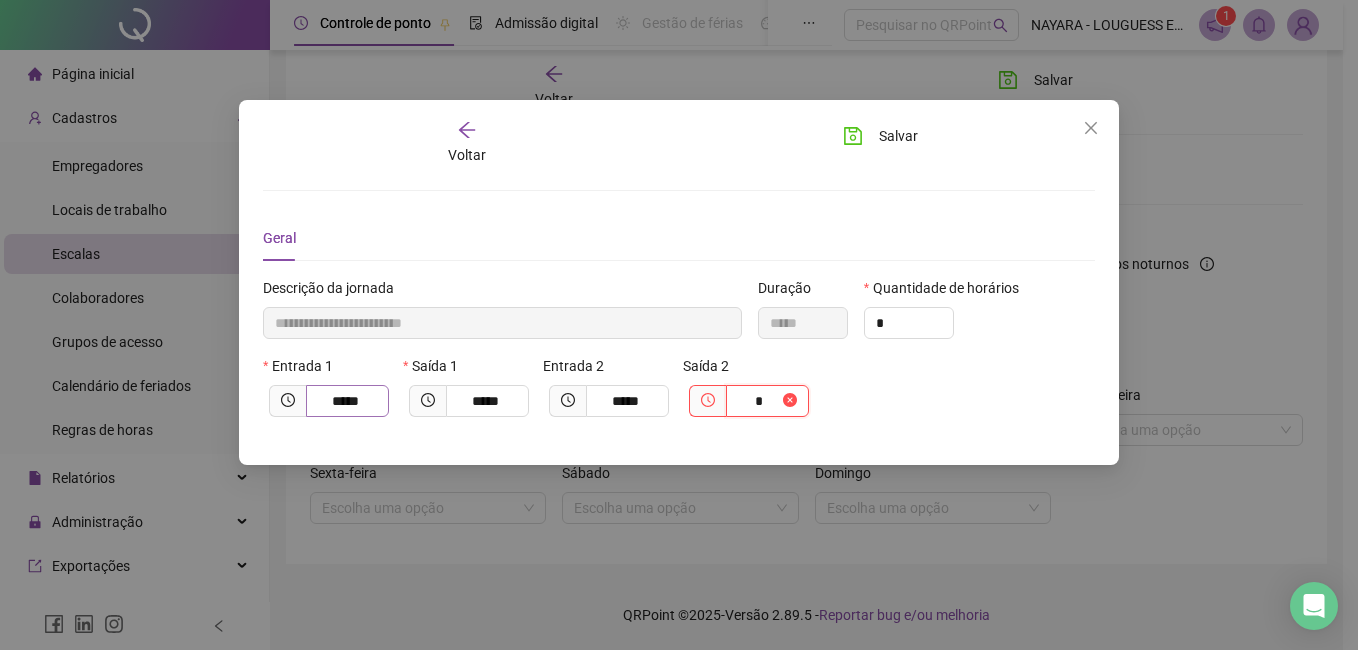 type on "**********" 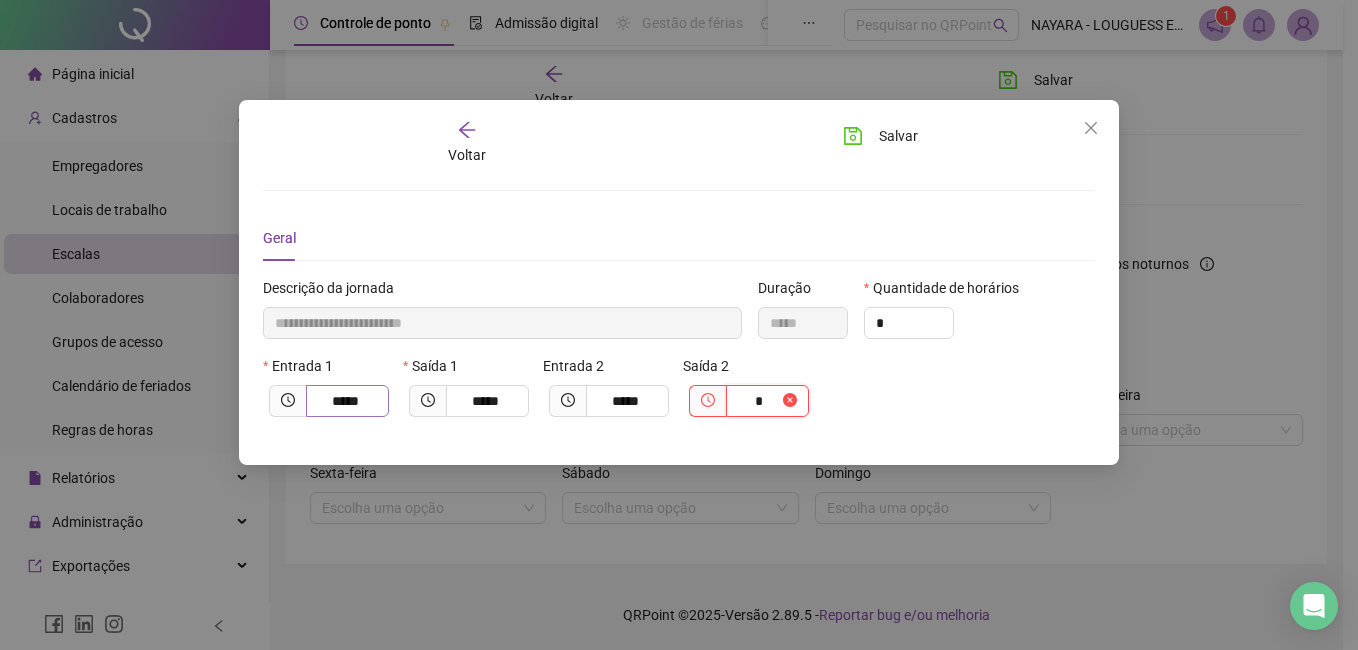 type on "**" 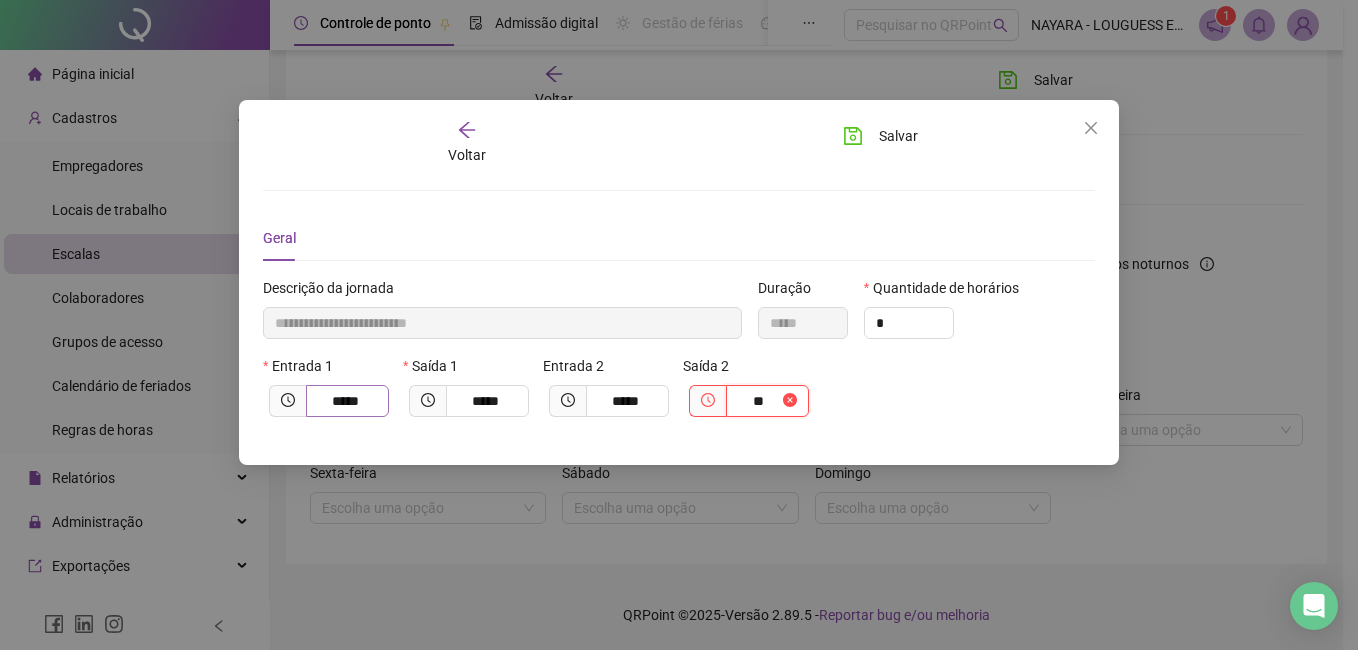 type on "**********" 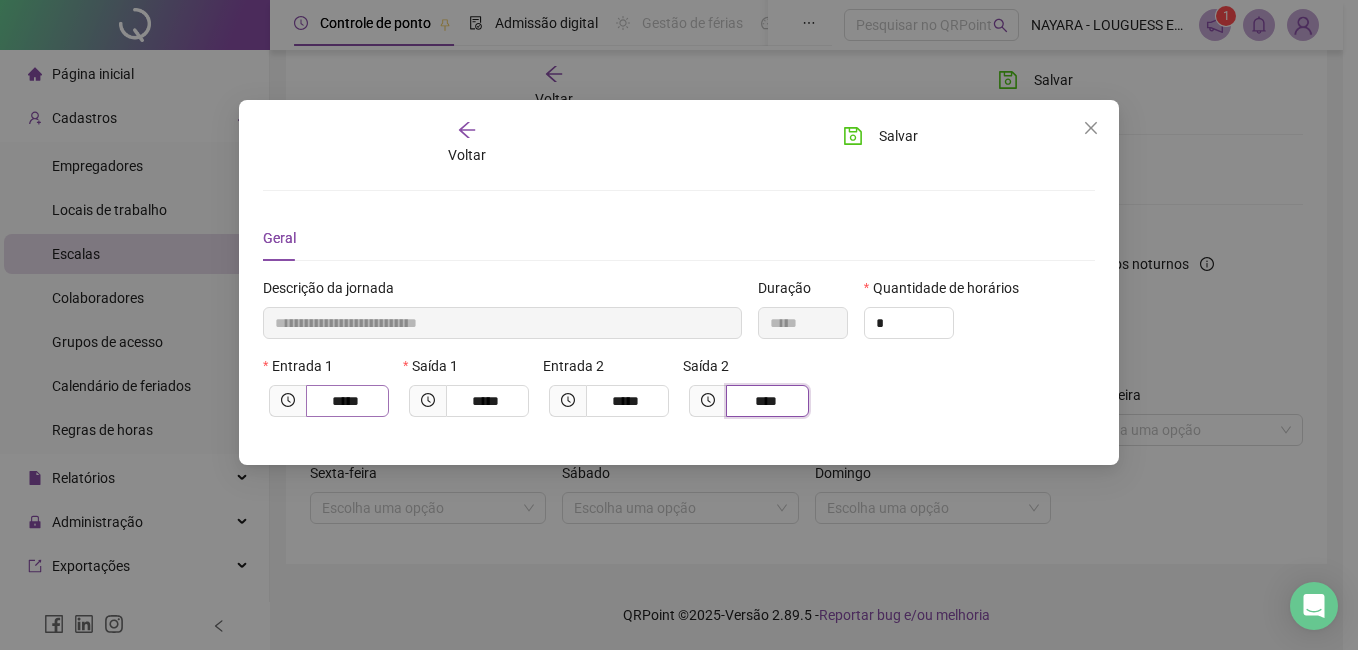 type on "**********" 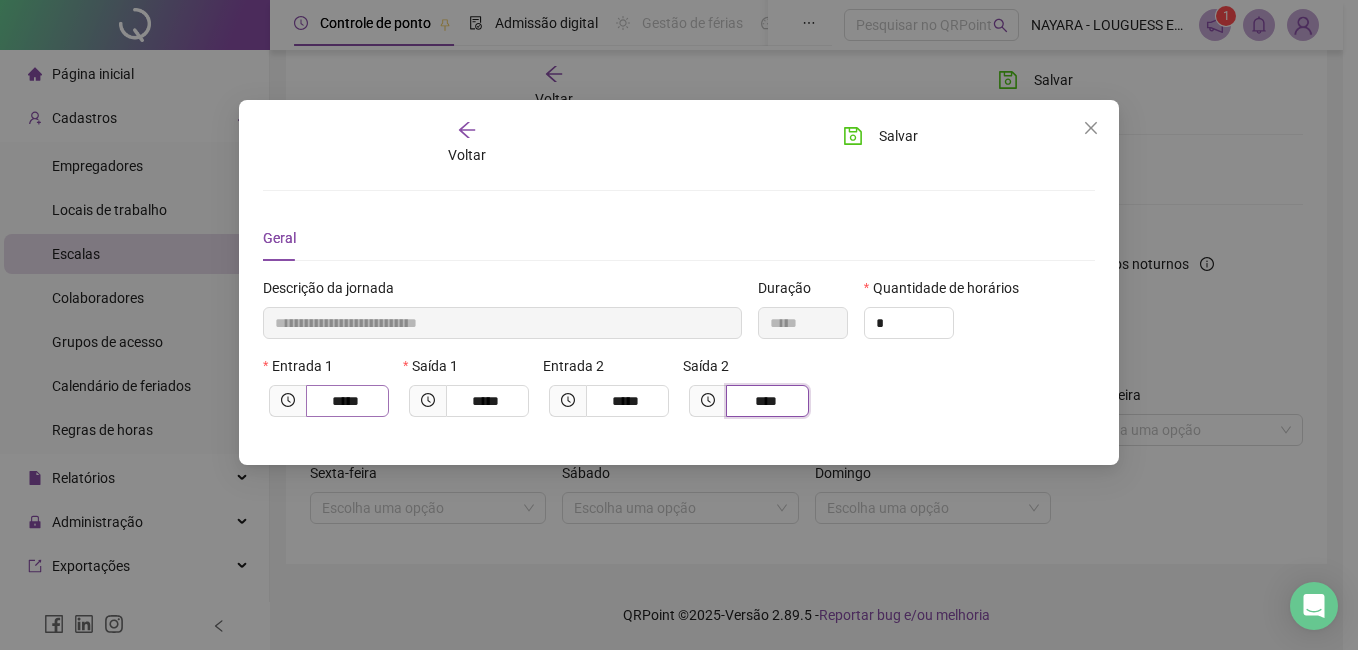 type on "*****" 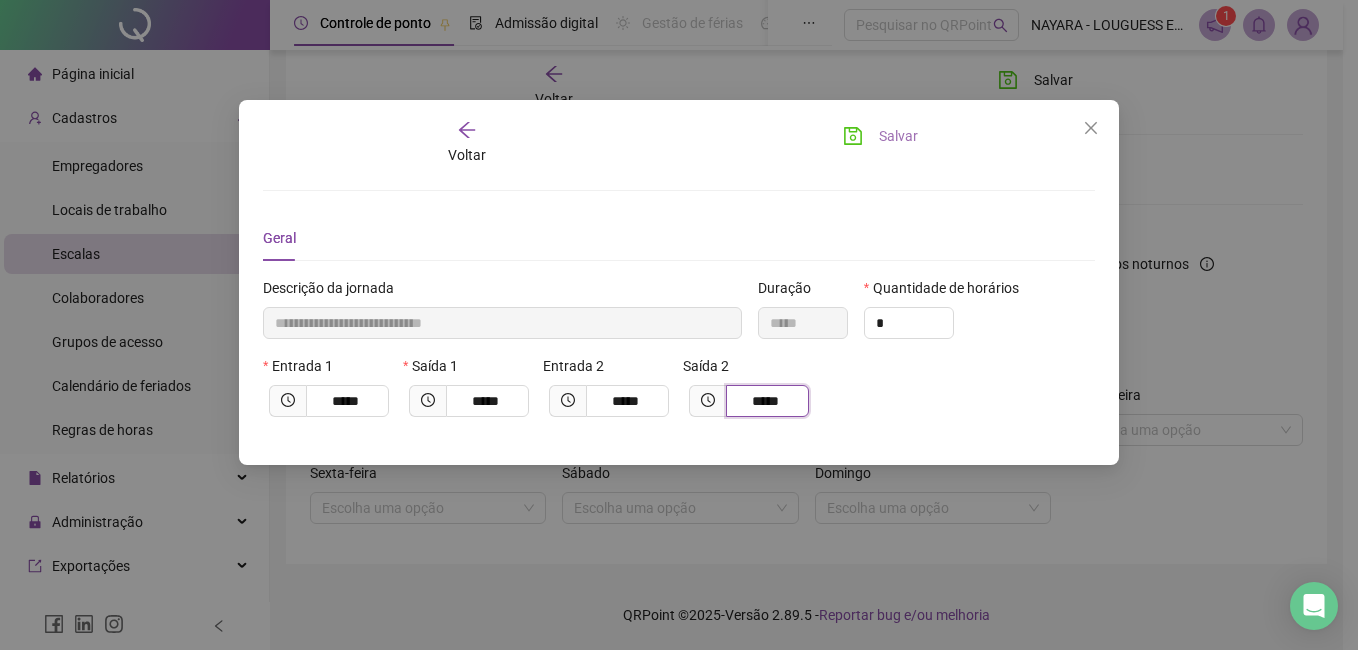 type on "*****" 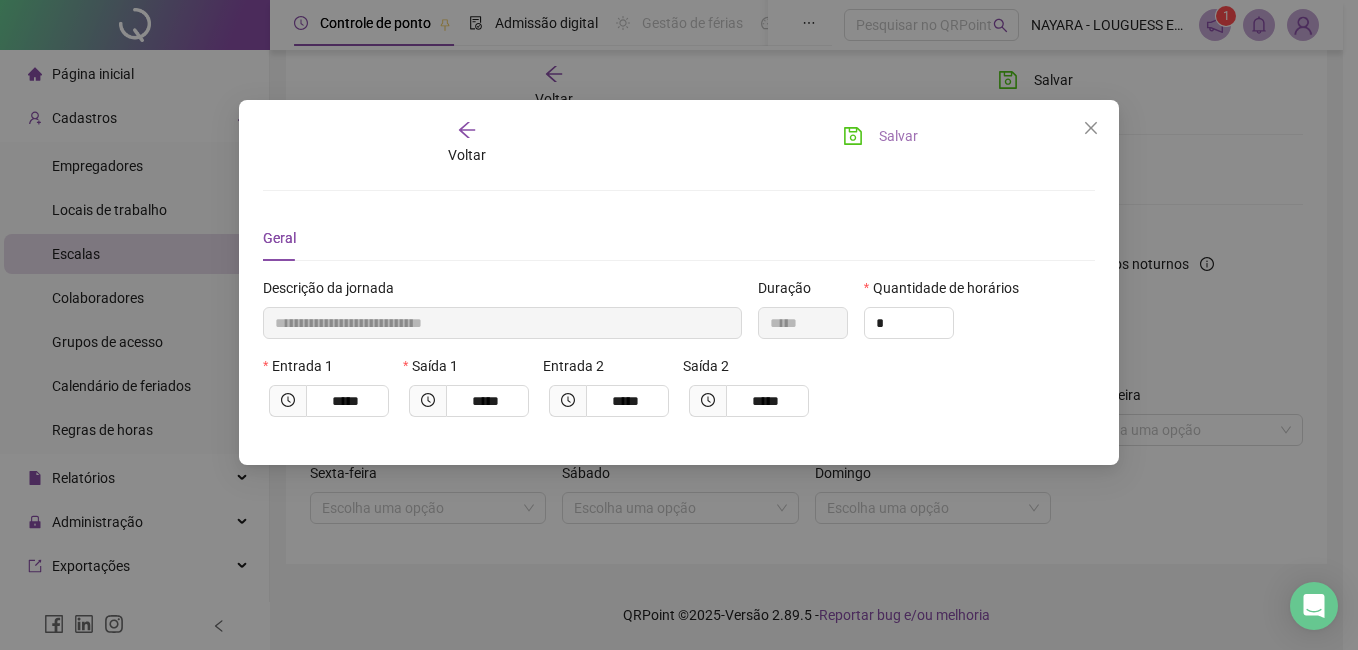 click on "Salvar" at bounding box center [898, 136] 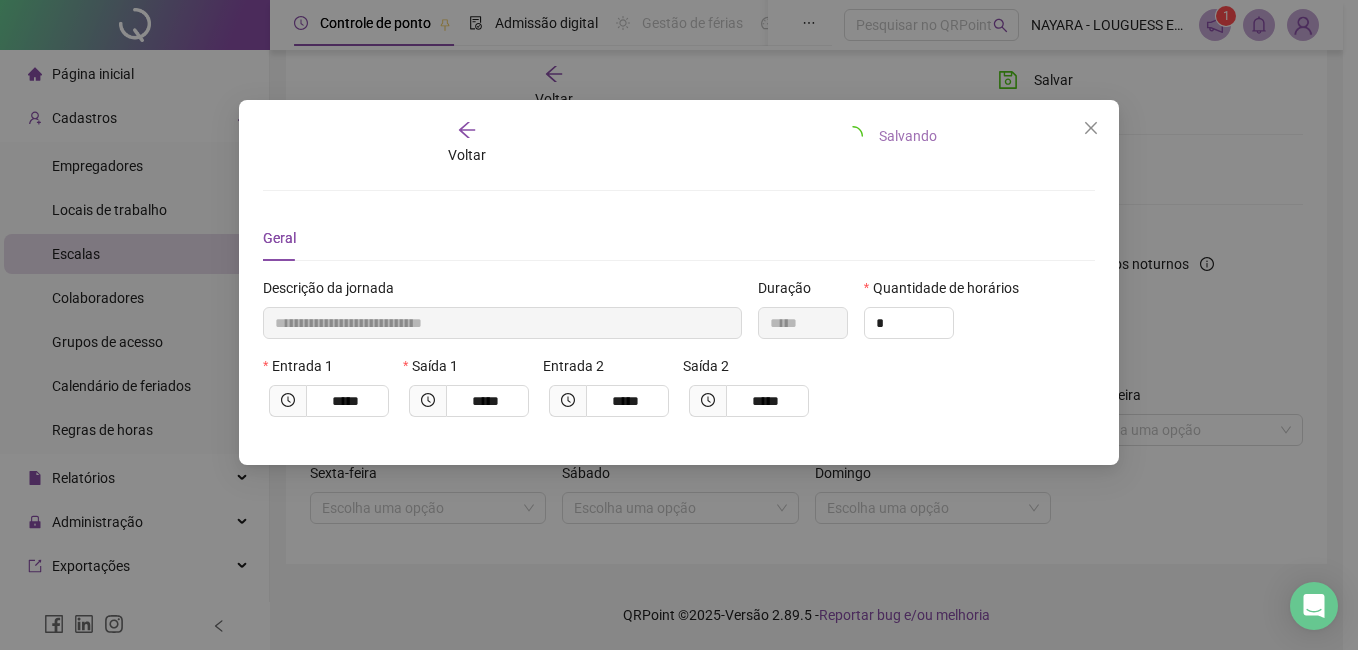type 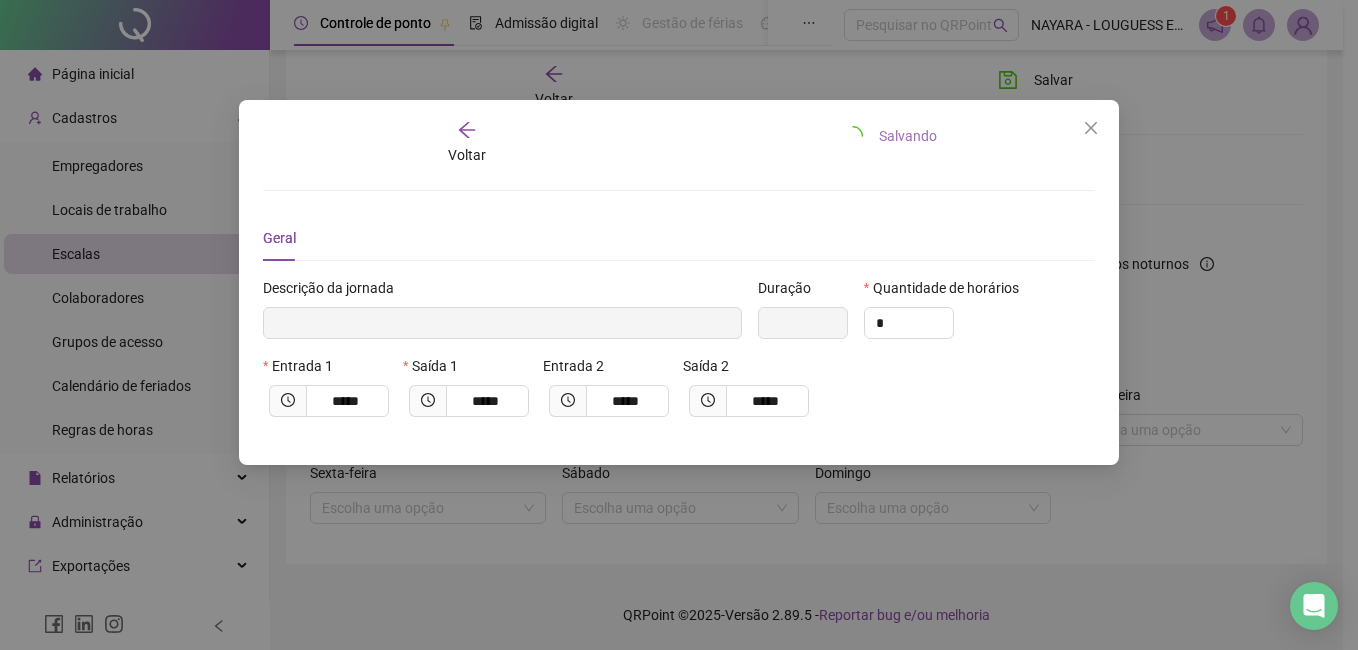 type 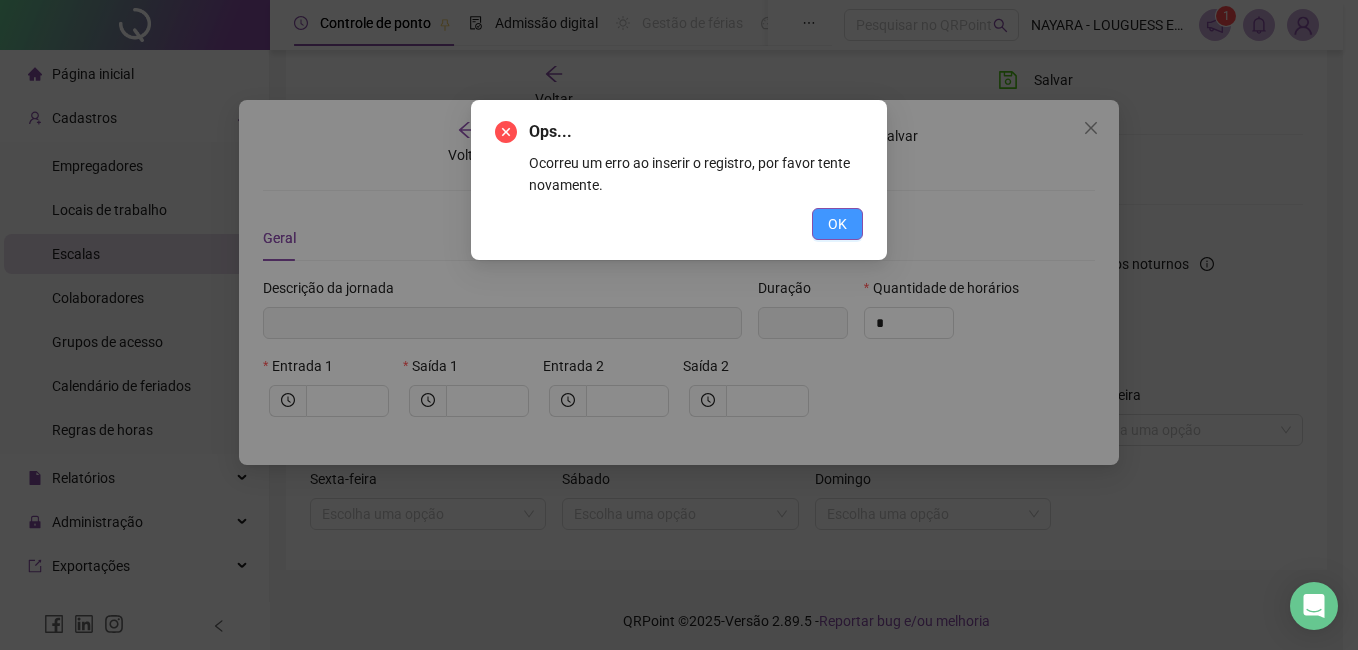 click on "OK" at bounding box center [837, 224] 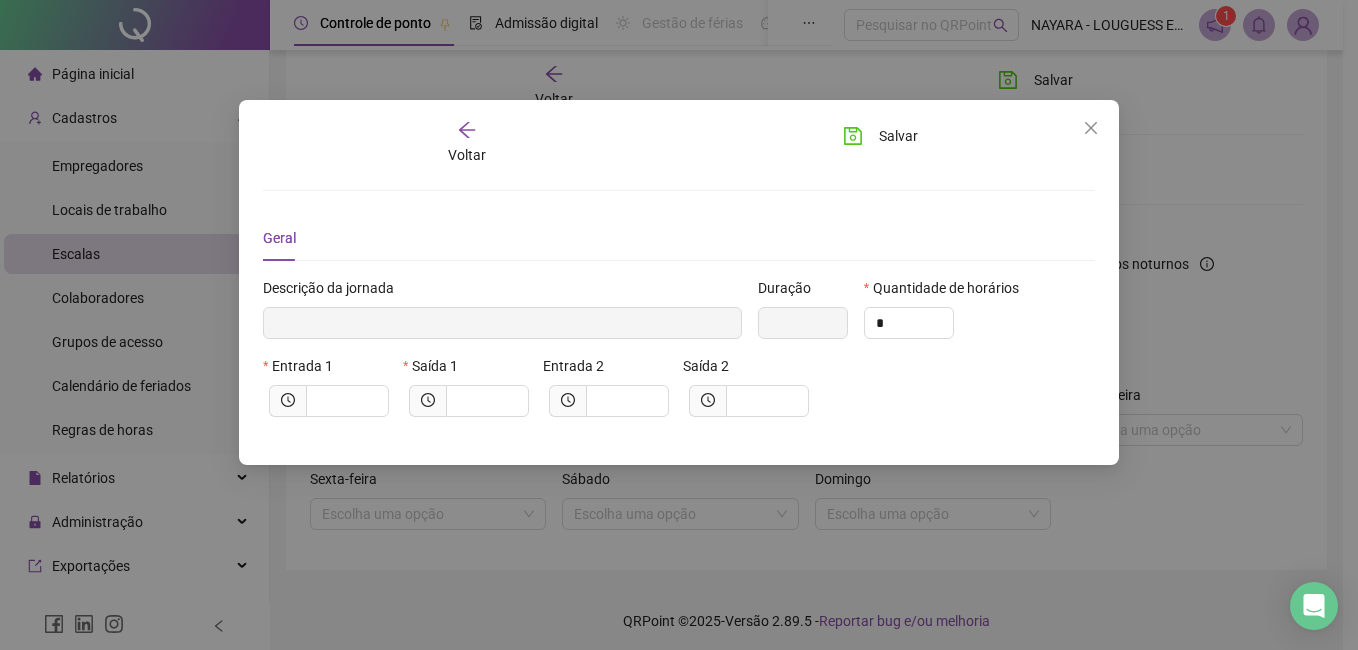 click on "Voltar Salvar Geral Descrição da jornada   Duração Quantidade de horários * Entrada 1 Saída 1 Entrada 2 Saída 2" at bounding box center [679, 282] 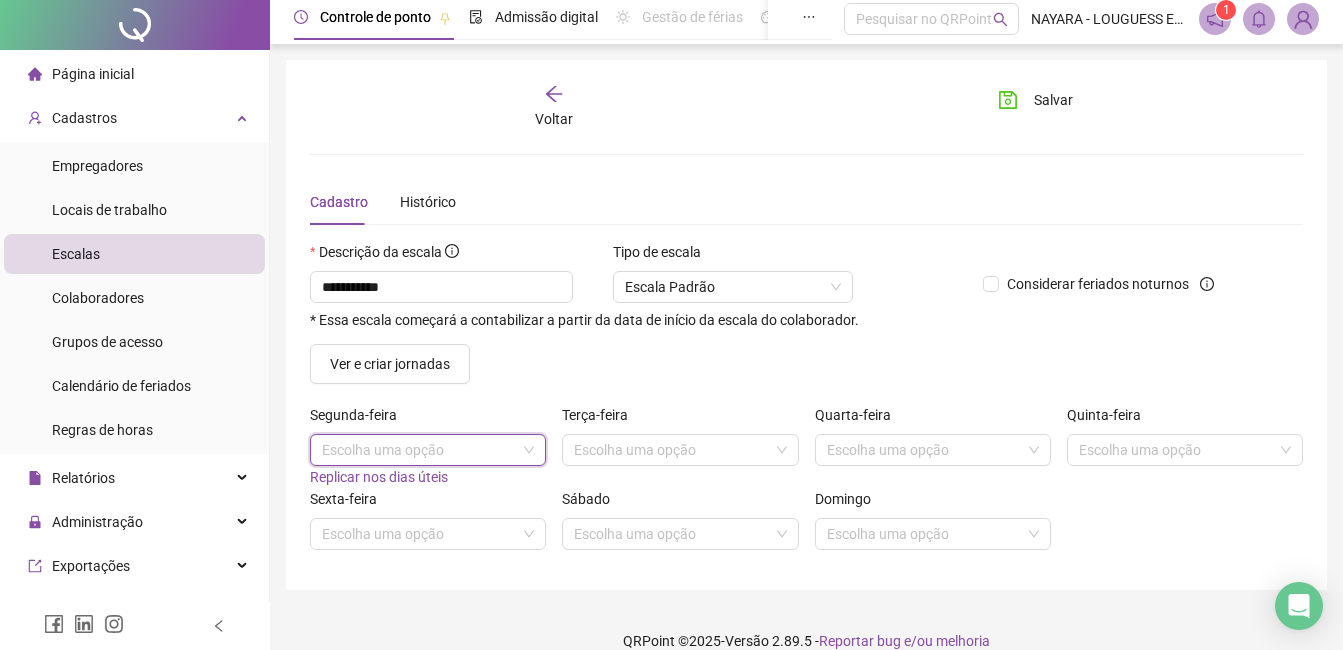 scroll, scrollTop: 0, scrollLeft: 0, axis: both 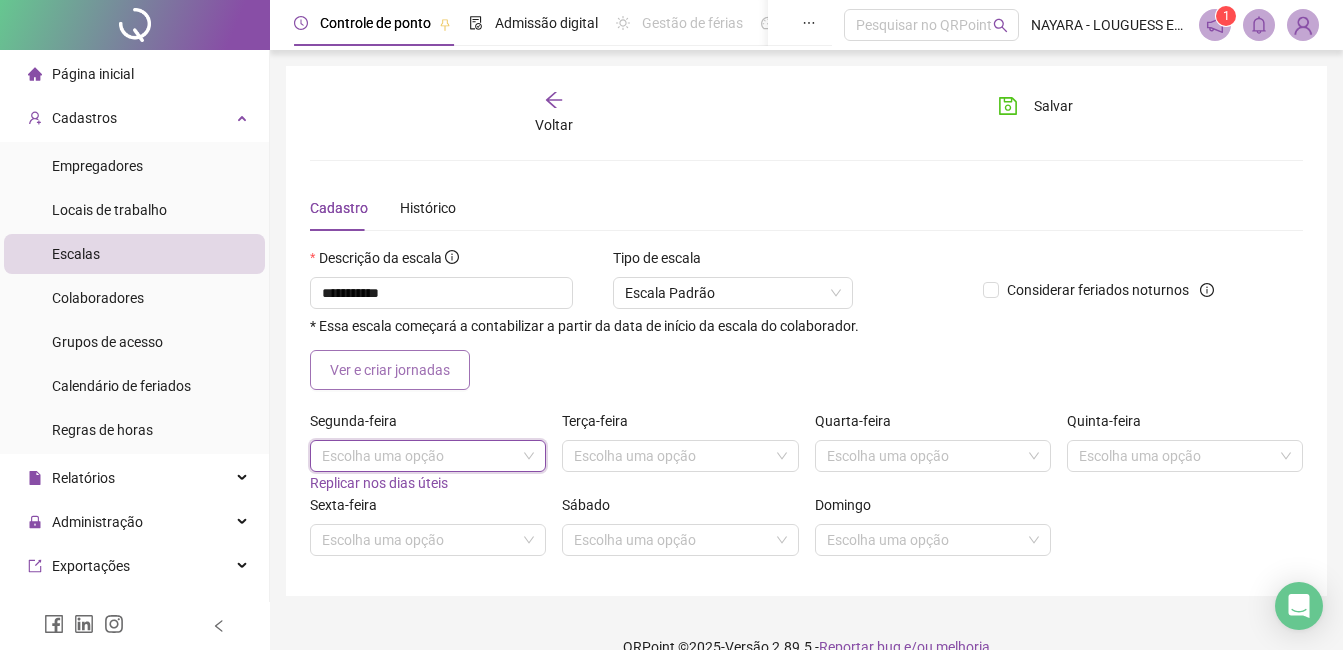 click on "Ver e criar jornadas" at bounding box center [390, 370] 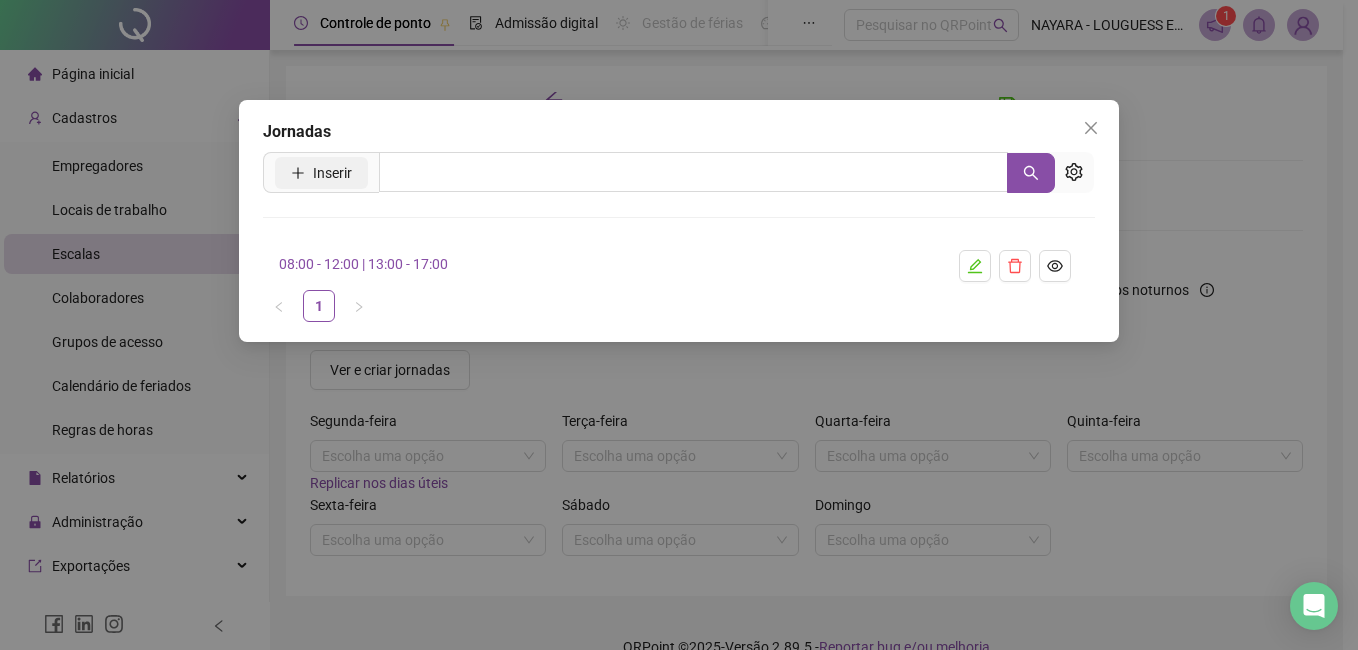 click on "Inserir" at bounding box center [321, 173] 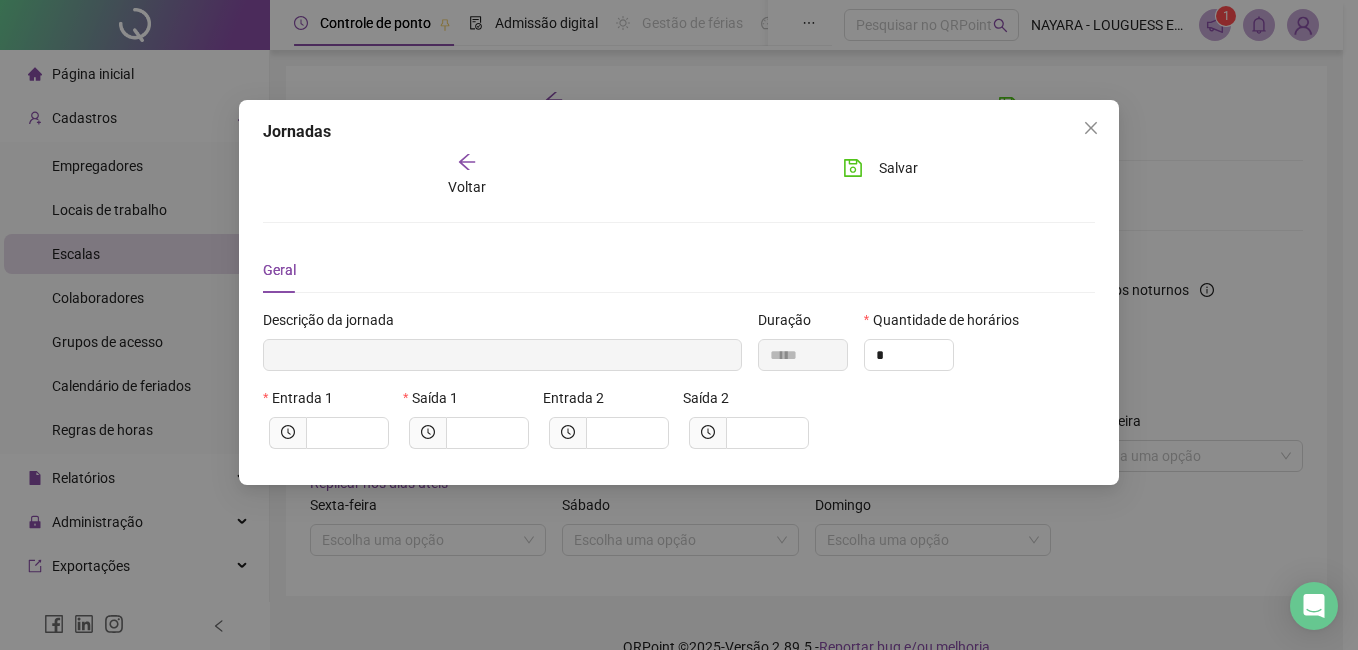 type 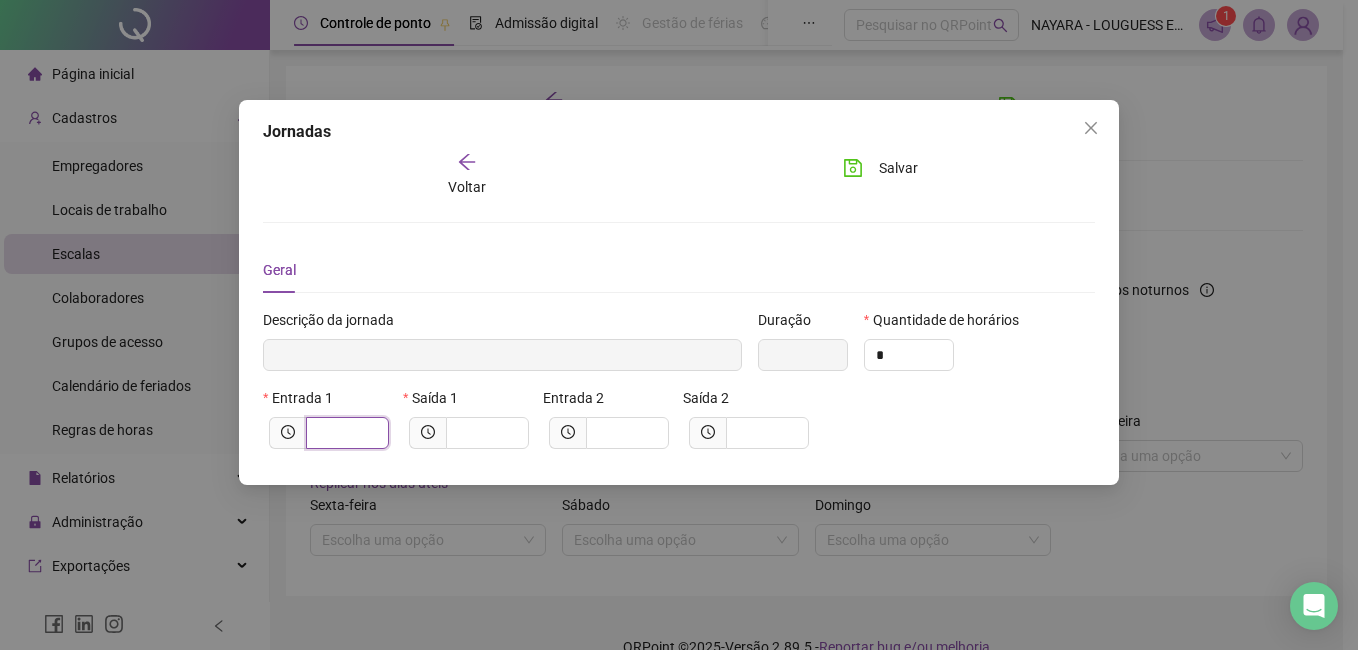 click at bounding box center [345, 433] 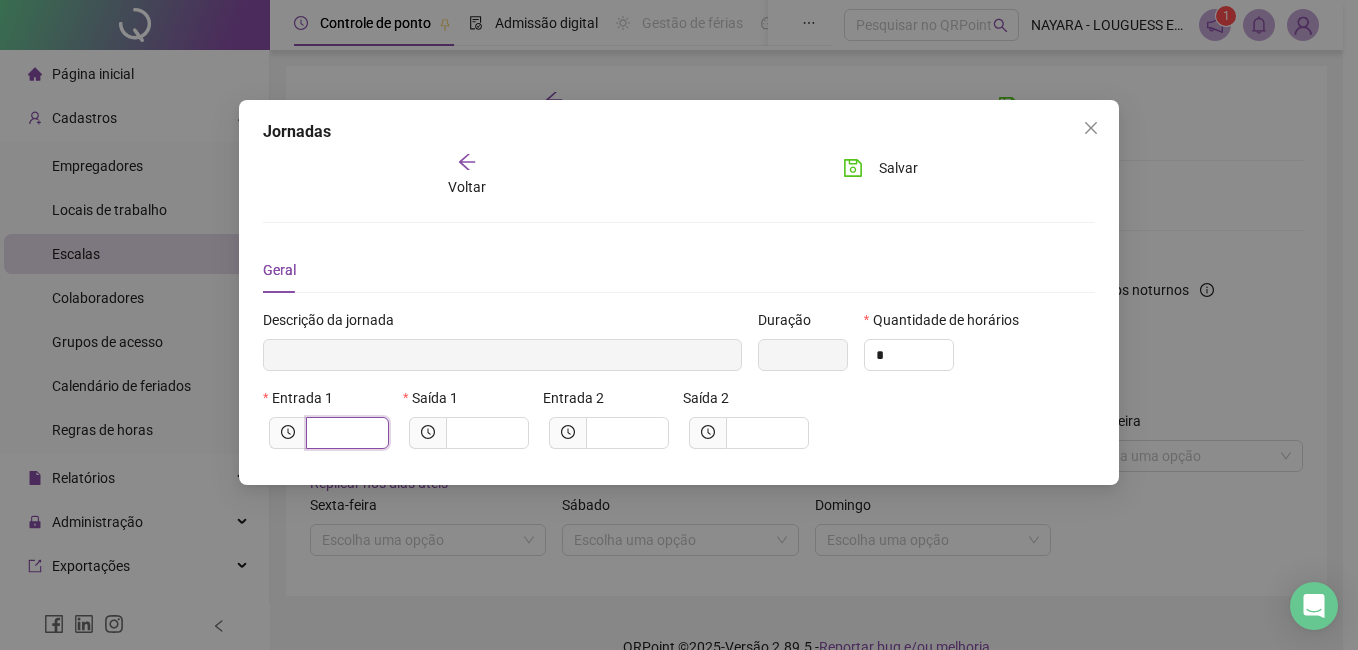 type on "*****" 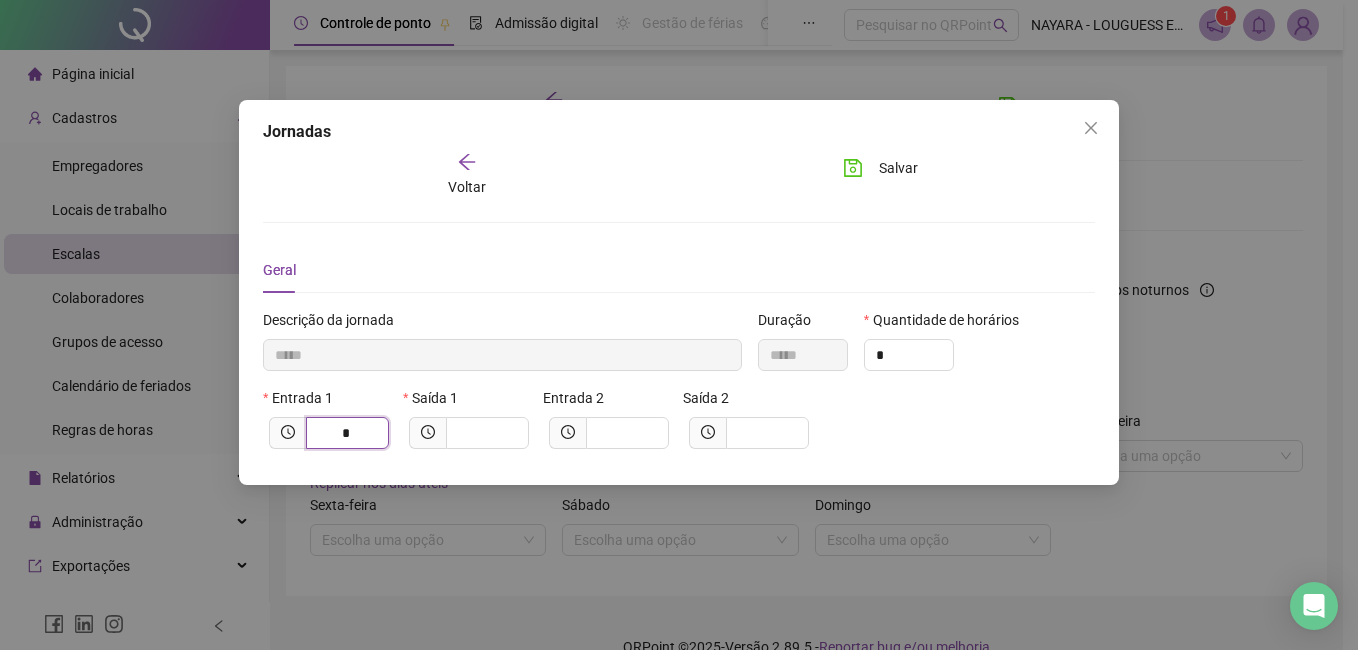 type on "******" 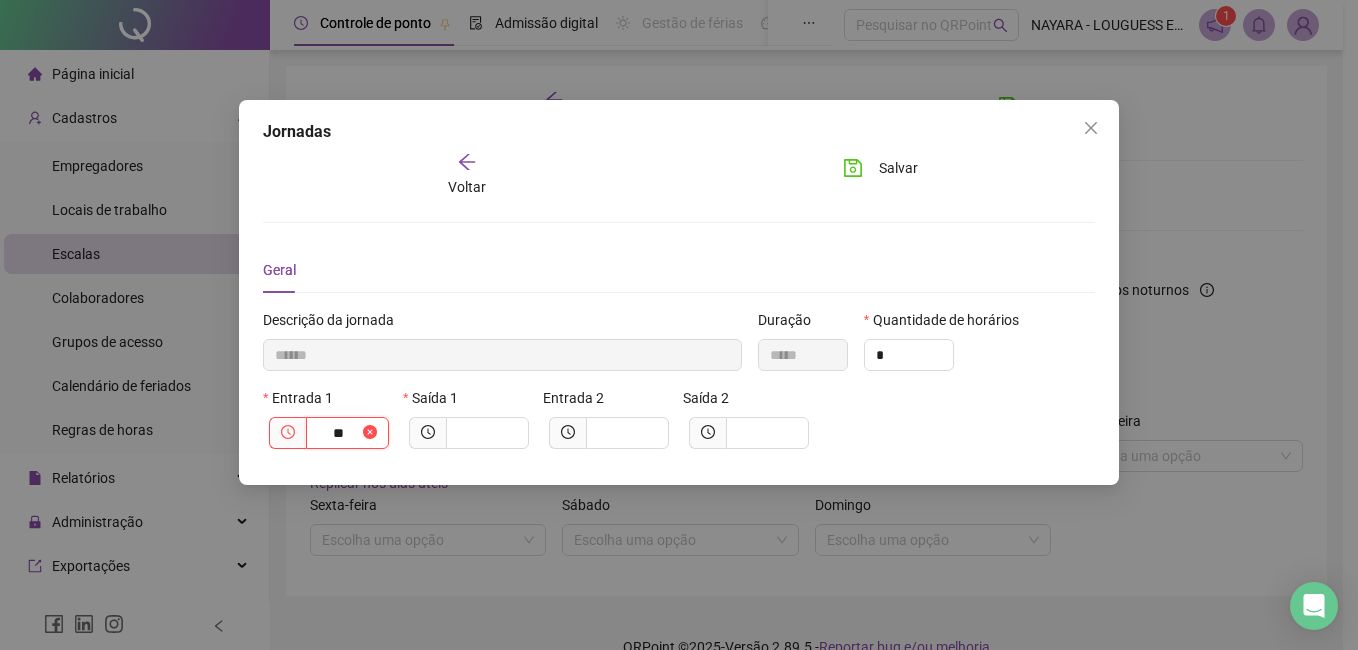 type on "********" 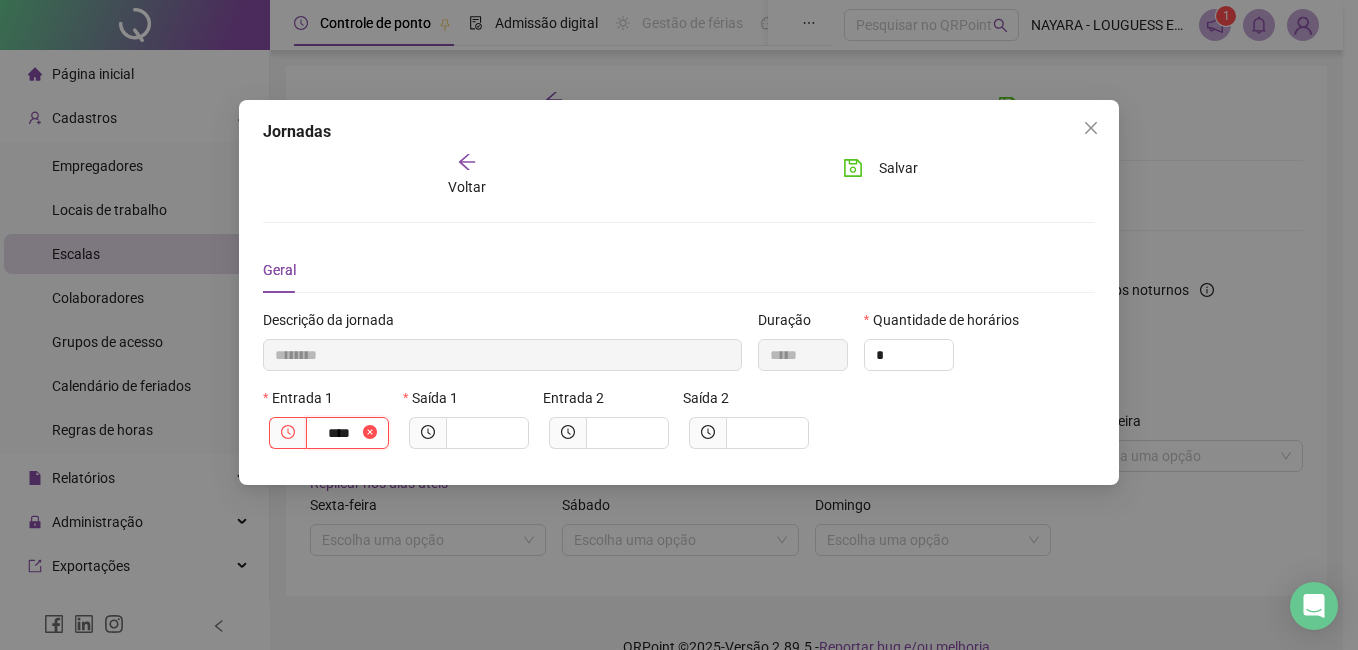 type on "*********" 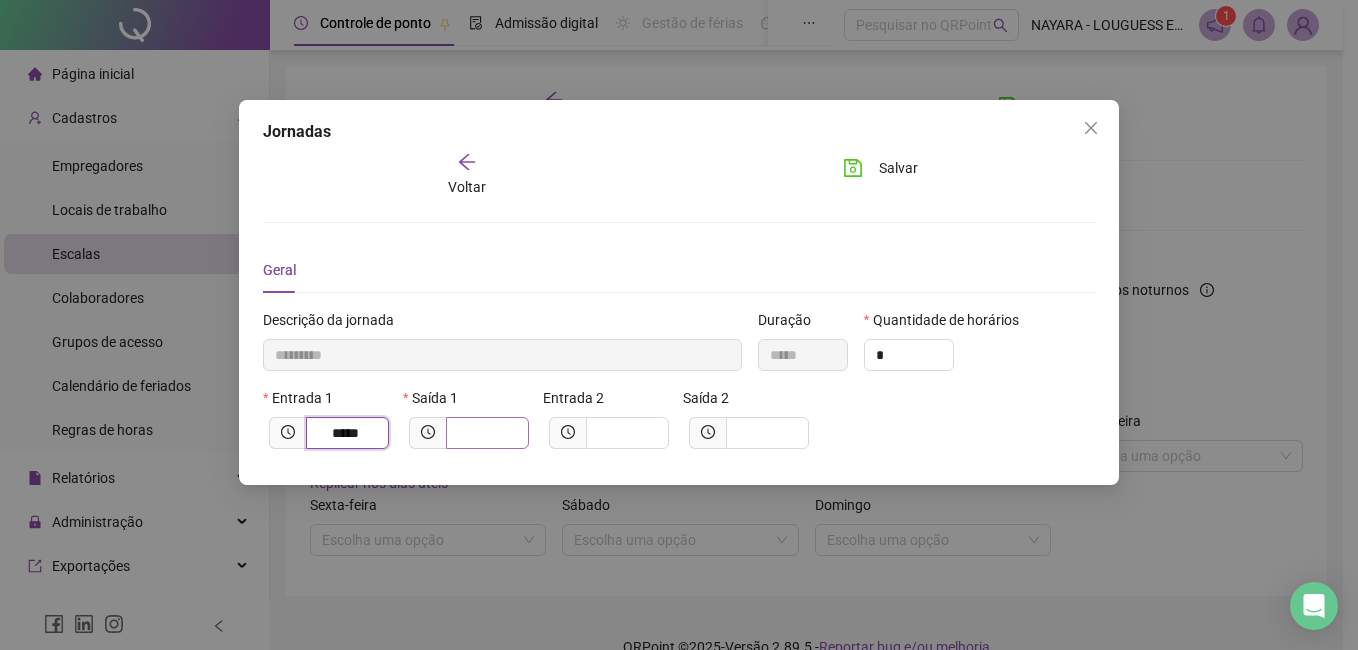 type on "*****" 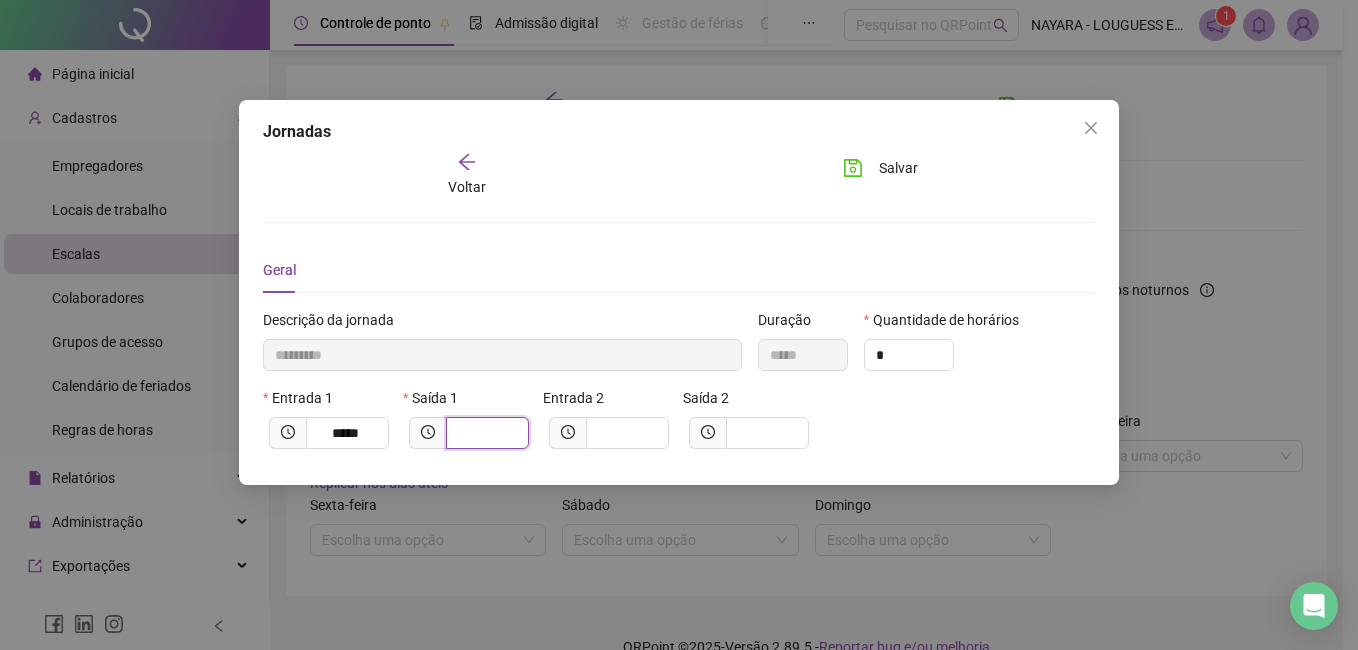 click at bounding box center (485, 433) 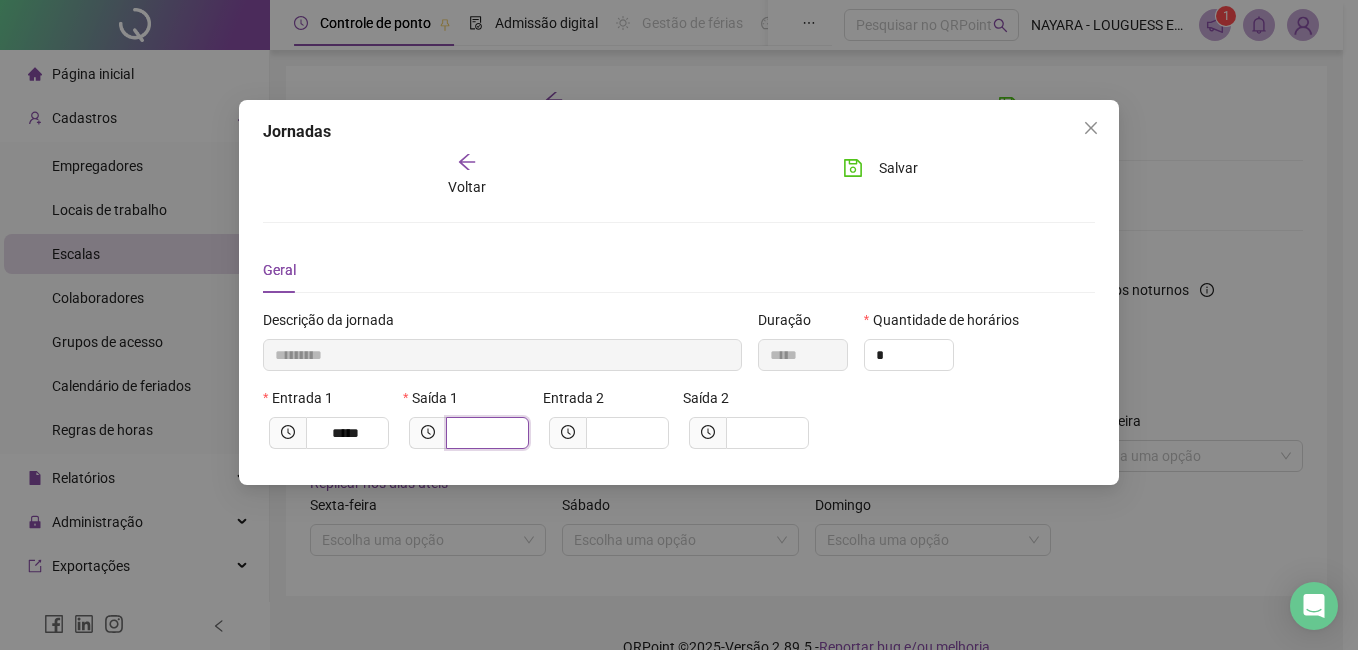 type on "*" 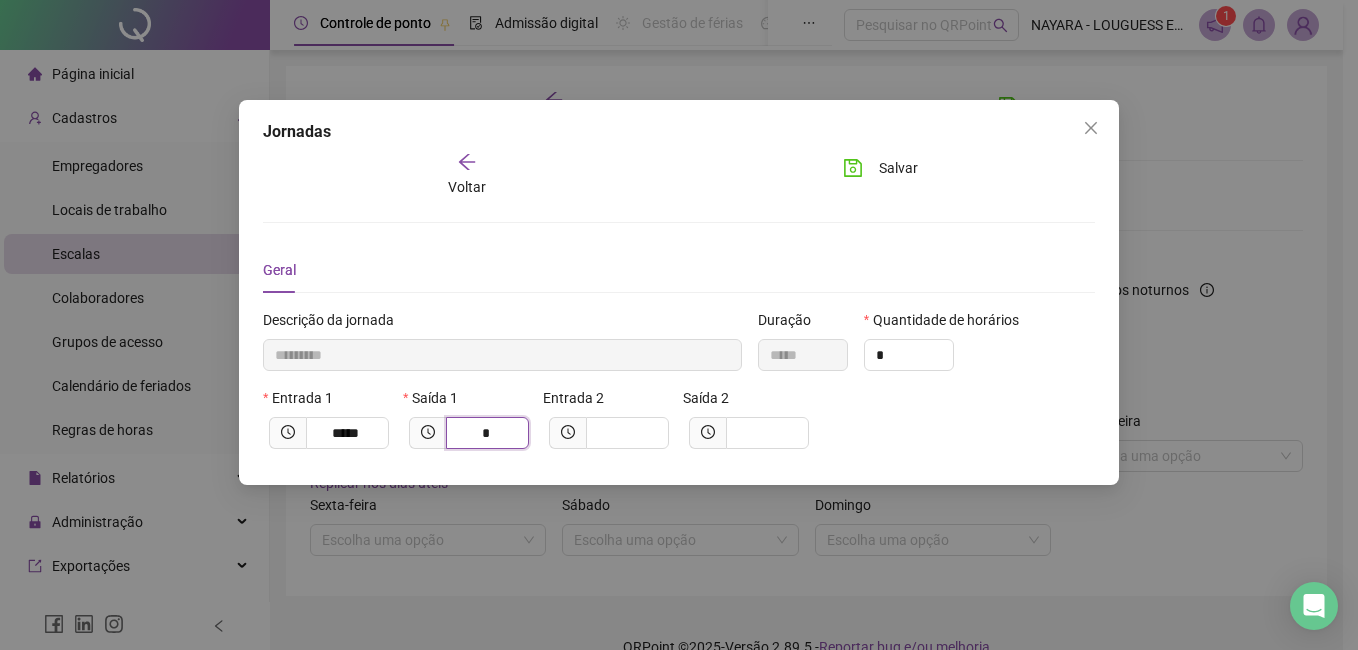 type on "**********" 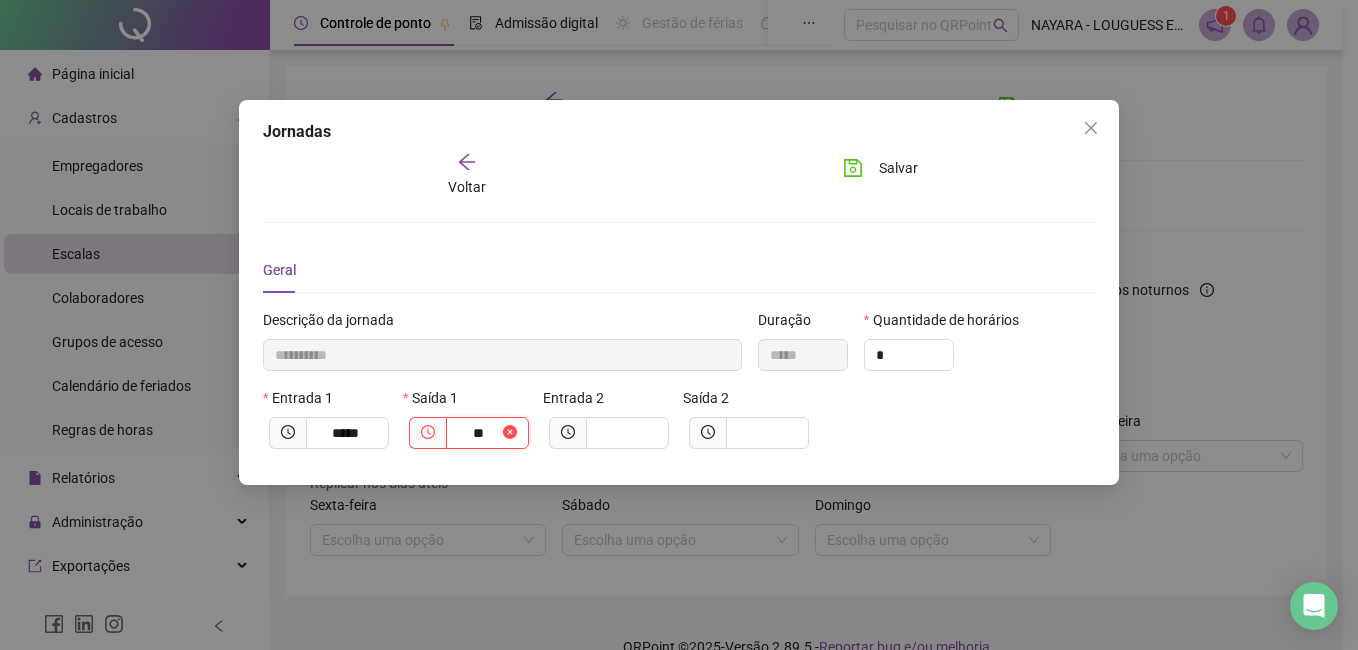 type on "**********" 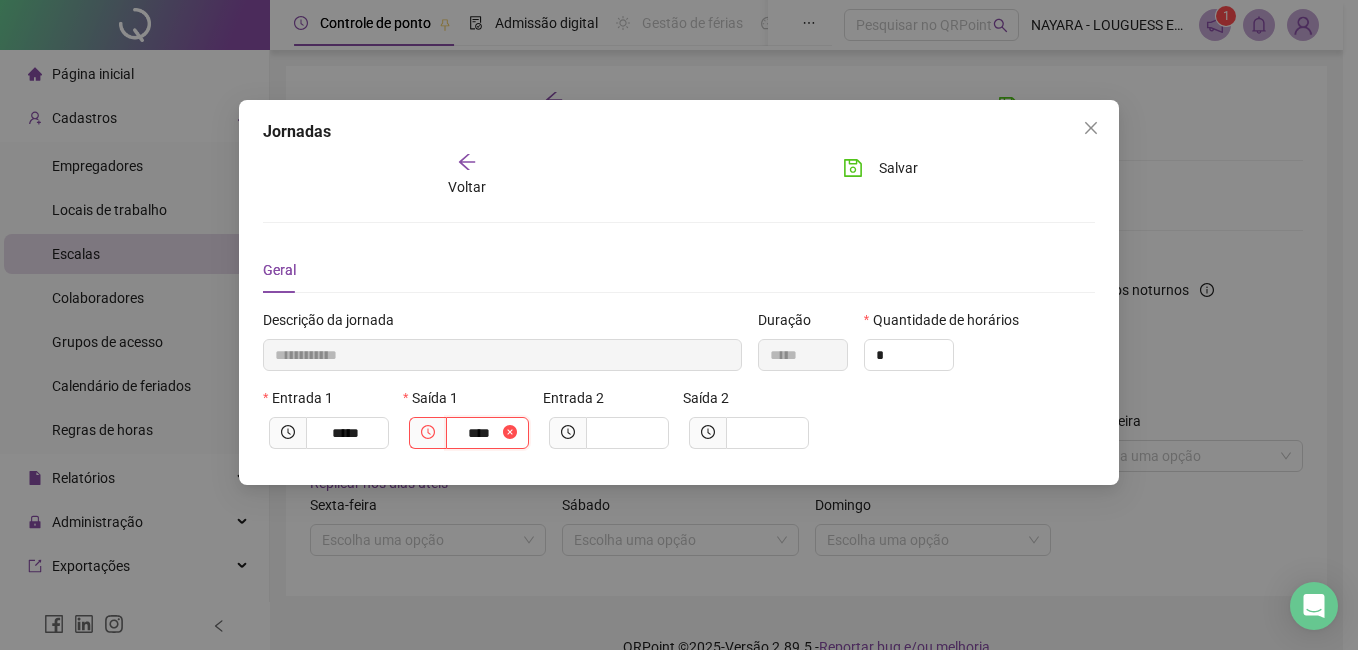 type on "**********" 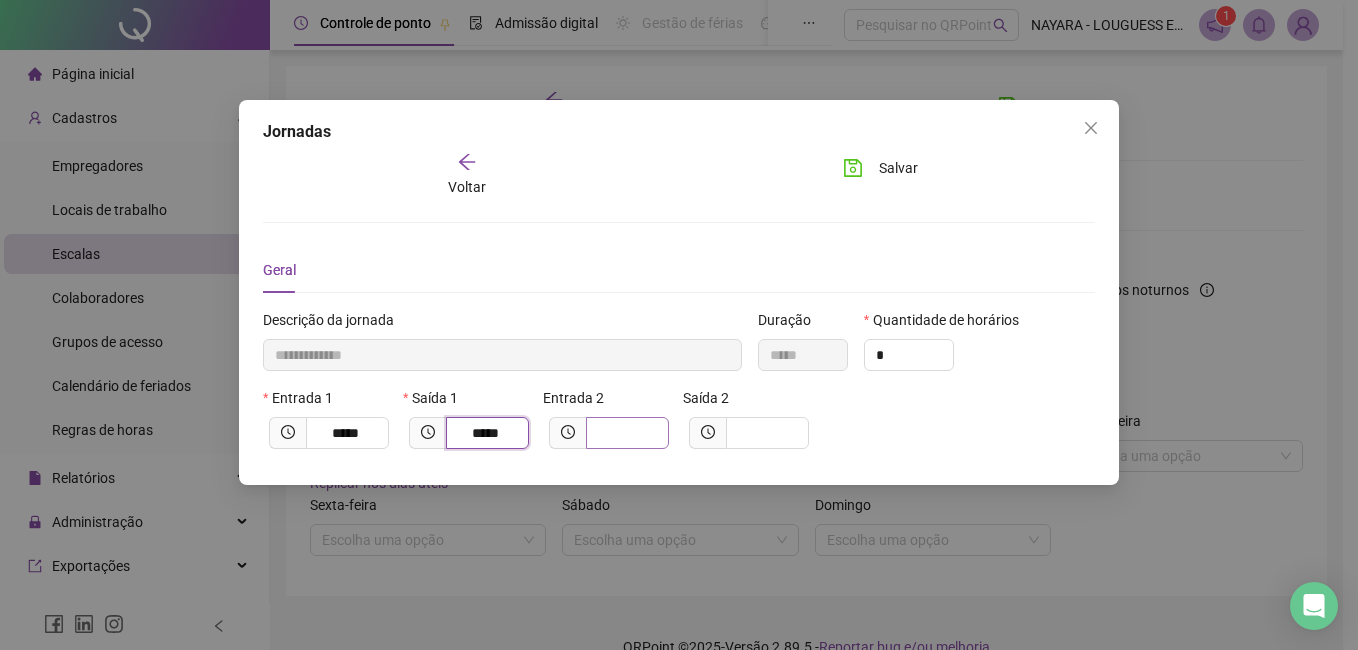 type on "*****" 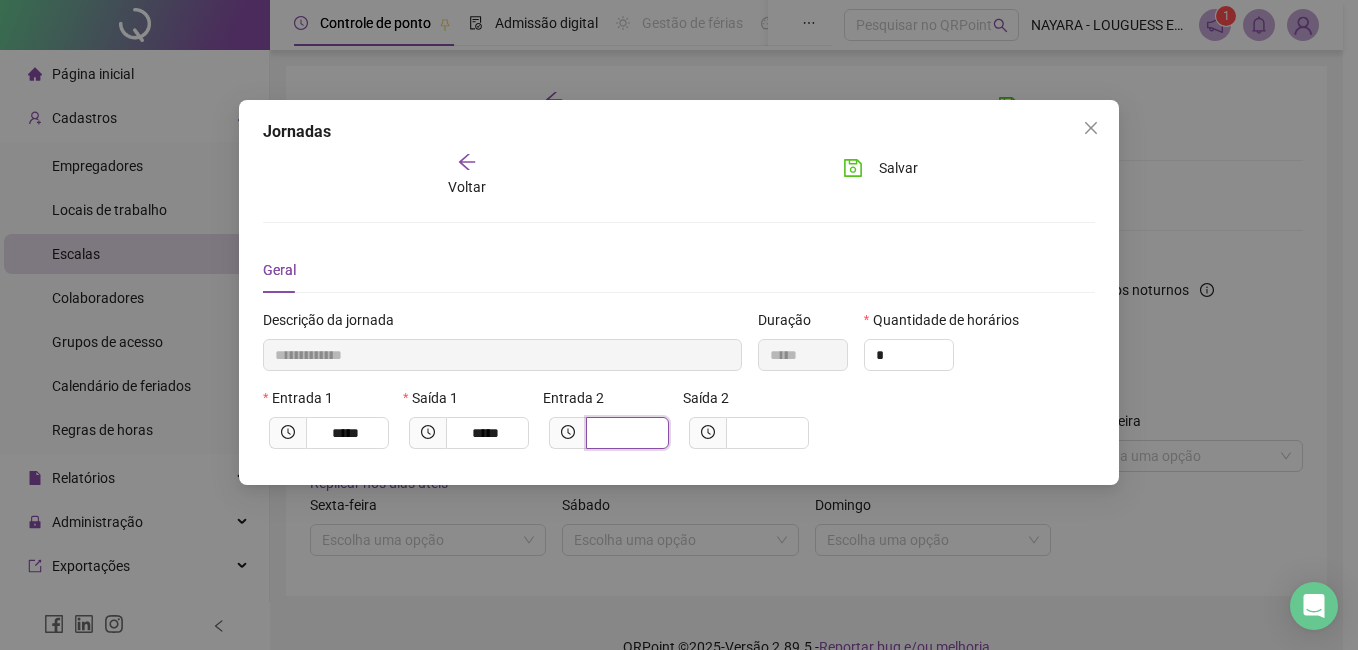 click at bounding box center (625, 433) 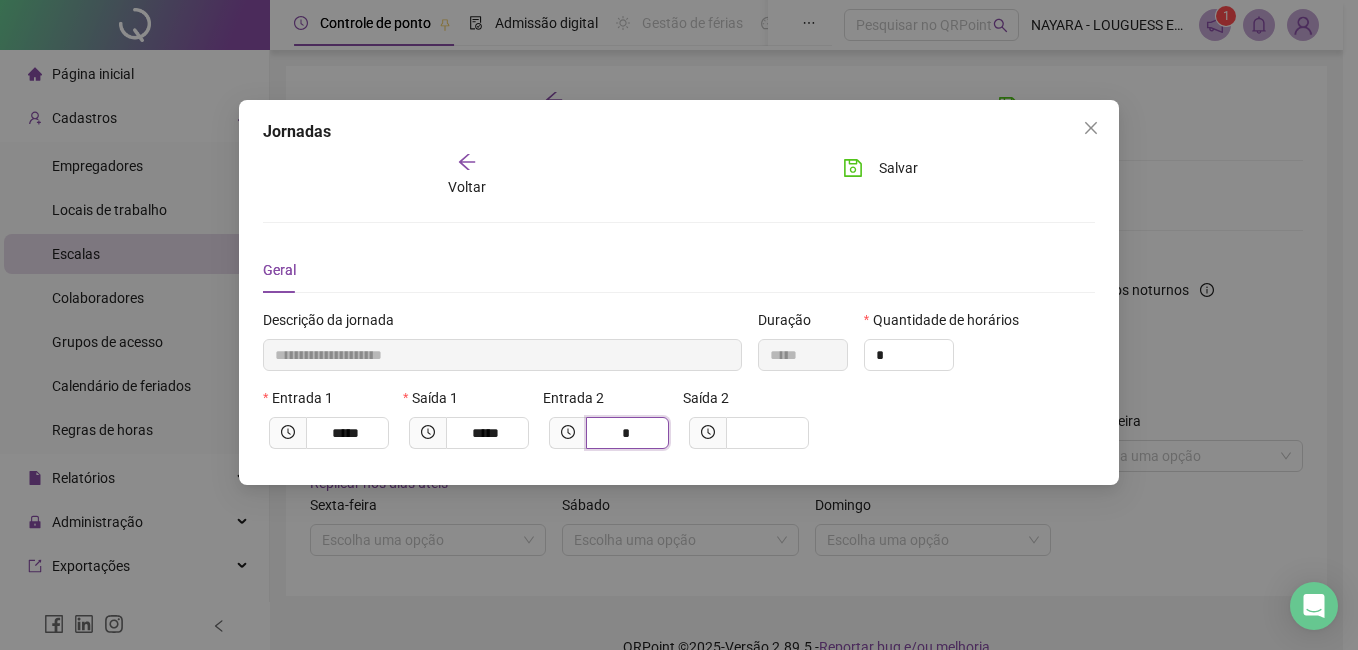 type on "**********" 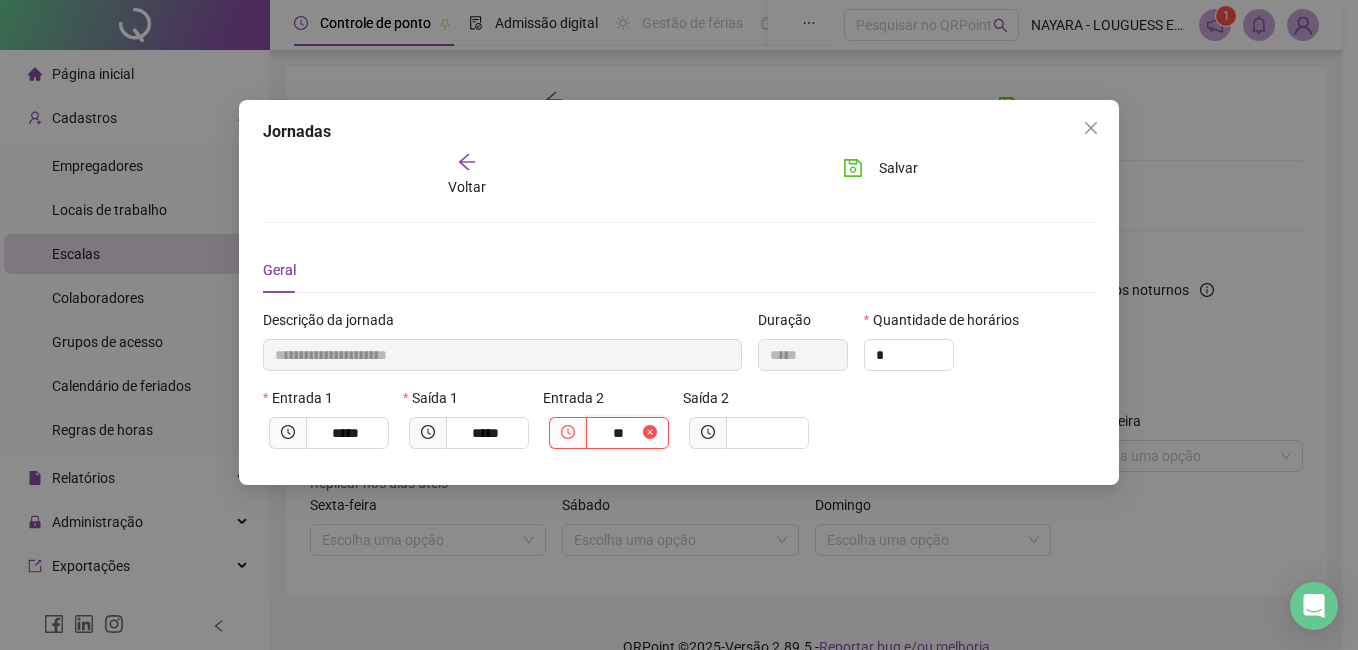 type on "**********" 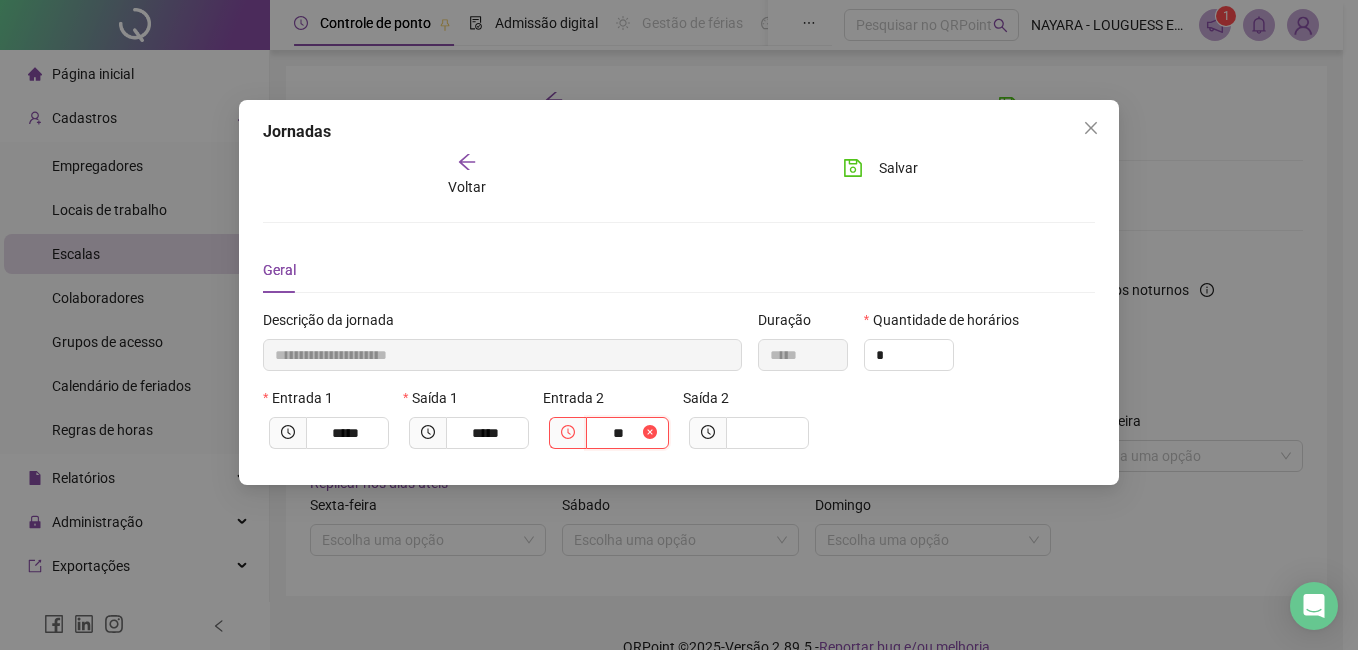 type on "****" 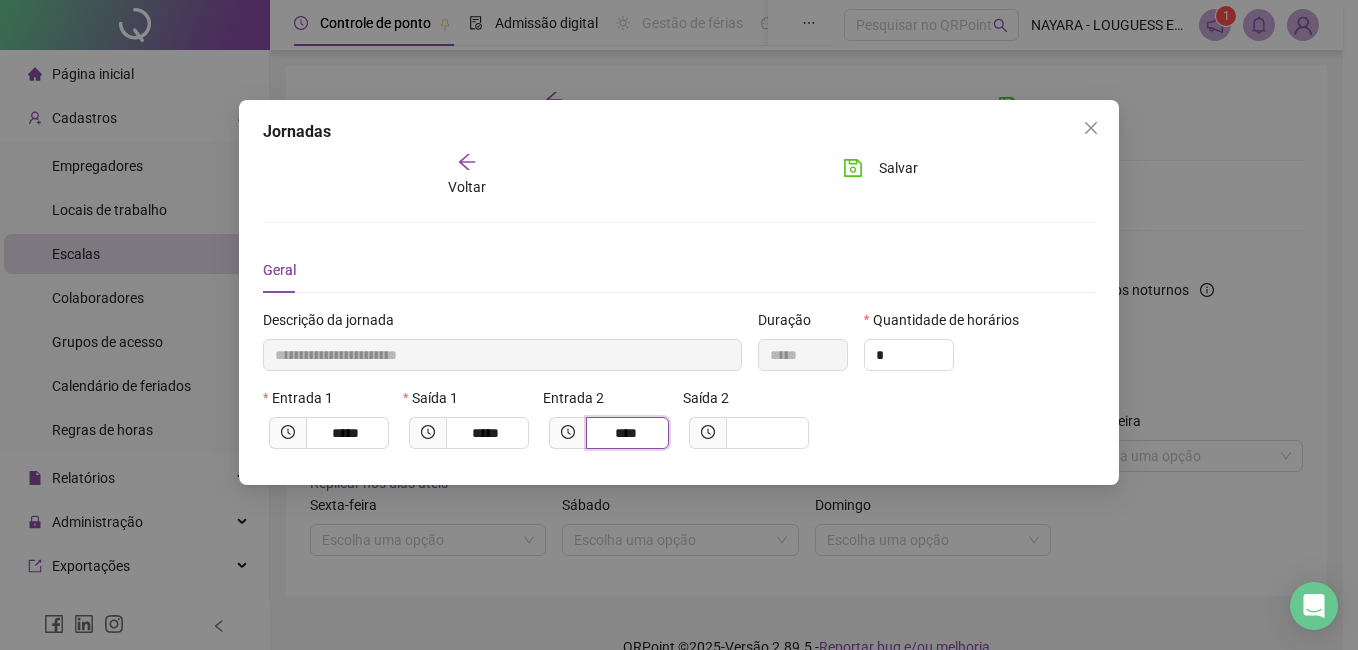 type on "**********" 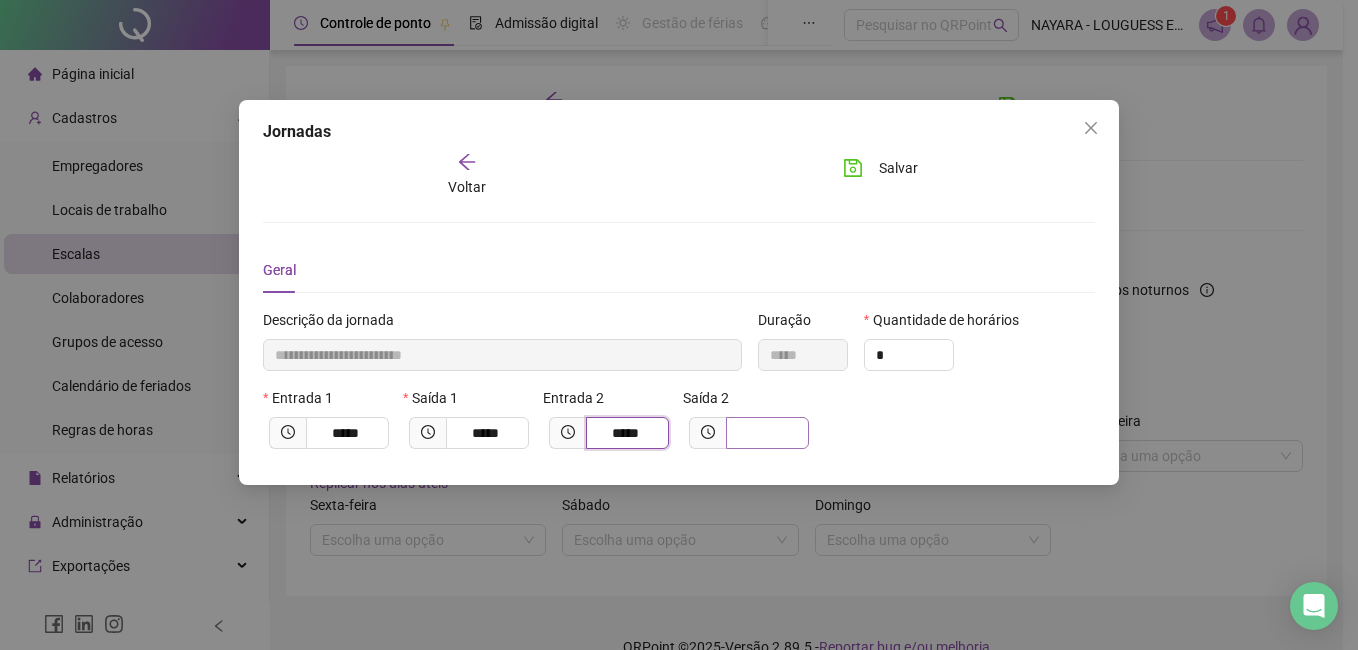 type on "*****" 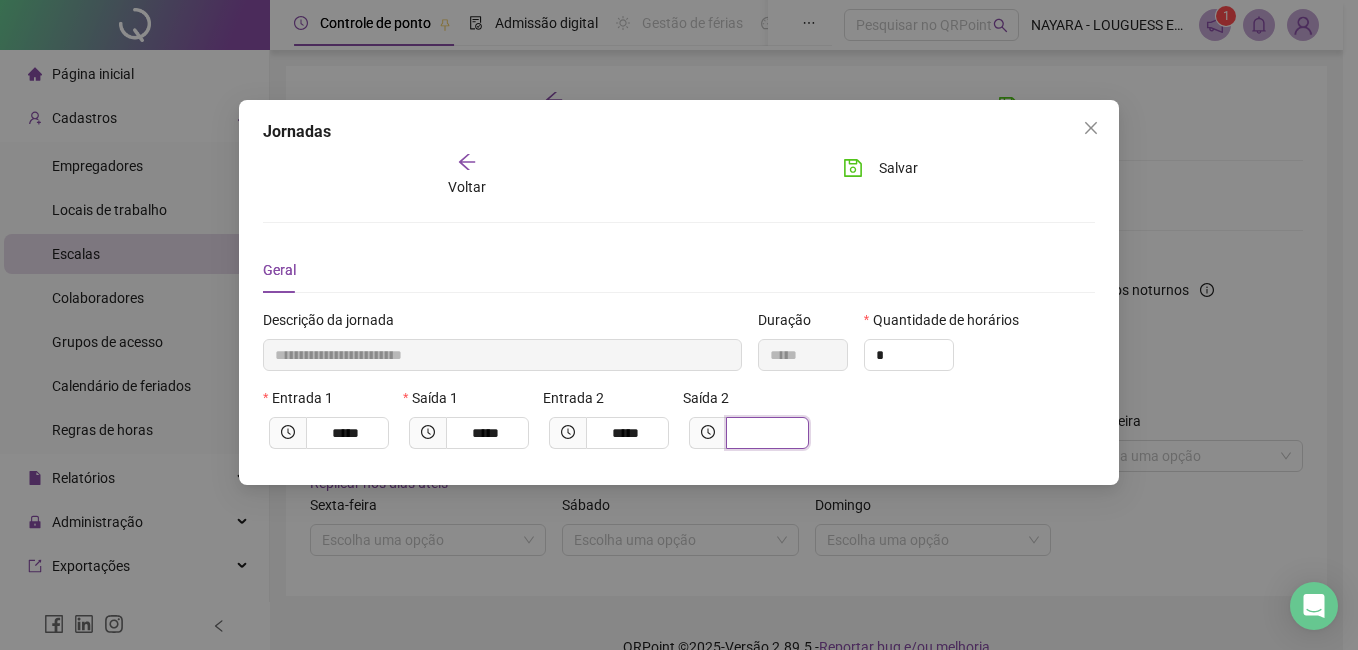 click at bounding box center (765, 433) 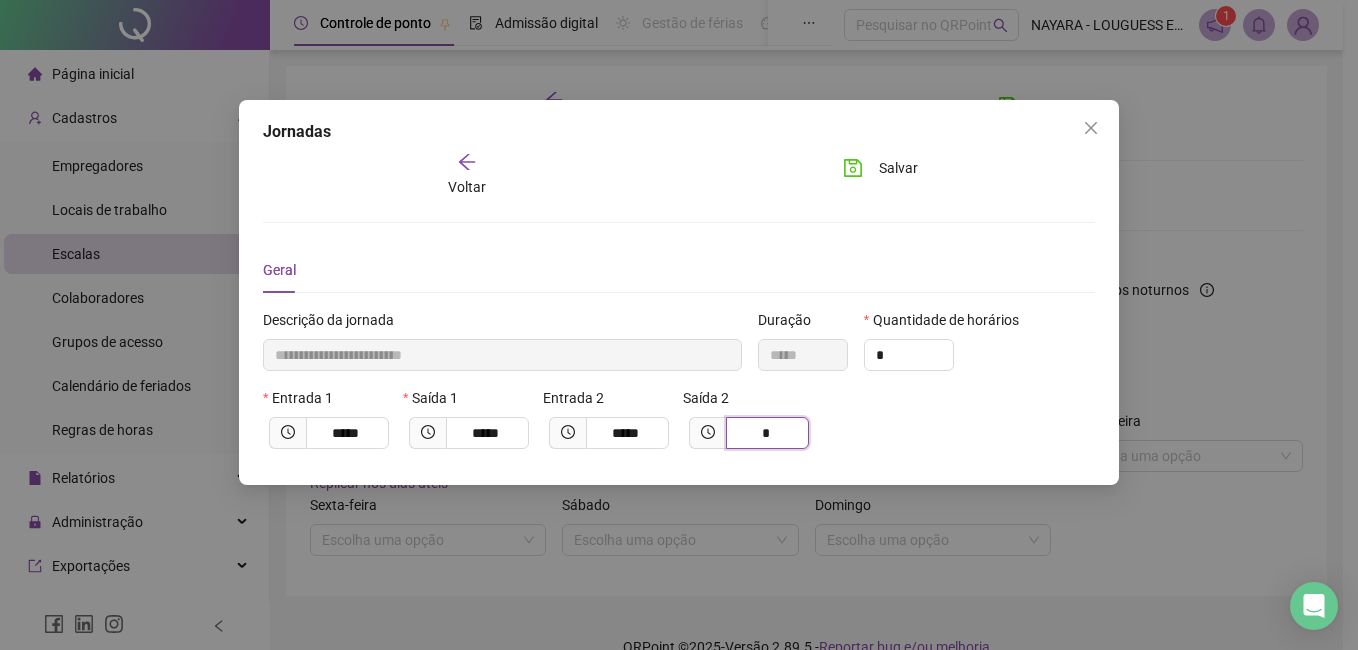 type on "**********" 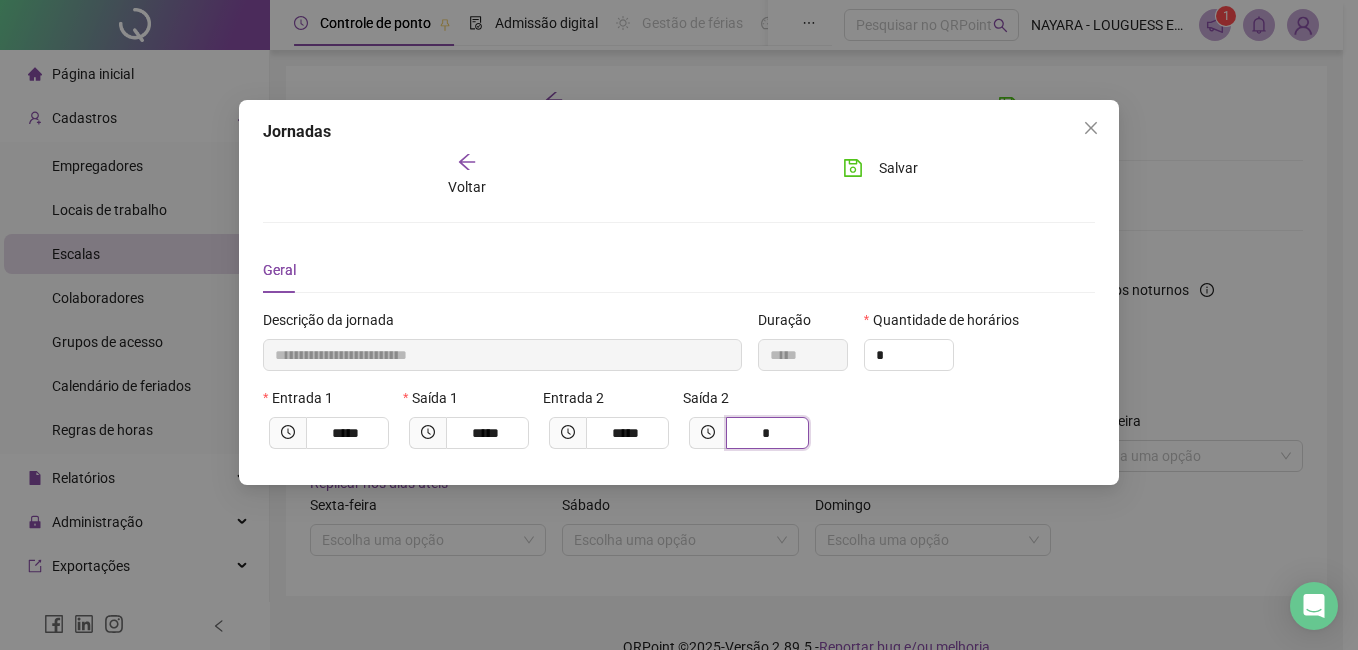 type on "**" 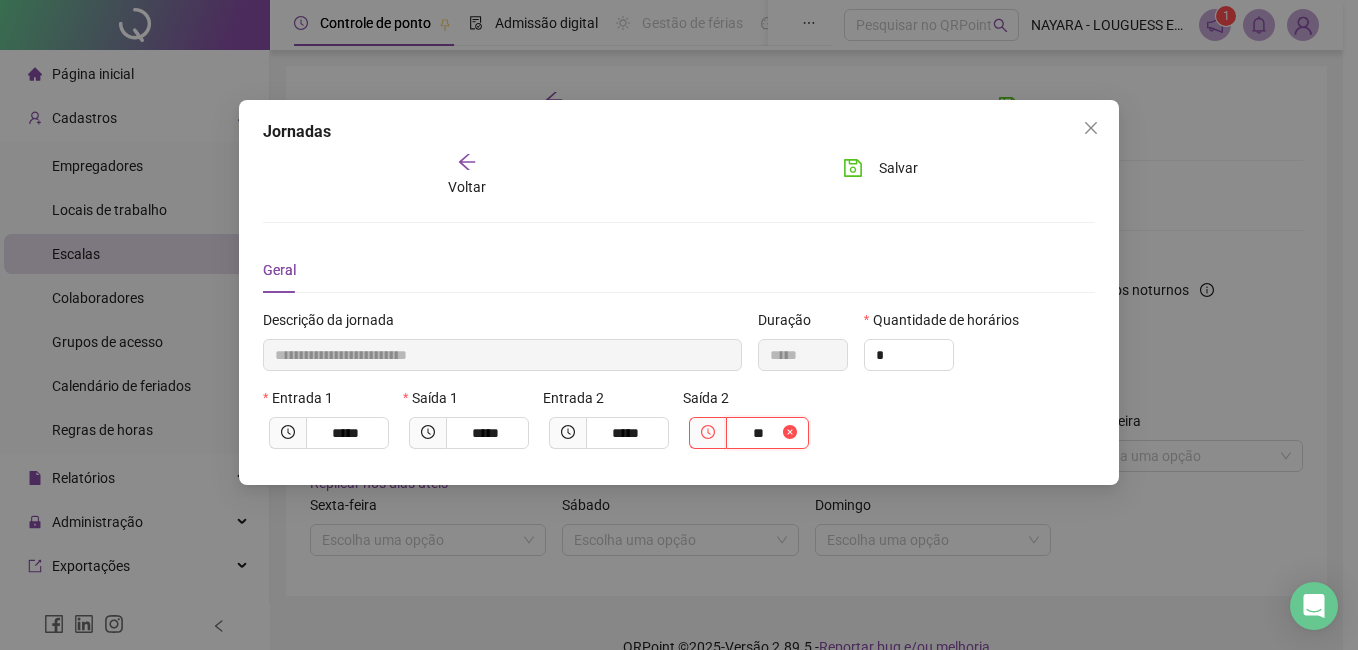 type on "**********" 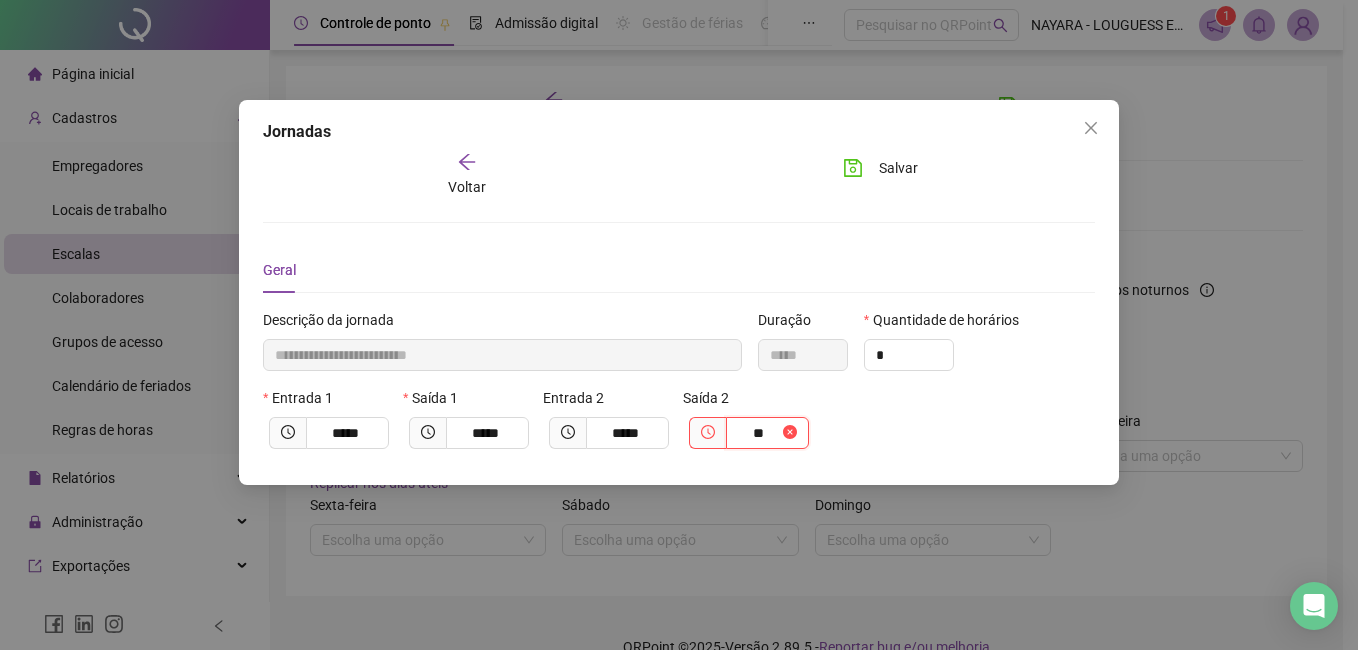 type on "*****" 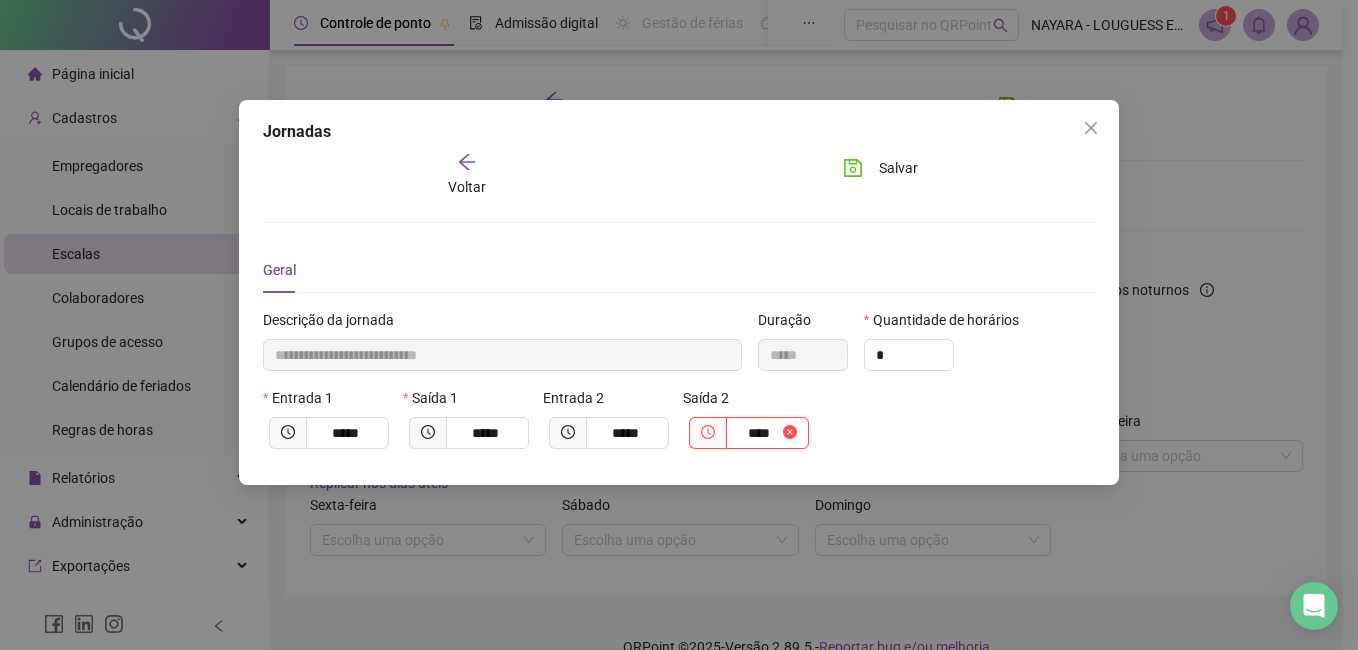 type on "**********" 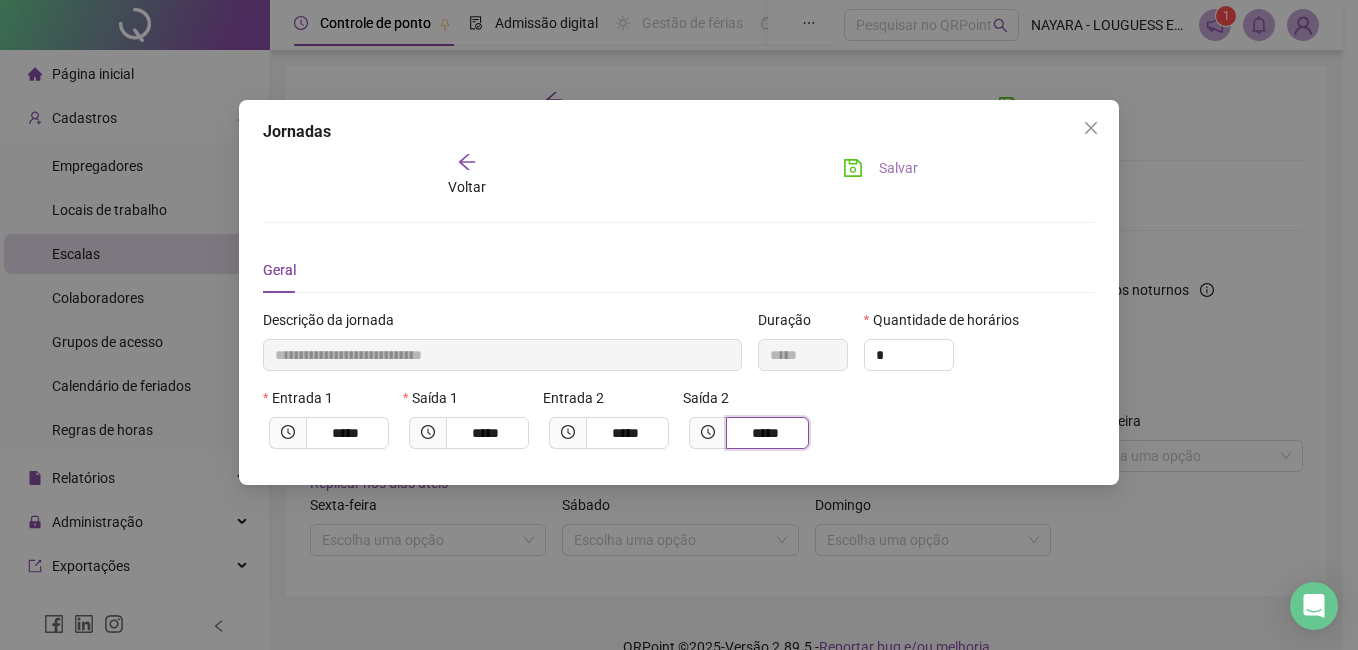 type on "*****" 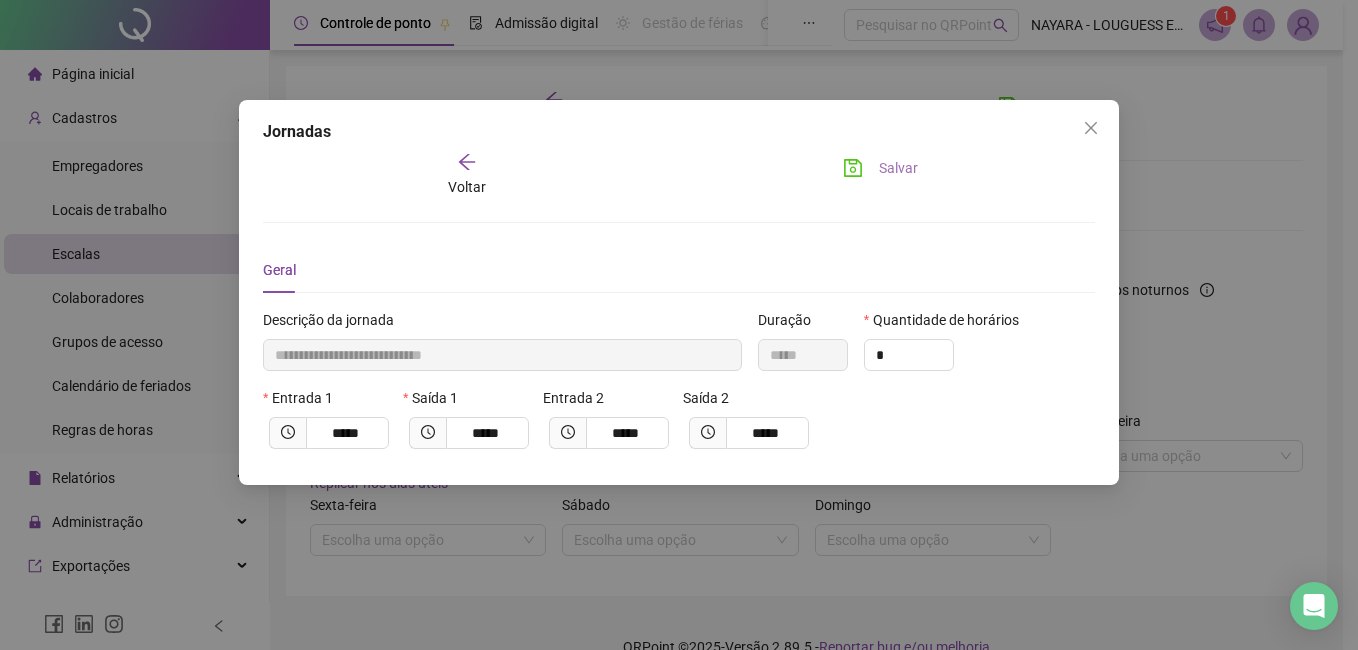 click on "Salvar" at bounding box center [898, 168] 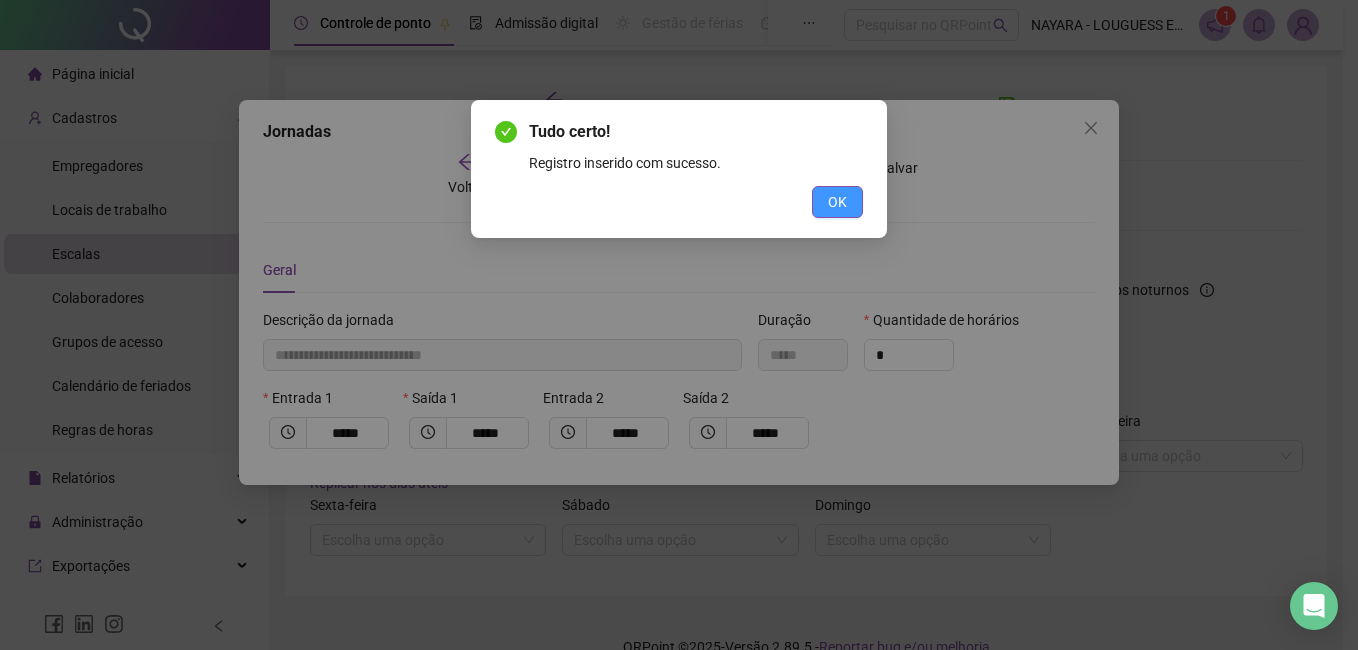 click on "OK" at bounding box center (837, 202) 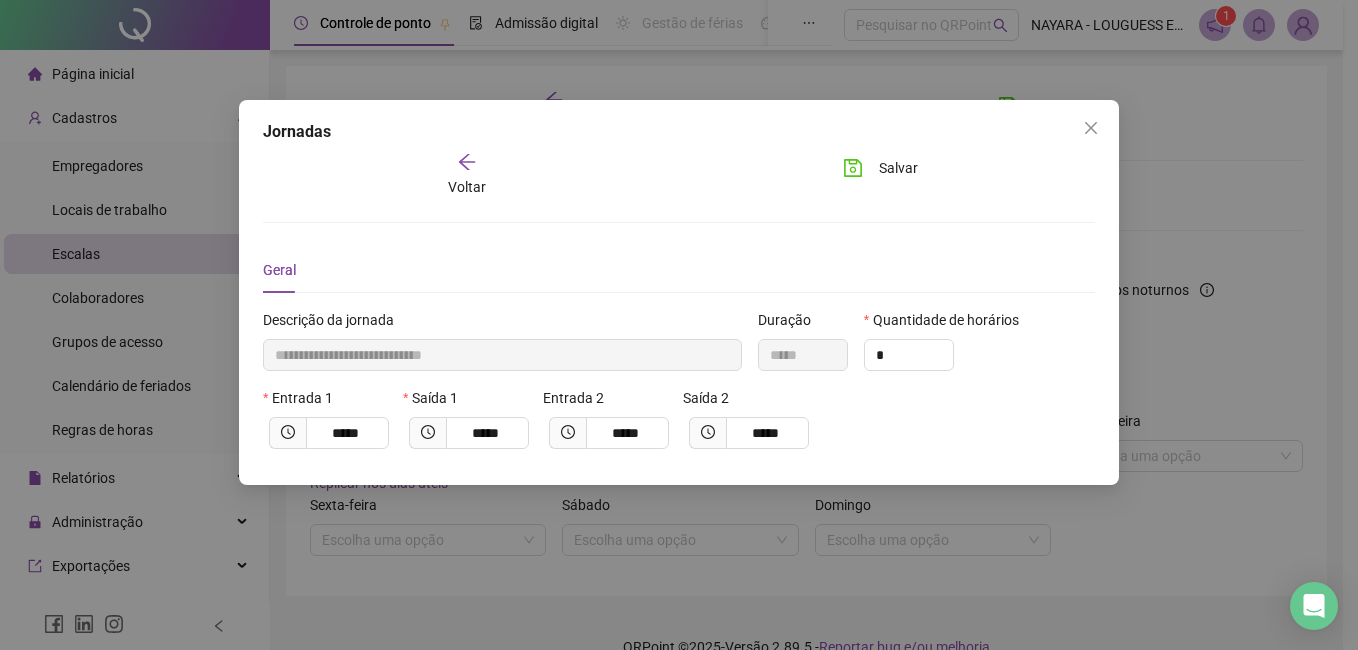 click 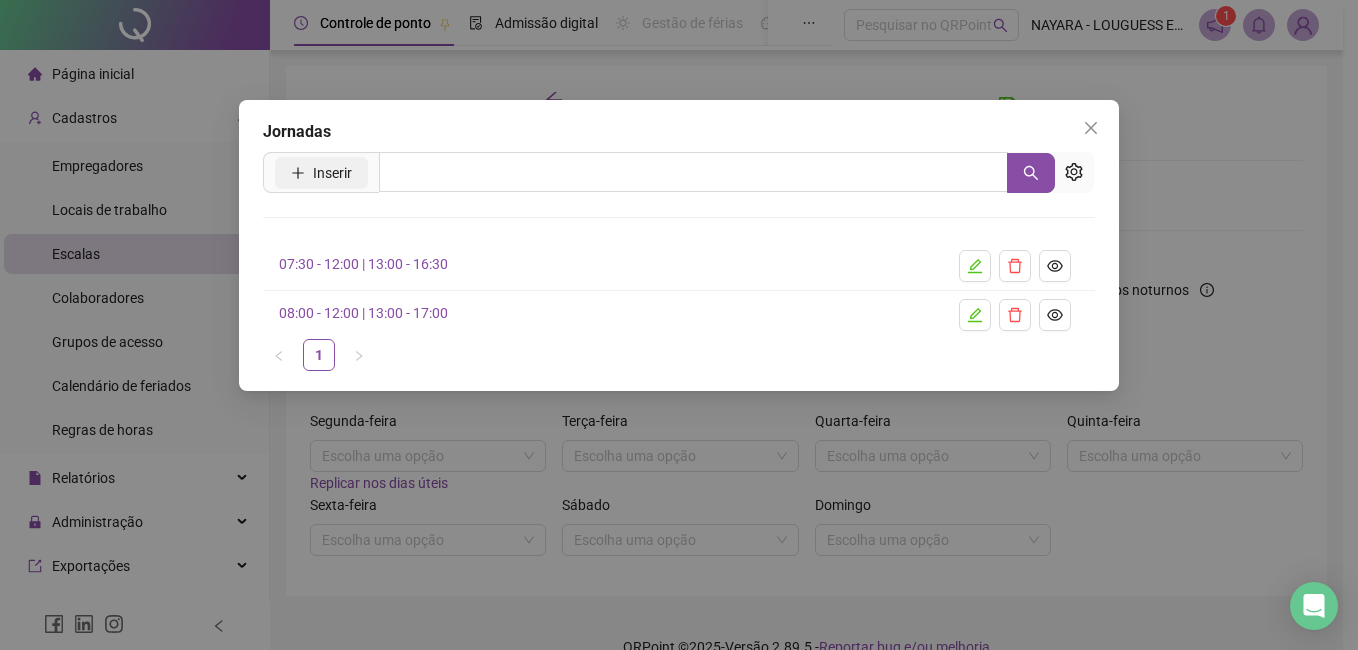 click on "Inserir" at bounding box center [332, 173] 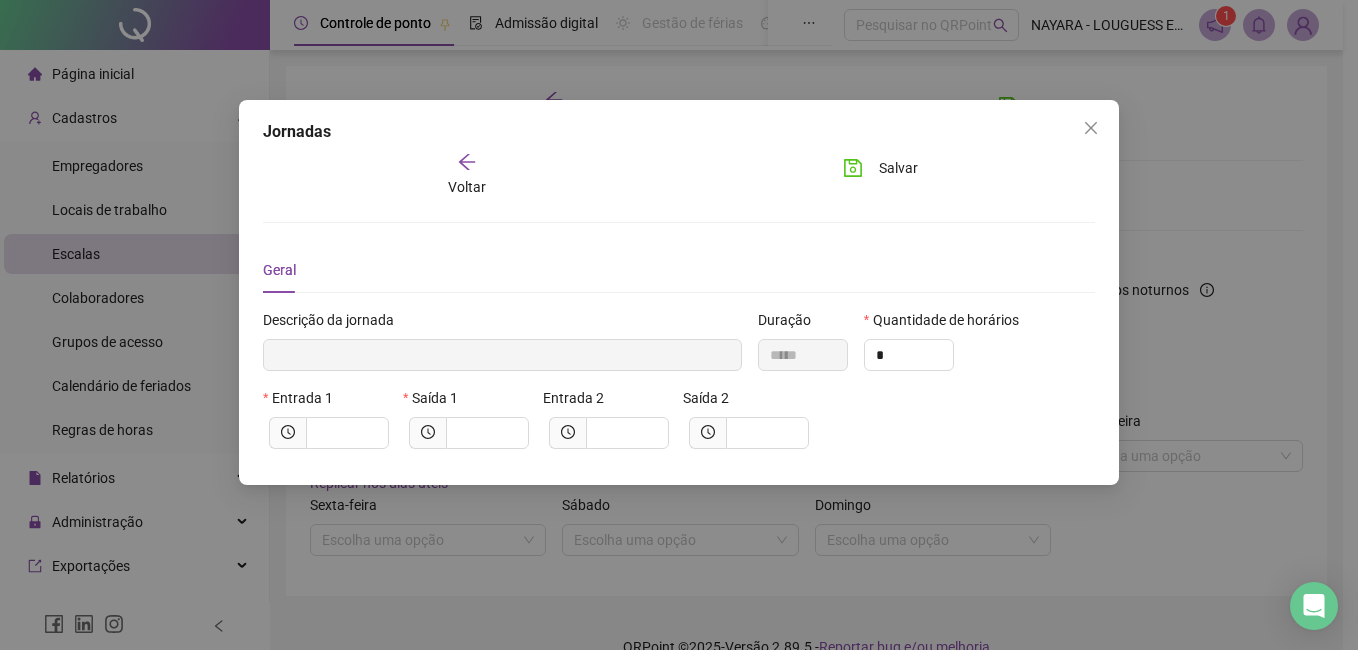 type 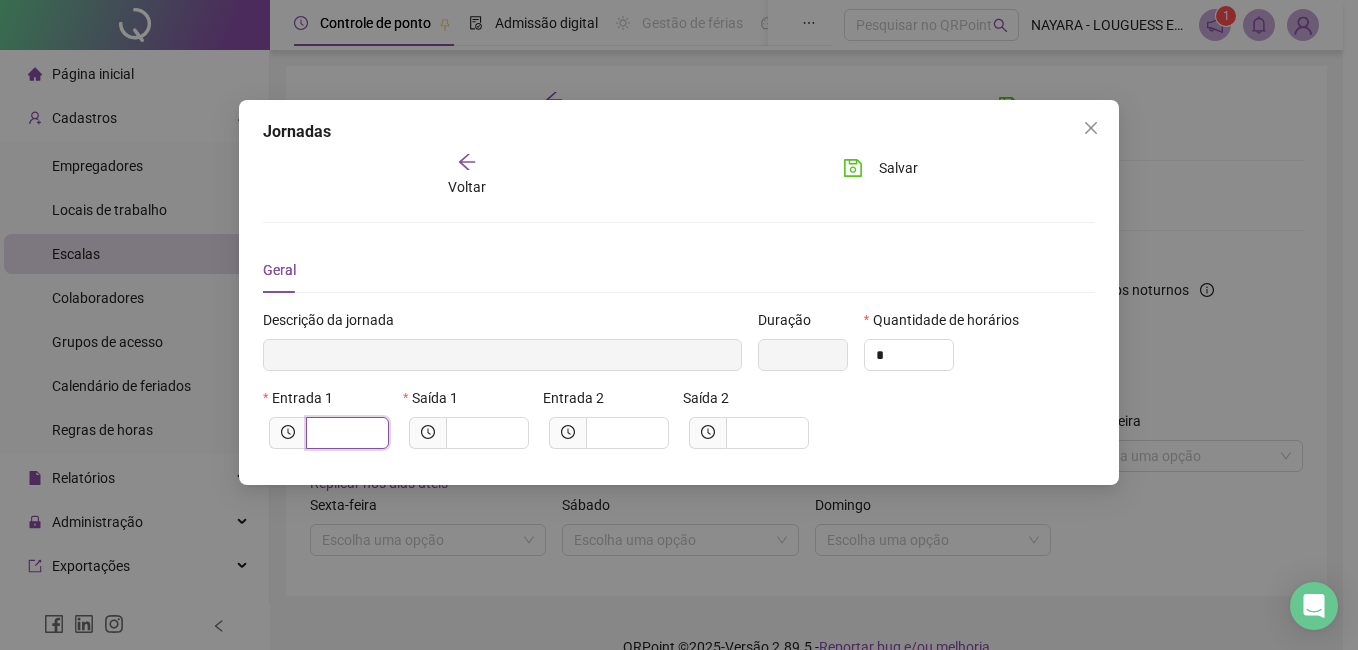 click at bounding box center [345, 433] 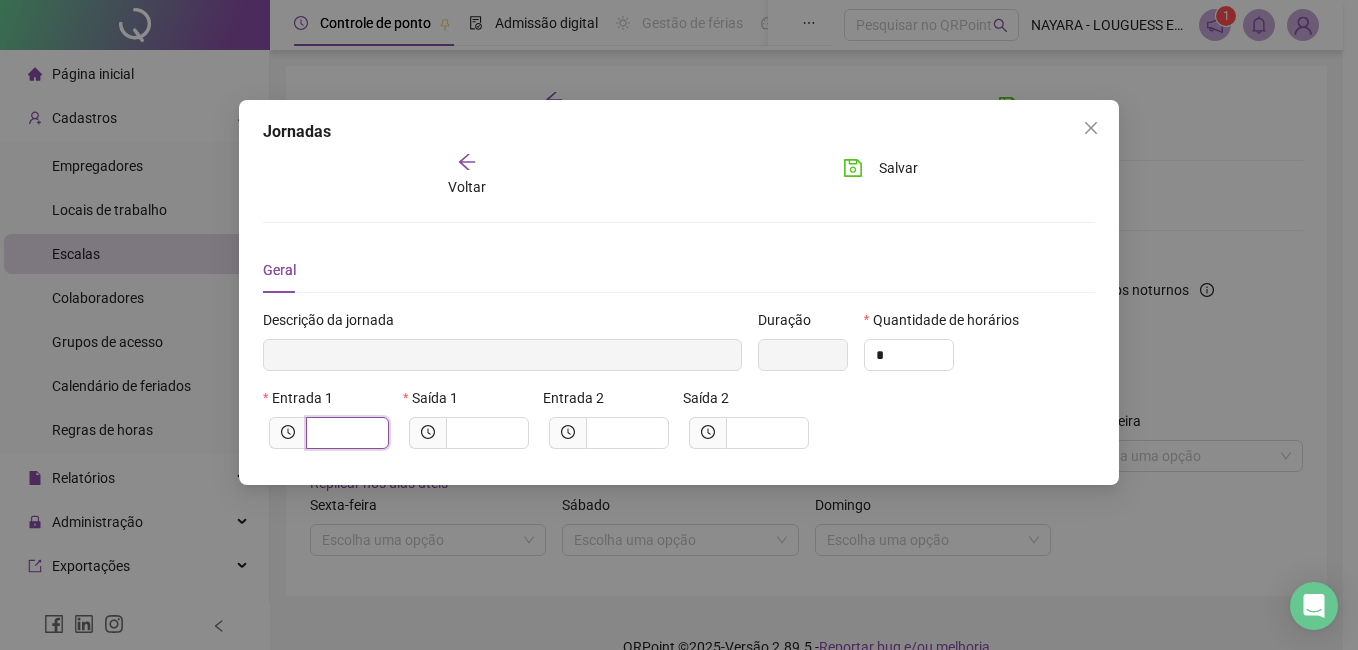 type on "*****" 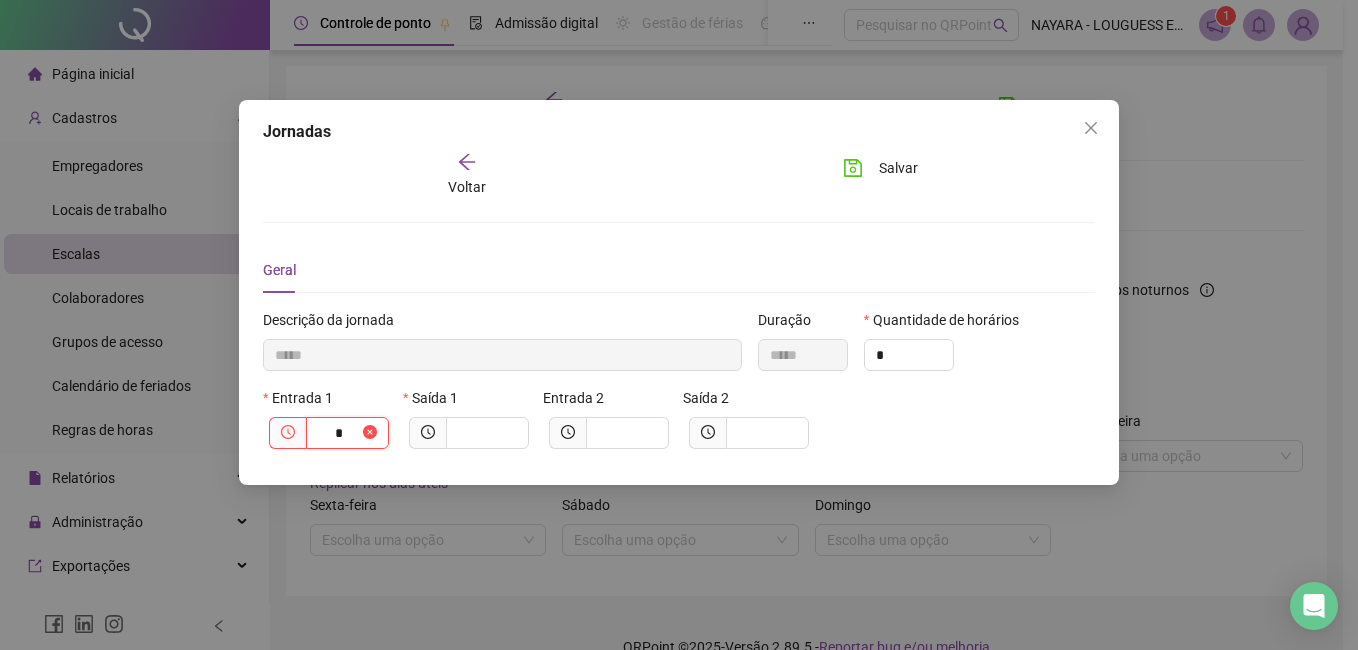 type on "******" 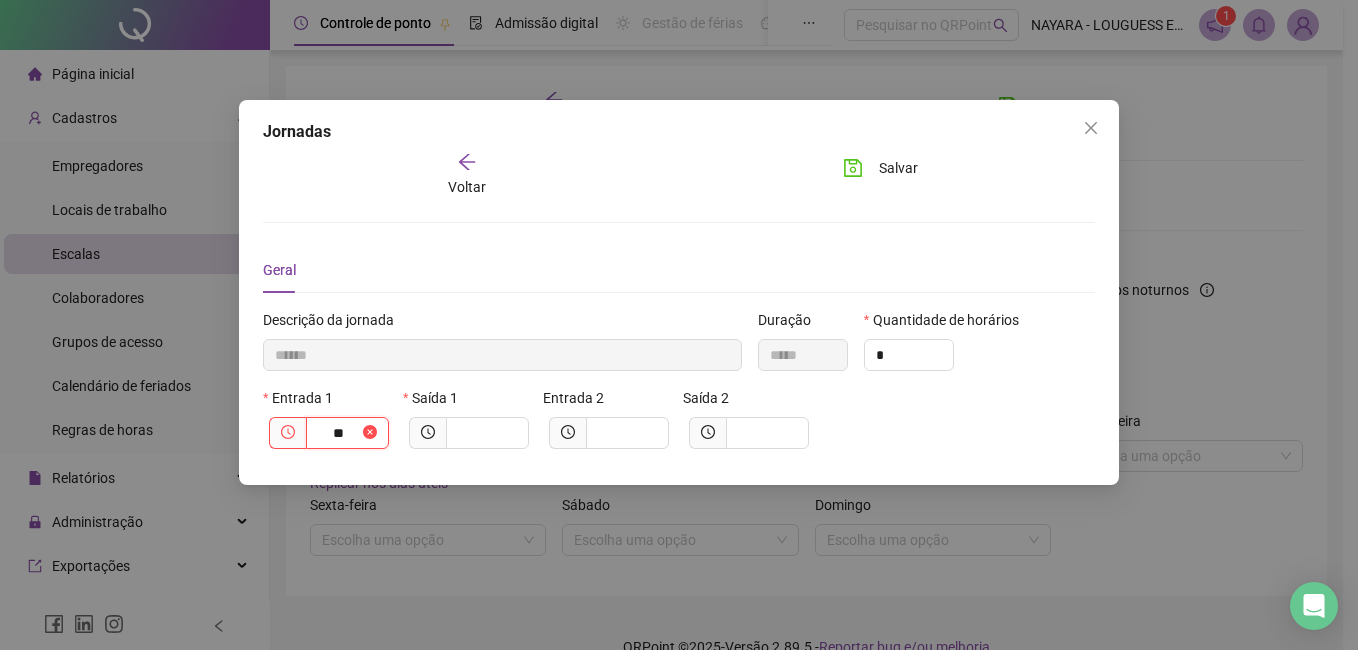 type on "********" 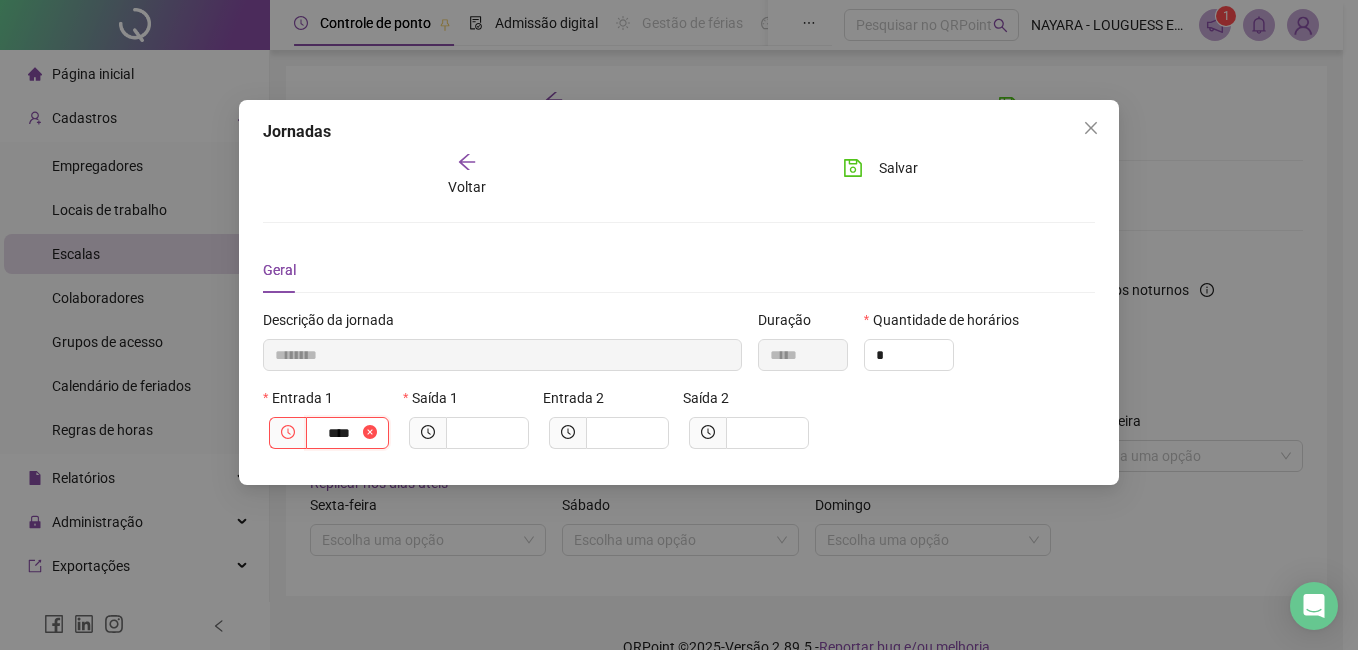 type on "******" 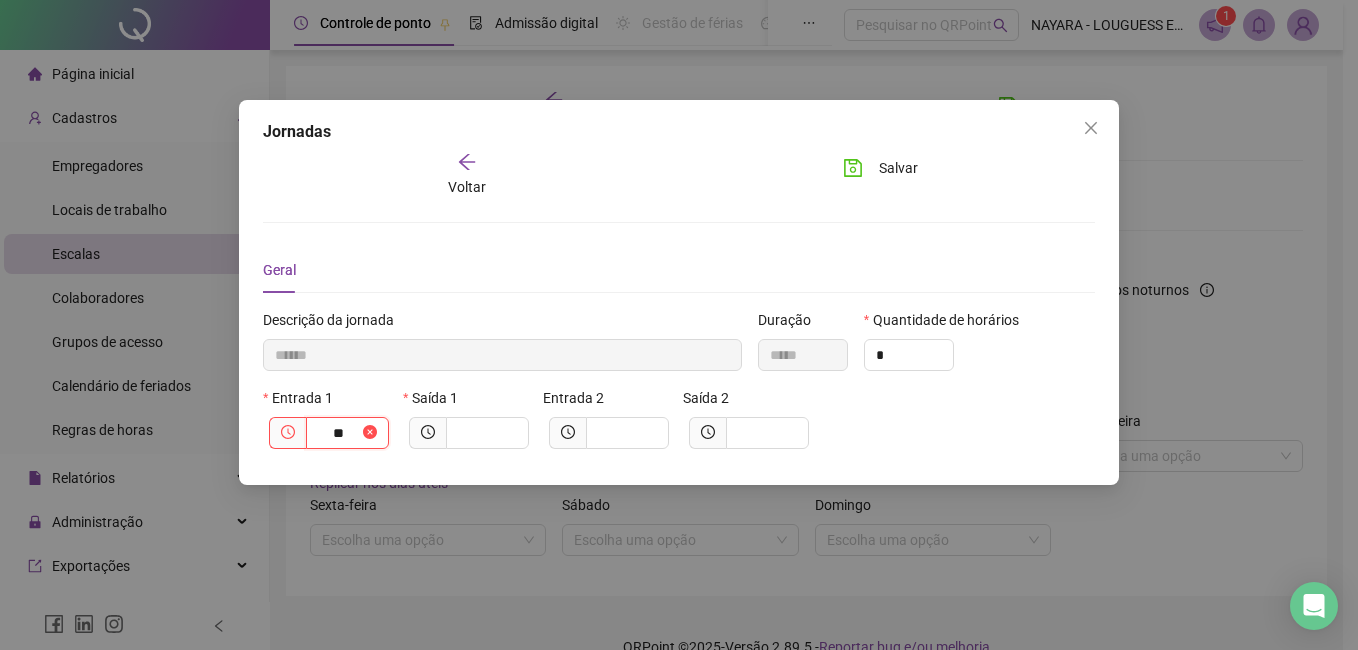 type on "*****" 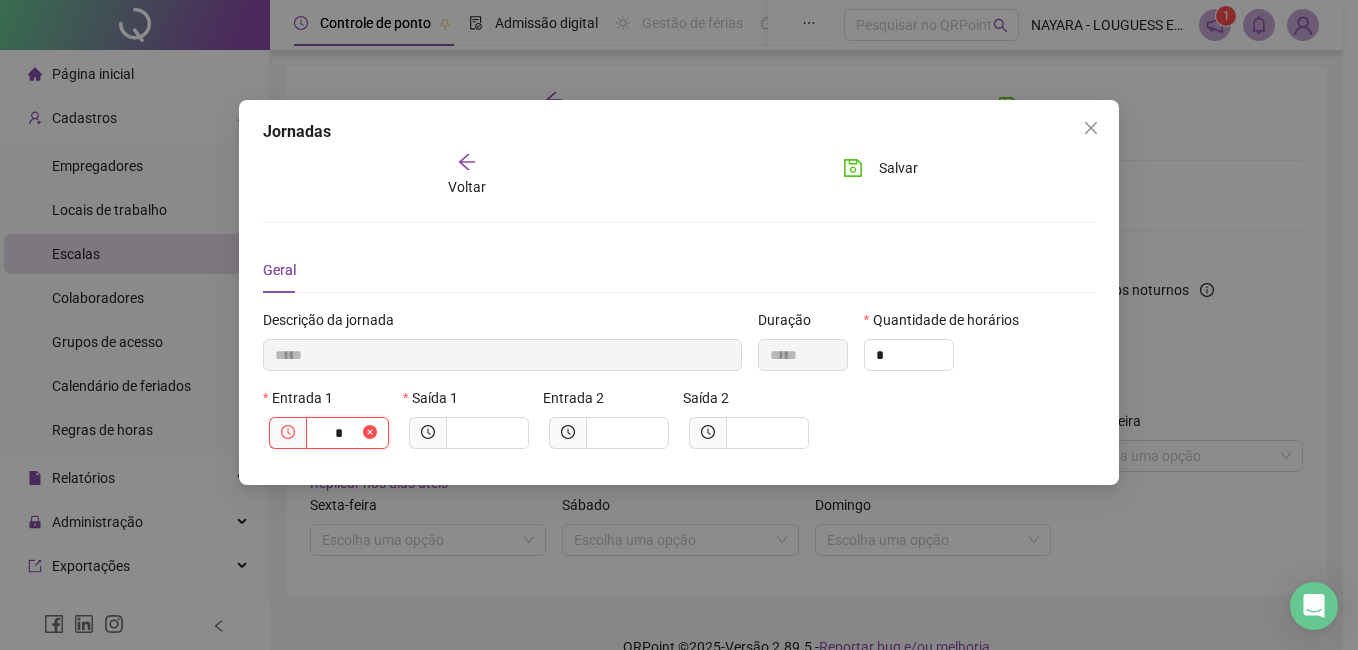 type on "*****" 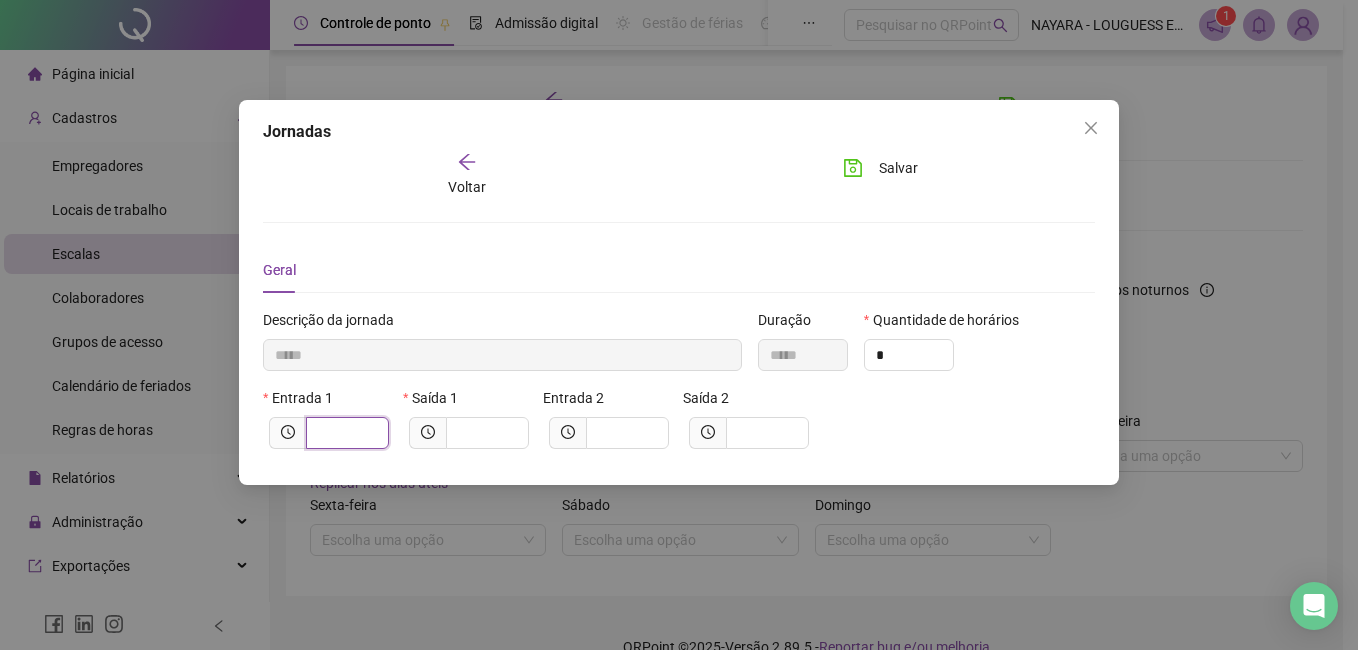 type on "*****" 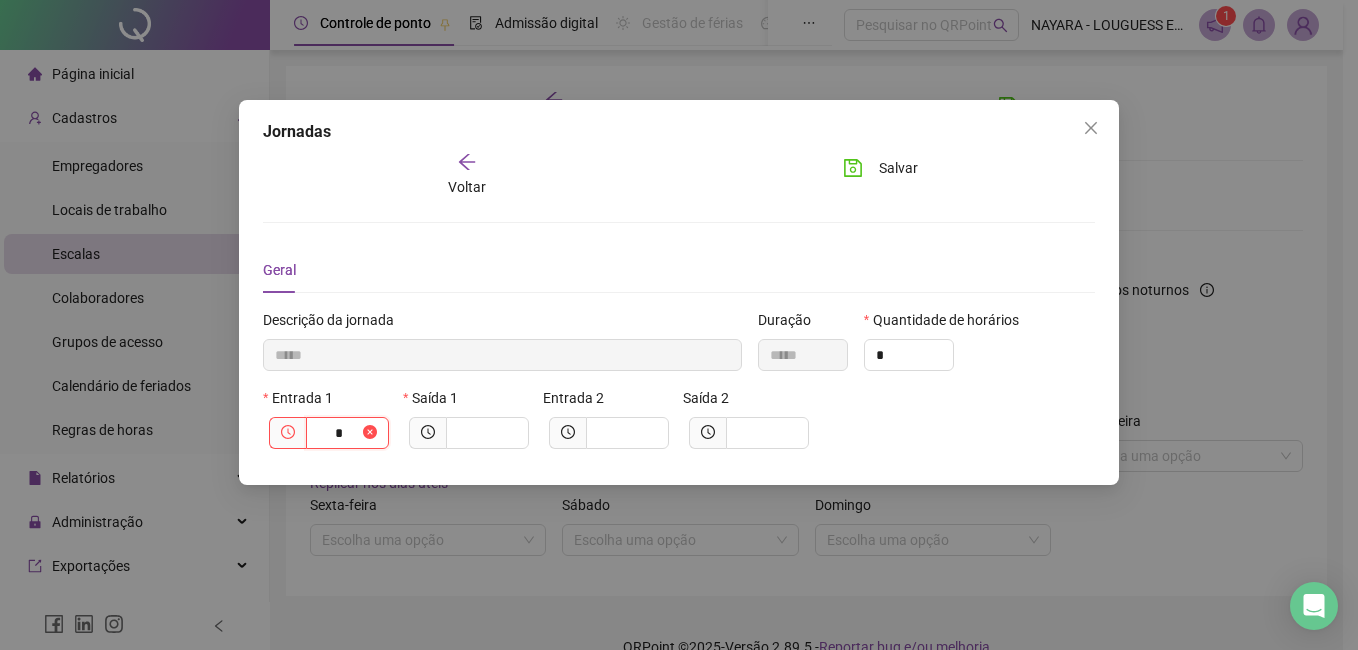 type on "******" 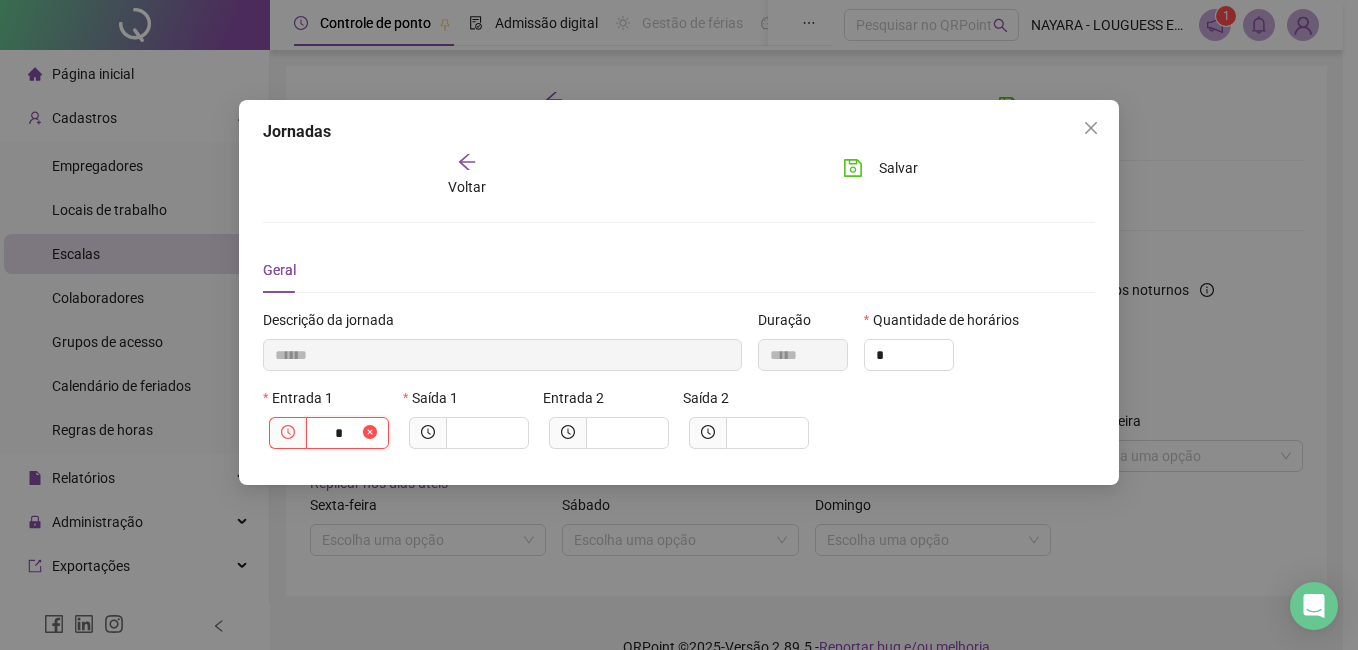 type on "**" 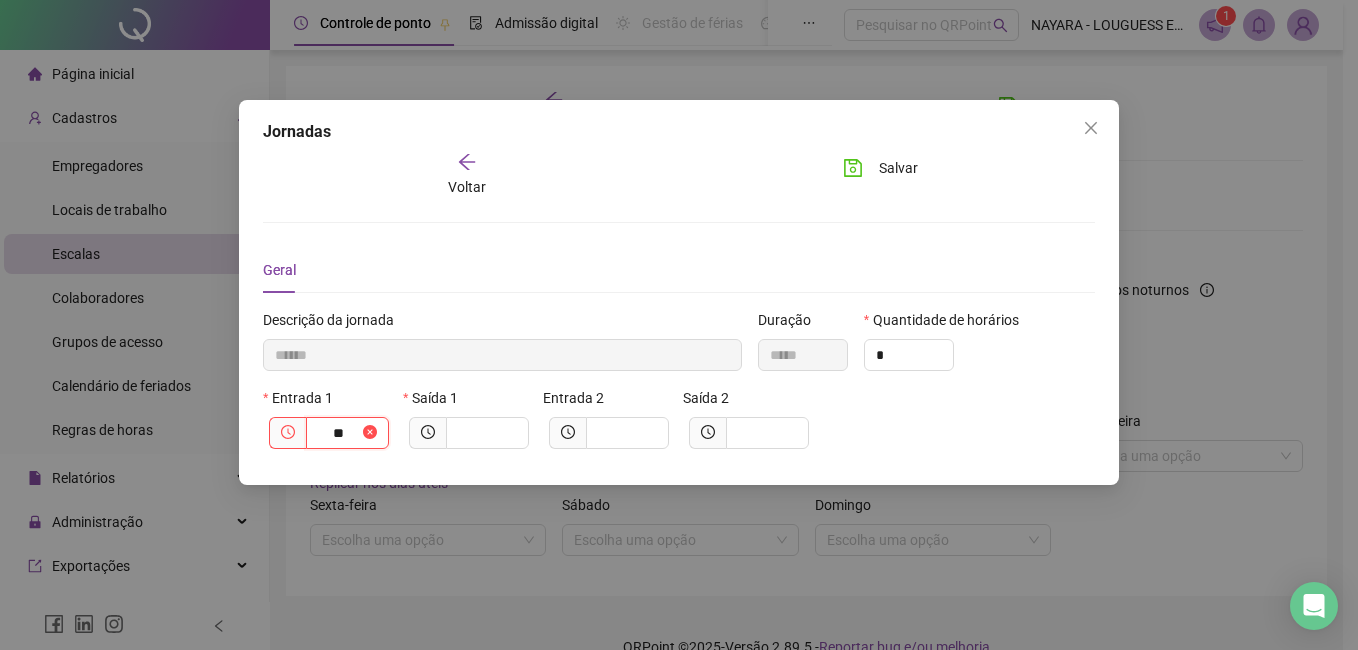 type on "********" 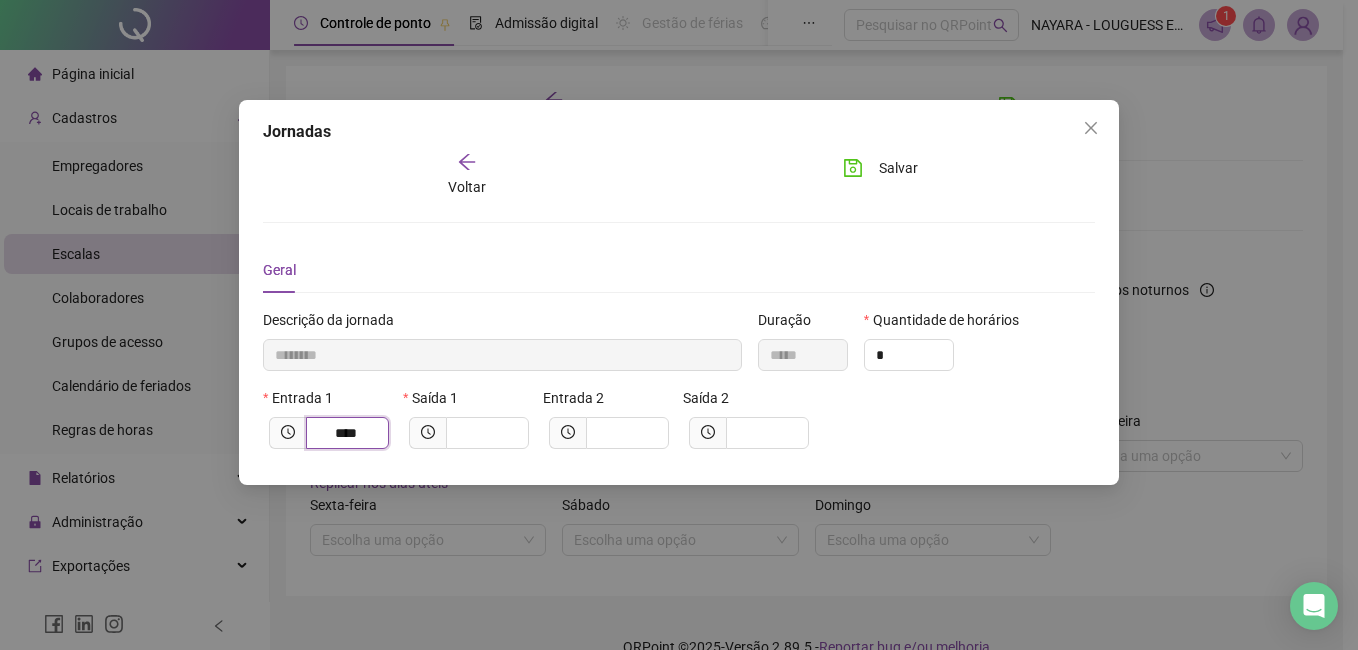 type on "*********" 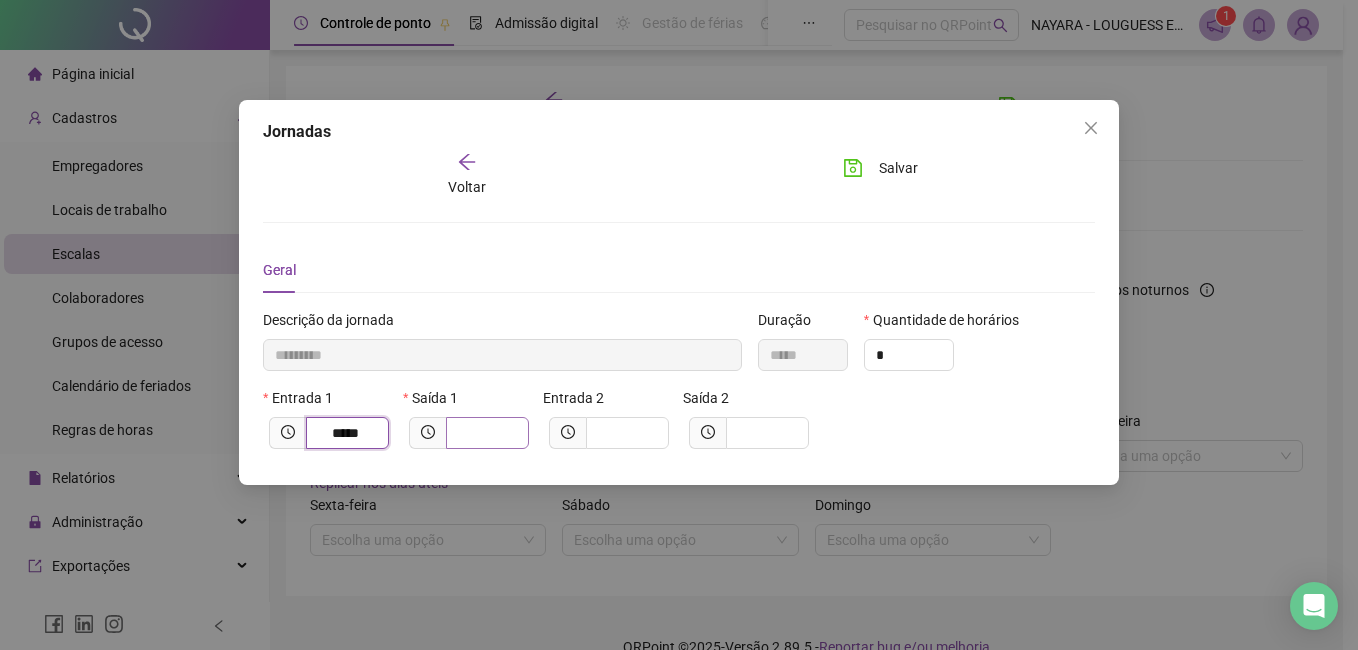 type on "*****" 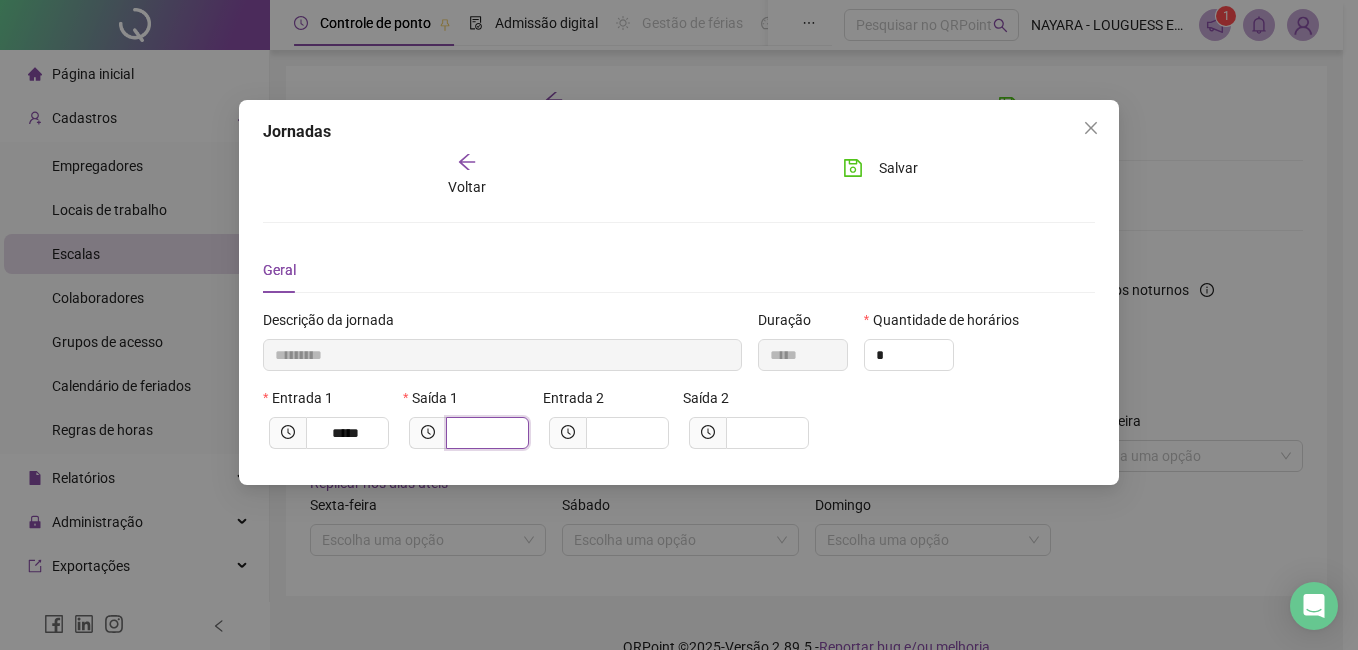 click at bounding box center [485, 433] 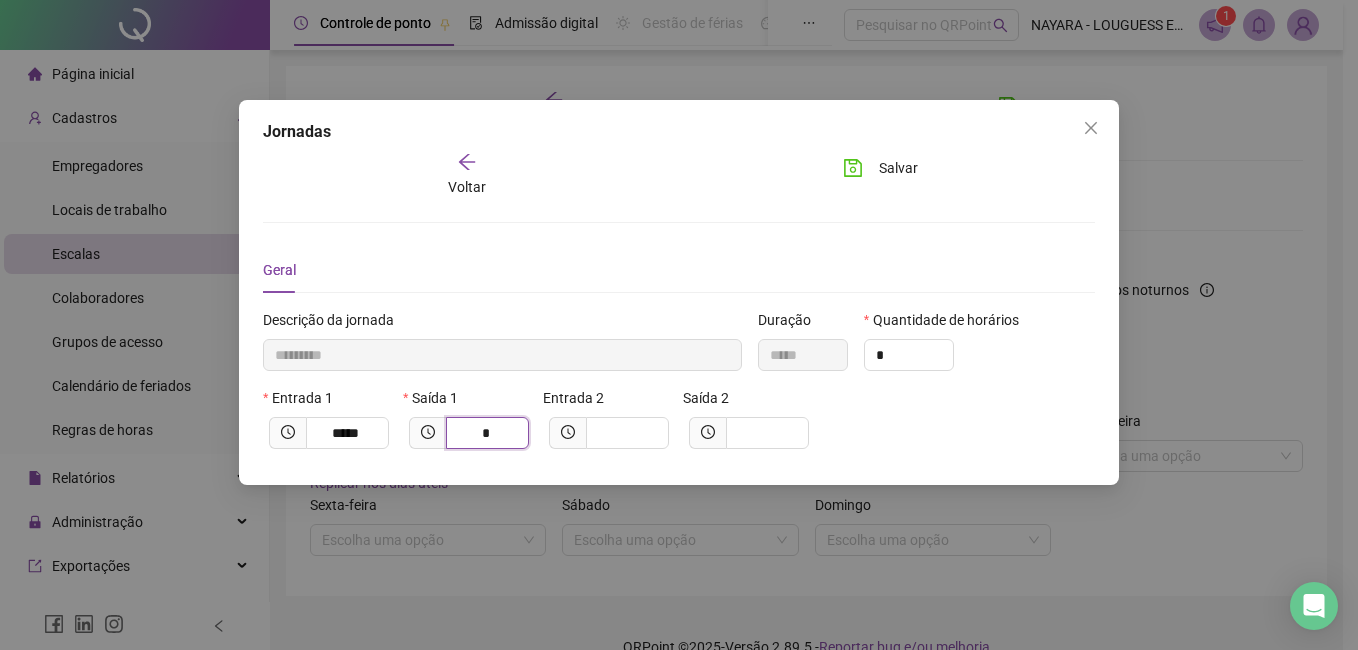 type on "**" 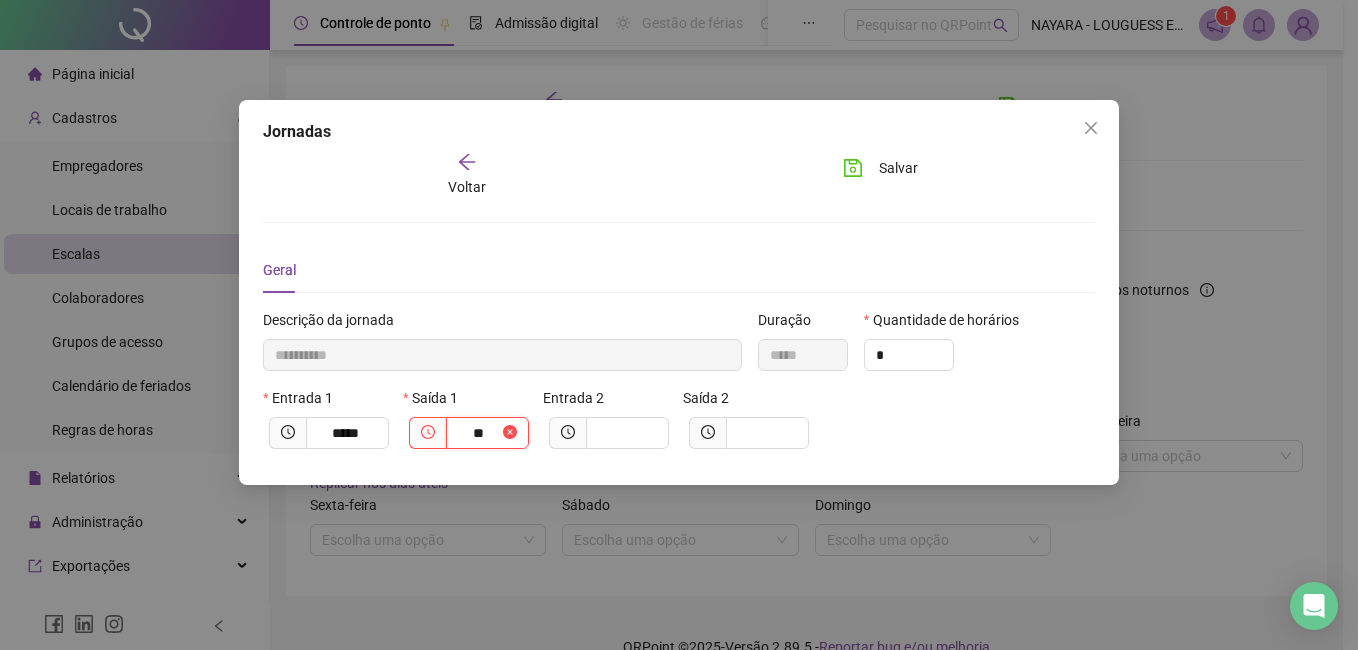 type on "**********" 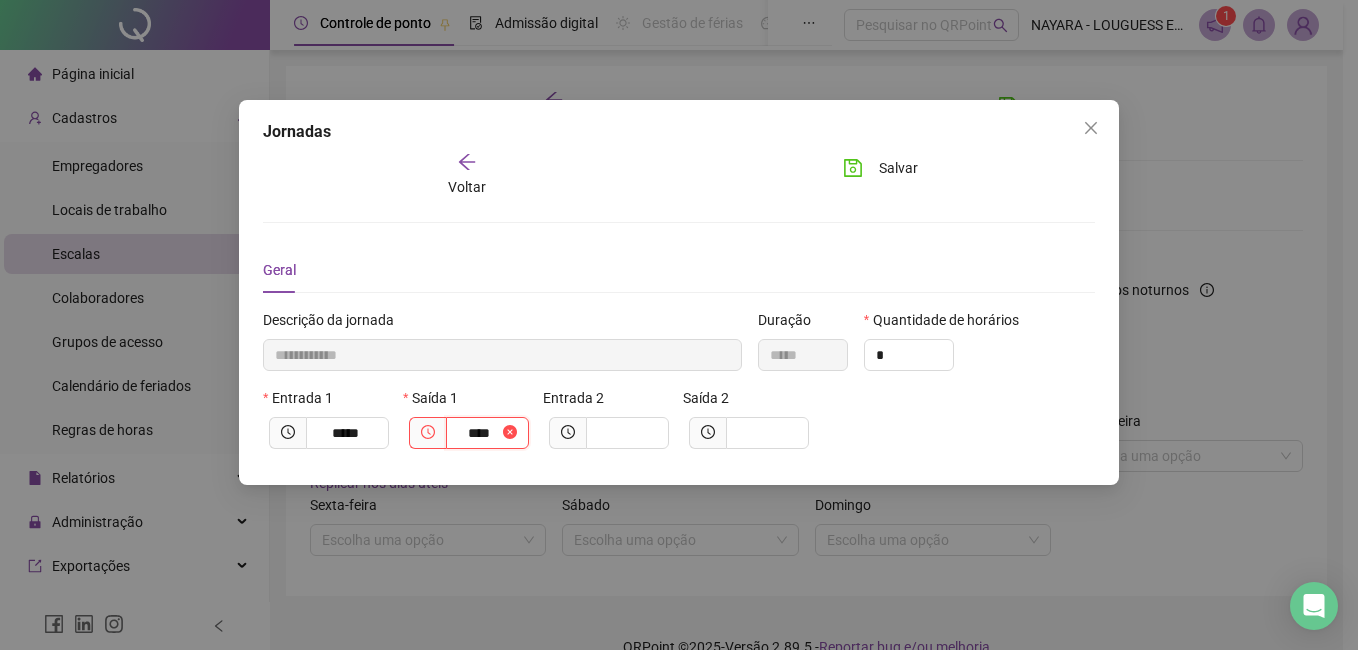type on "**********" 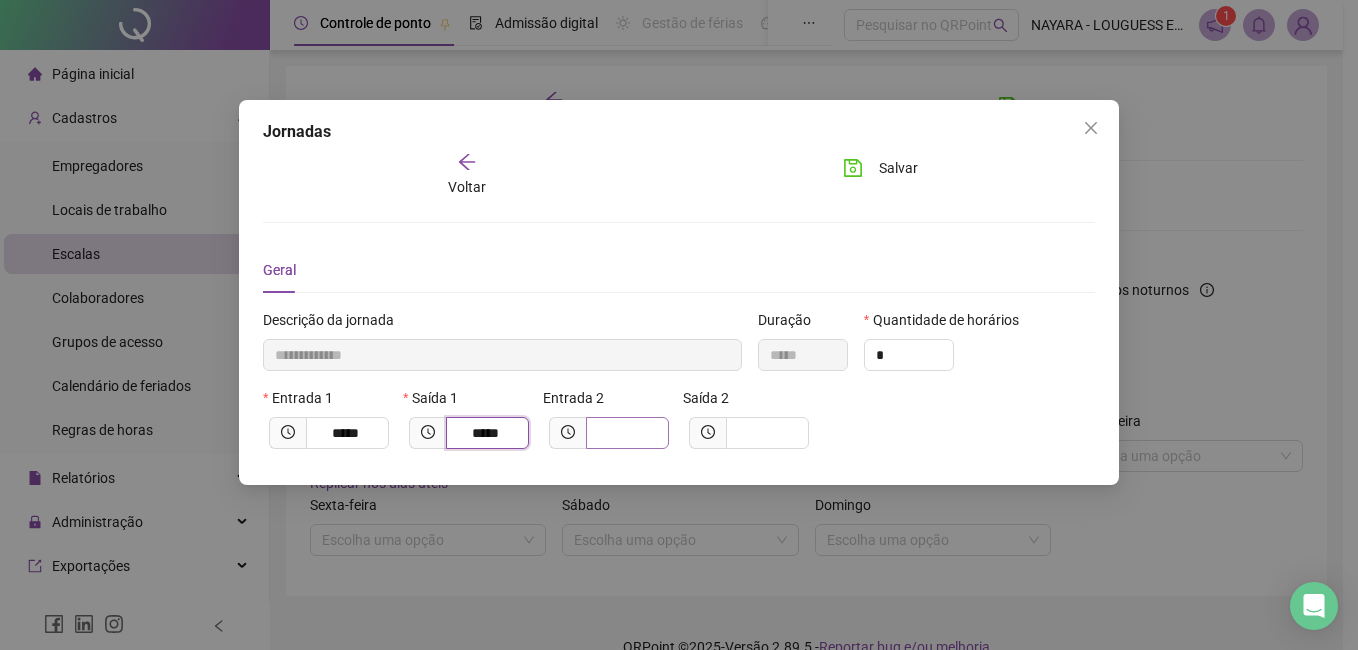 type on "*****" 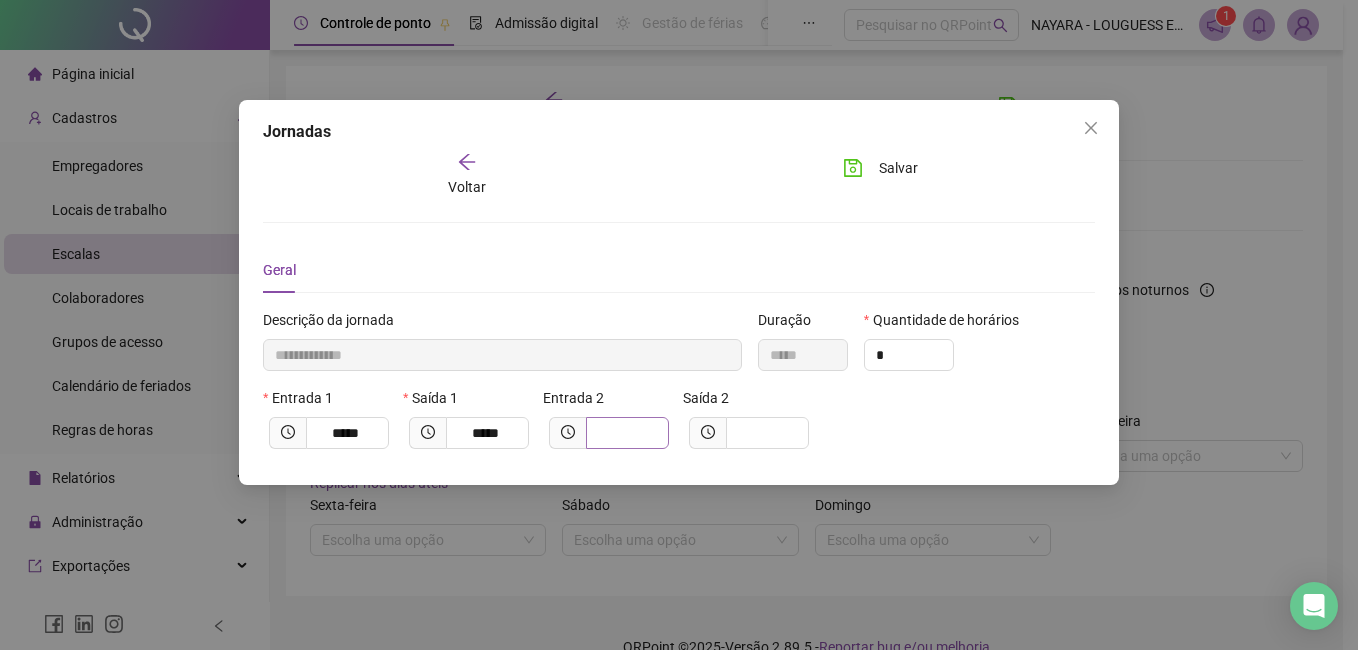 click at bounding box center (627, 433) 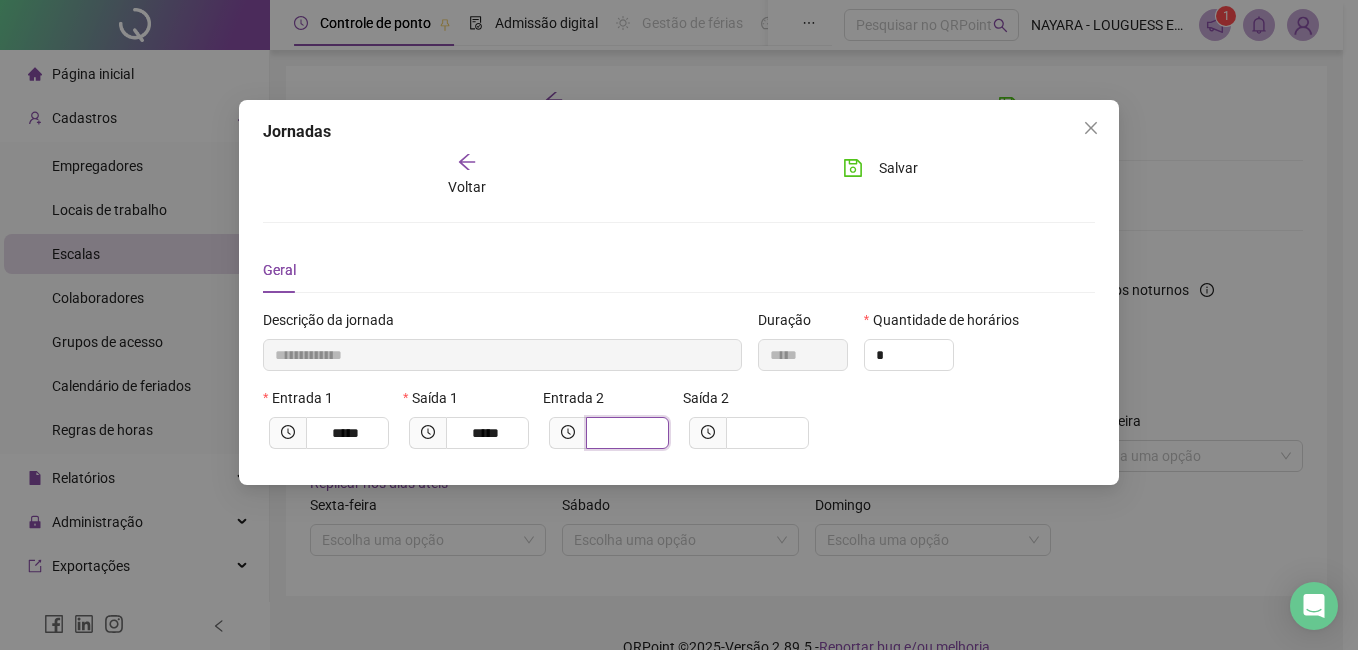 type on "**********" 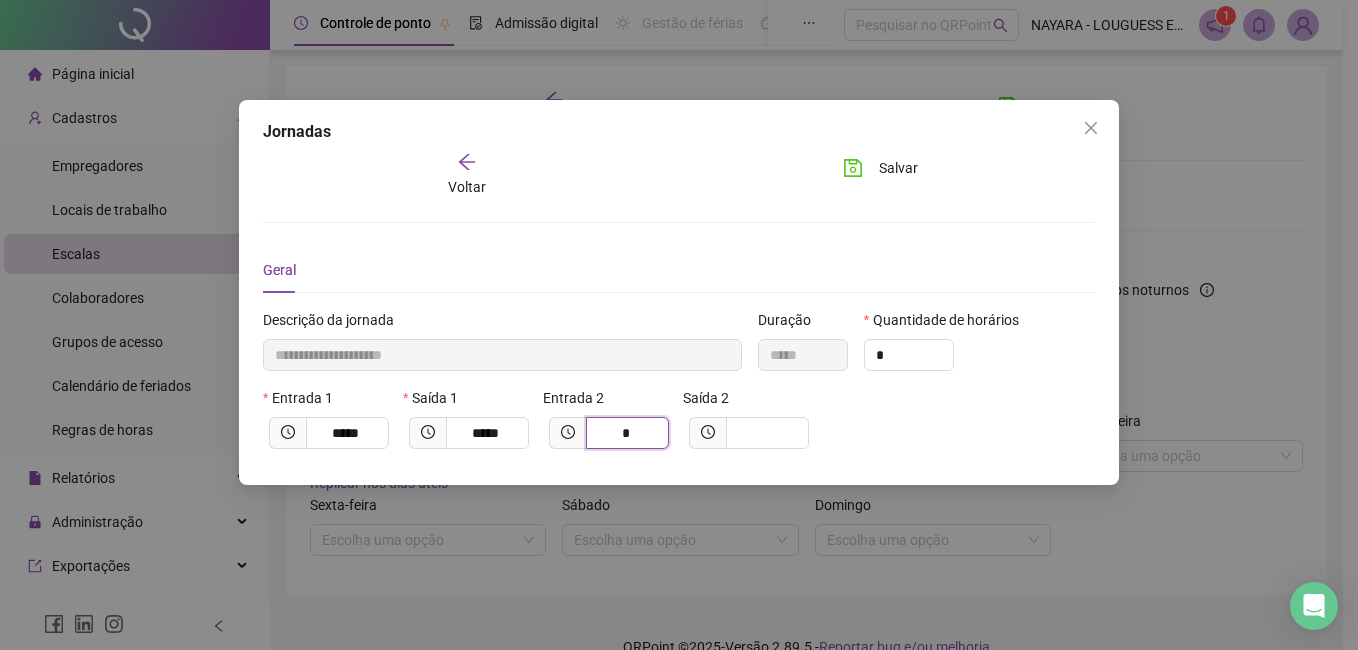 type on "**********" 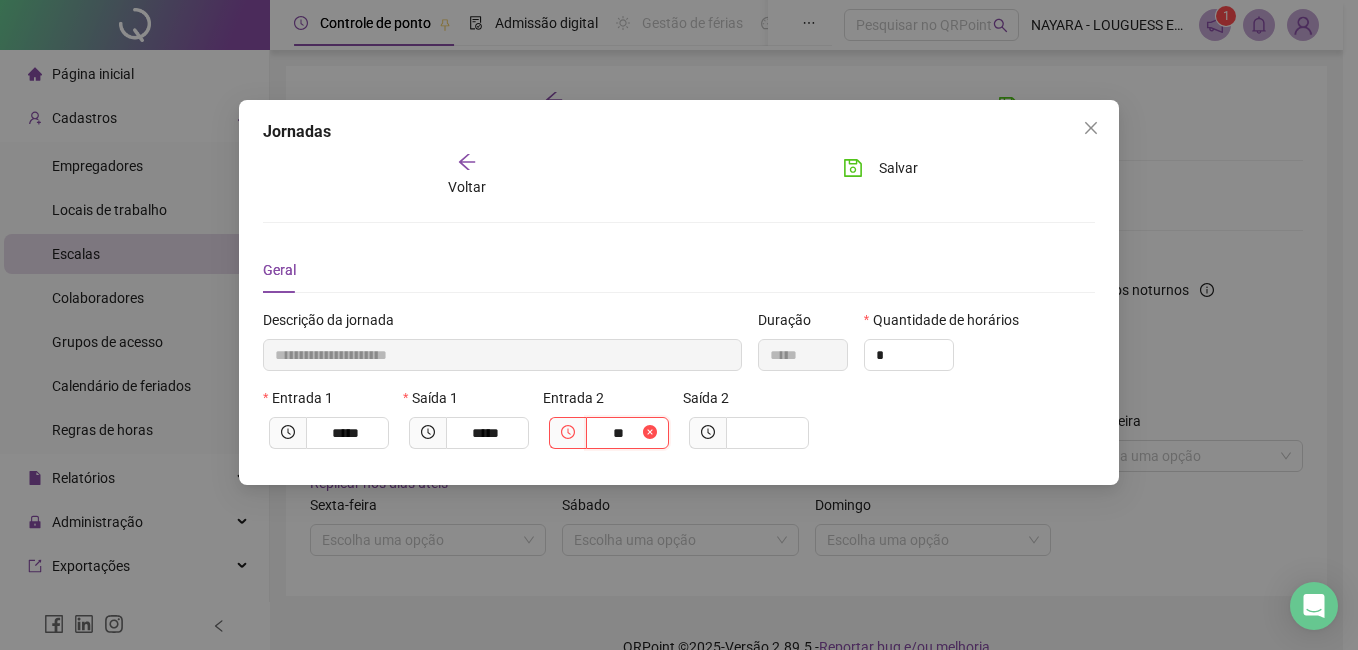 type on "**********" 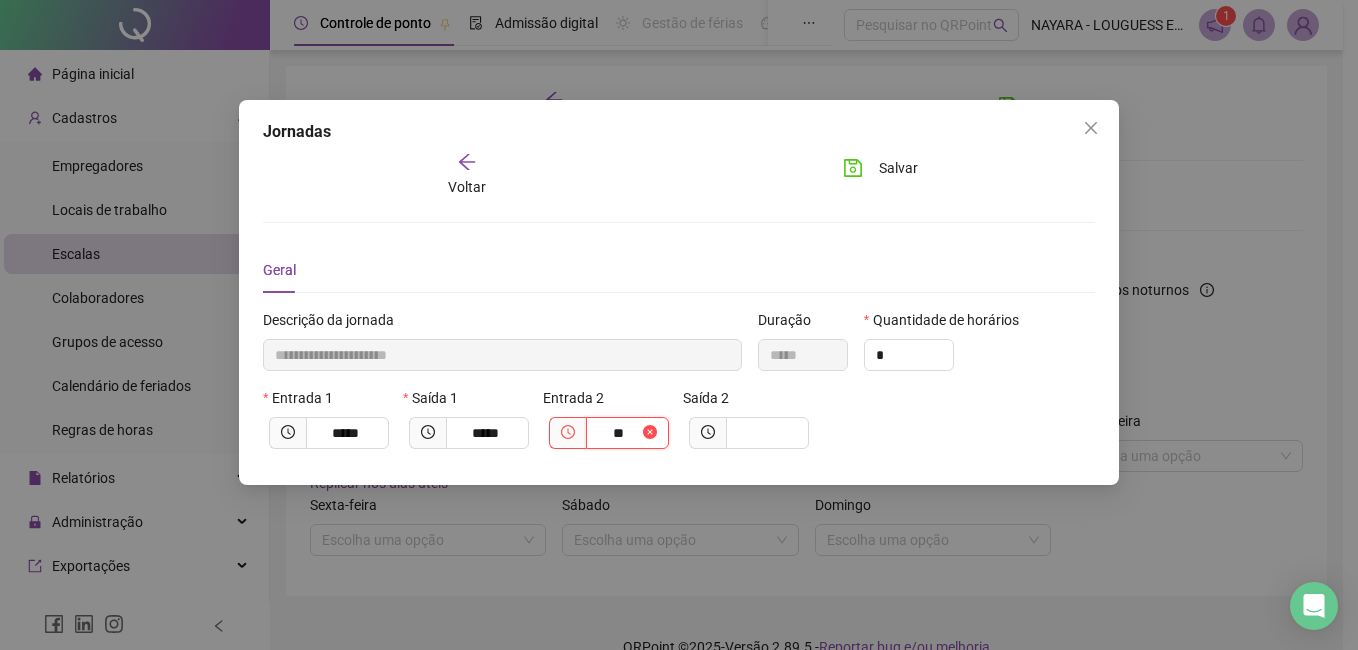 type on "****" 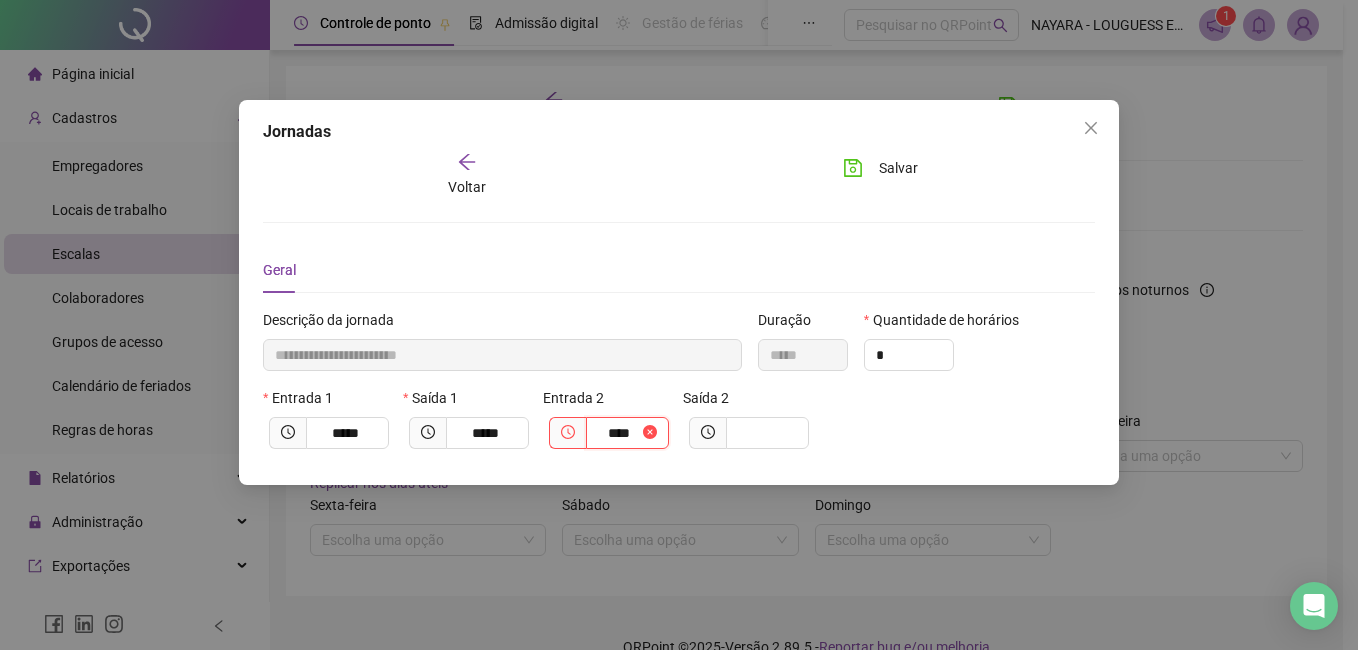 type on "**********" 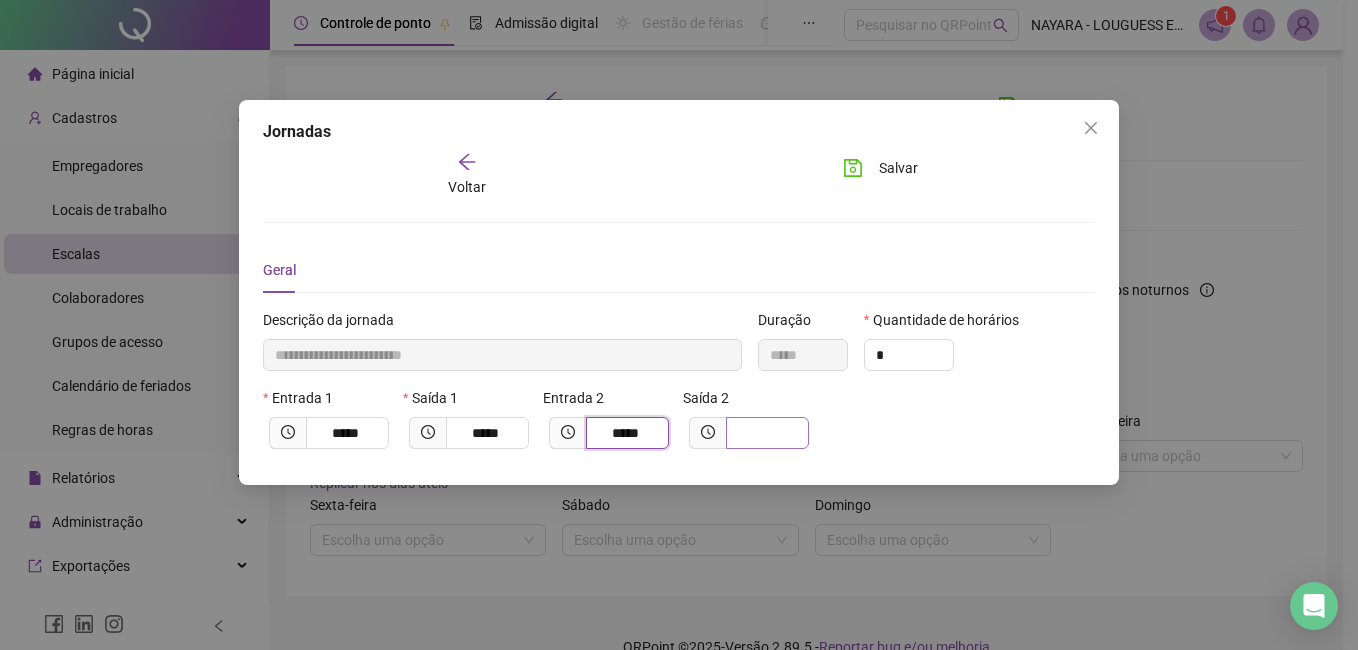 type on "*****" 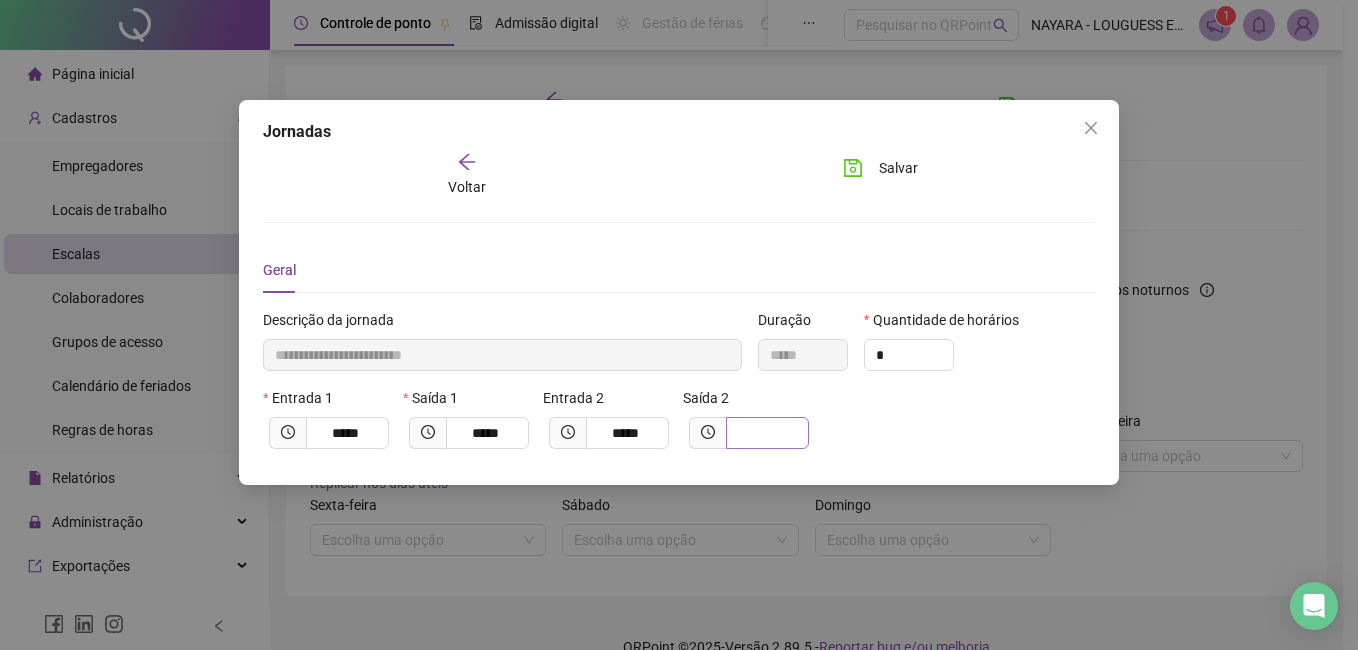 click at bounding box center [767, 433] 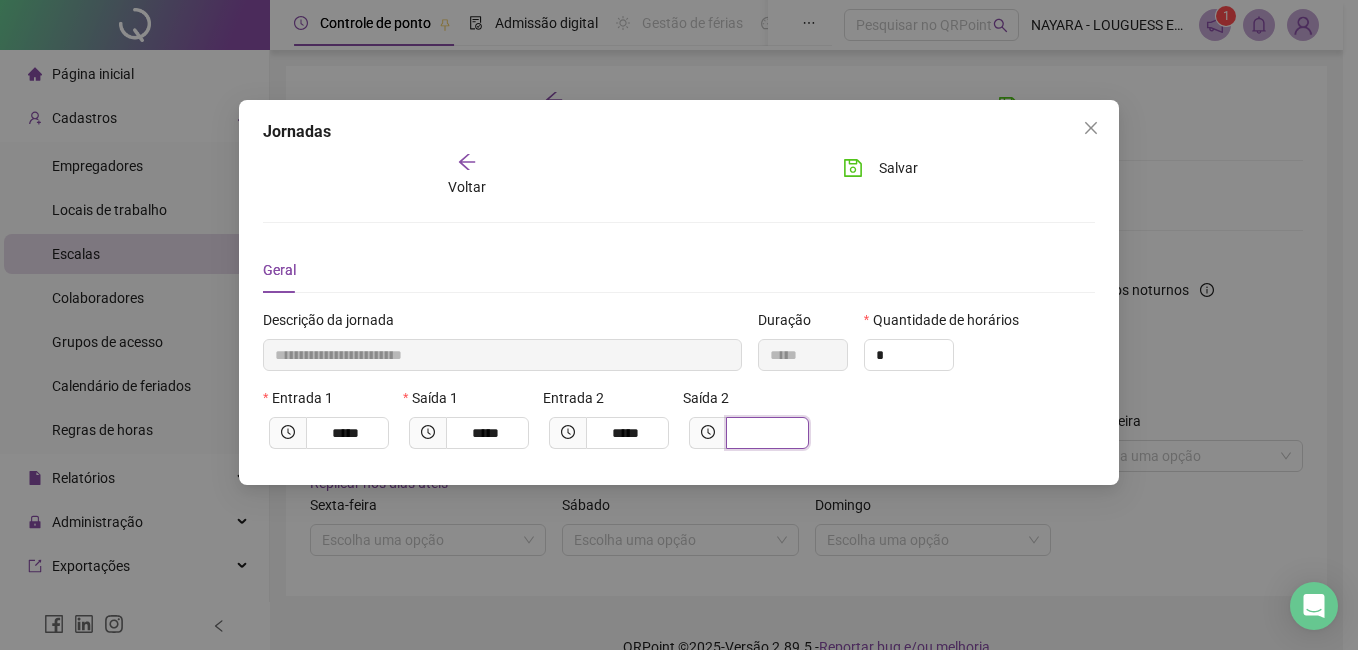 type on "**********" 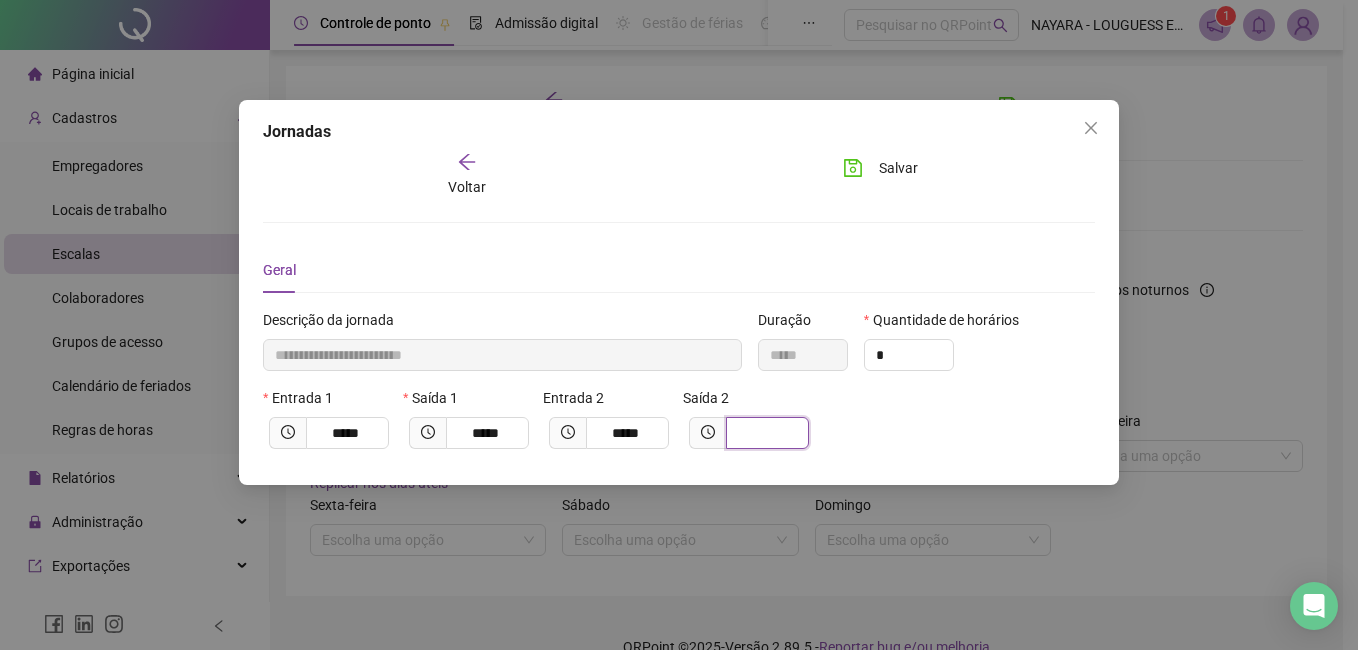 type on "*" 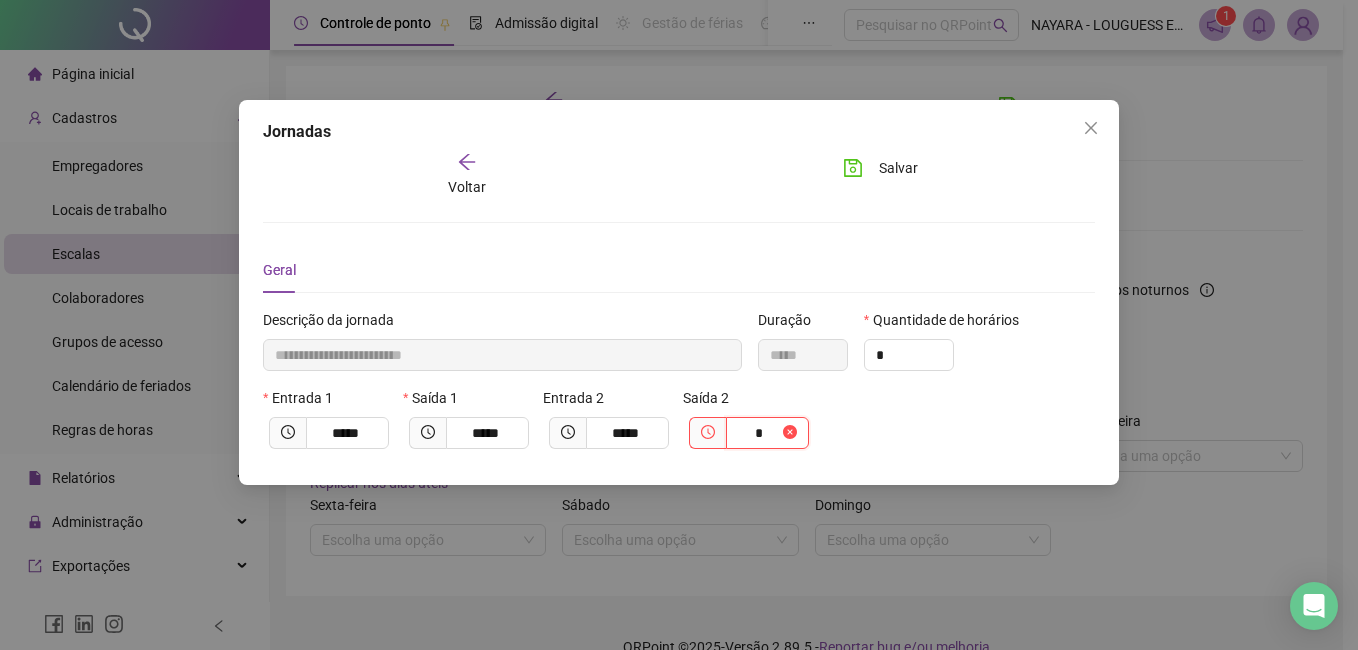 type on "**********" 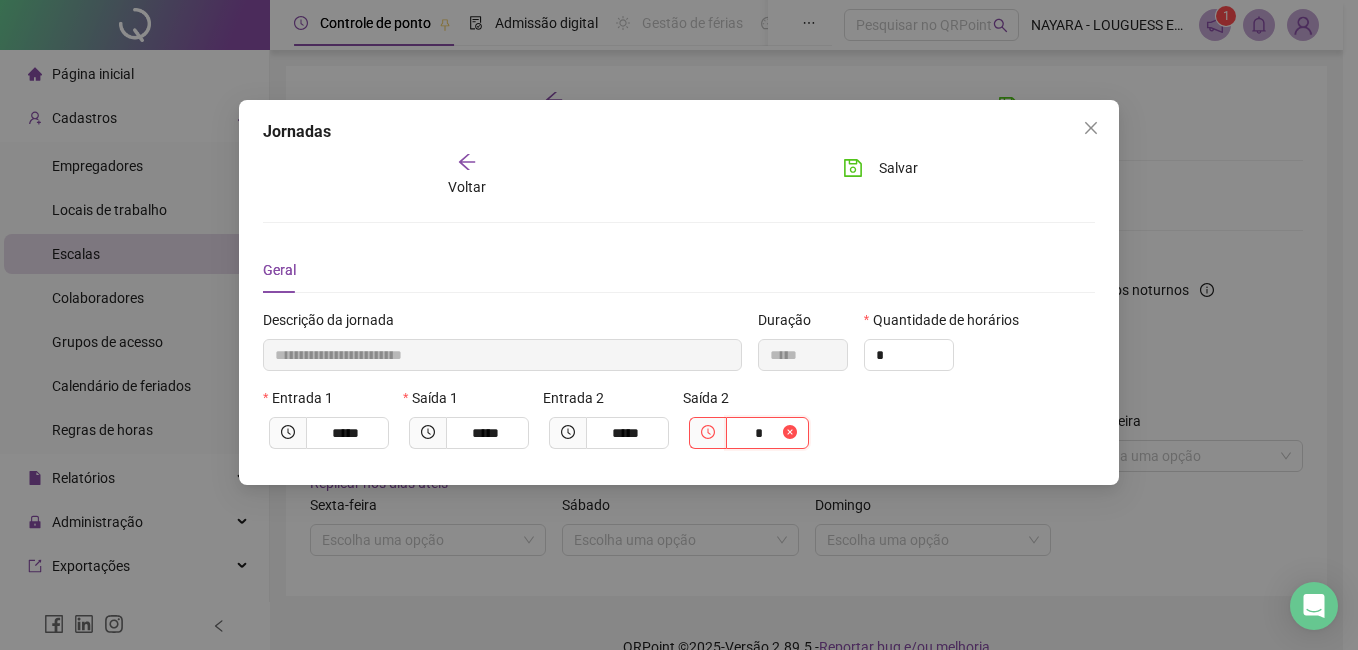 type on "**" 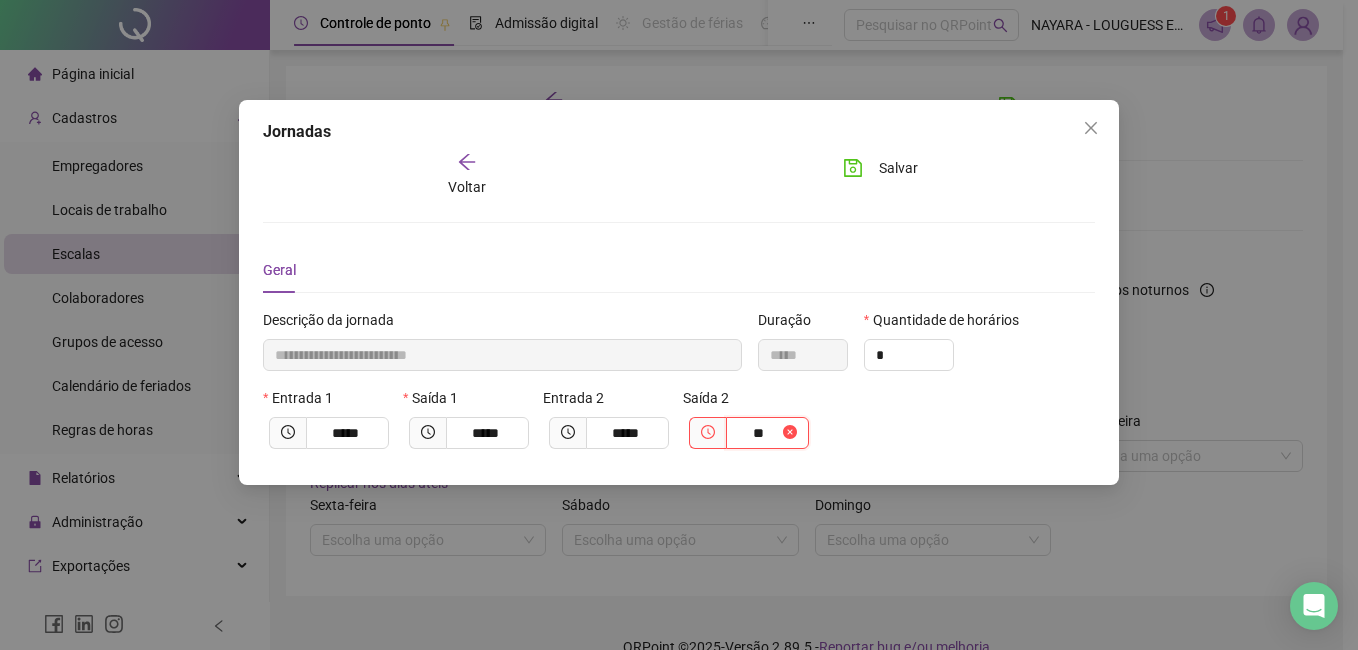 type on "**********" 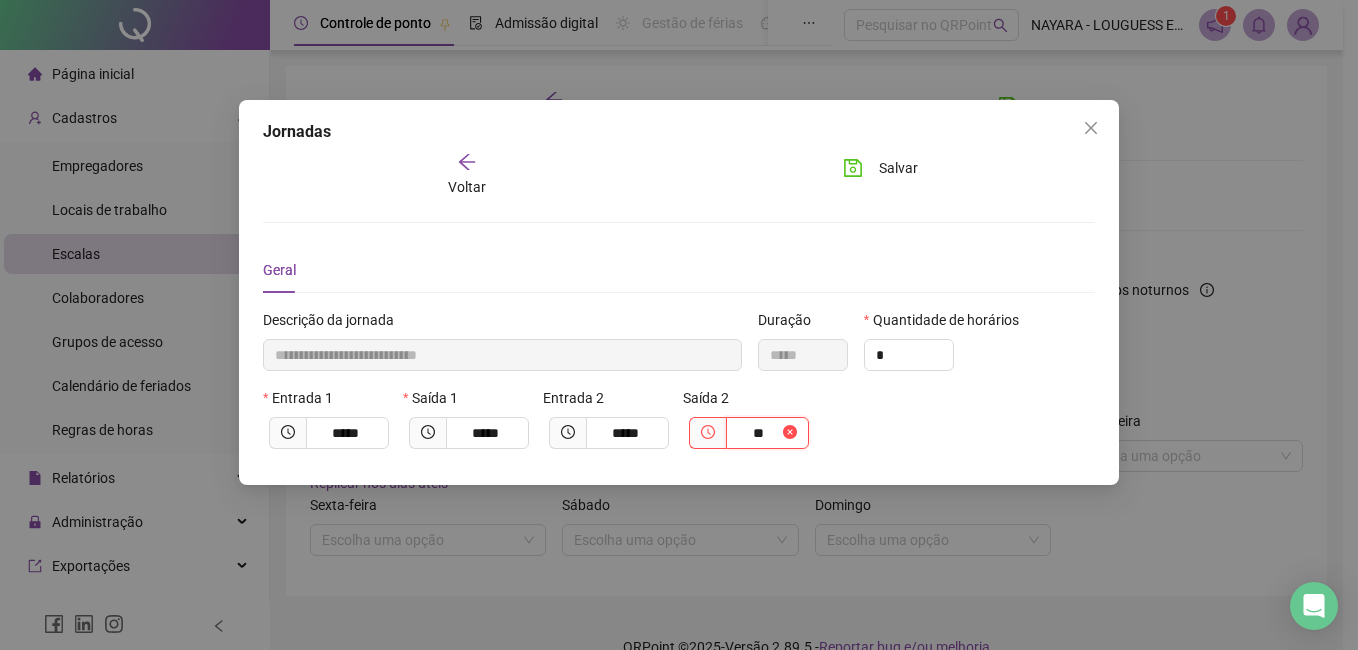 type on "*****" 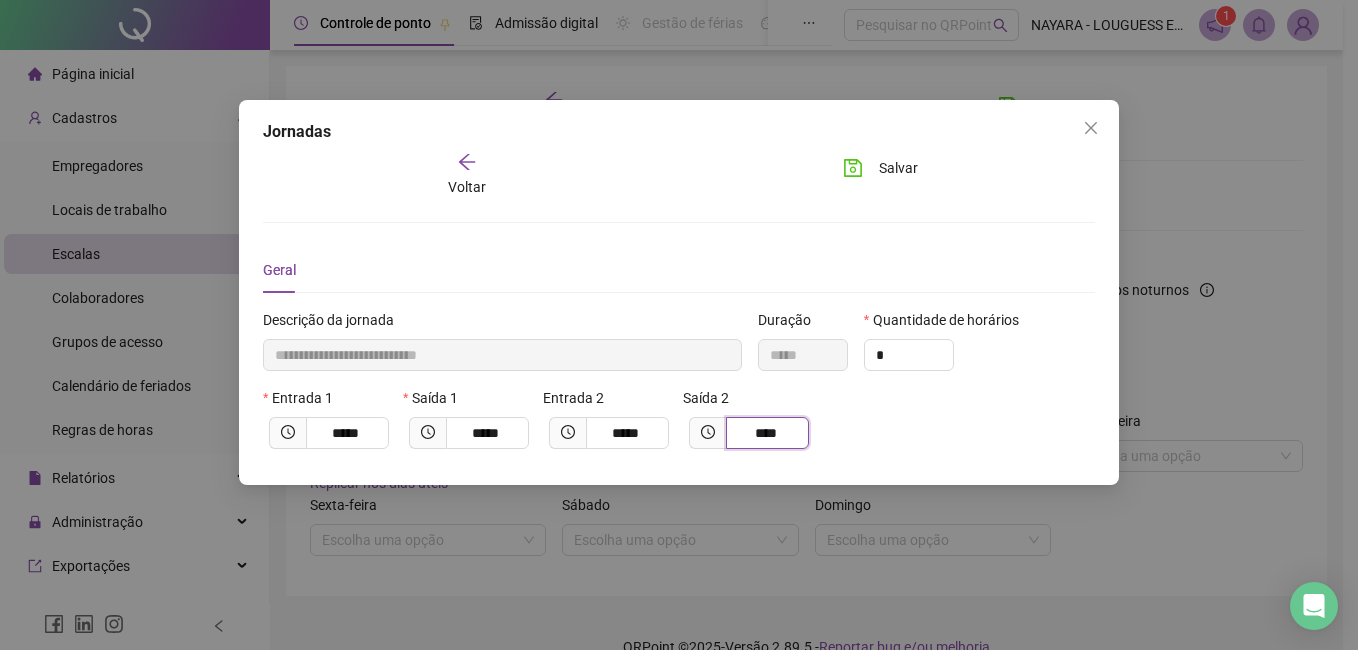 type on "**********" 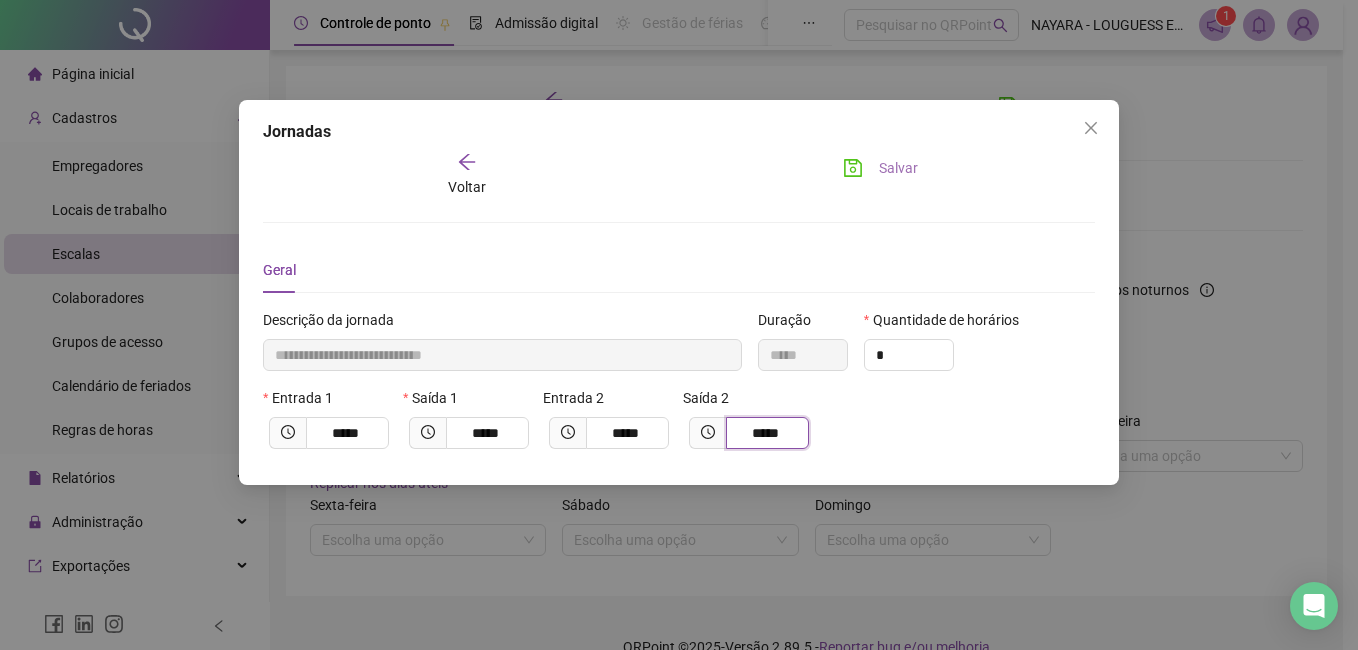 type on "*****" 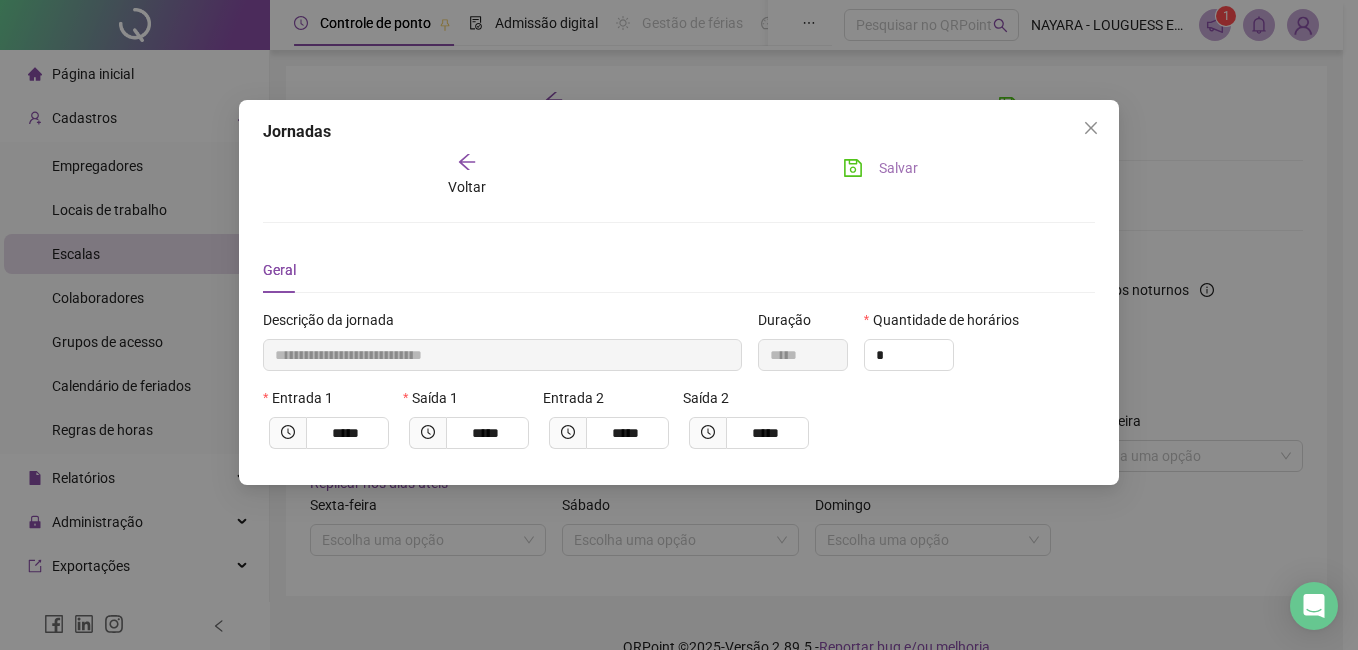 click on "Salvar" at bounding box center [880, 168] 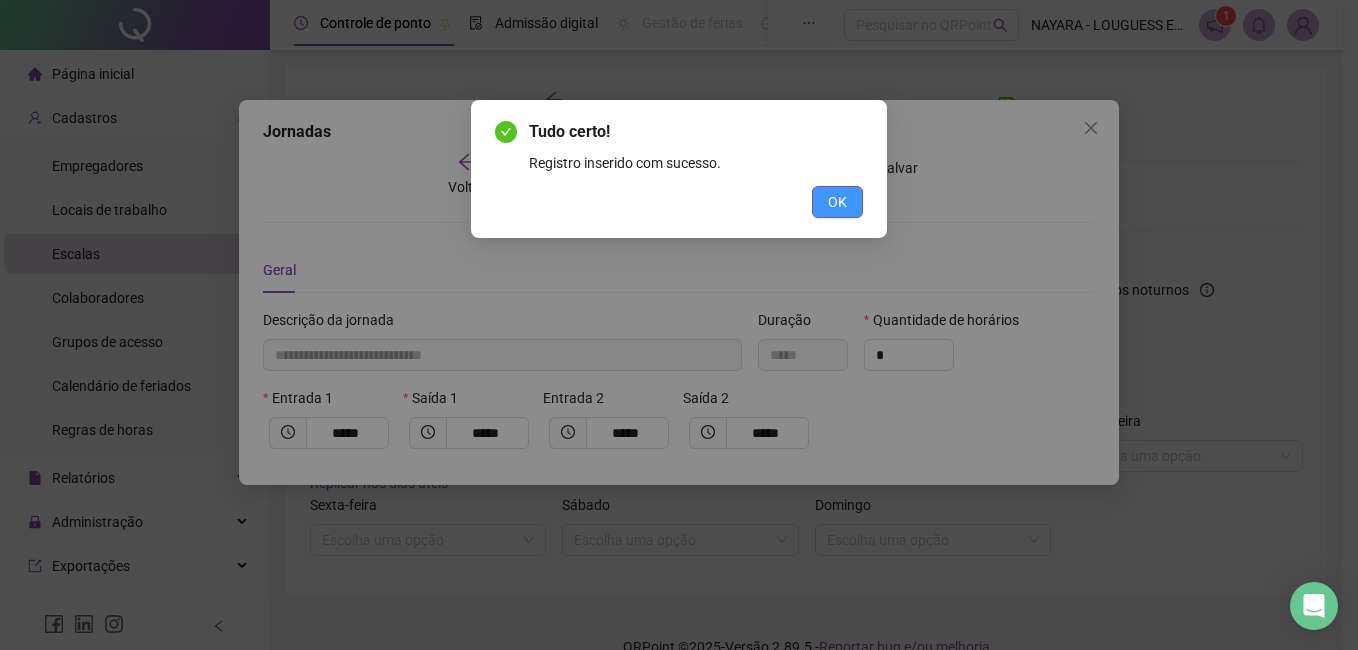 click on "OK" at bounding box center (837, 202) 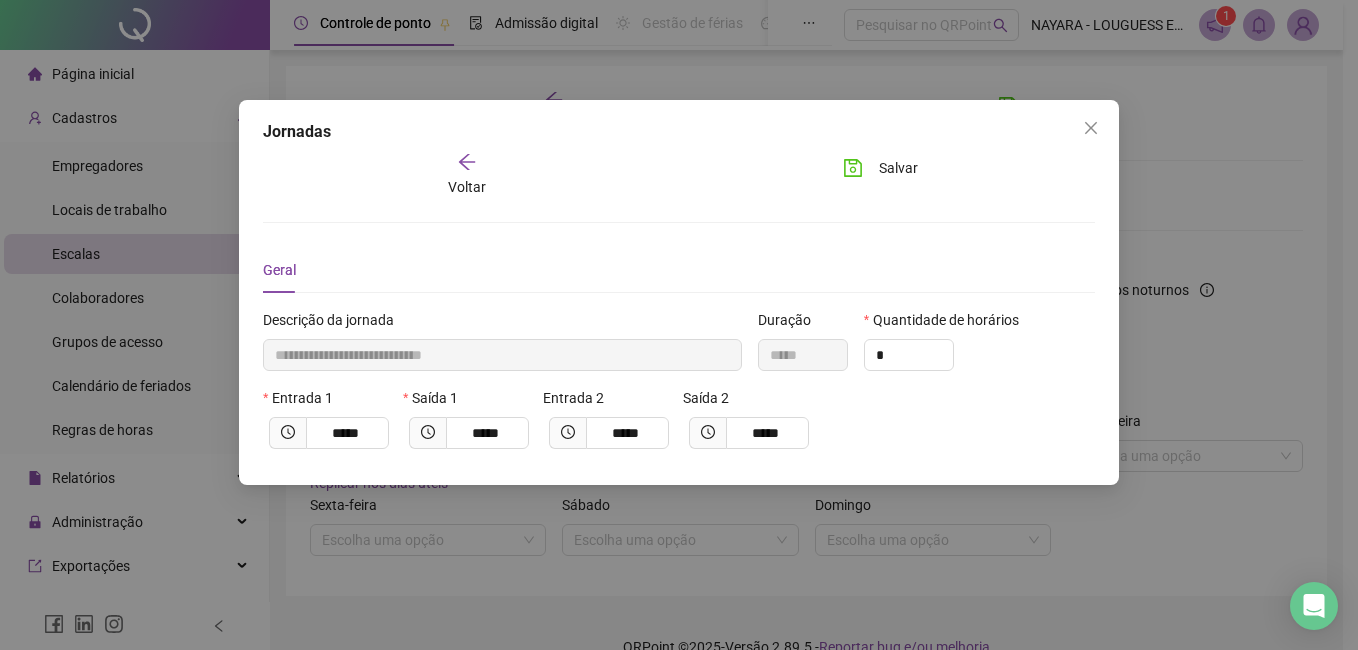 click on "Voltar" at bounding box center [467, 187] 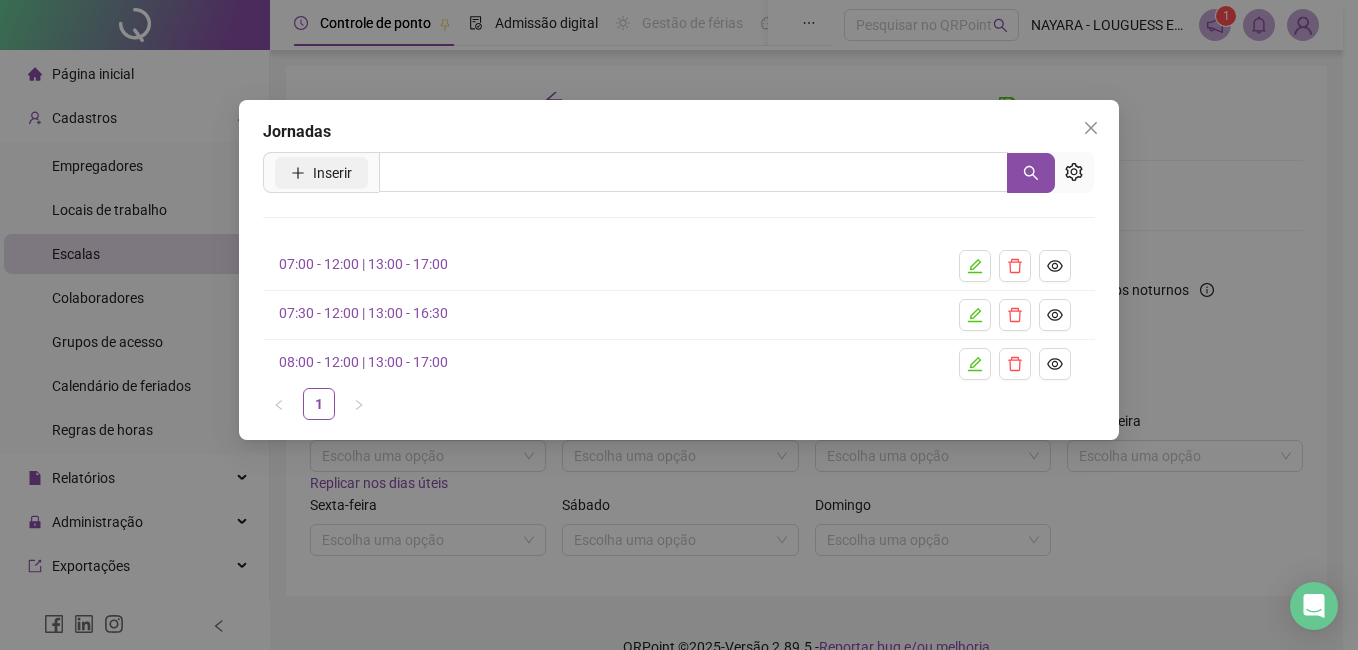 click on "Inserir" at bounding box center [321, 173] 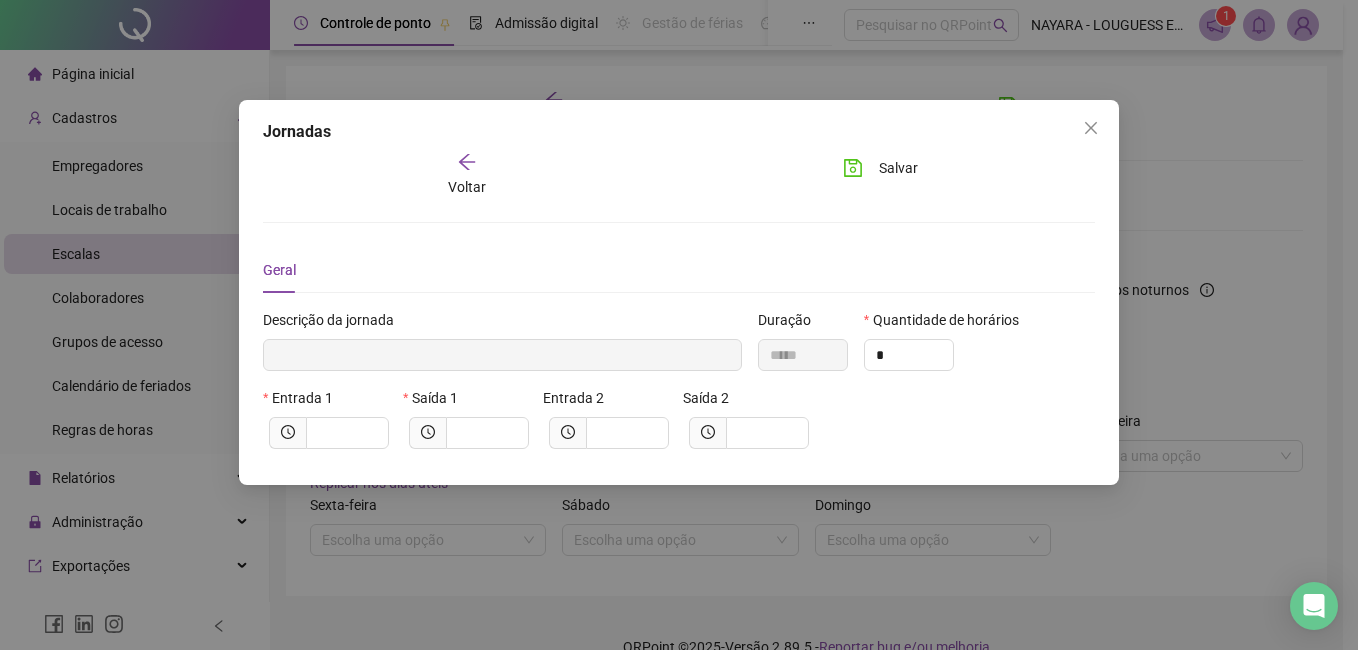 click on "Entrada 1" at bounding box center [329, 402] 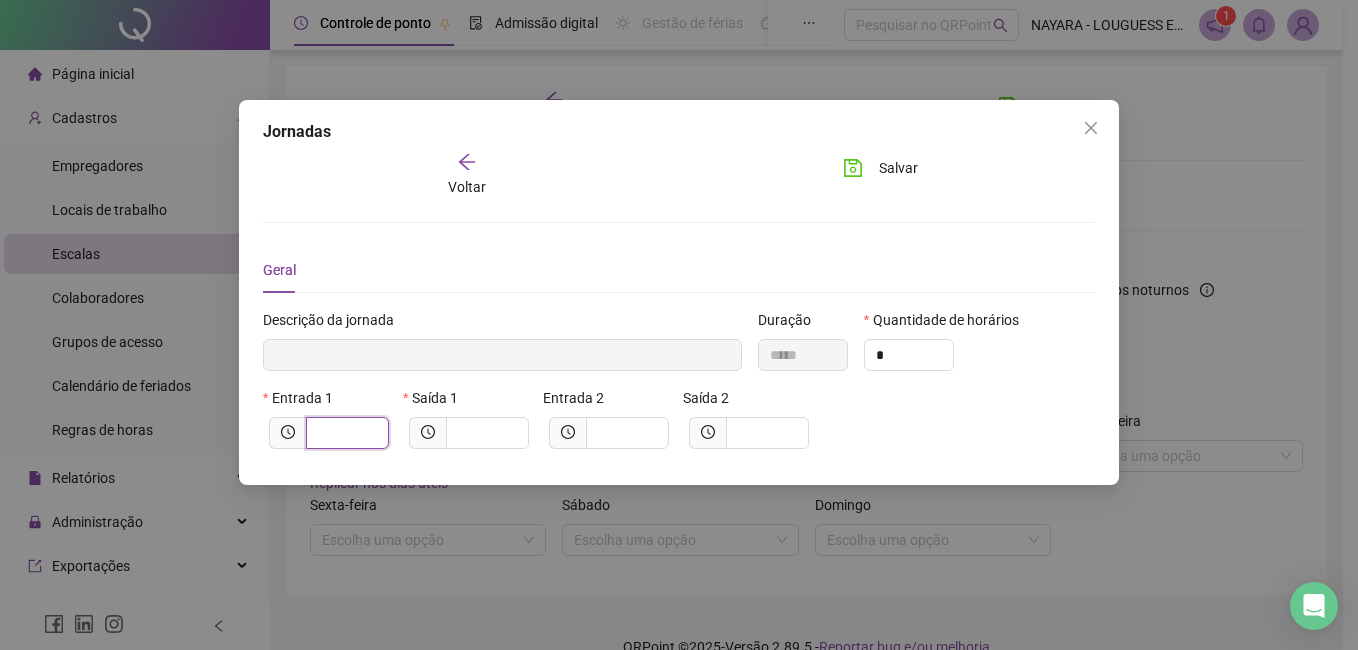 type 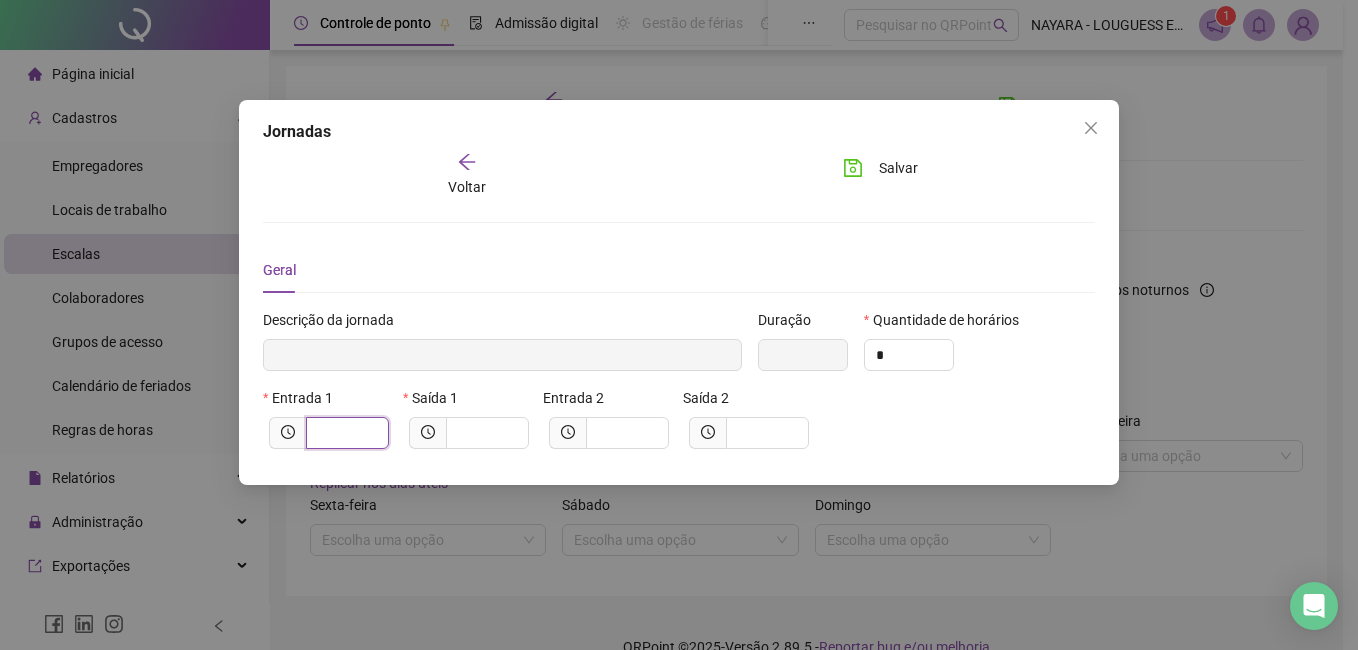 click at bounding box center (345, 433) 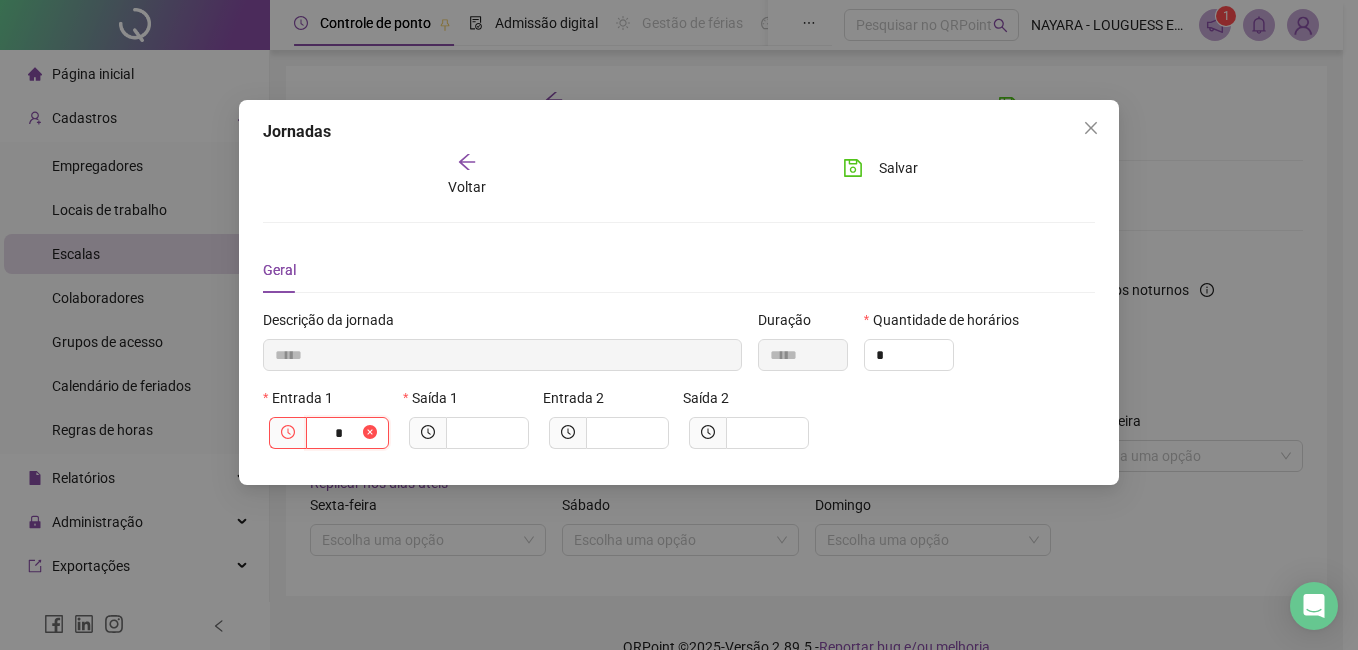 type on "******" 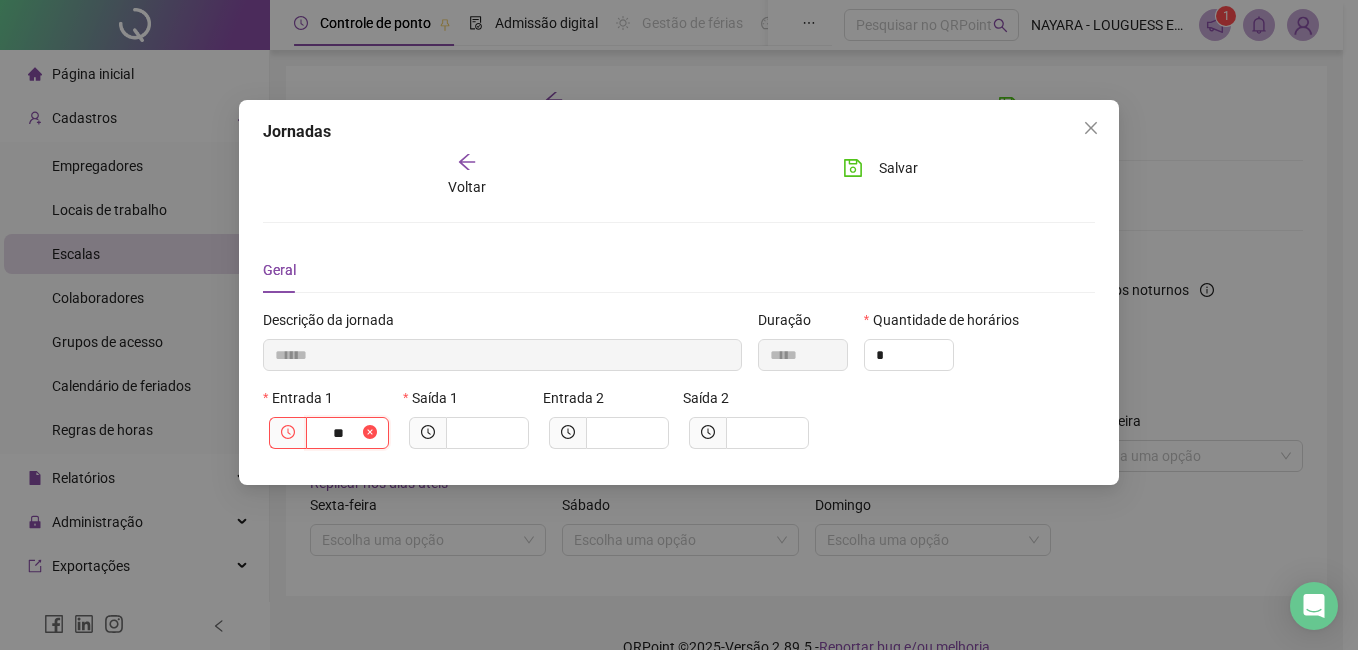 type on "********" 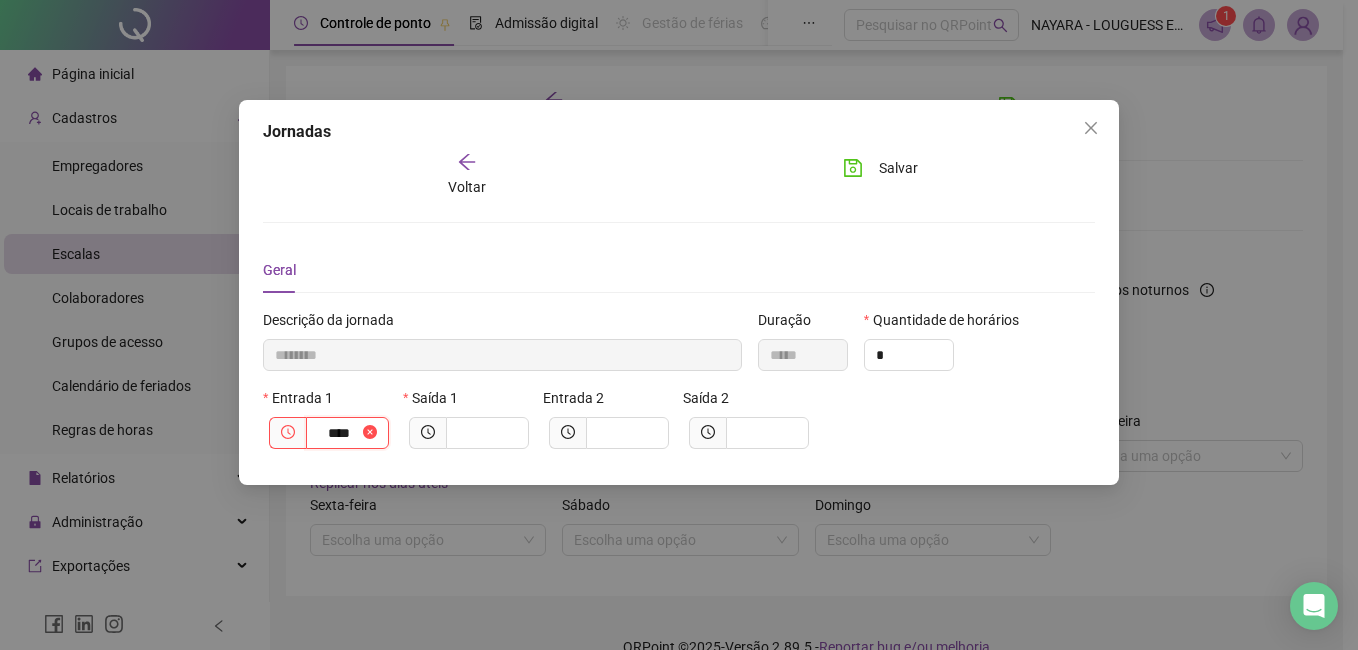 type on "*********" 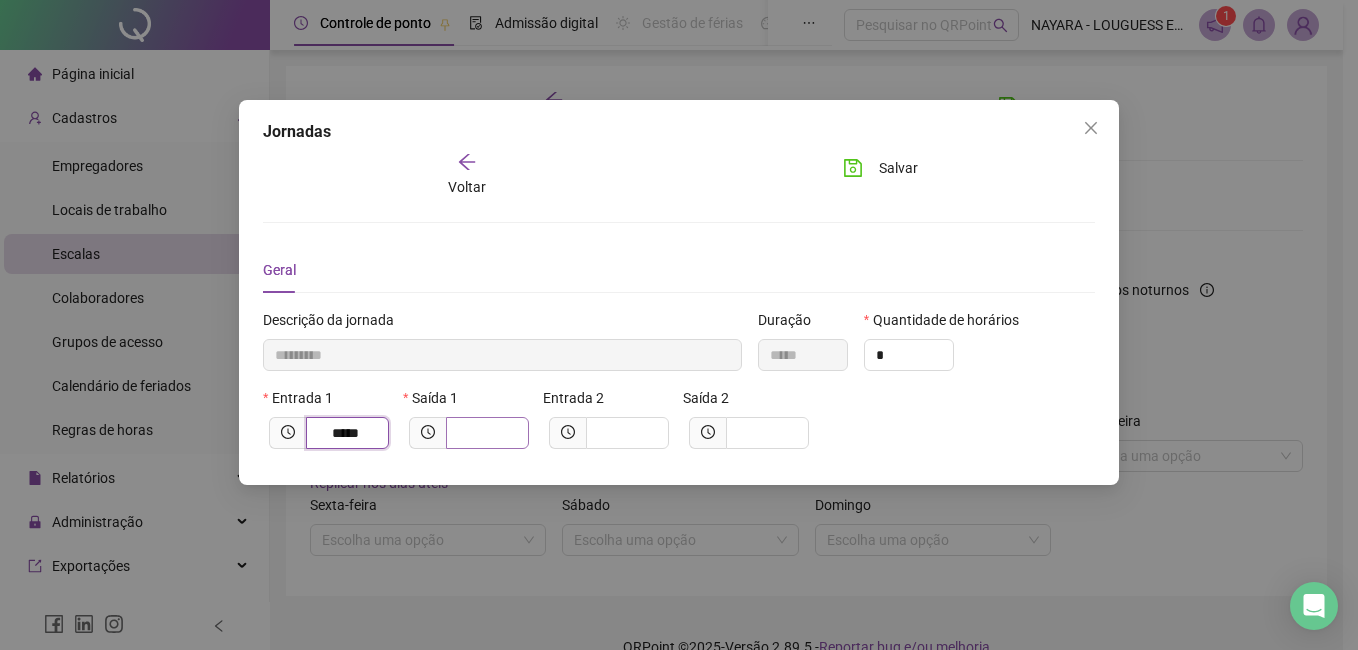 type on "*****" 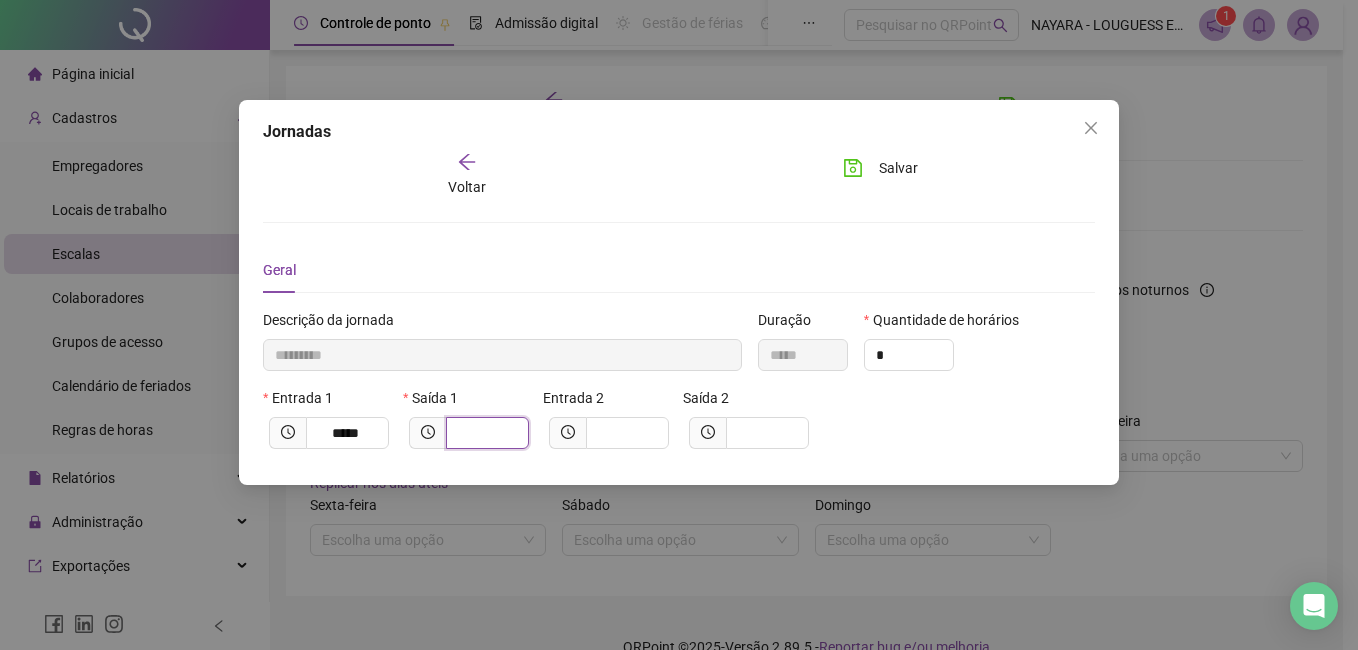 click at bounding box center [485, 433] 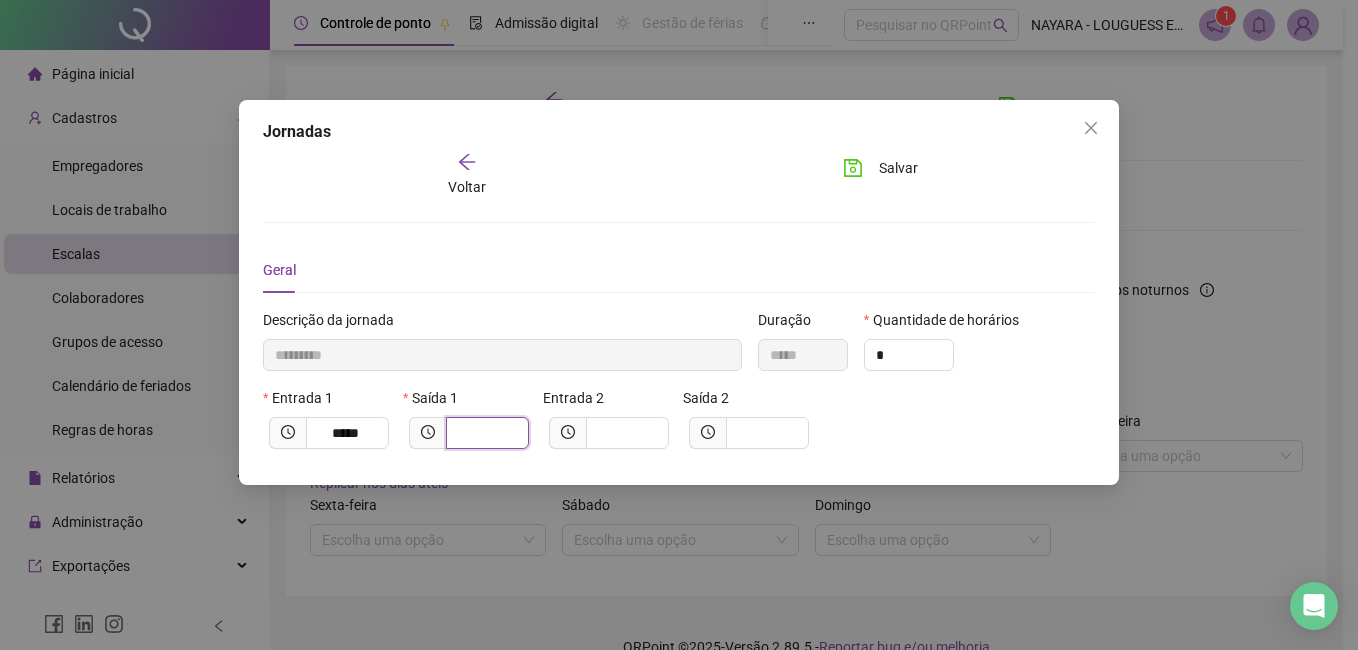 type on "*********" 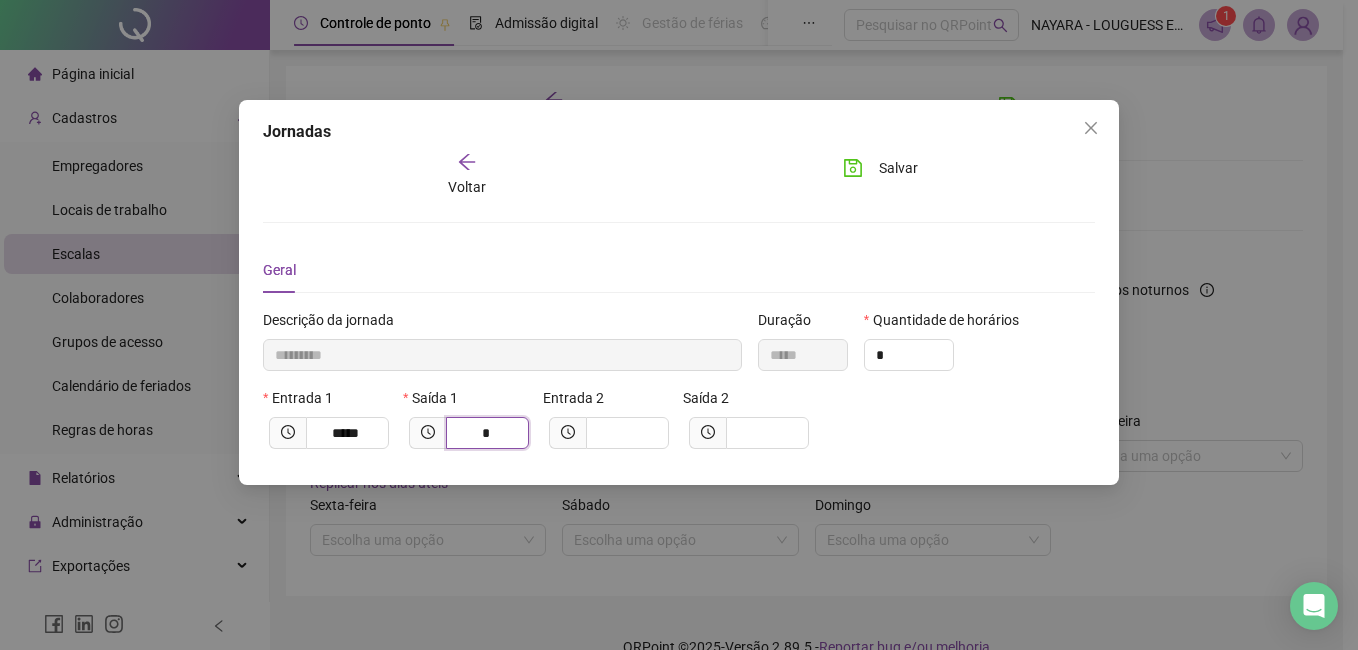 type on "**" 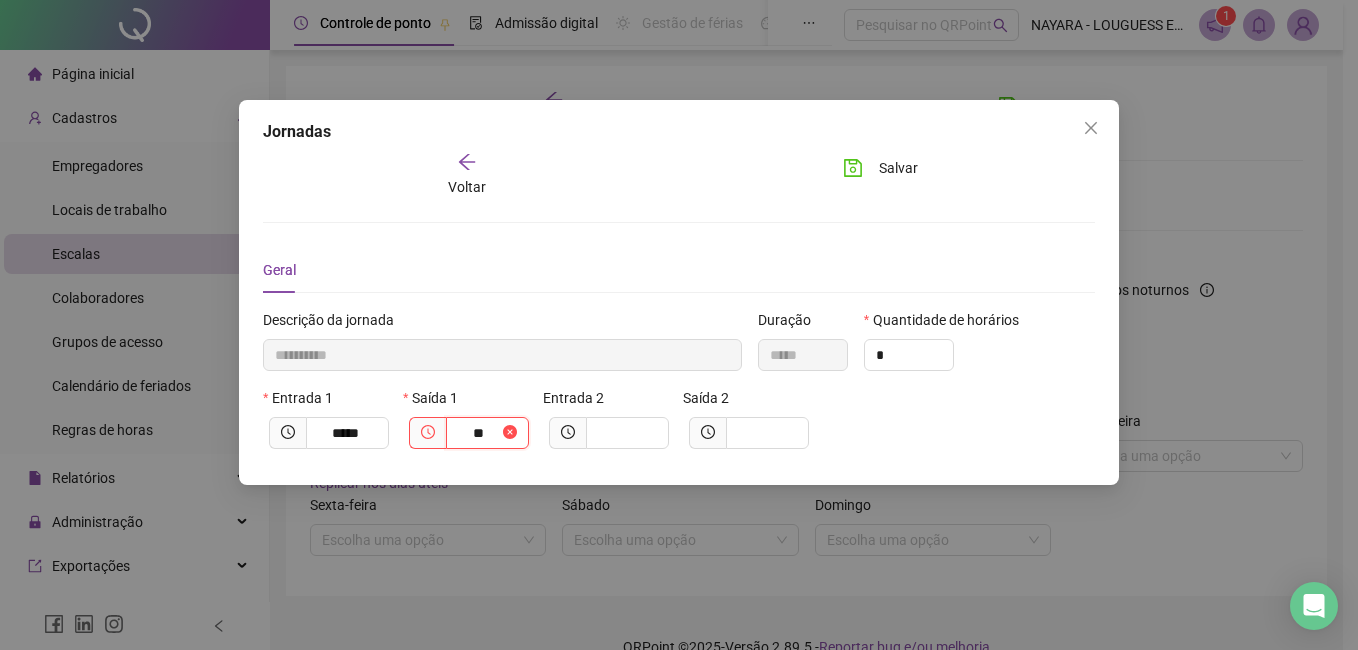 type on "**********" 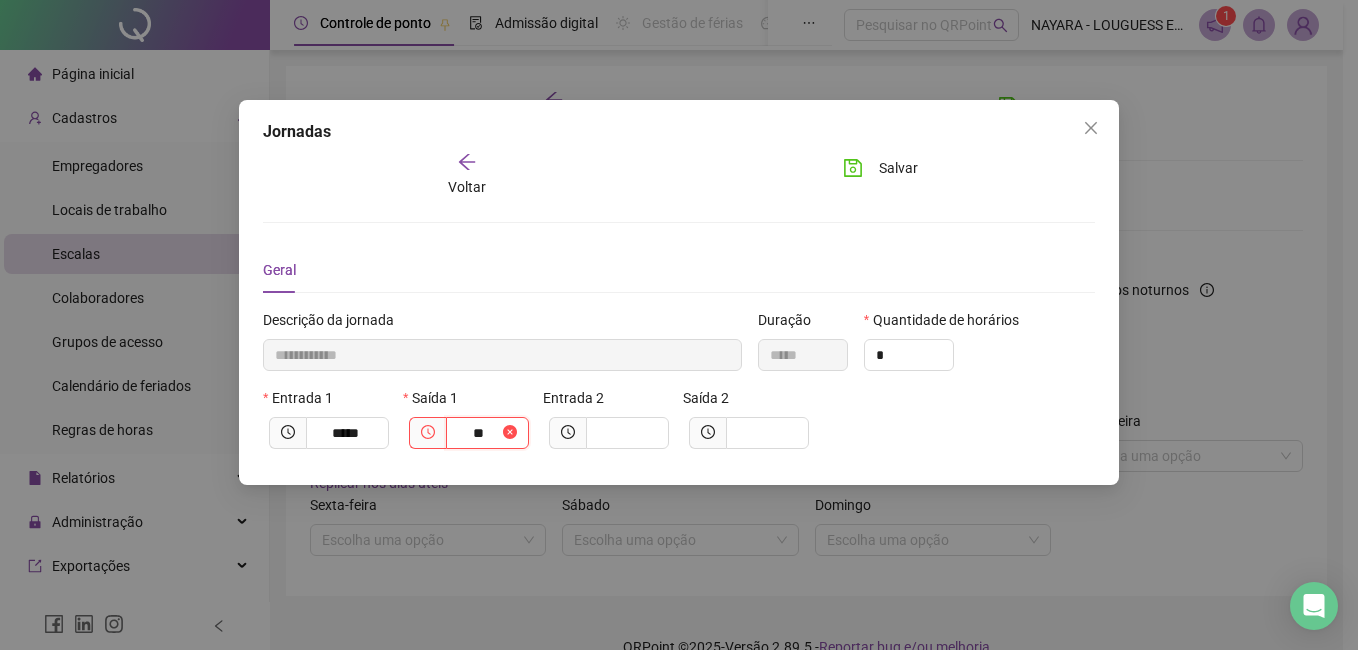 type on "*****" 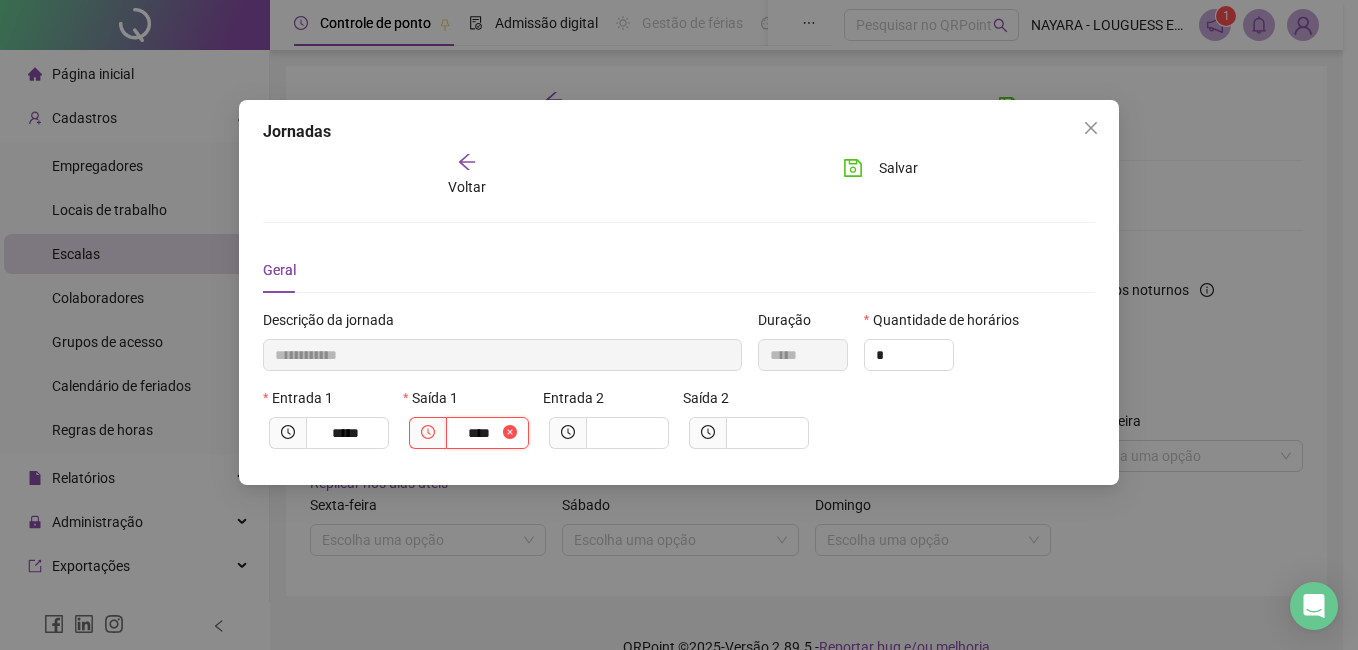 type on "**********" 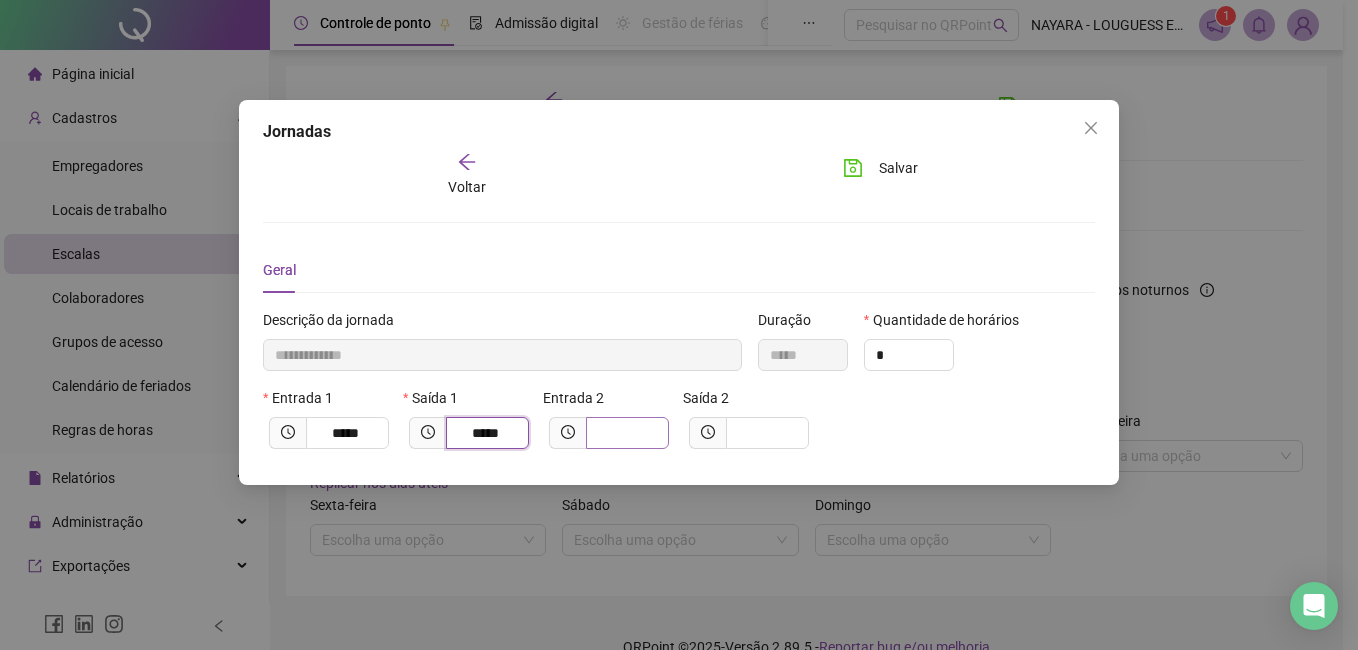 type on "*****" 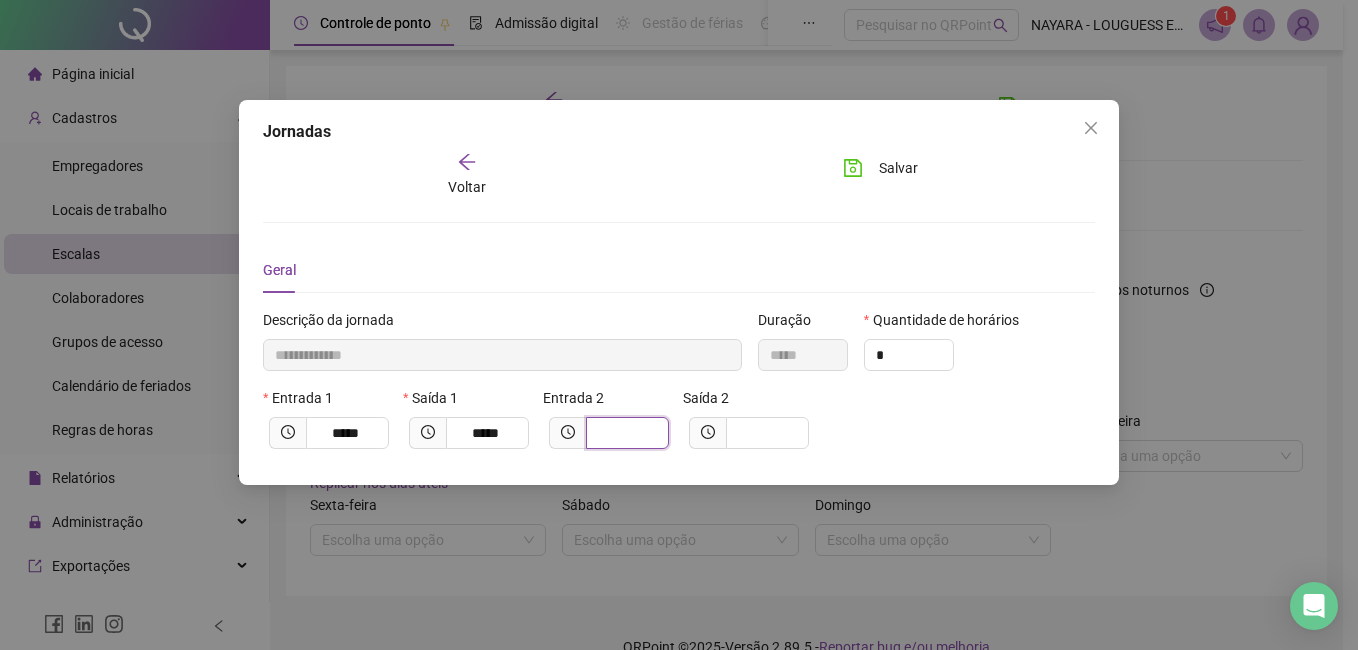 click at bounding box center [625, 433] 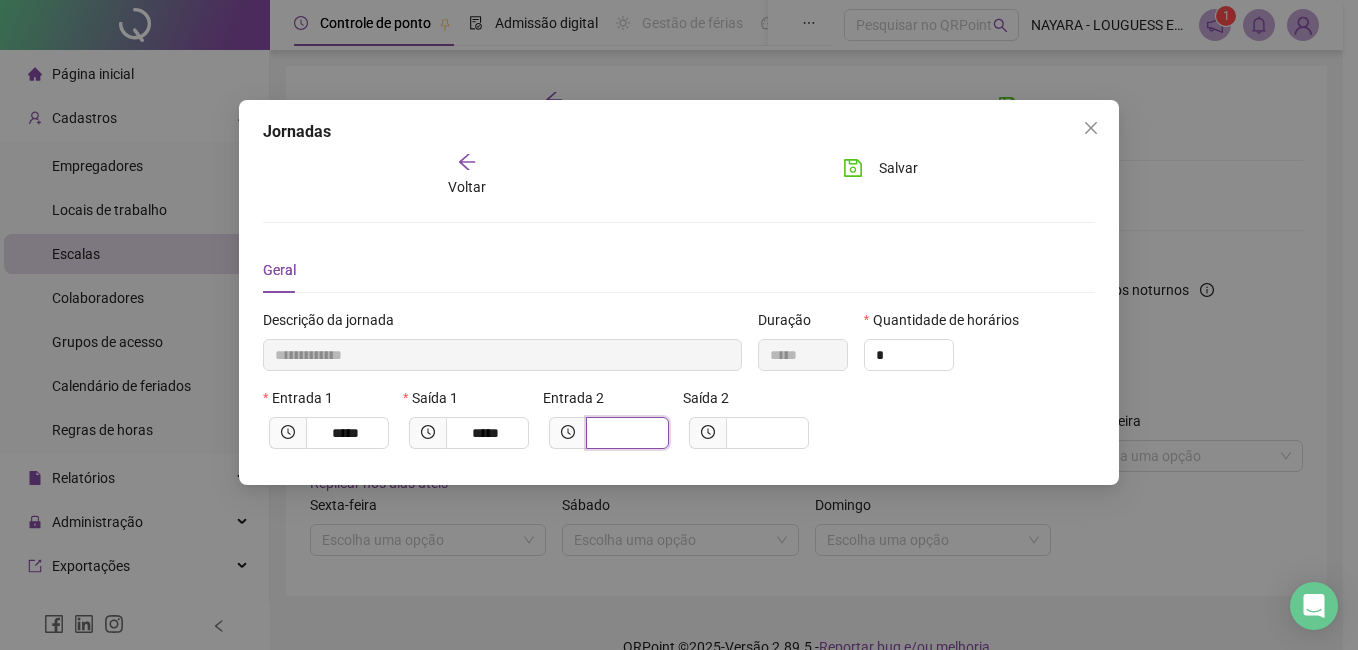 type on "**********" 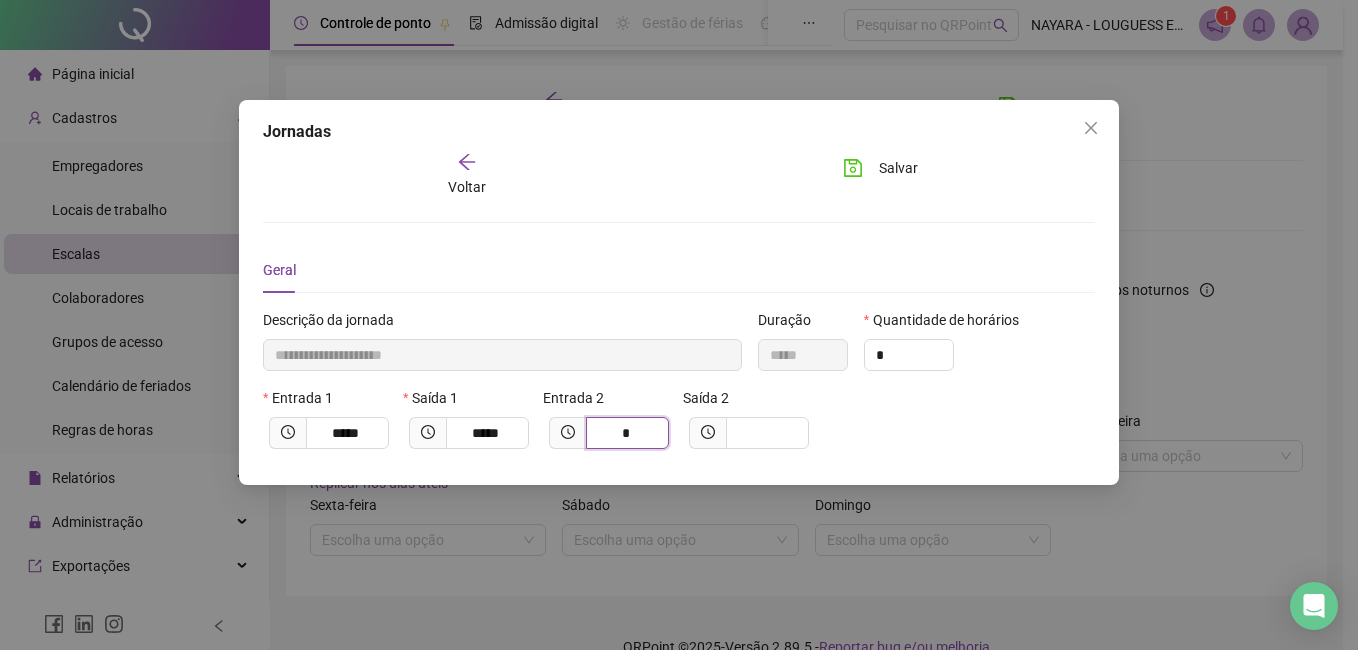 type on "**********" 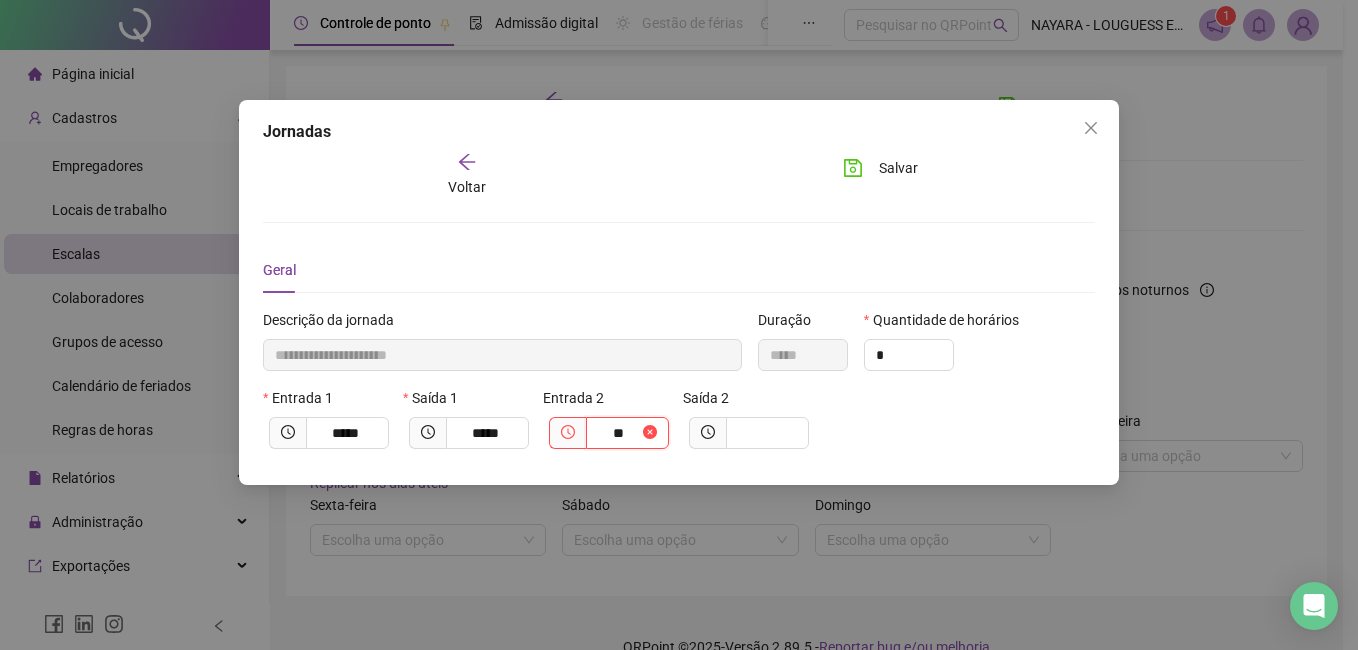 type on "**********" 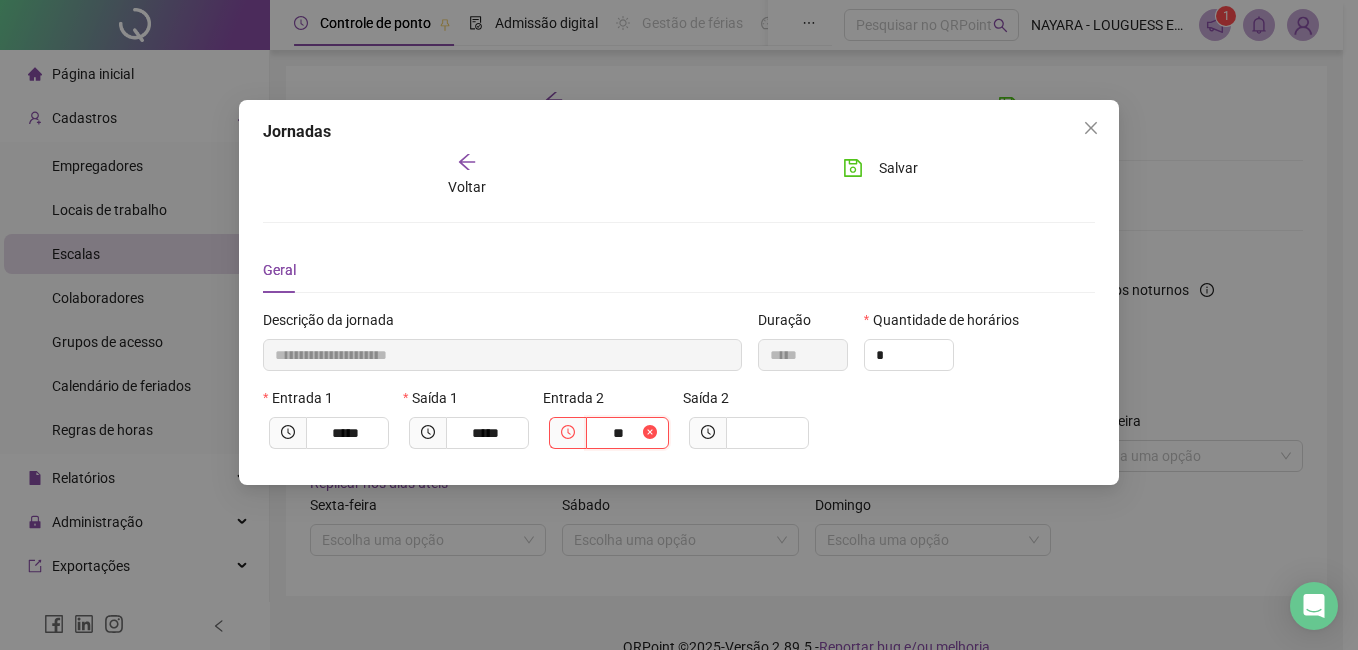 type on "****" 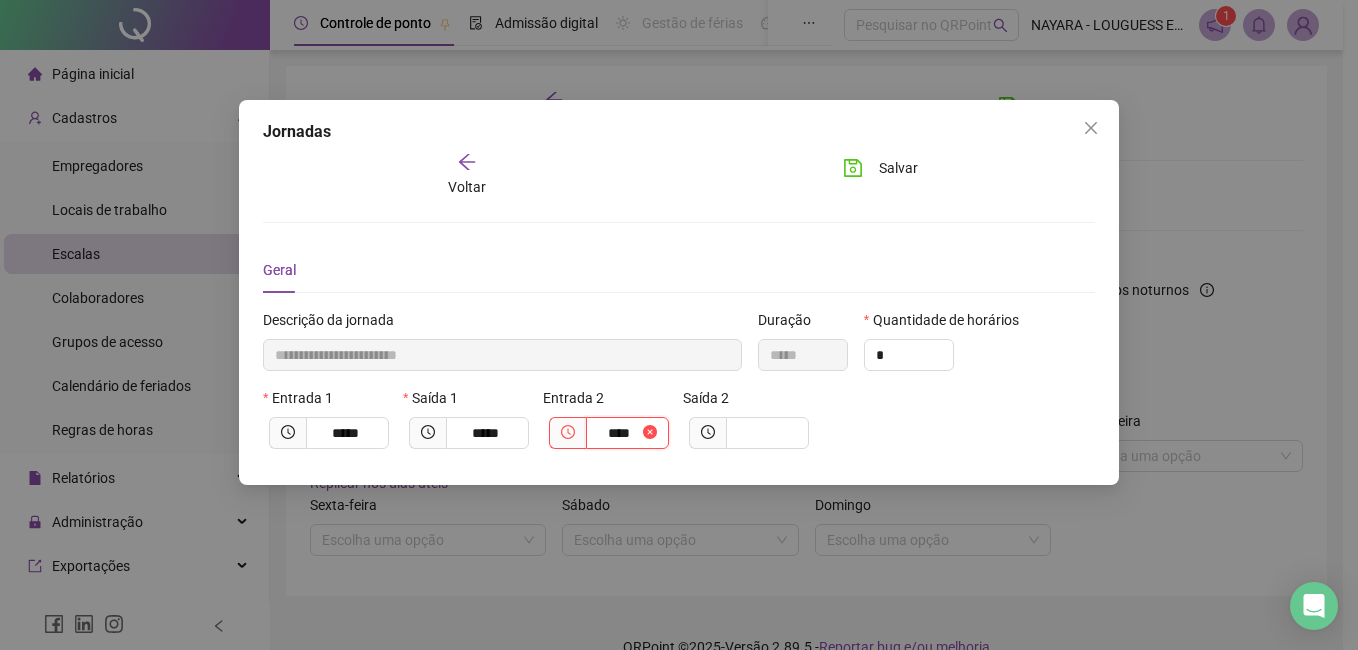 type on "**********" 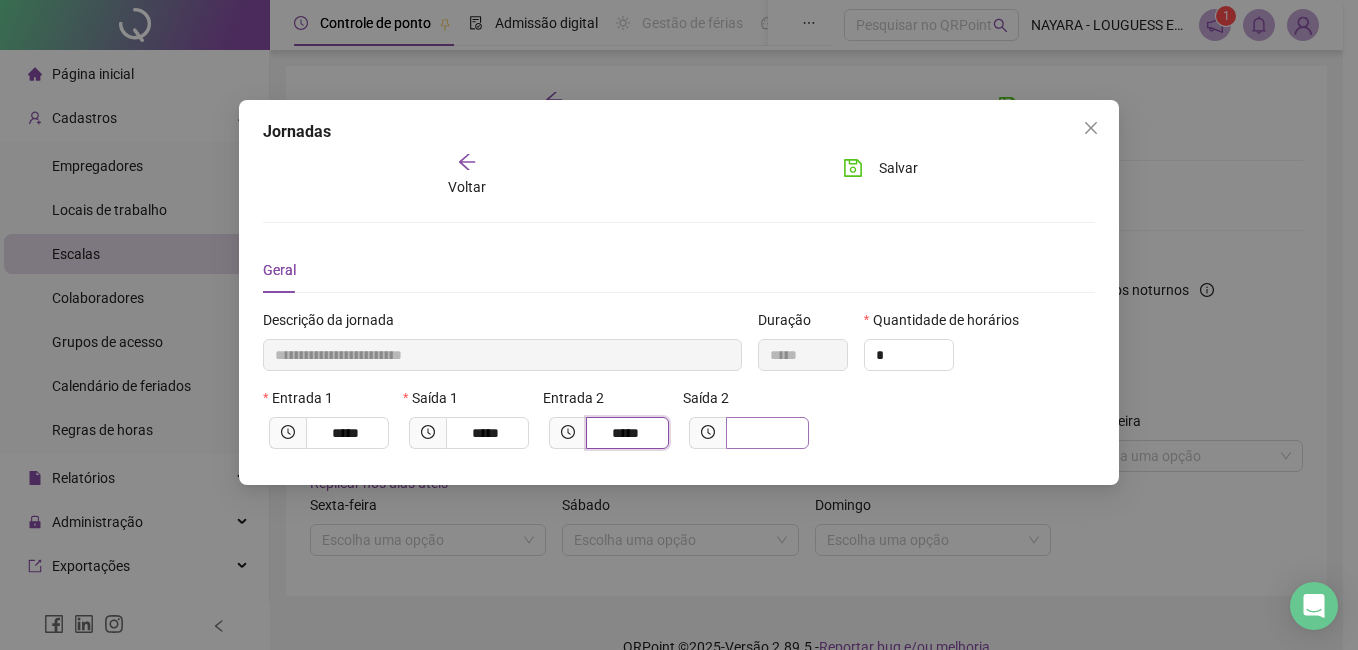 type on "*****" 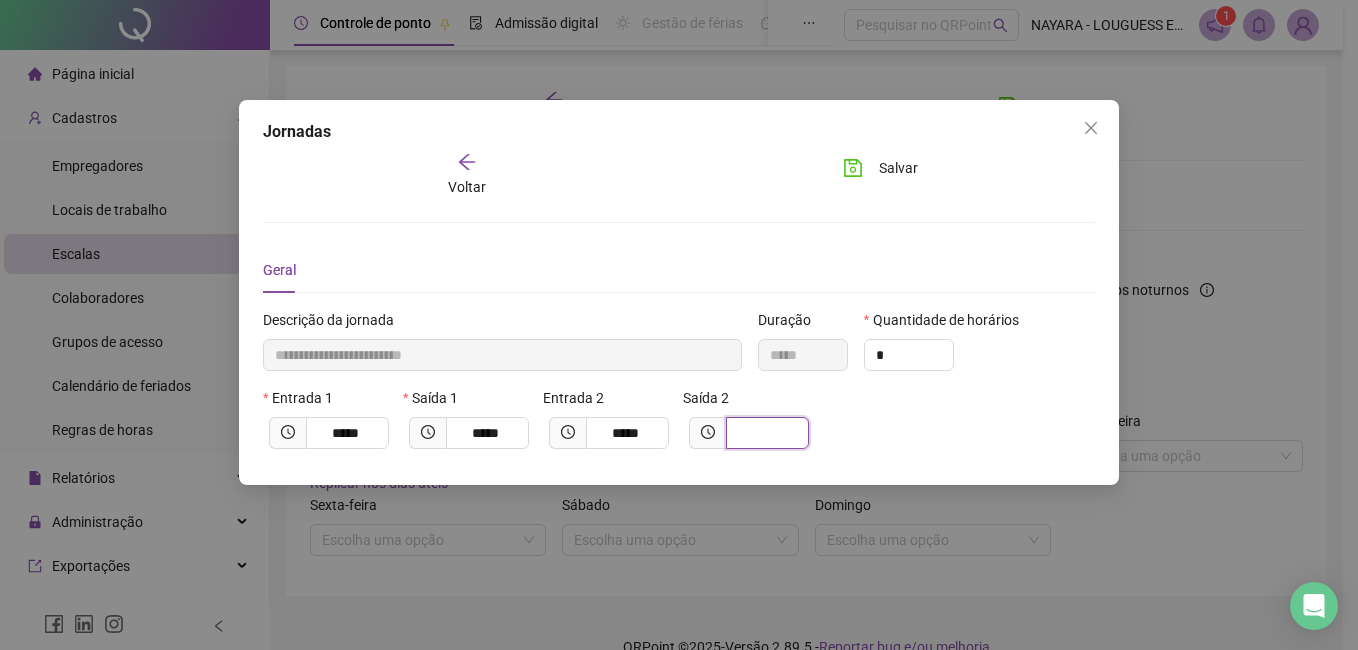 click at bounding box center (765, 433) 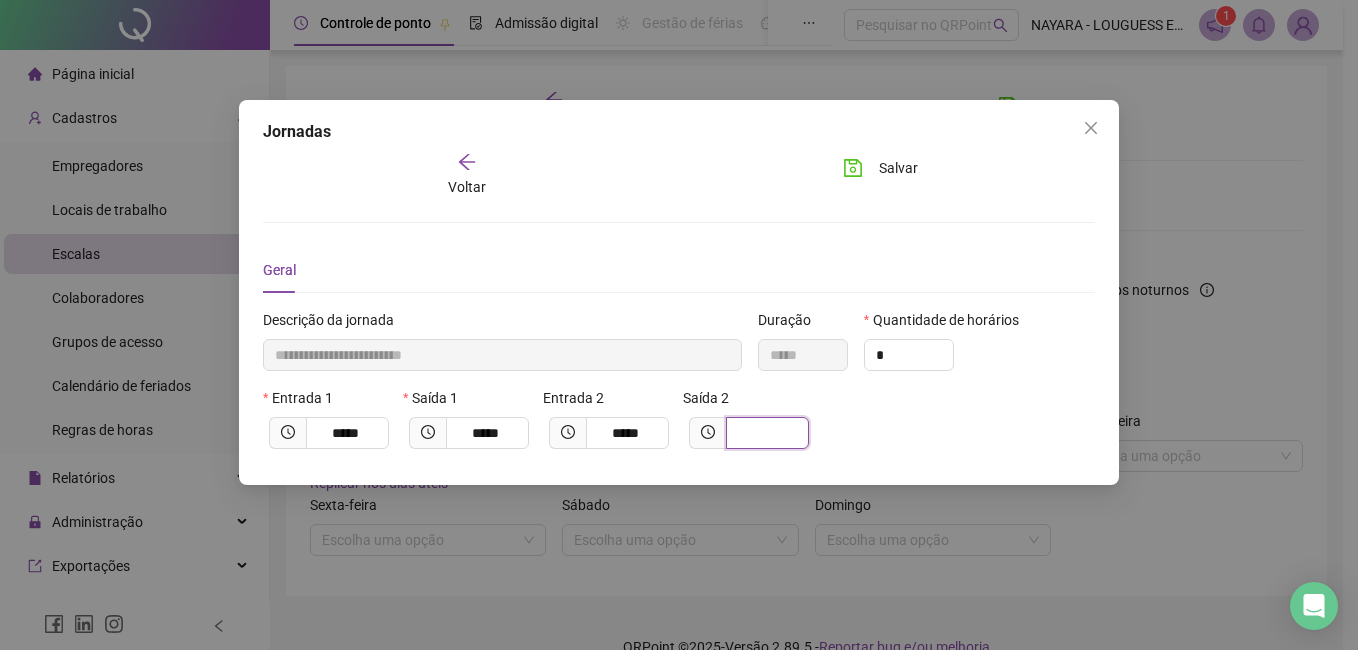 type on "**********" 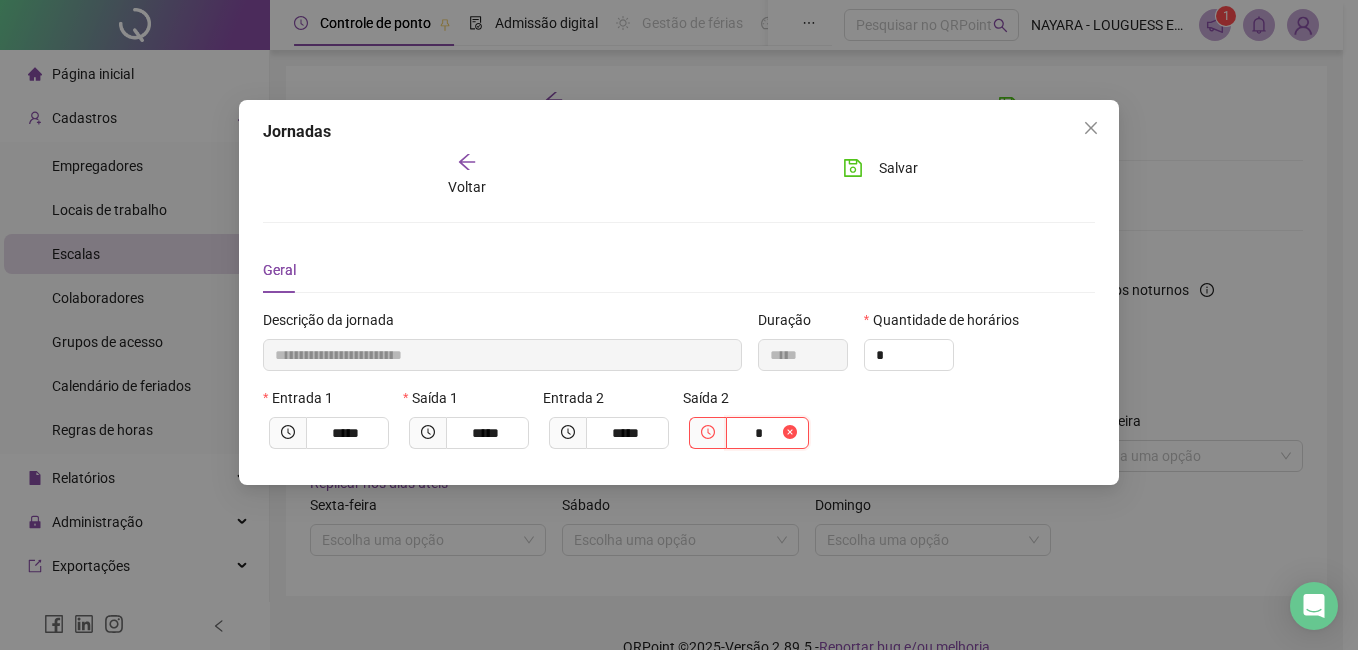 type on "**********" 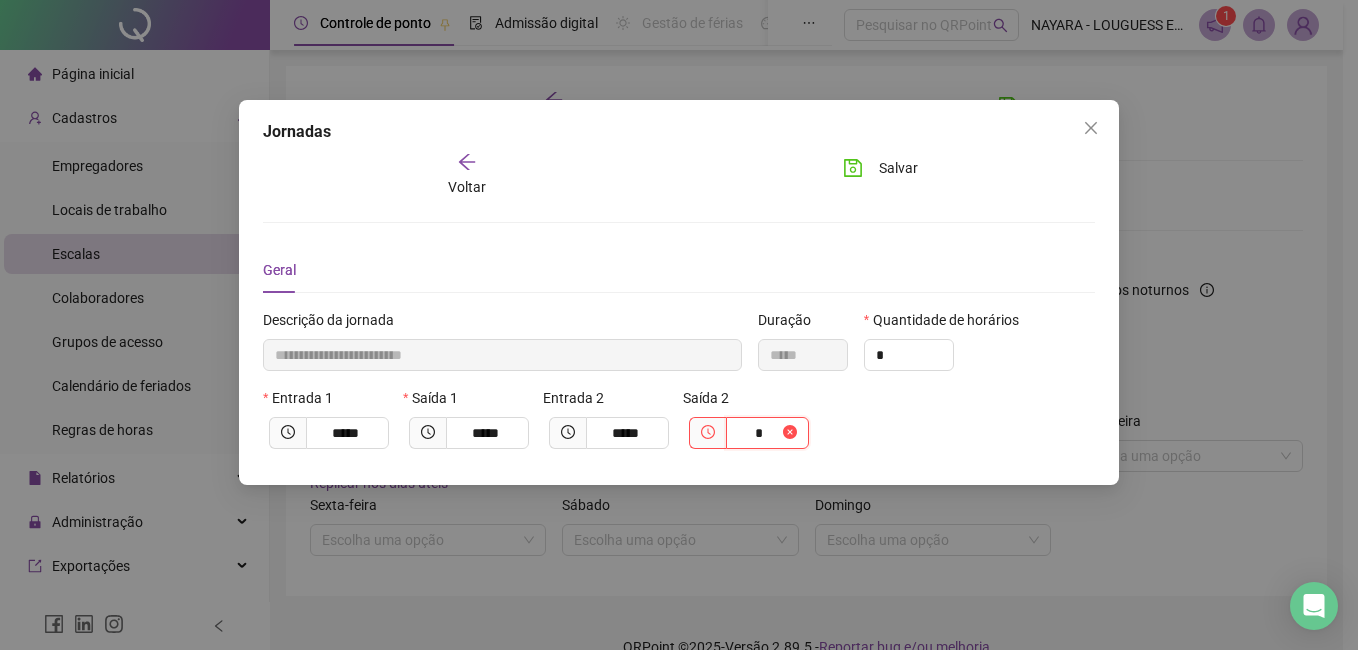 type on "**" 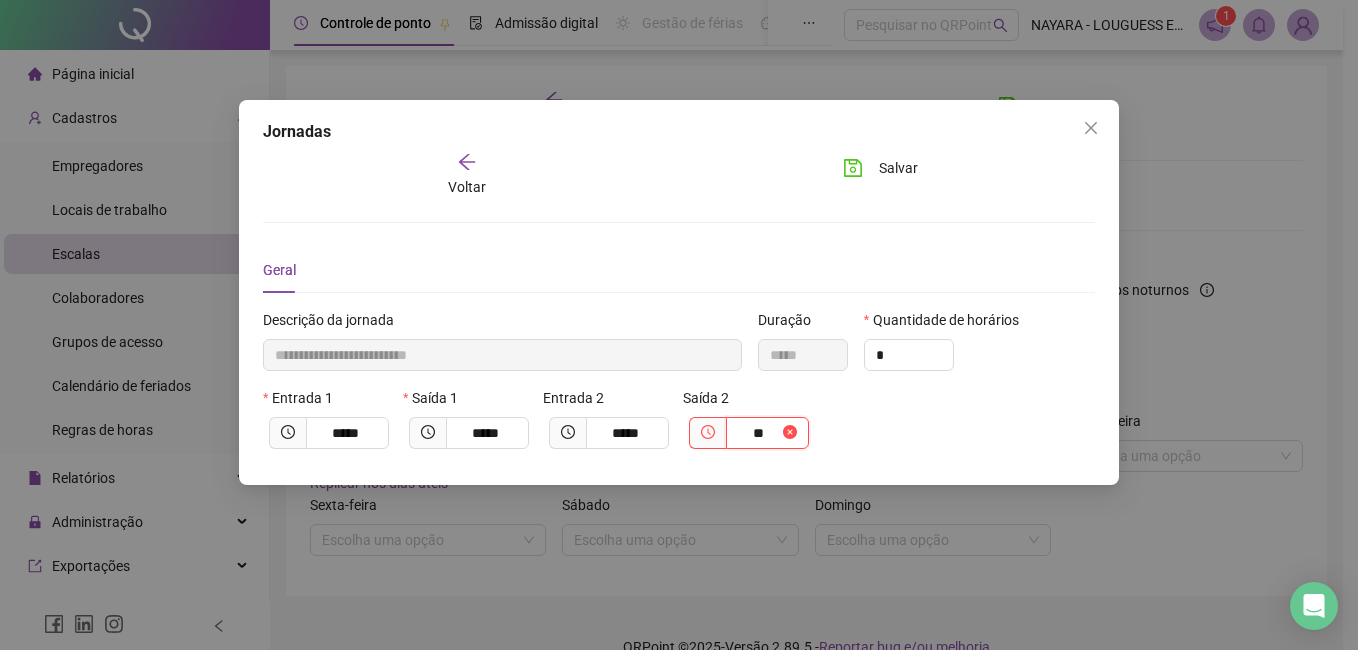 type on "**********" 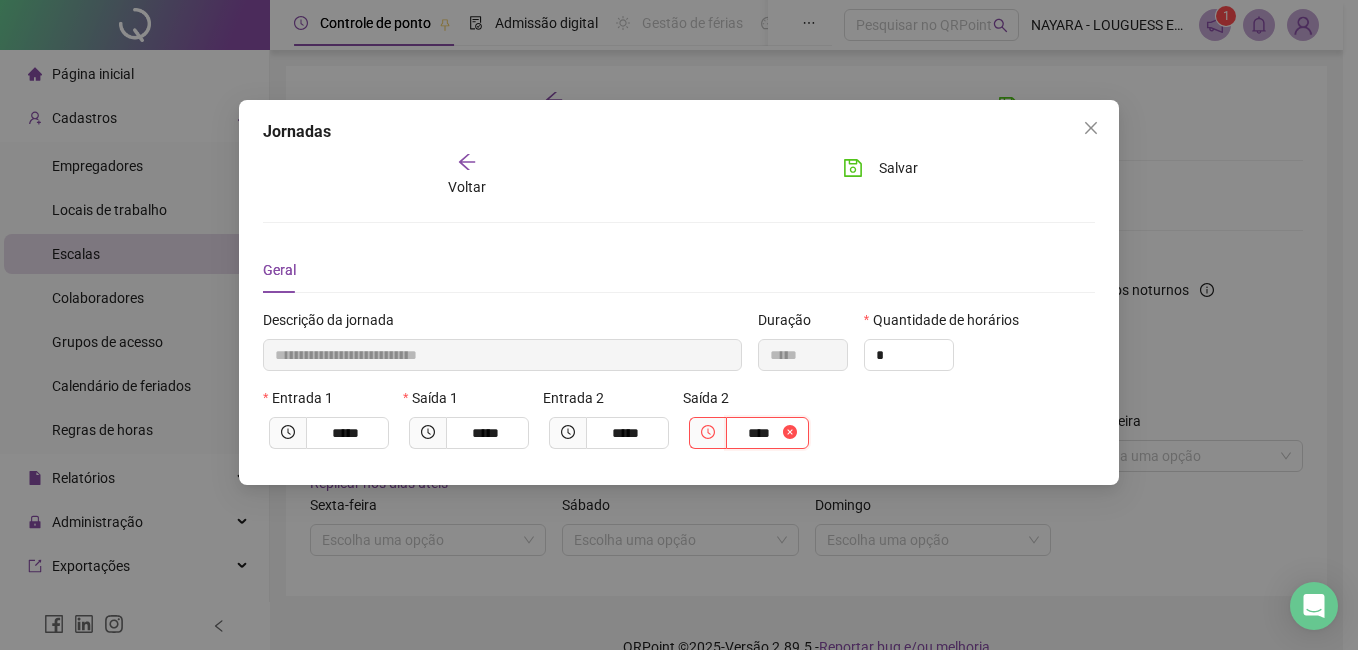 type on "**********" 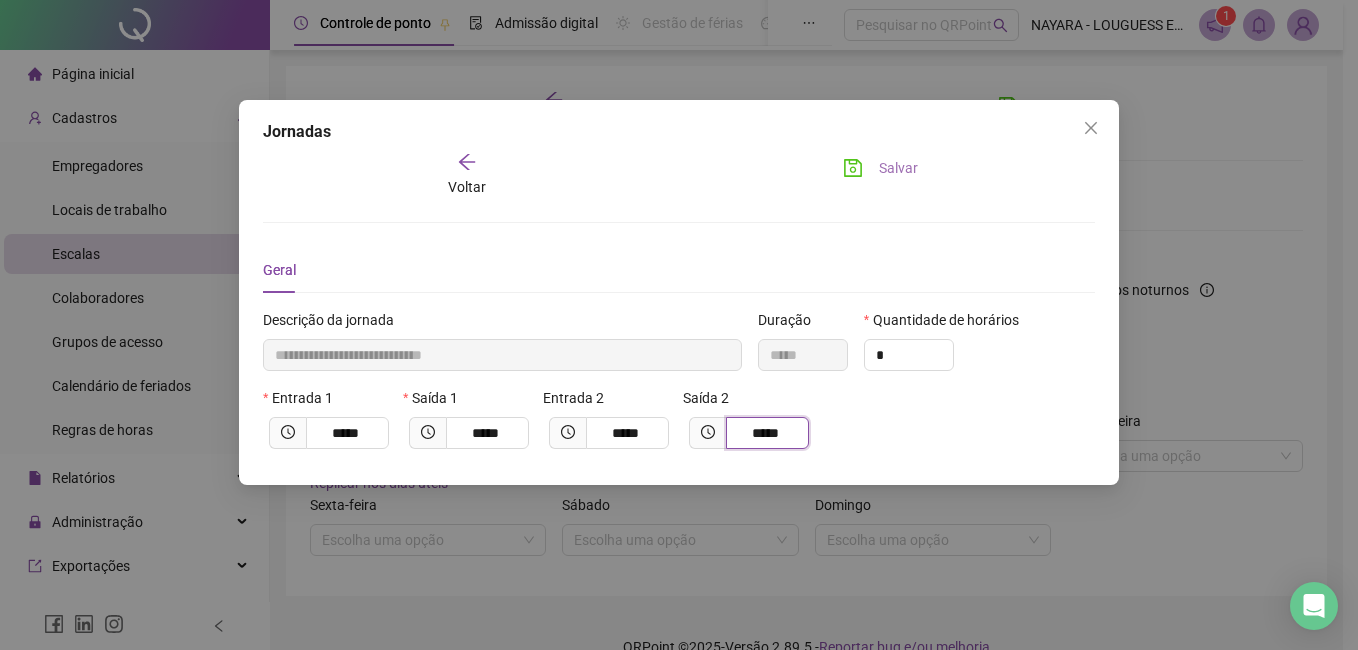 type on "*****" 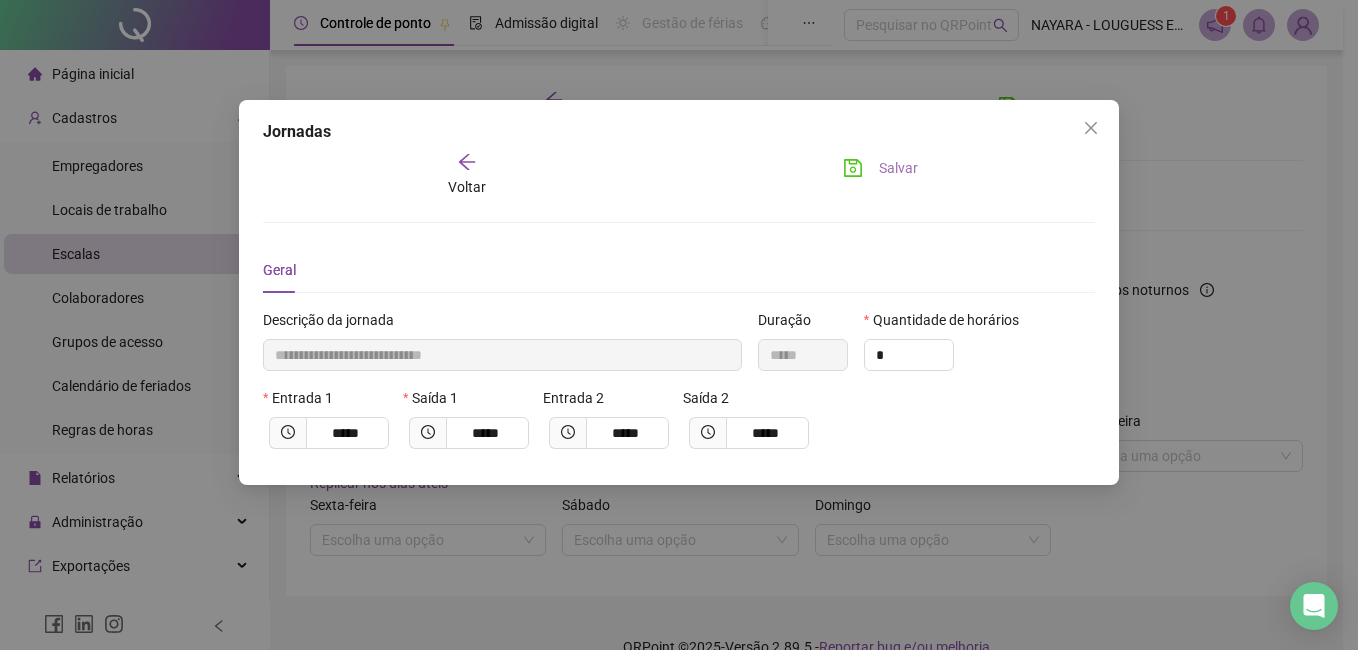 click on "Salvar" at bounding box center [898, 168] 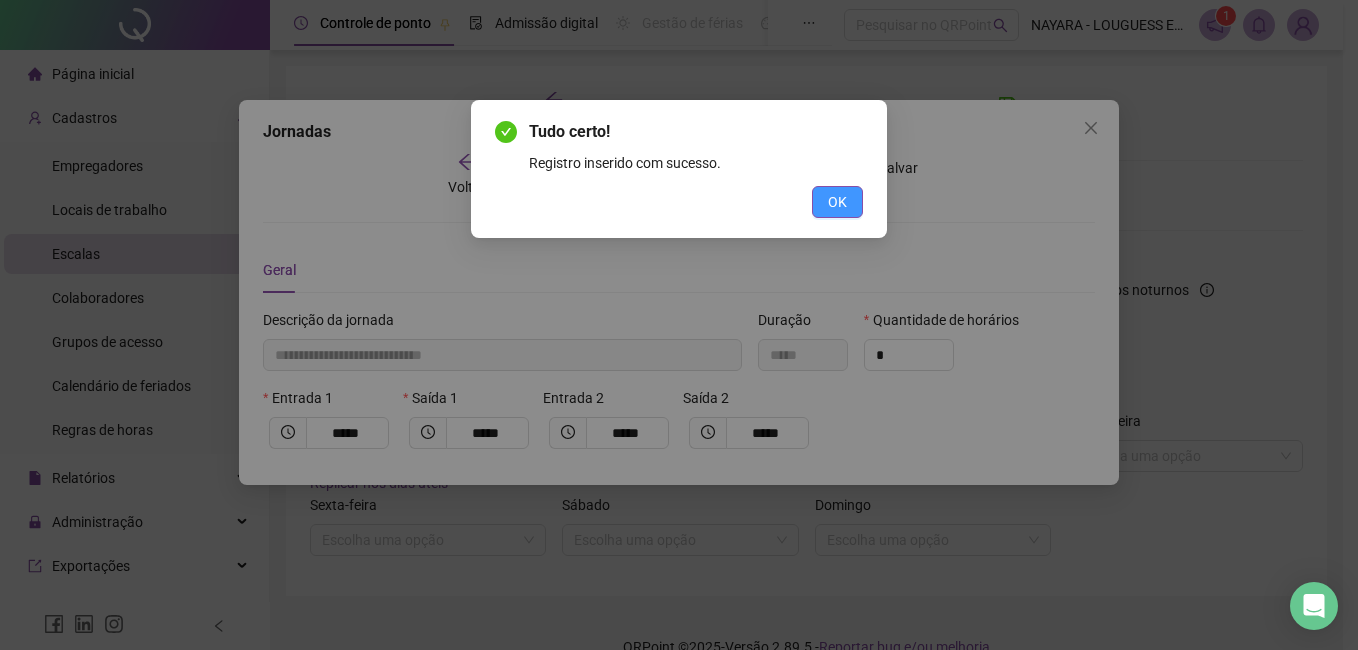 click on "OK" at bounding box center [837, 202] 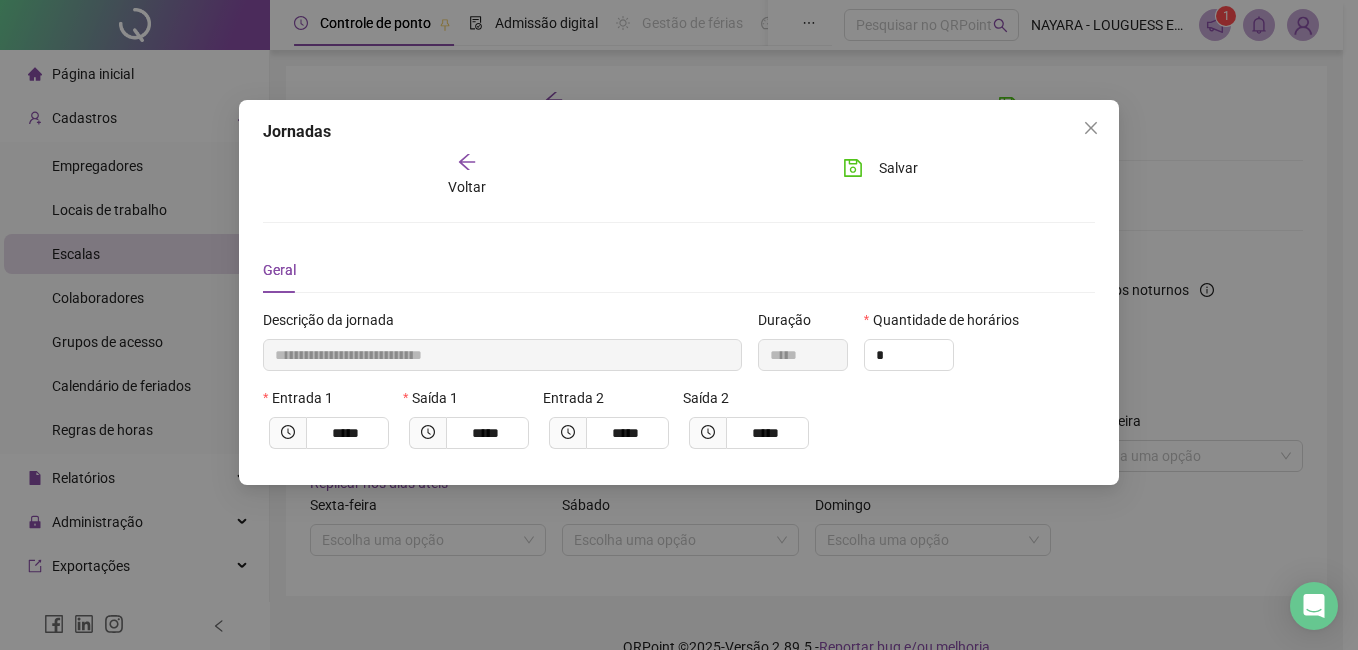 click on "Voltar" at bounding box center (466, 175) 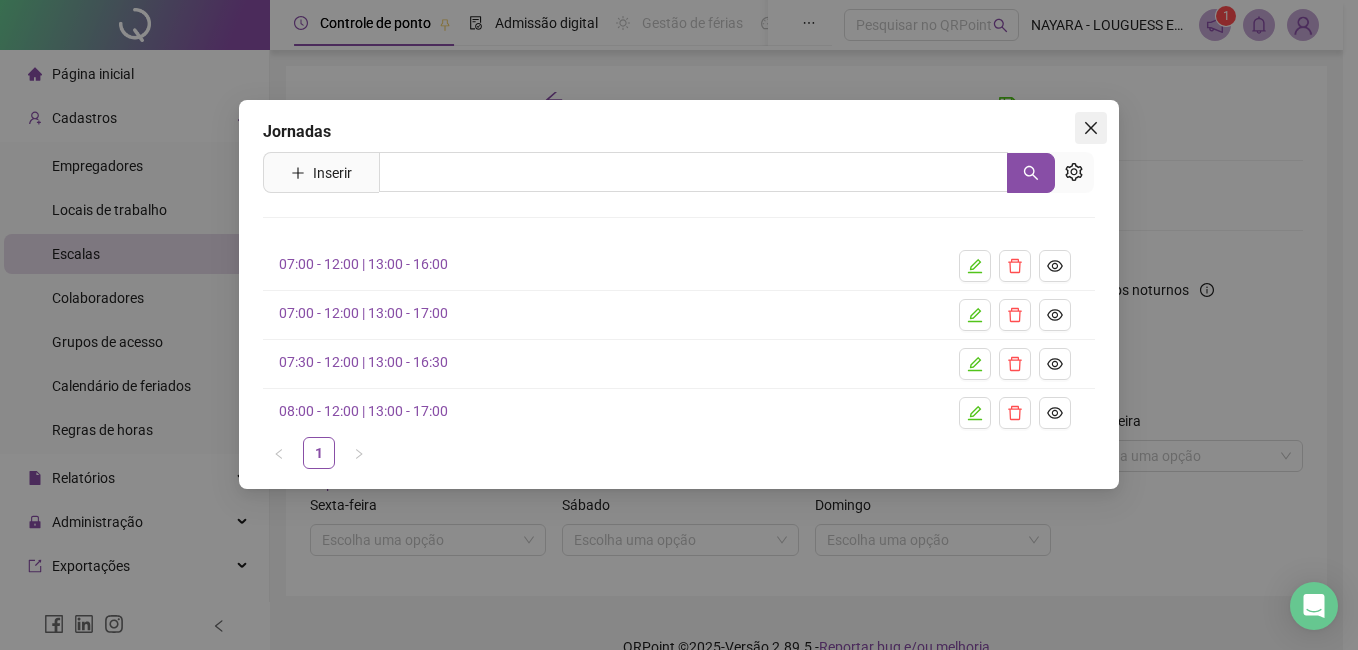 click 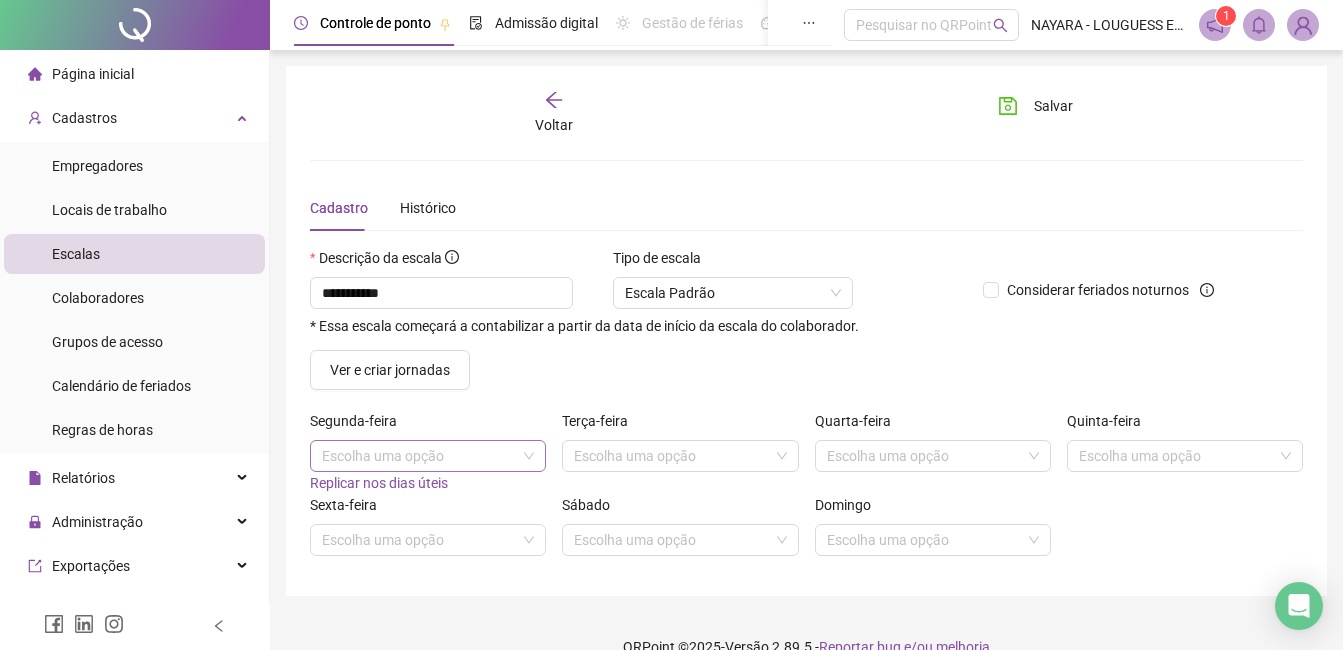 click at bounding box center [419, 456] 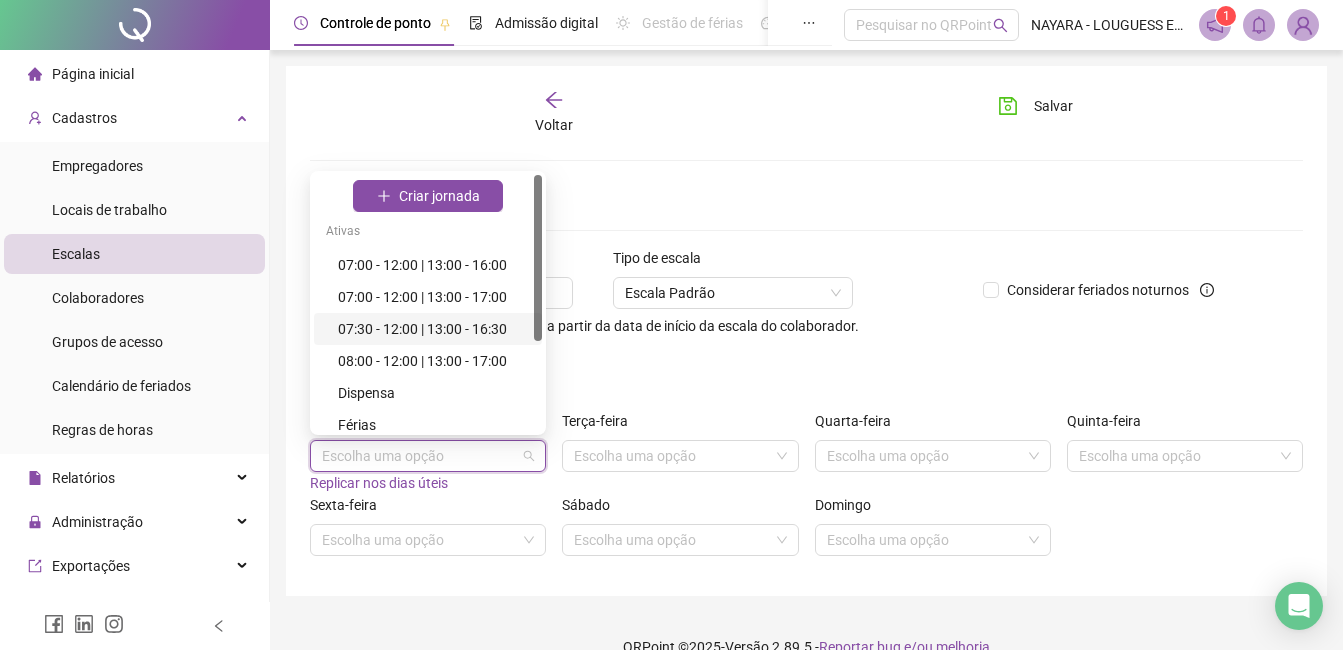 click on "07:30 - 12:00 | 13:00 - 16:30" at bounding box center (434, 329) 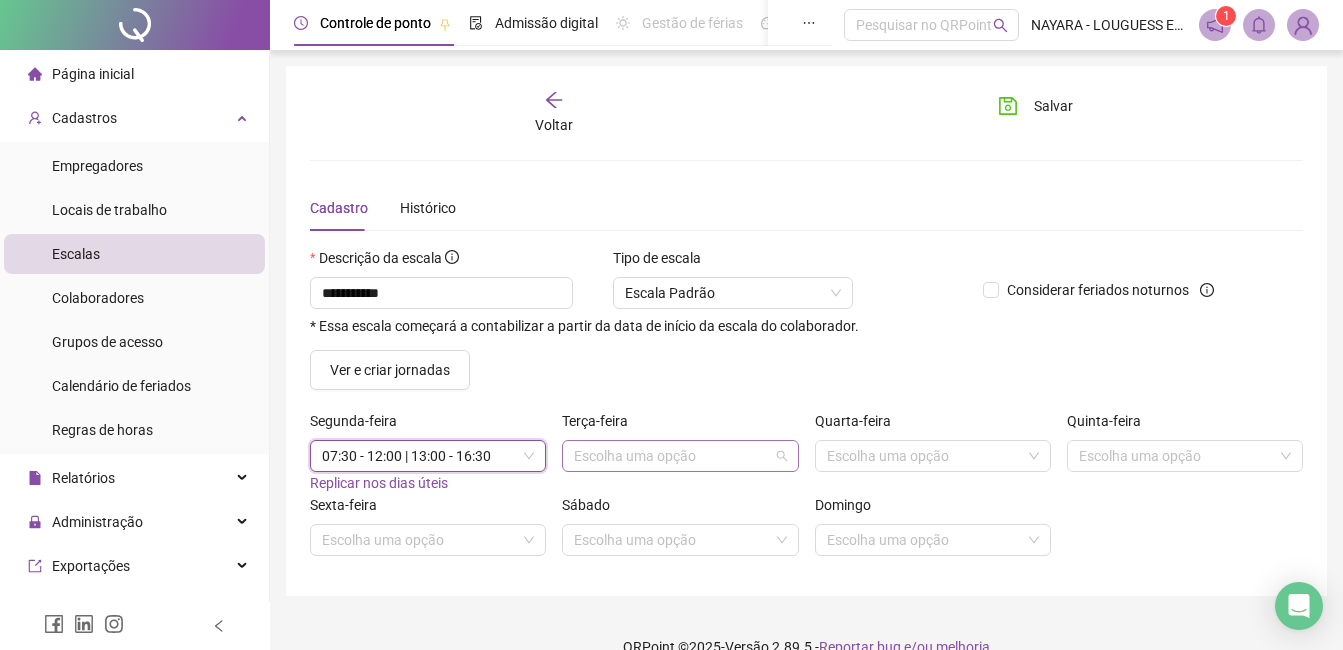 click at bounding box center (671, 456) 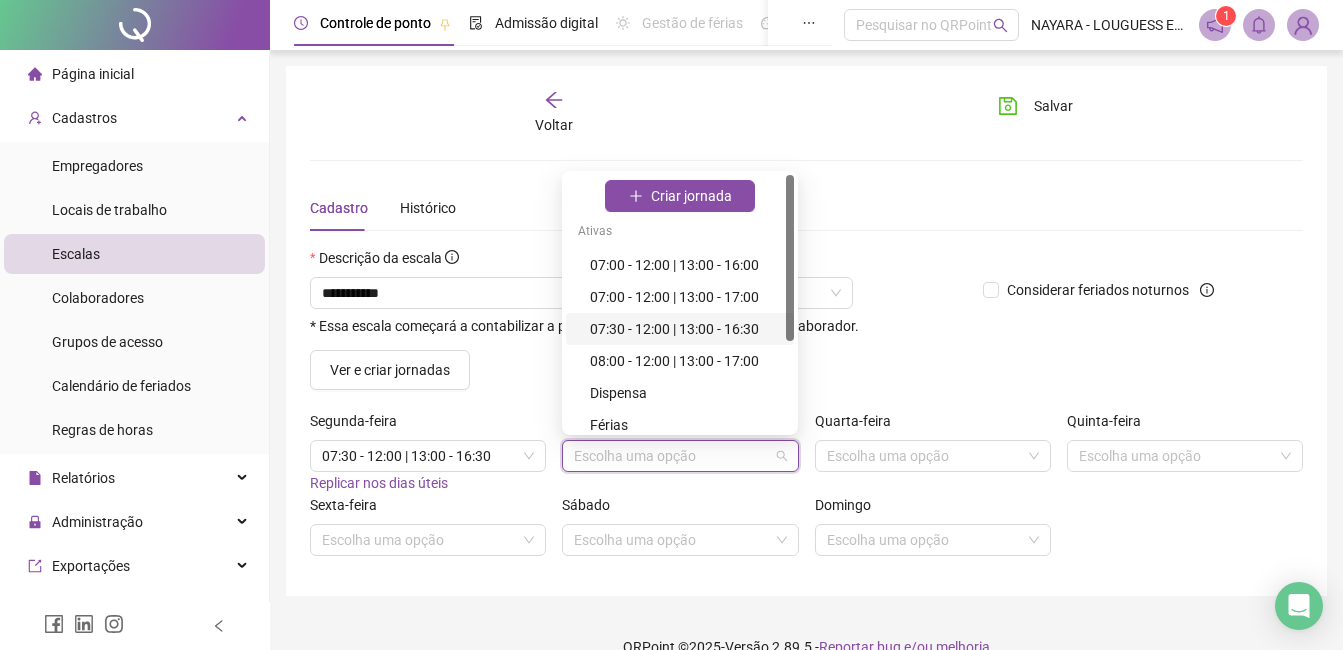 click on "07:30 - 12:00 | 13:00 - 16:30" at bounding box center (686, 329) 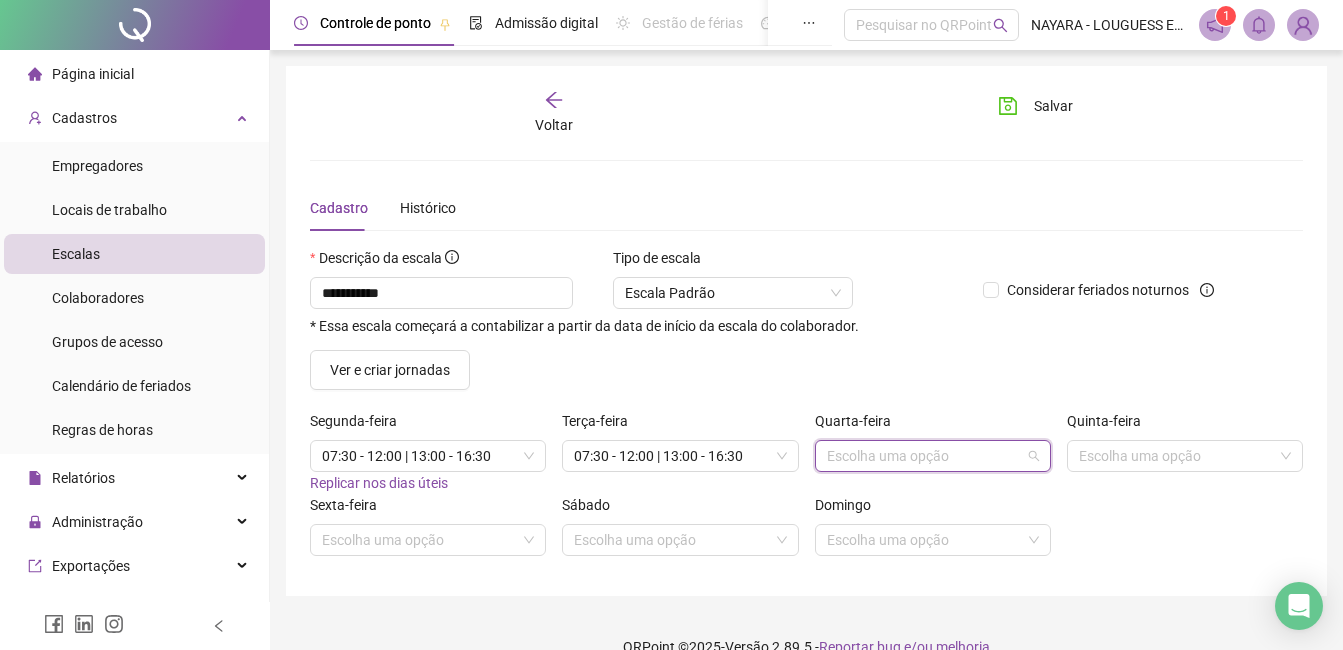 click at bounding box center (924, 456) 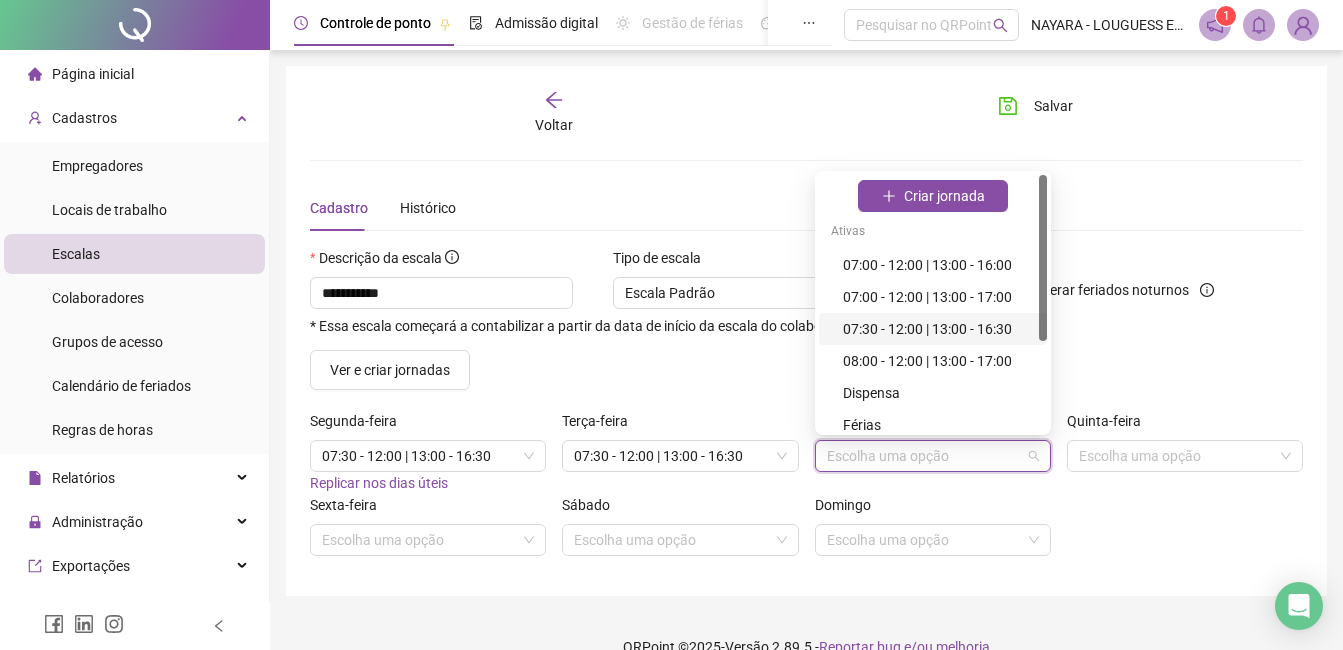 click on "07:30 - 12:00 | 13:00 - 16:30" at bounding box center [939, 329] 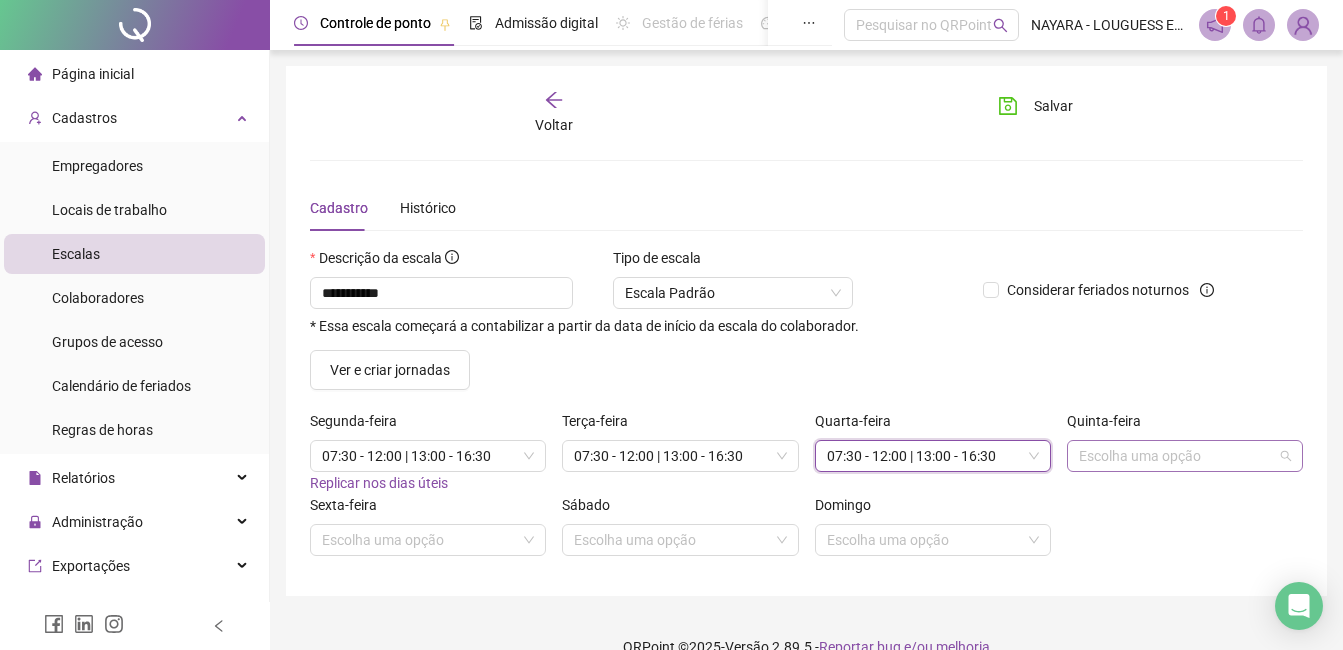 click at bounding box center (1176, 456) 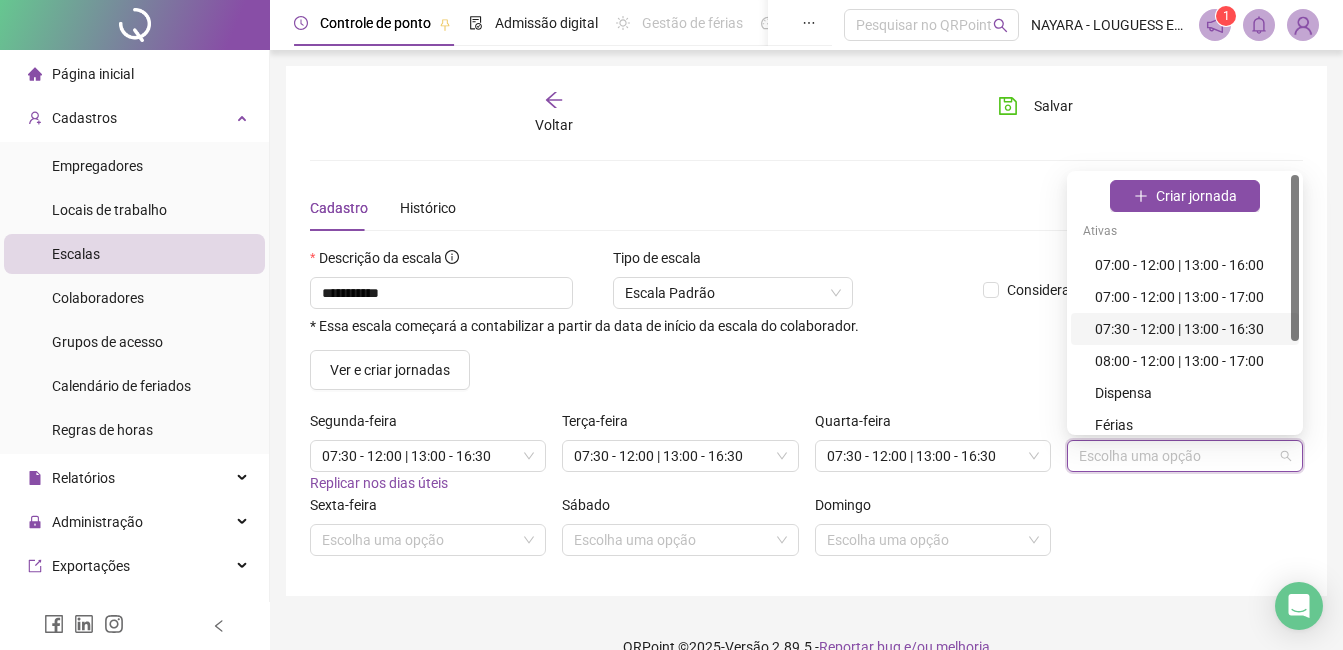 click on "07:30 - 12:00 | 13:00 - 16:30" at bounding box center (1191, 329) 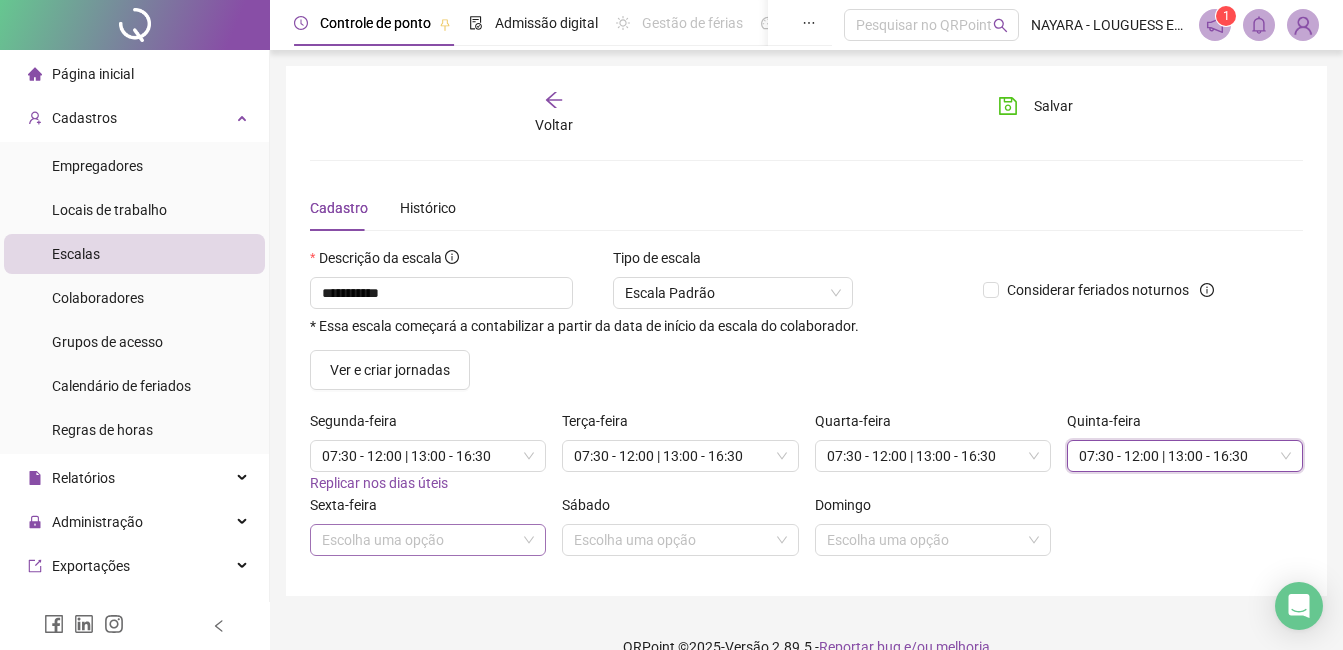 click at bounding box center [419, 540] 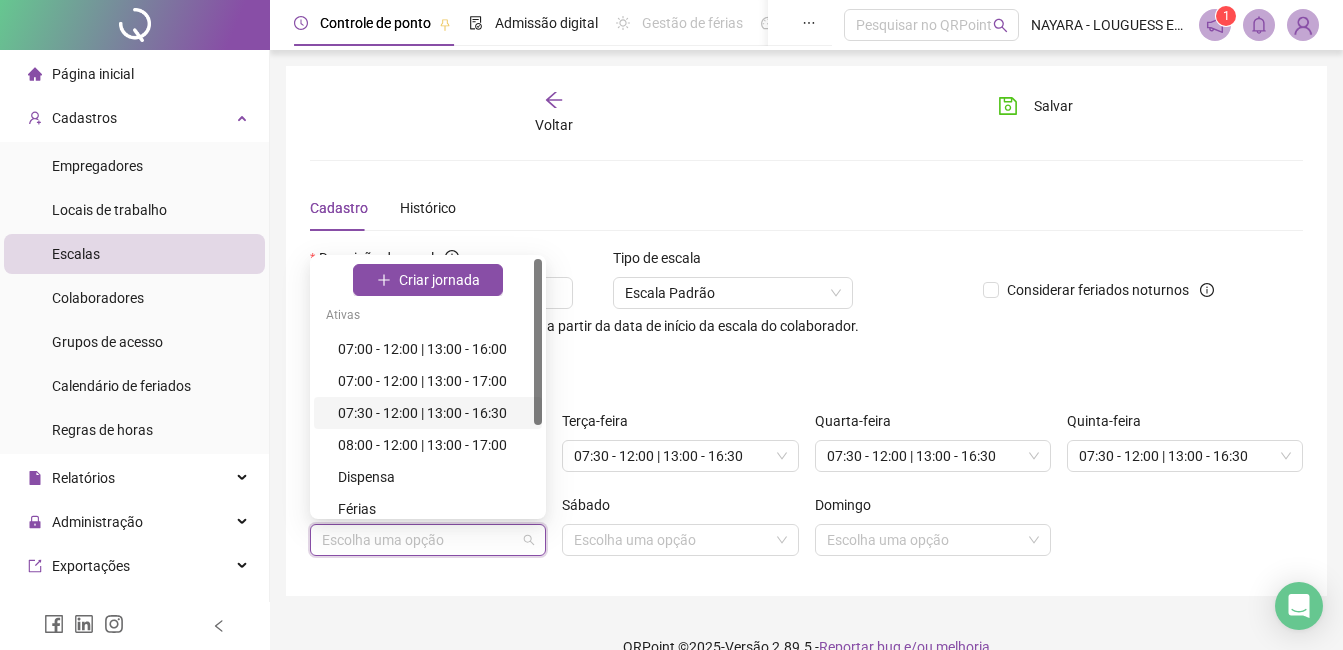 click on "07:30 - 12:00 | 13:00 - 16:30" at bounding box center [434, 413] 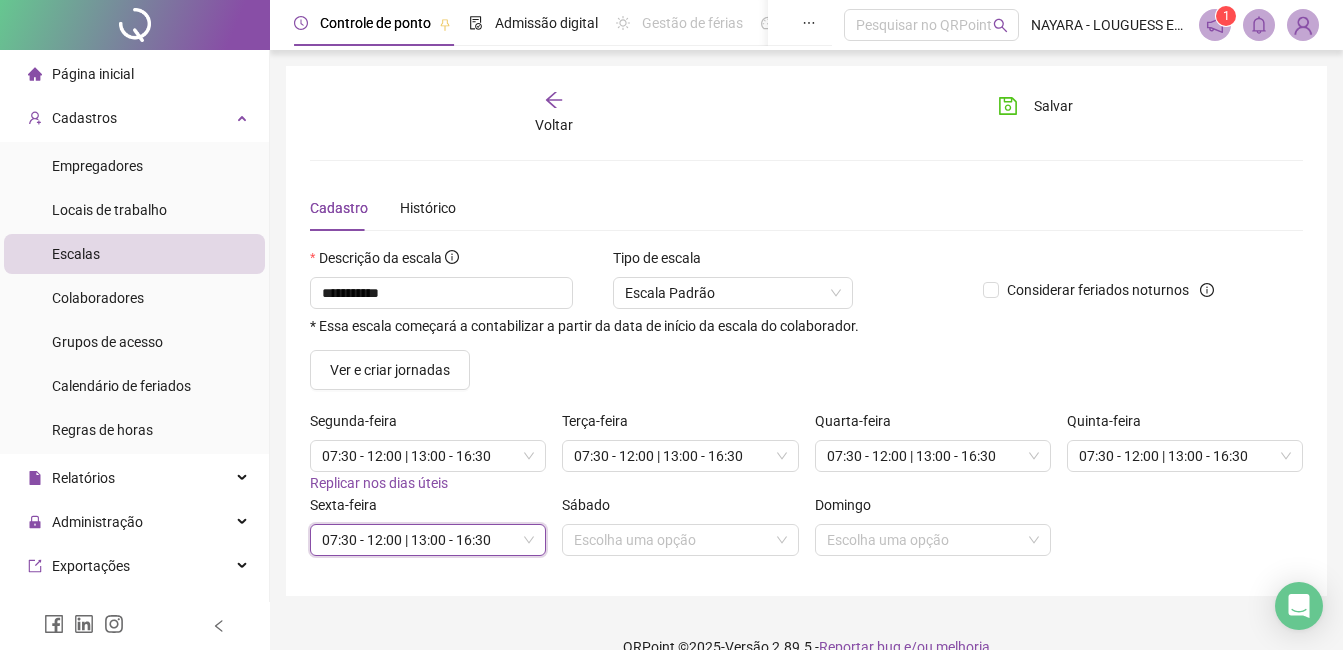 click on "Sábado" at bounding box center (680, 509) 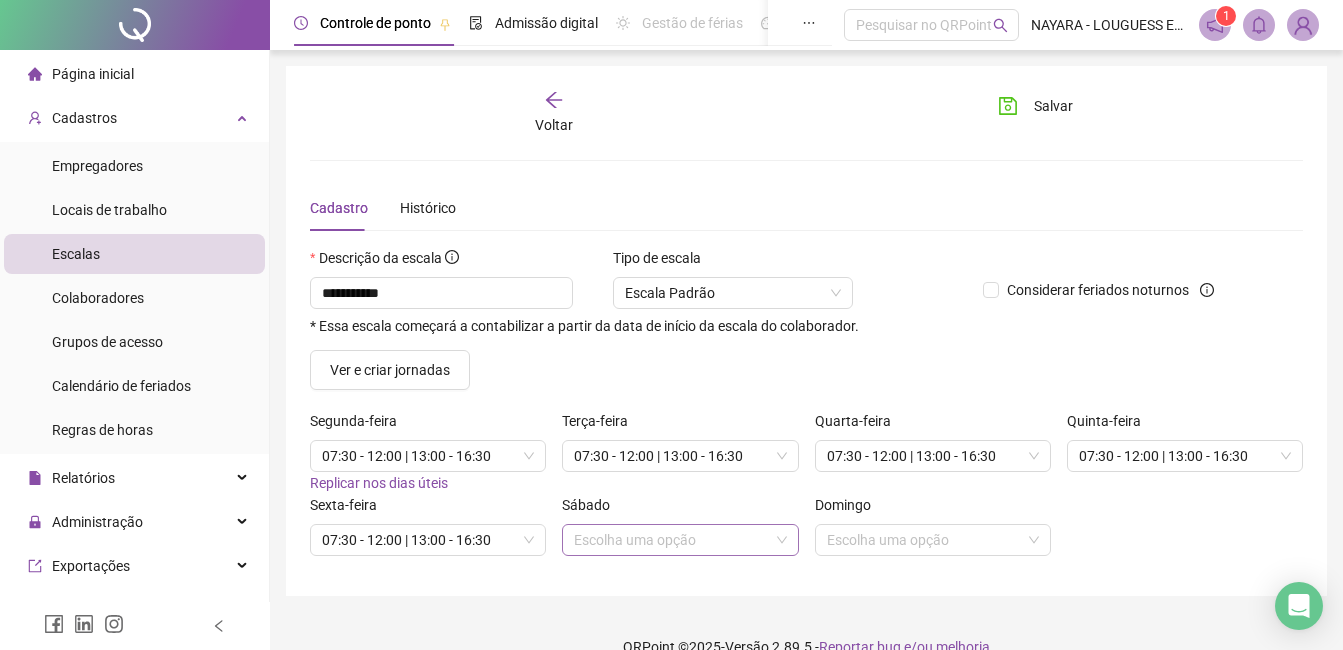 click at bounding box center [671, 540] 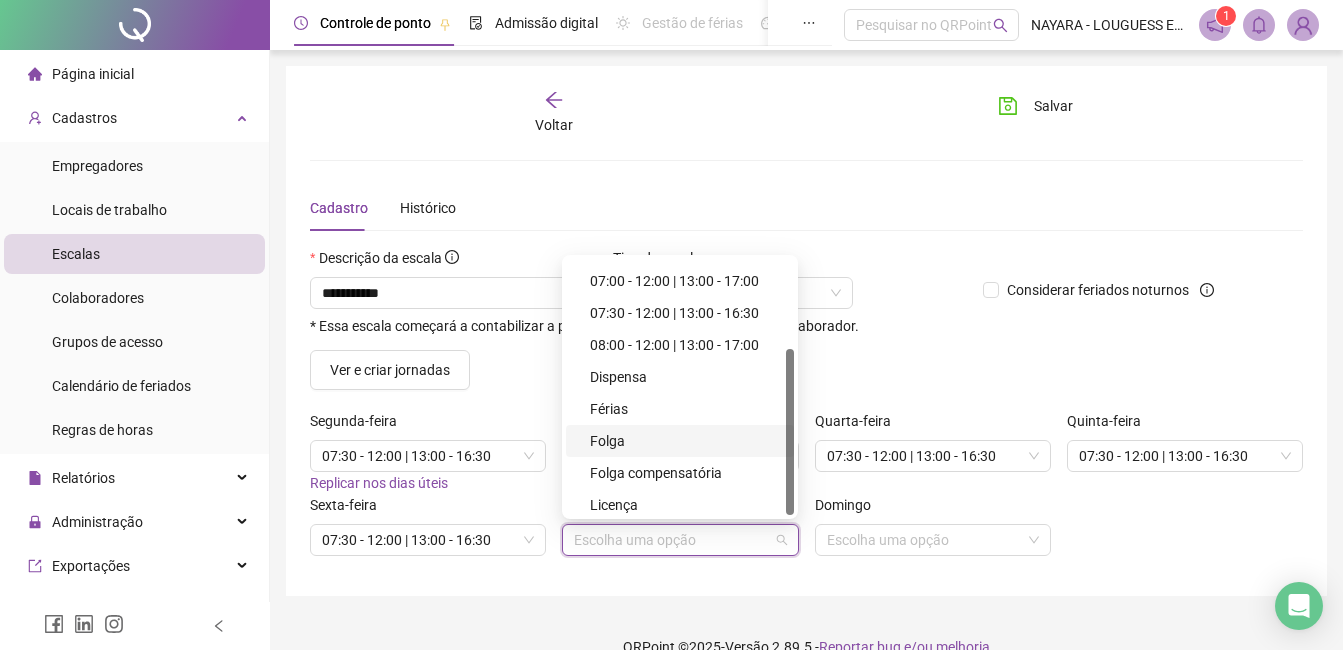 scroll, scrollTop: 138, scrollLeft: 0, axis: vertical 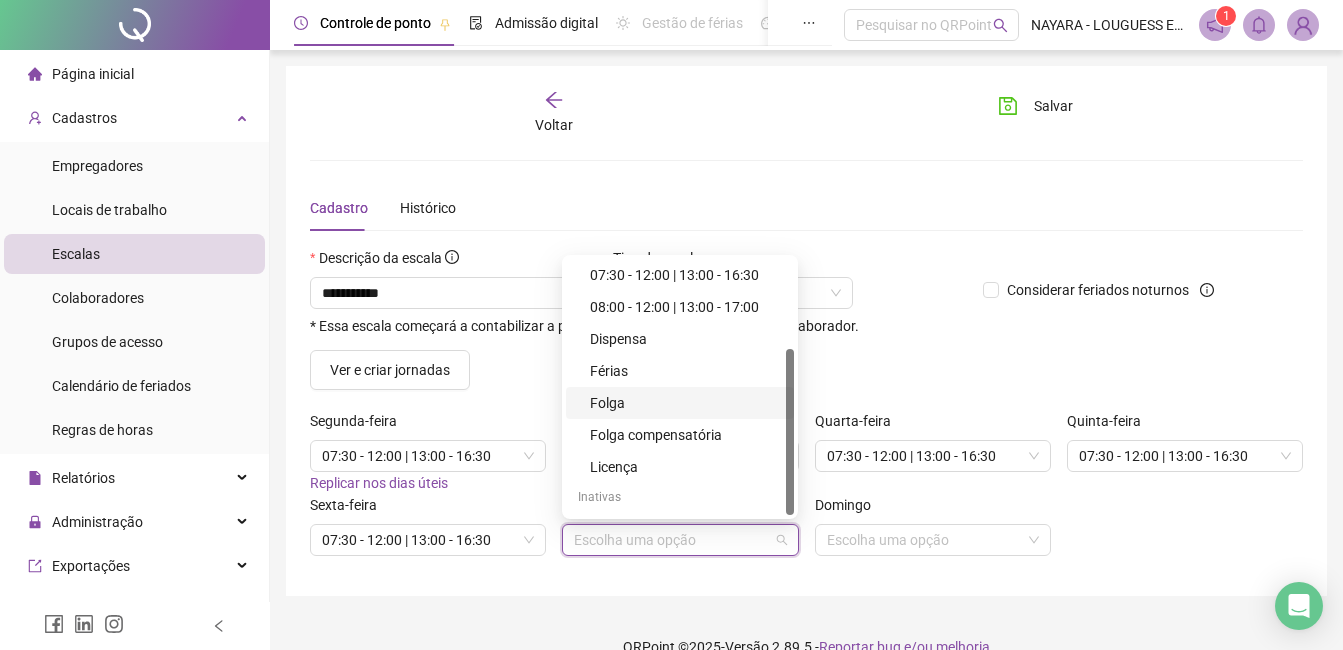 click on "Folga" at bounding box center [686, 403] 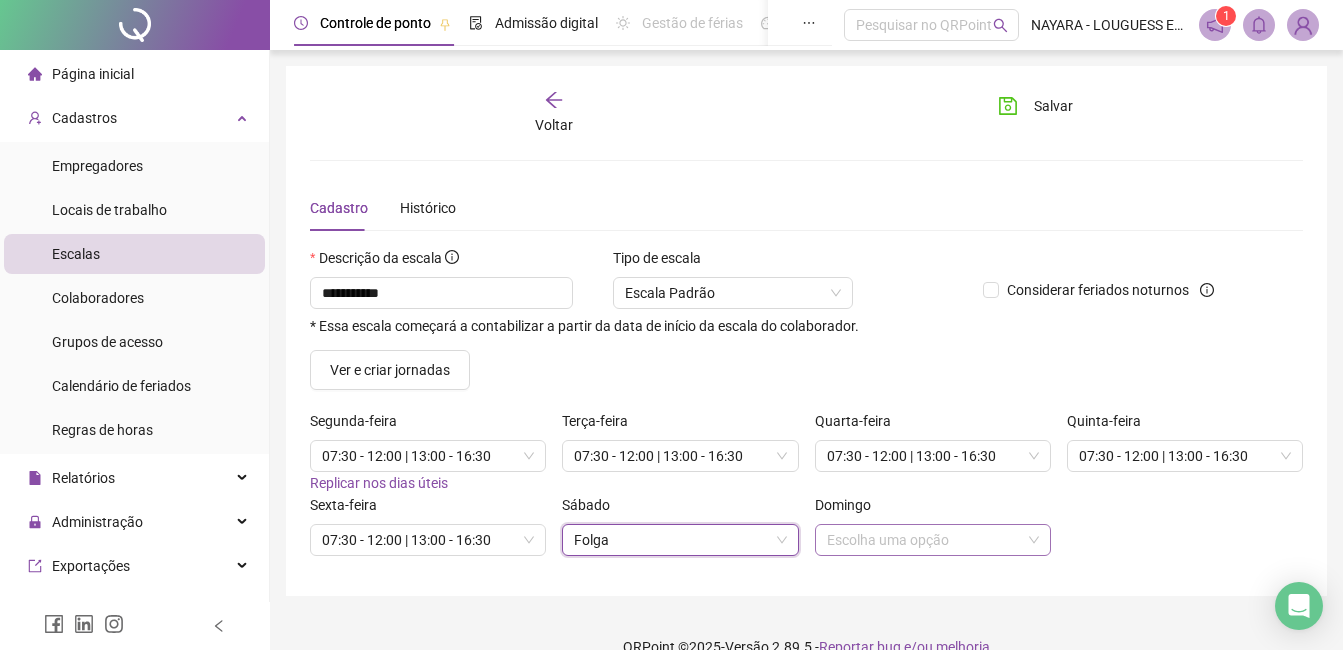 click at bounding box center [924, 540] 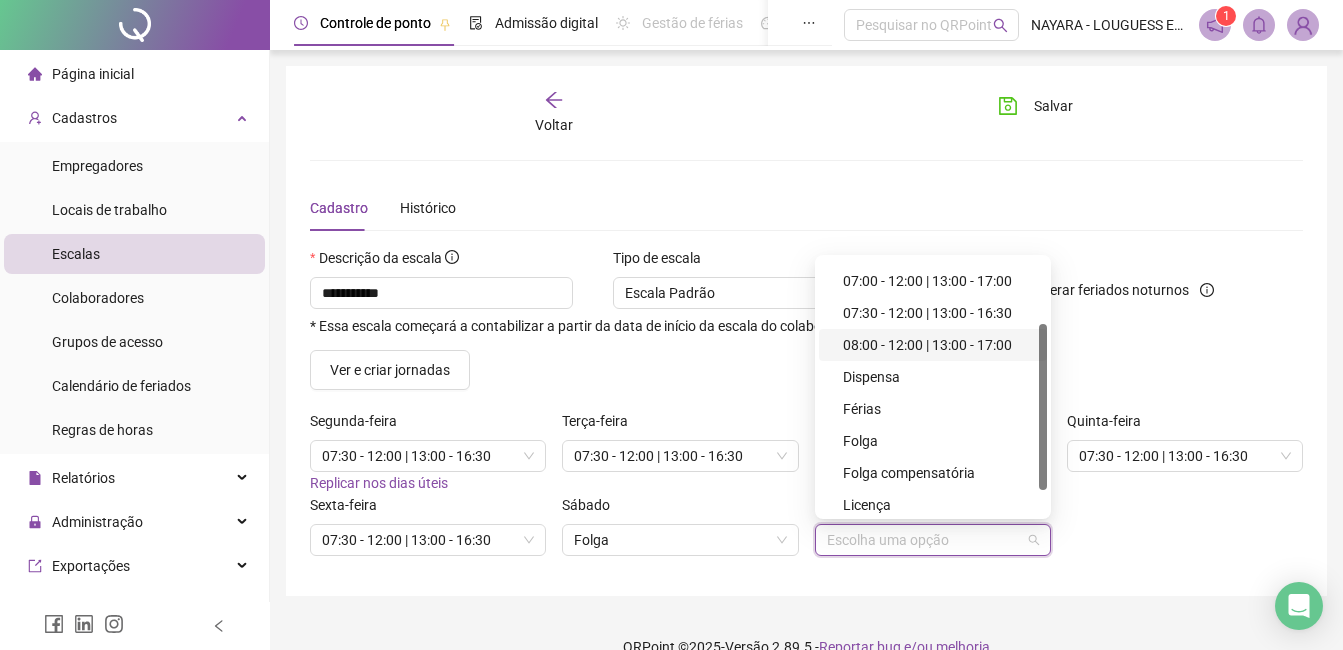 scroll, scrollTop: 138, scrollLeft: 0, axis: vertical 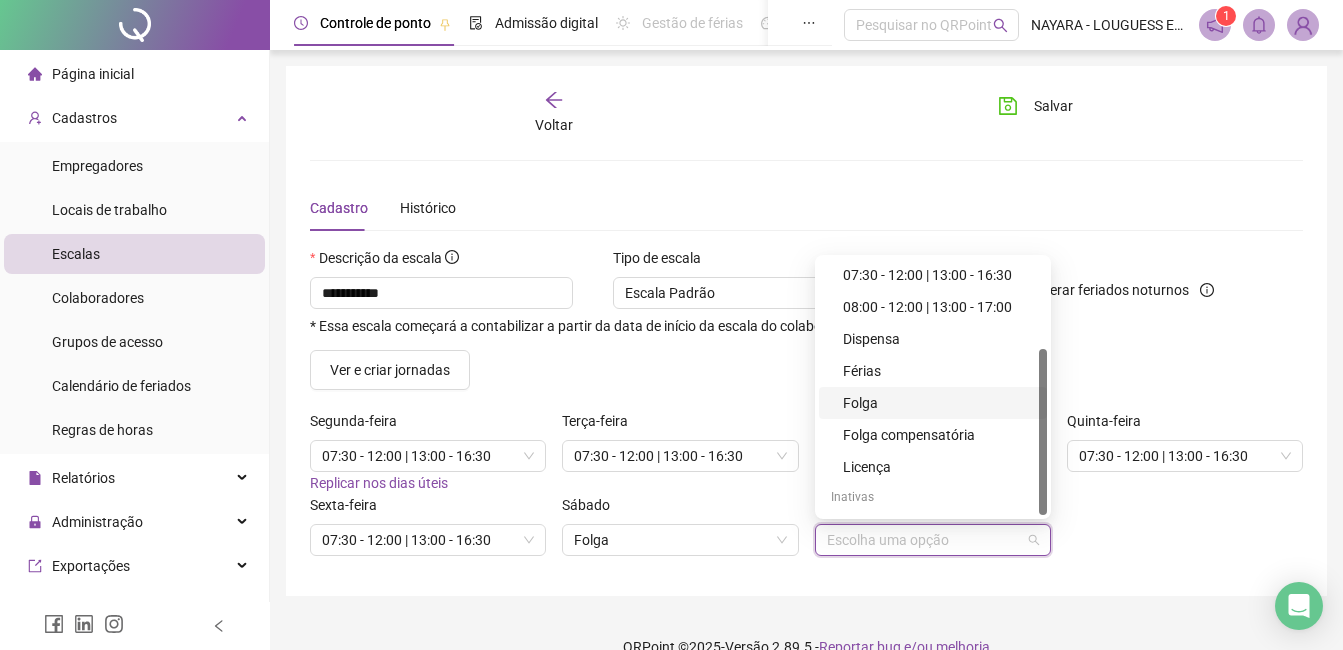 click on "Folga" at bounding box center (939, 403) 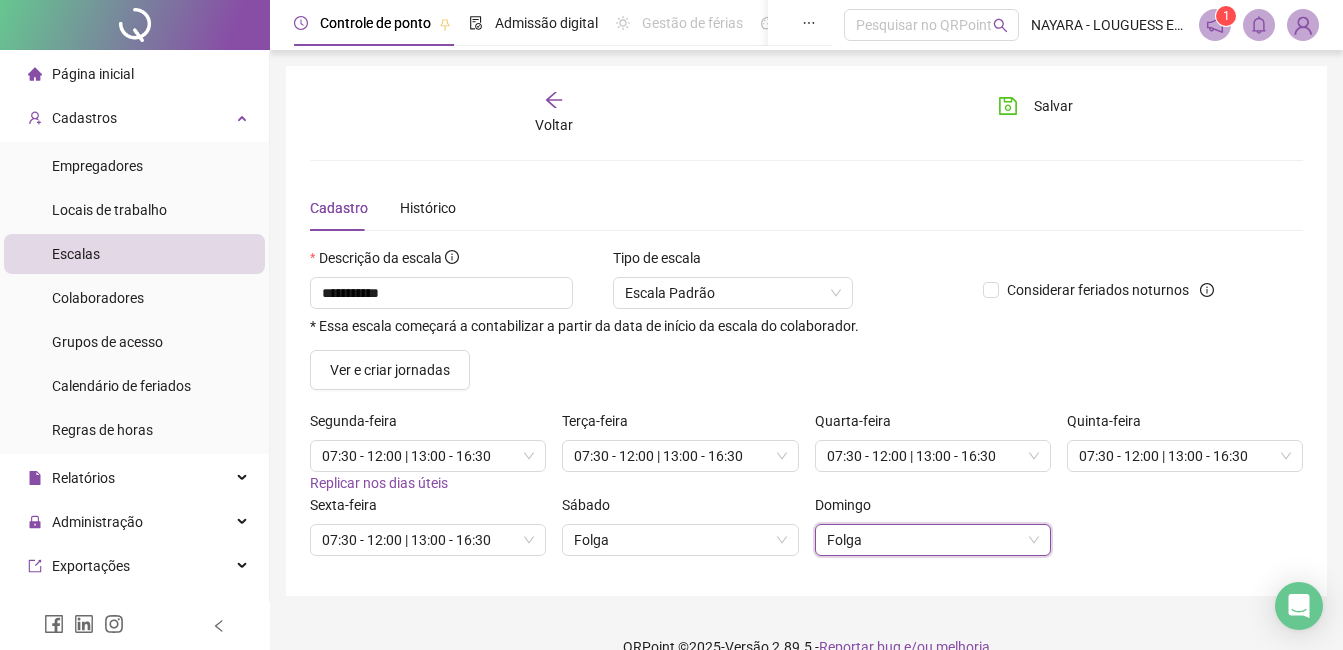 click on "Sexta-feira 07:30 - 12:00 | 13:00 - 16:30   Sábado Folga   Domingo 3 Folga" at bounding box center (806, 533) 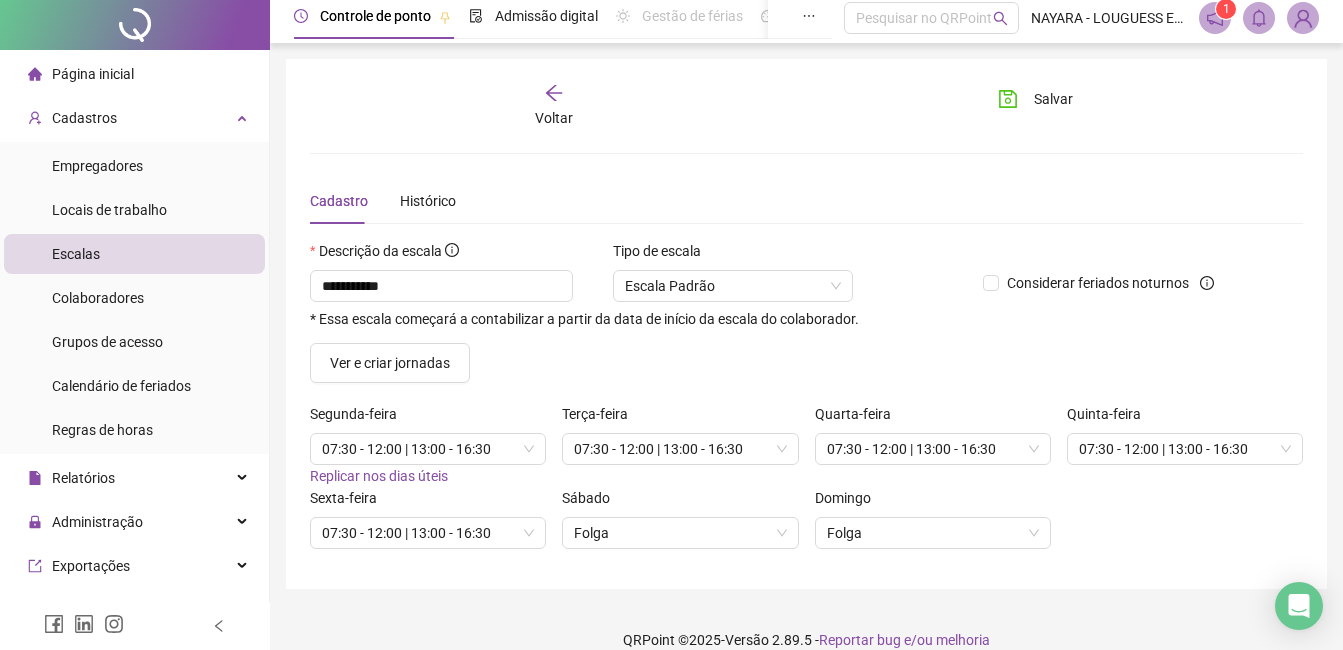 scroll, scrollTop: 0, scrollLeft: 0, axis: both 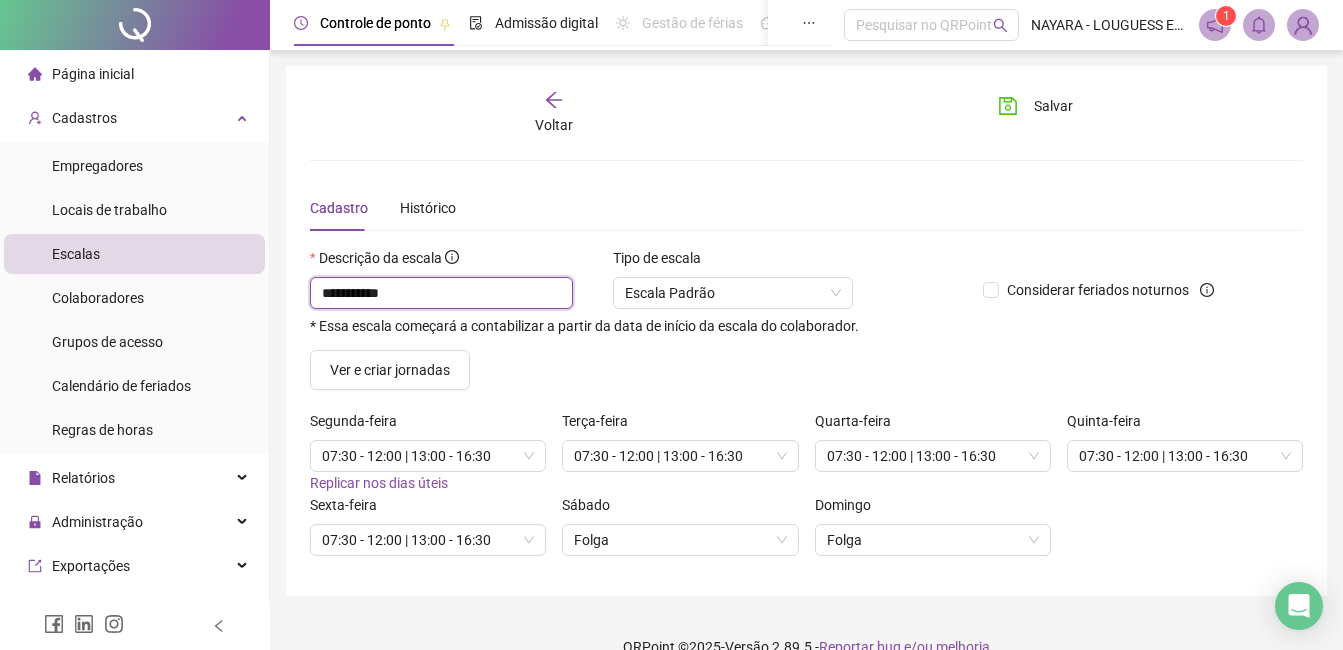 drag, startPoint x: 474, startPoint y: 297, endPoint x: 34, endPoint y: 235, distance: 444.3467 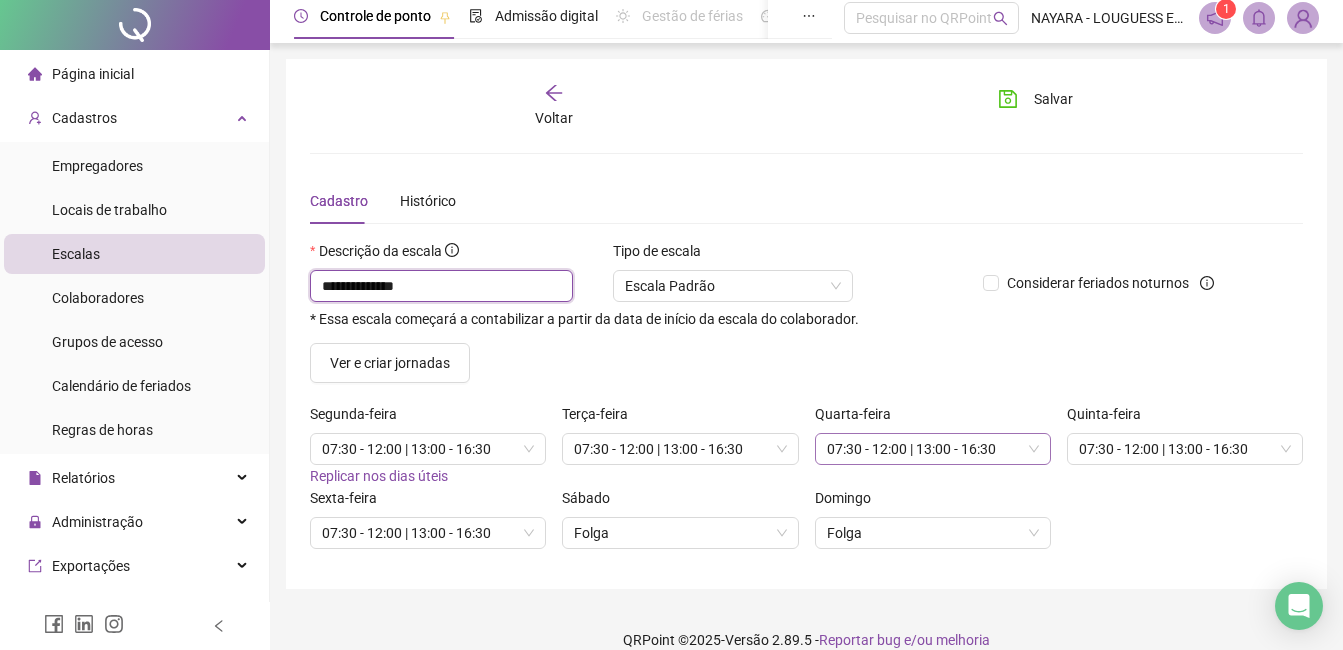 scroll, scrollTop: 0, scrollLeft: 0, axis: both 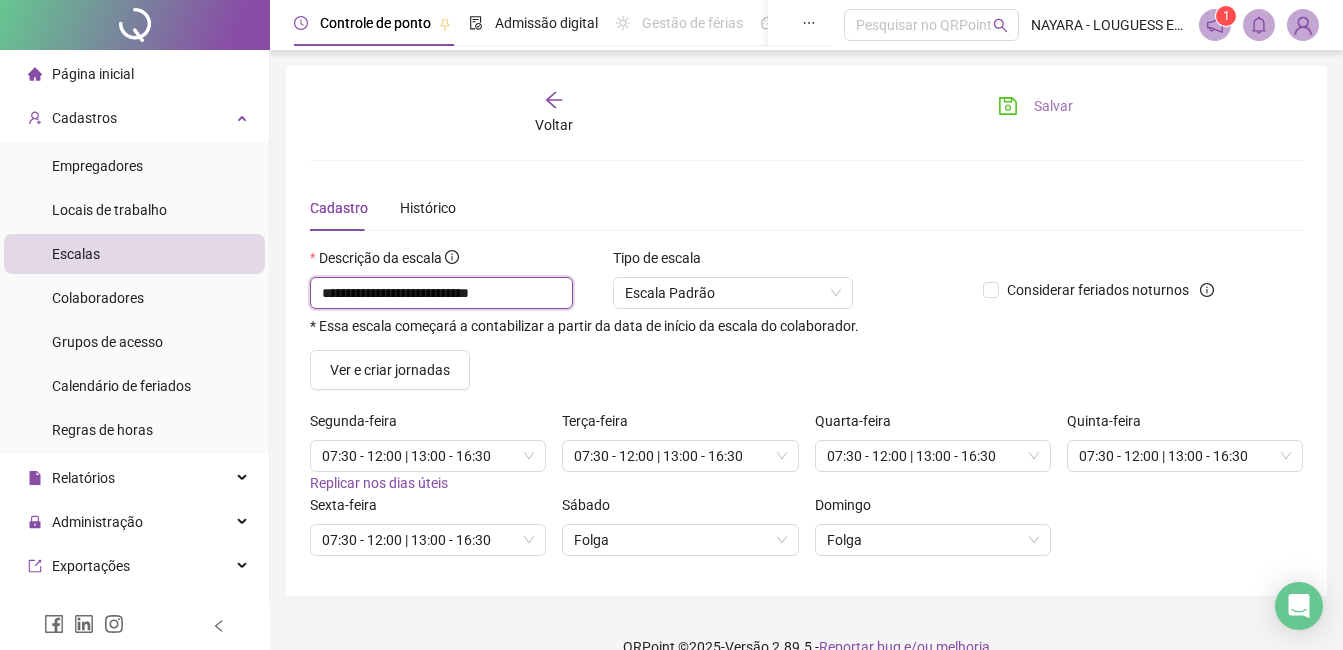 type on "**********" 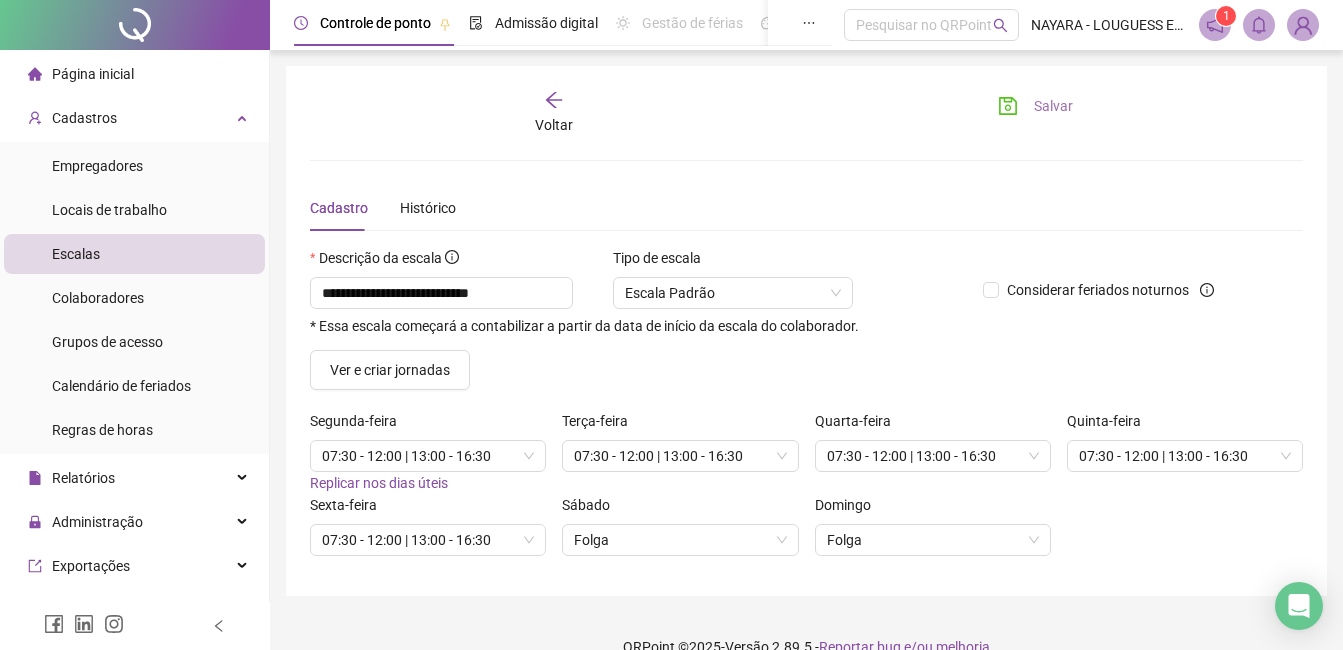 click on "Salvar" at bounding box center (1053, 106) 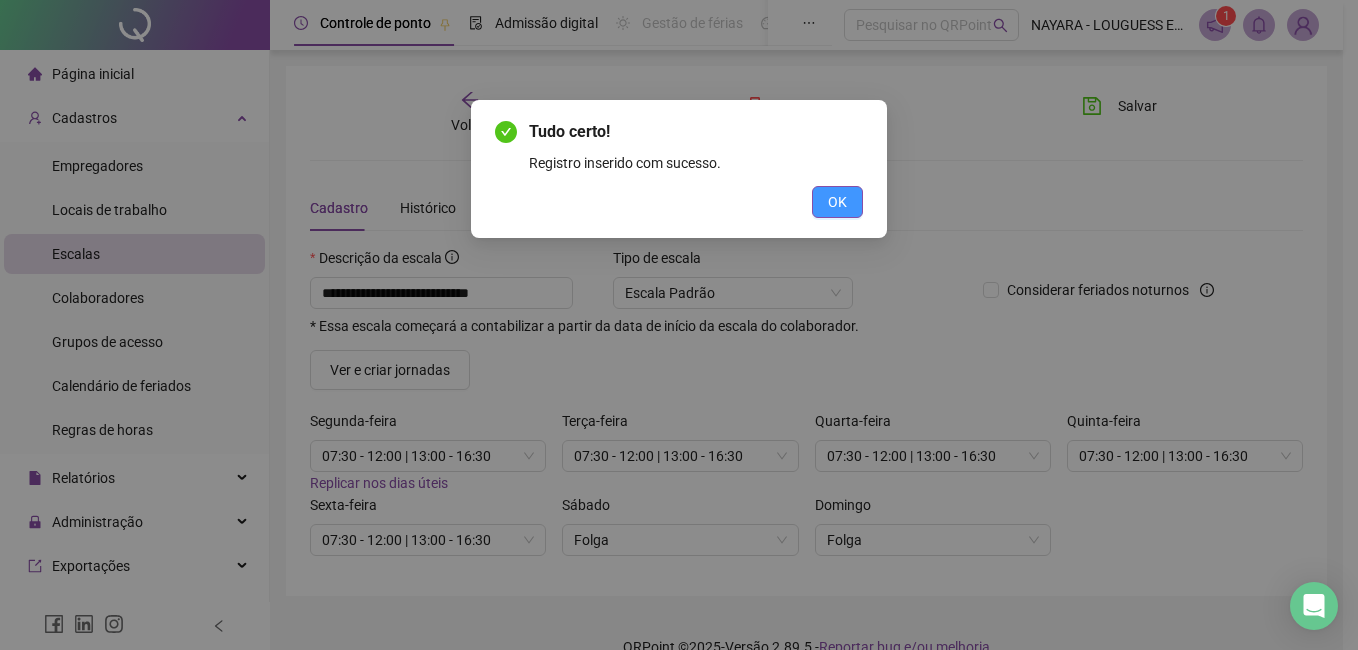 click on "OK" at bounding box center (837, 202) 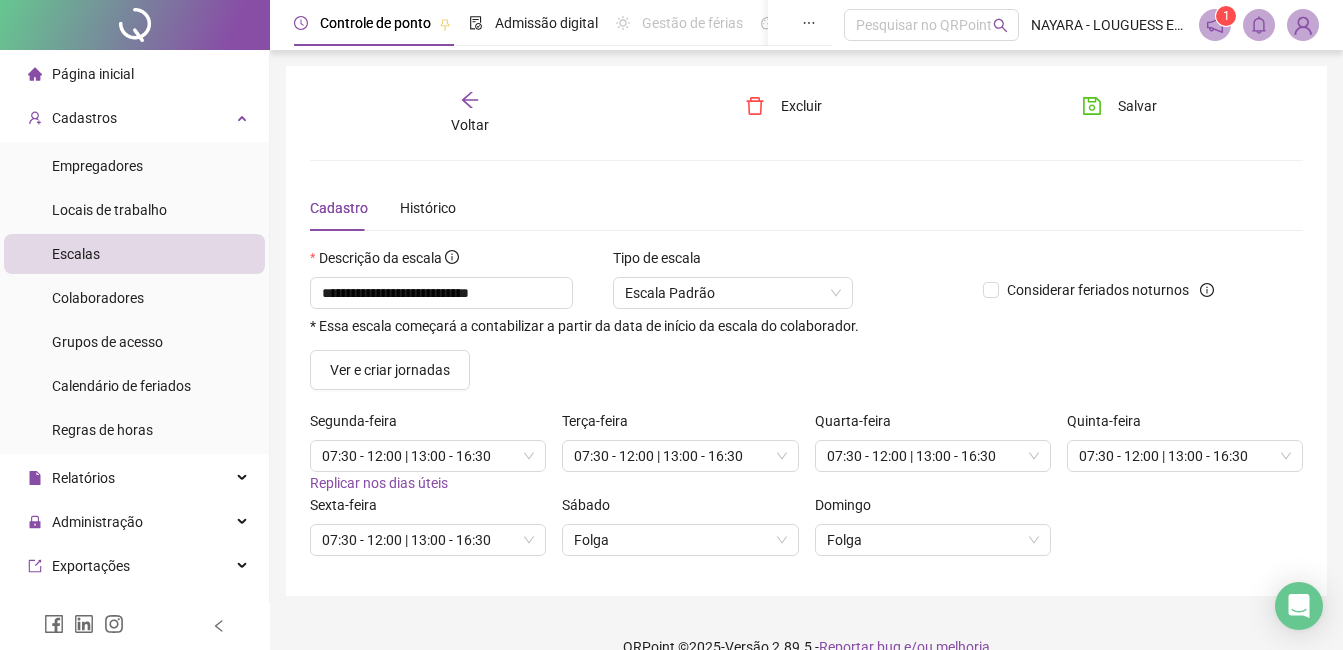 click on "Voltar" at bounding box center (470, 113) 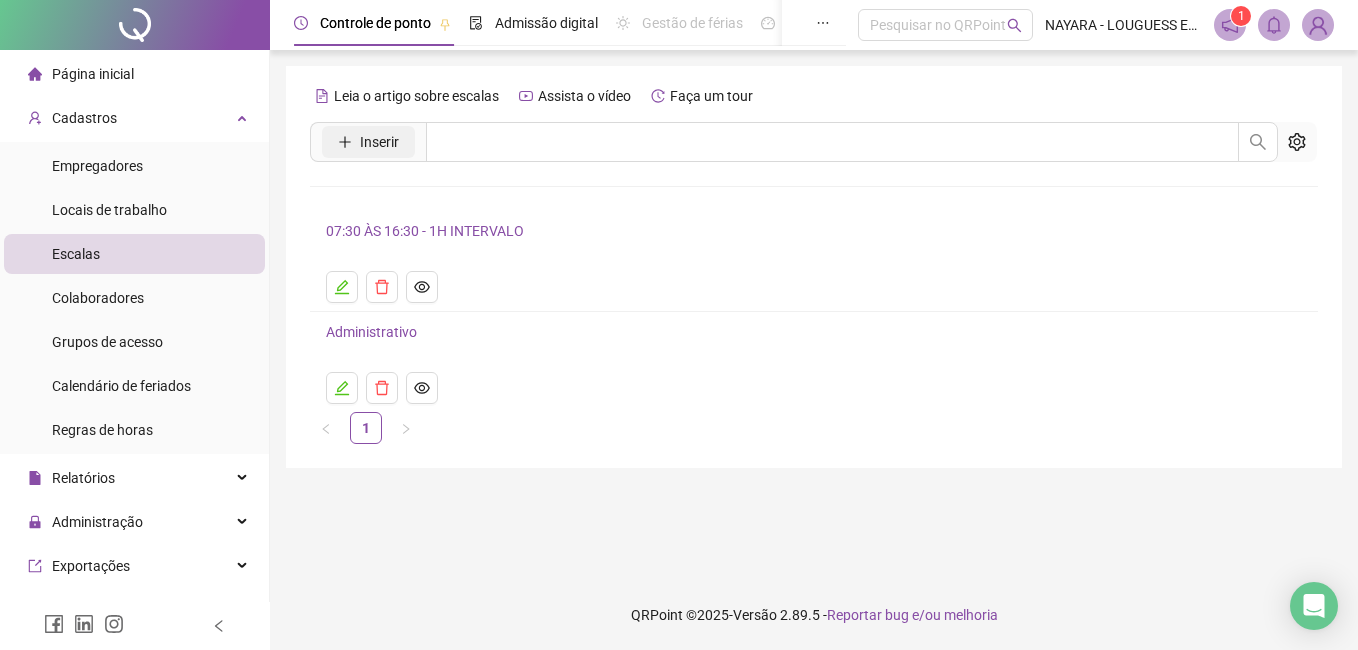 click on "Inserir" at bounding box center (379, 142) 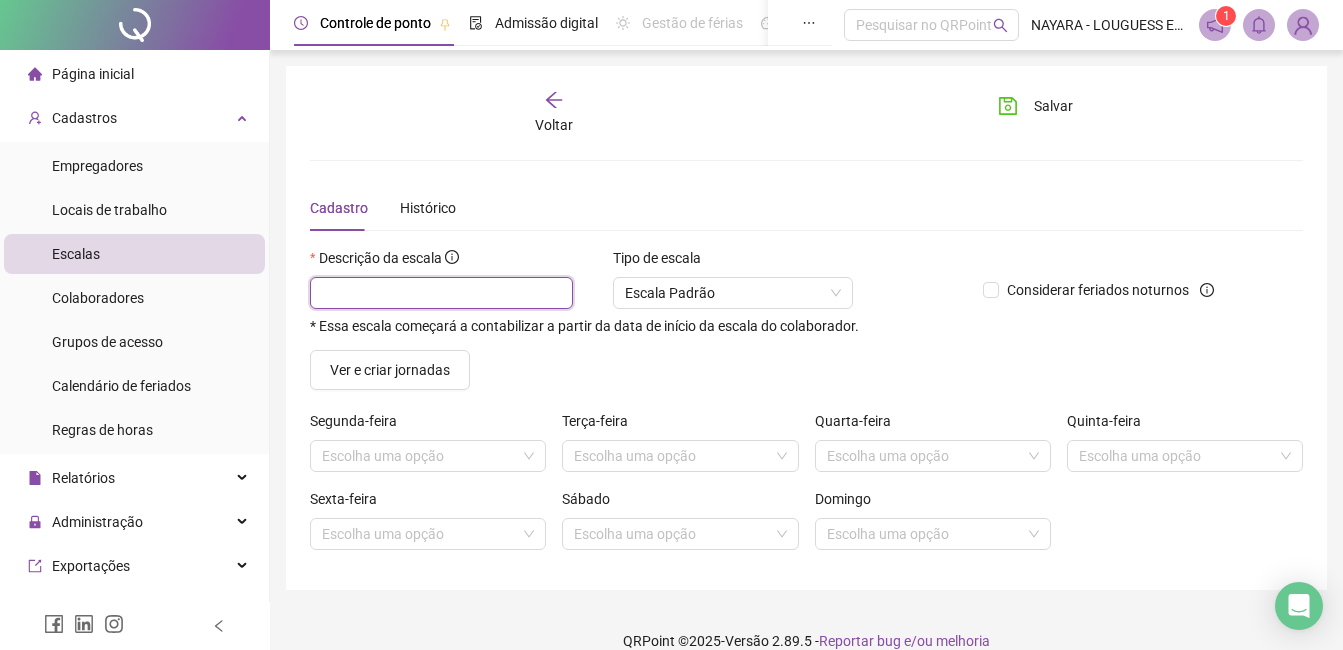click at bounding box center (441, 293) 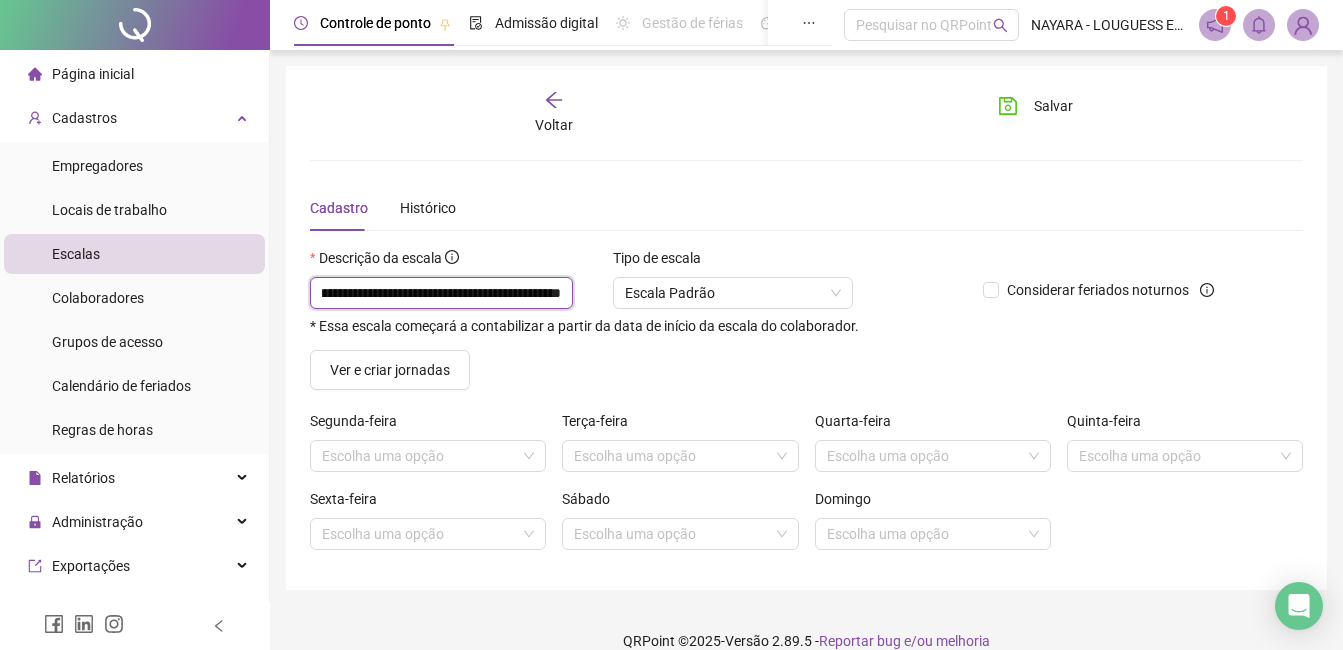 scroll, scrollTop: 0, scrollLeft: 91, axis: horizontal 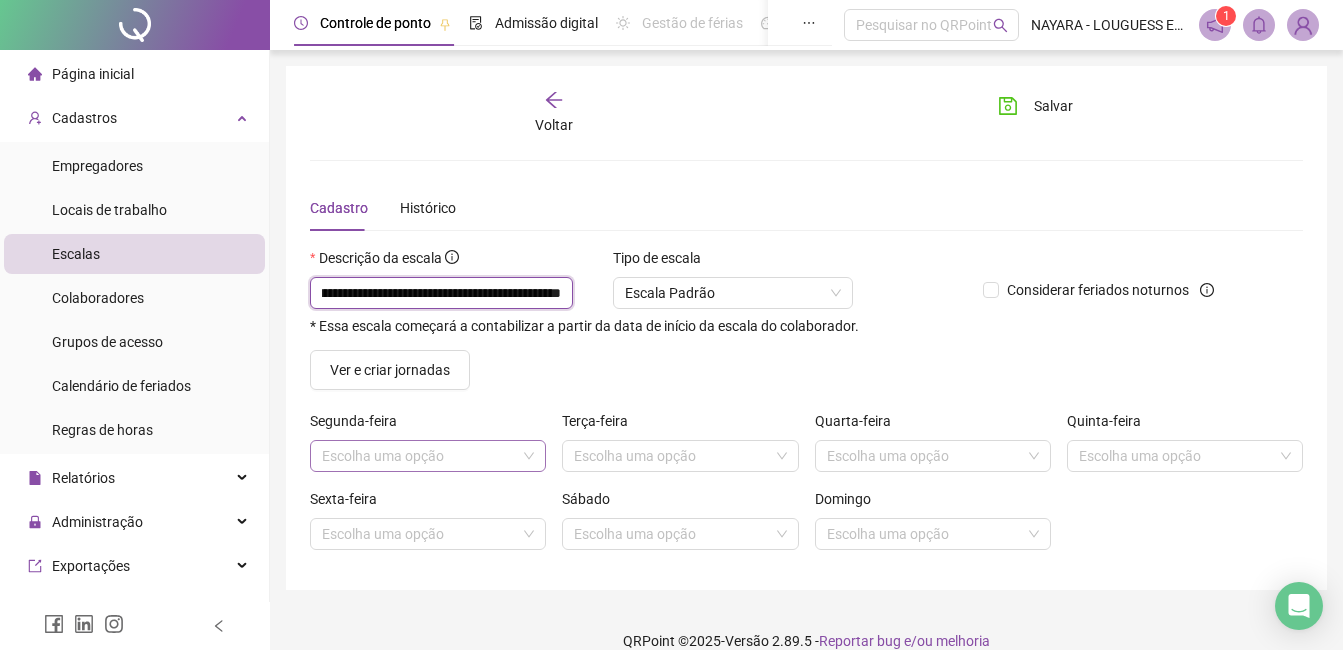 type on "**********" 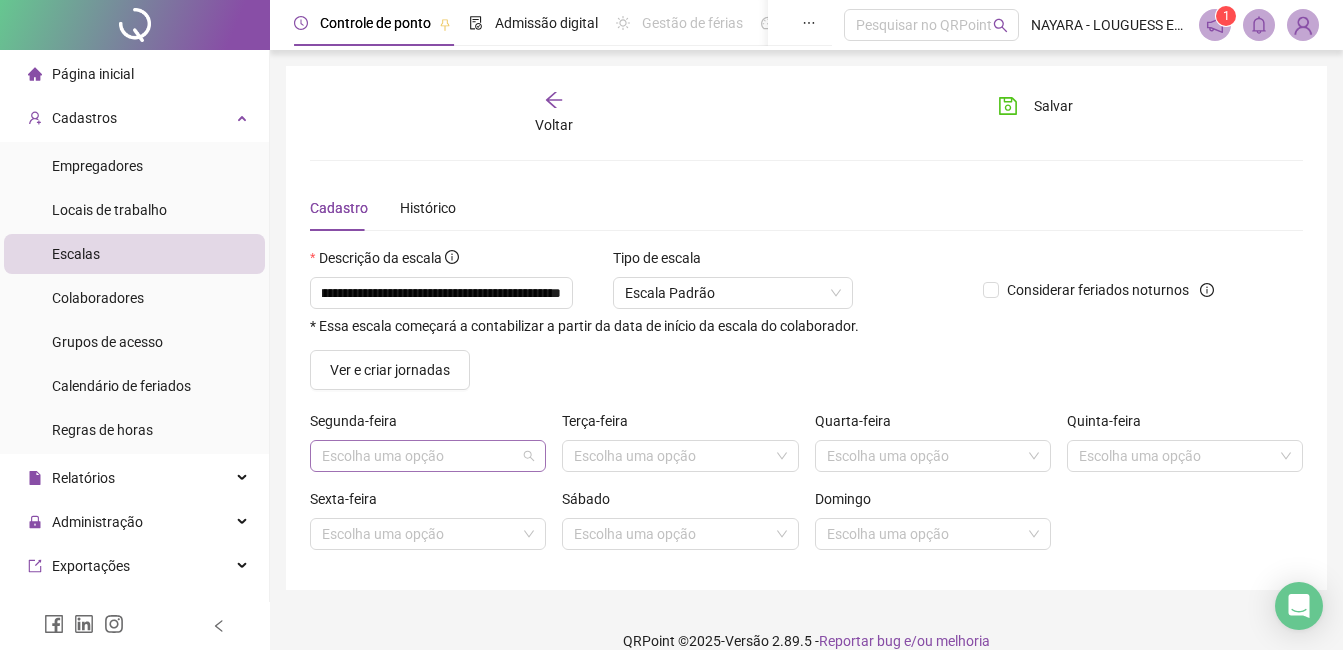 click at bounding box center [419, 456] 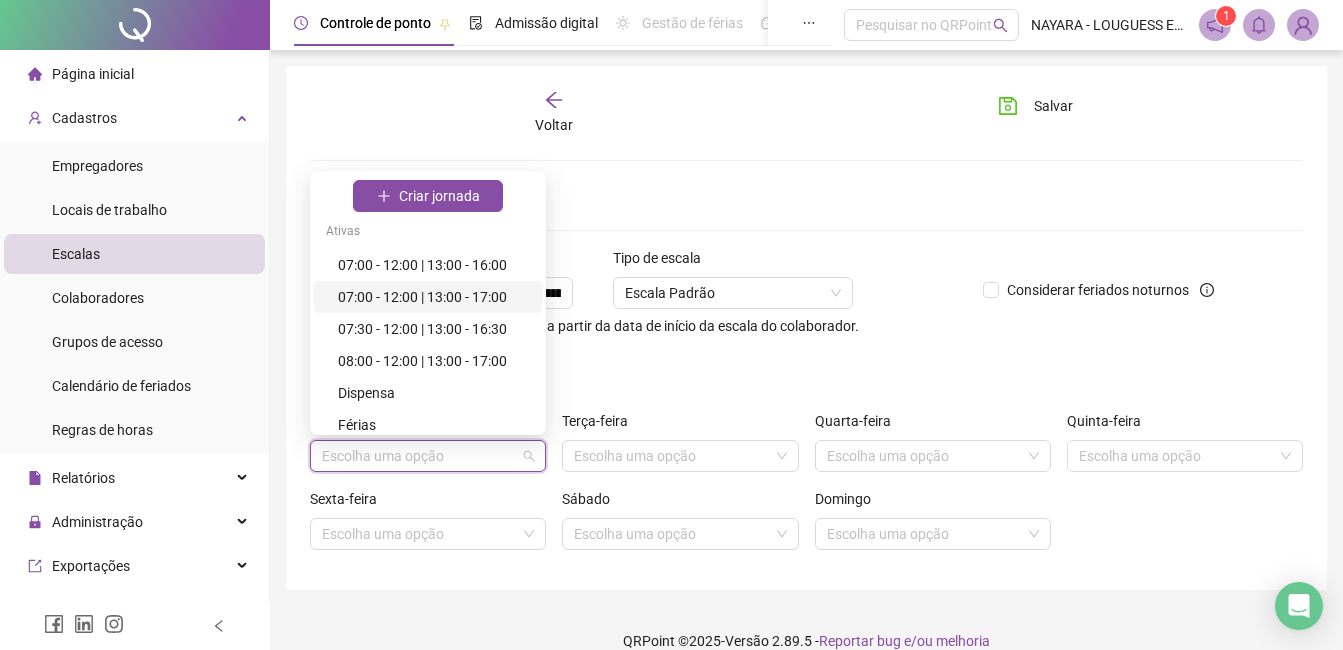 click on "07:00 - 12:00 | 13:00 - 17:00" at bounding box center [434, 297] 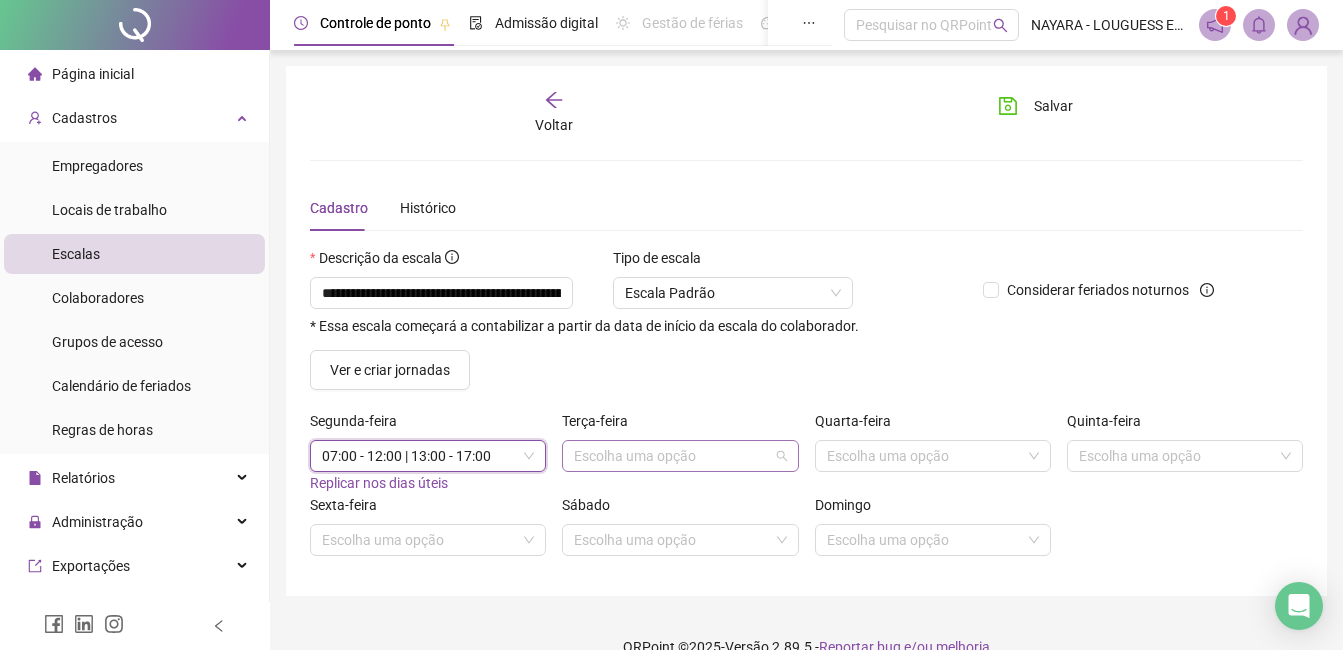 click at bounding box center (671, 456) 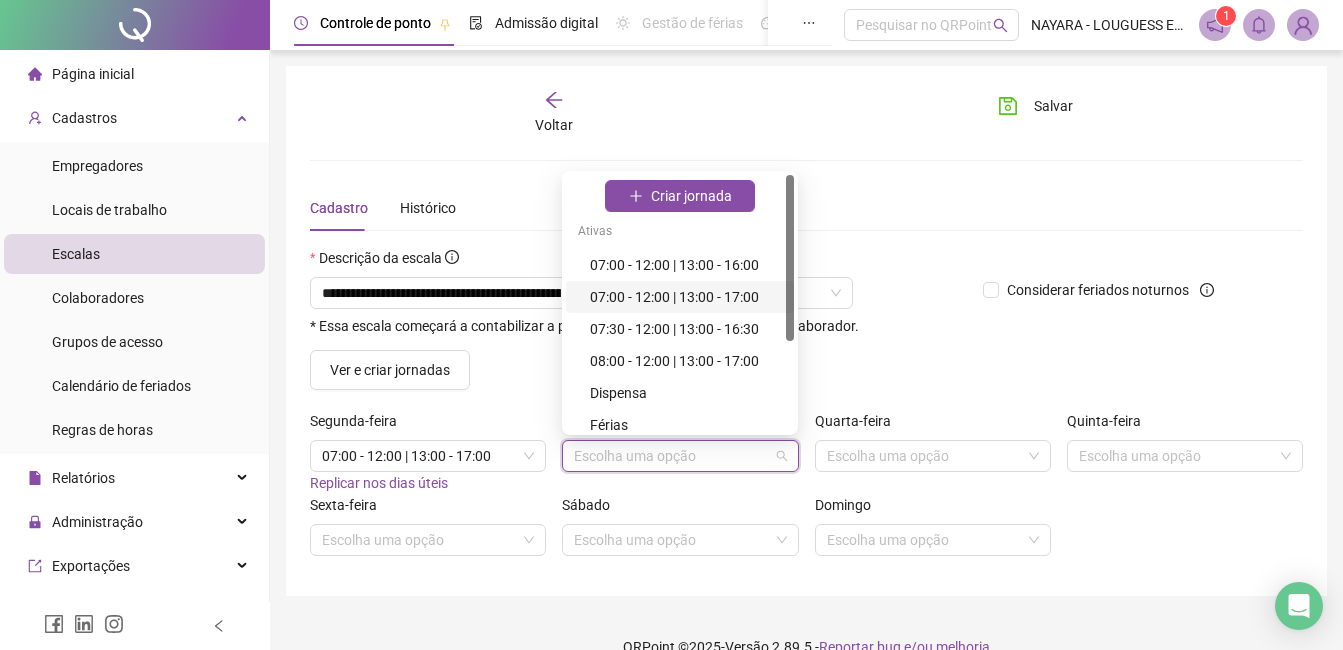 click on "07:00 - 12:00 | 13:00 - 17:00" at bounding box center [686, 297] 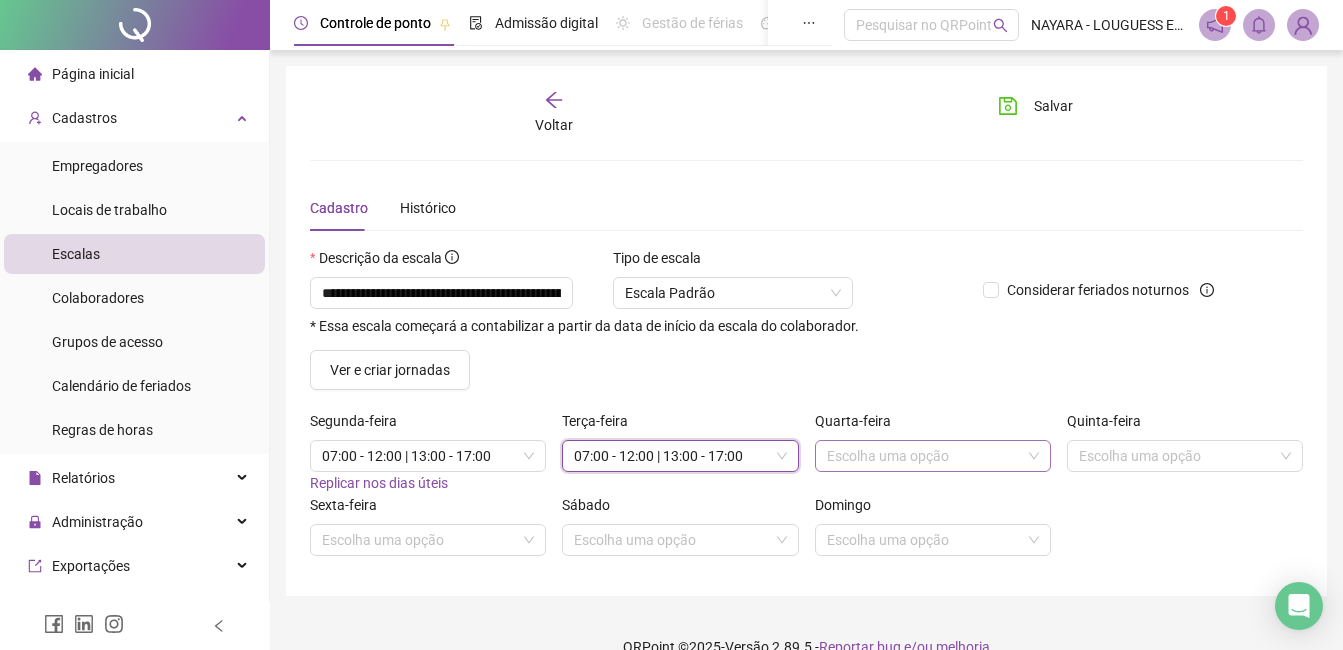 click at bounding box center (924, 456) 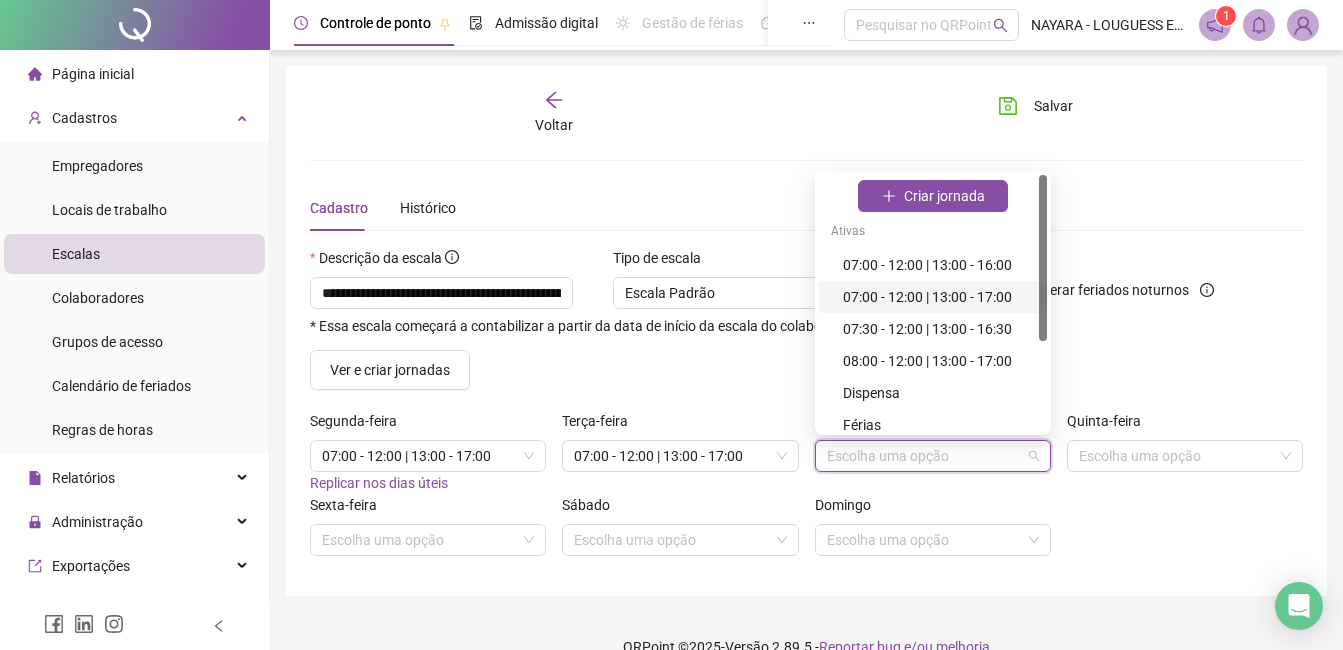 click on "07:00 - 12:00 | 13:00 - 17:00" at bounding box center [939, 297] 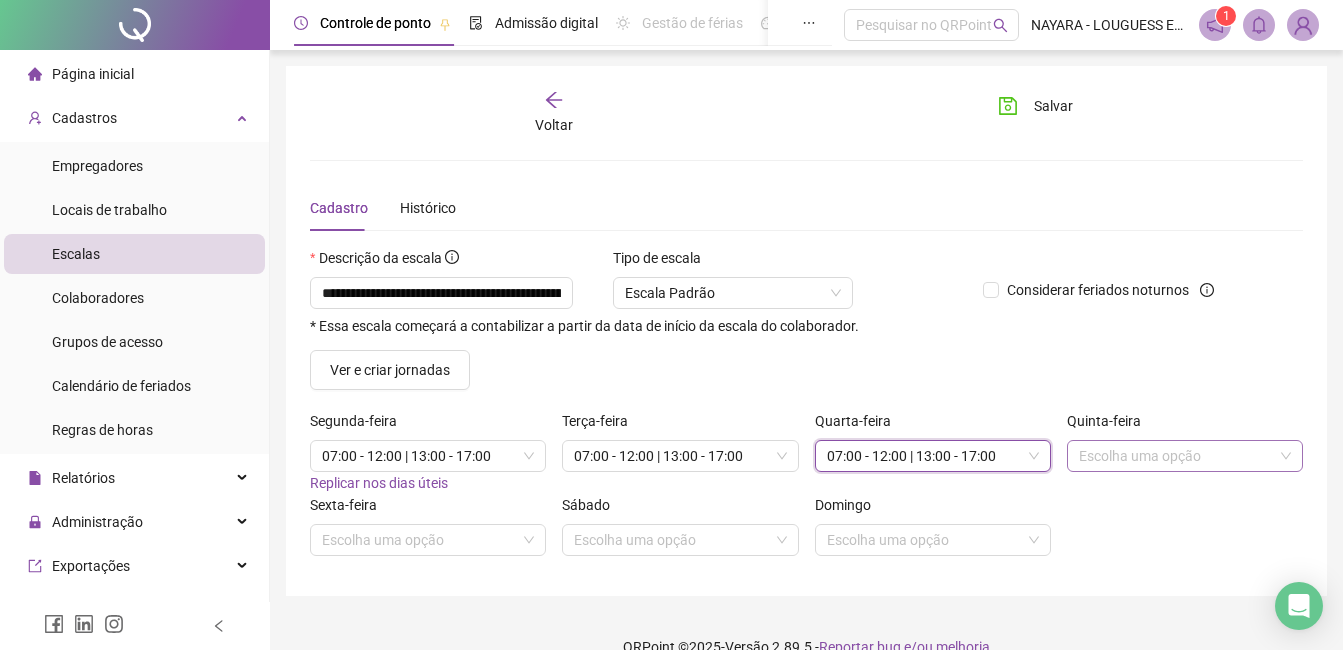 click at bounding box center (1176, 456) 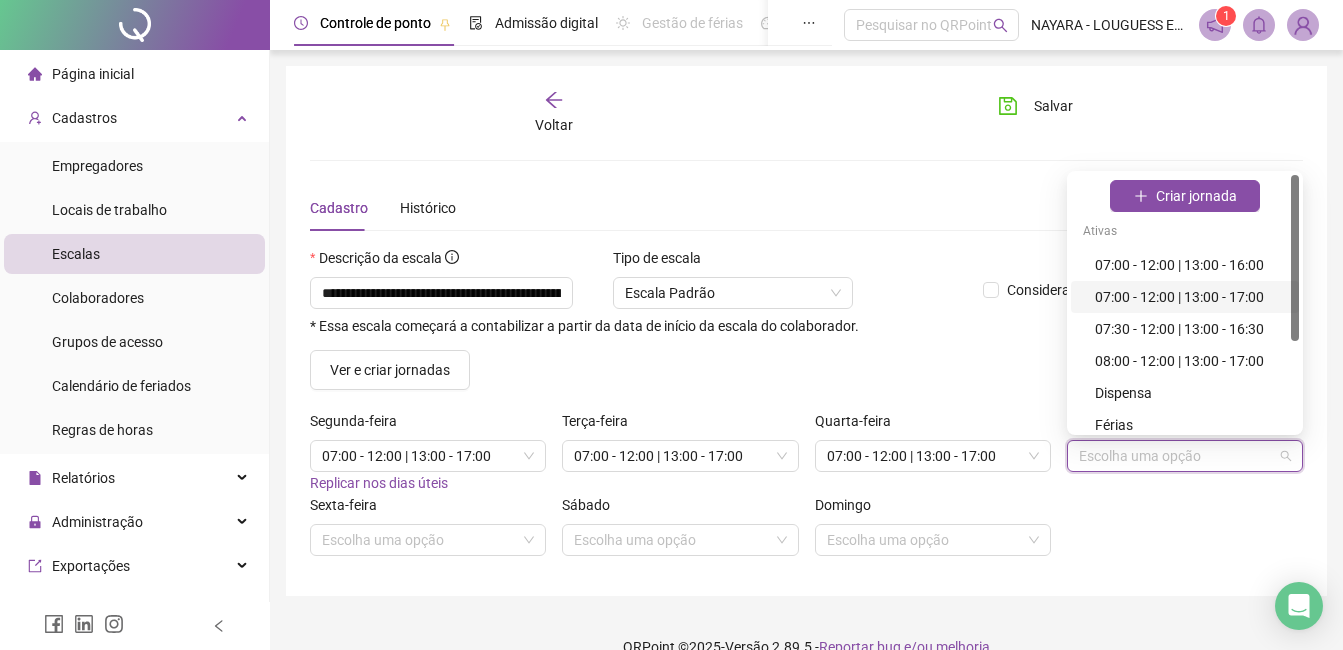 click on "07:00 - 12:00 | 13:00 - 17:00" at bounding box center [1191, 297] 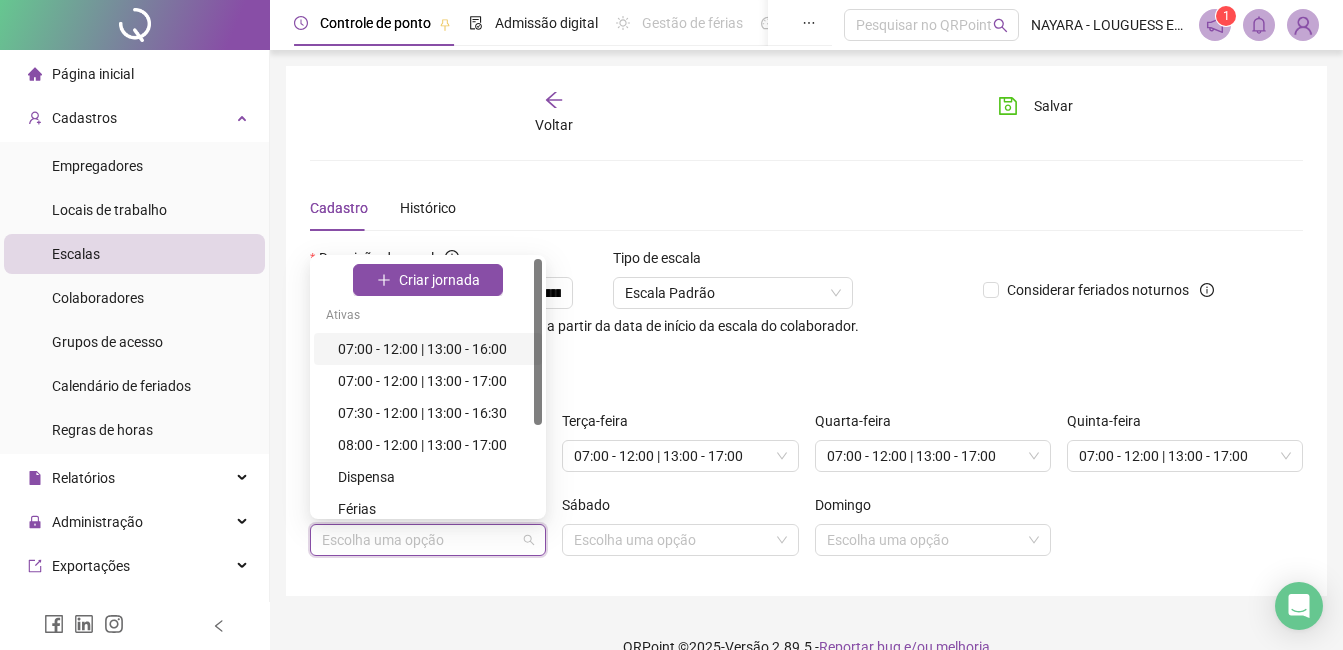 click at bounding box center (419, 540) 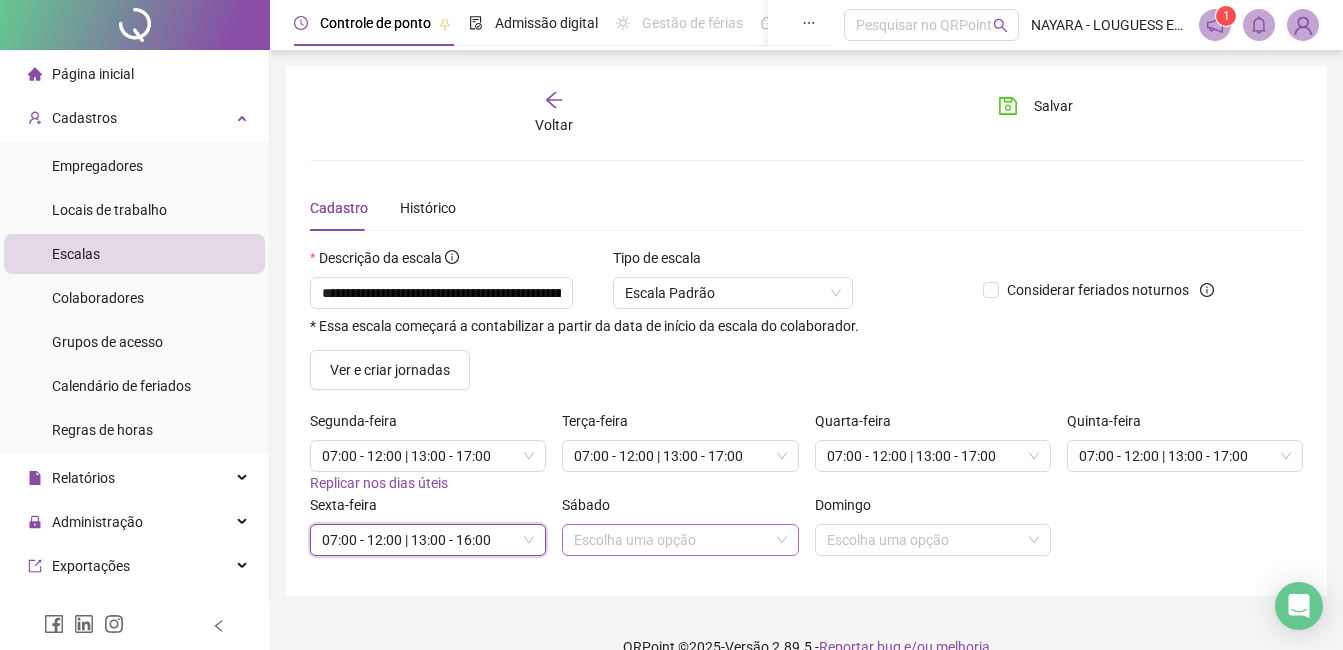 click at bounding box center [671, 540] 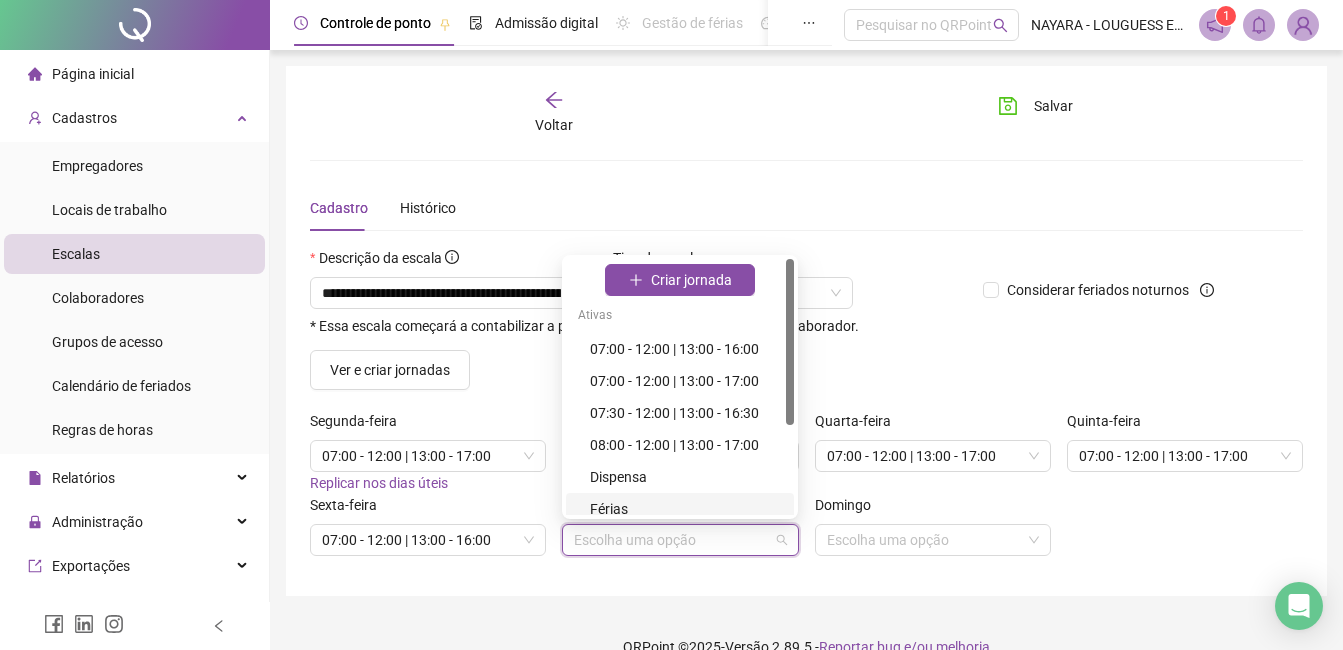scroll, scrollTop: 100, scrollLeft: 0, axis: vertical 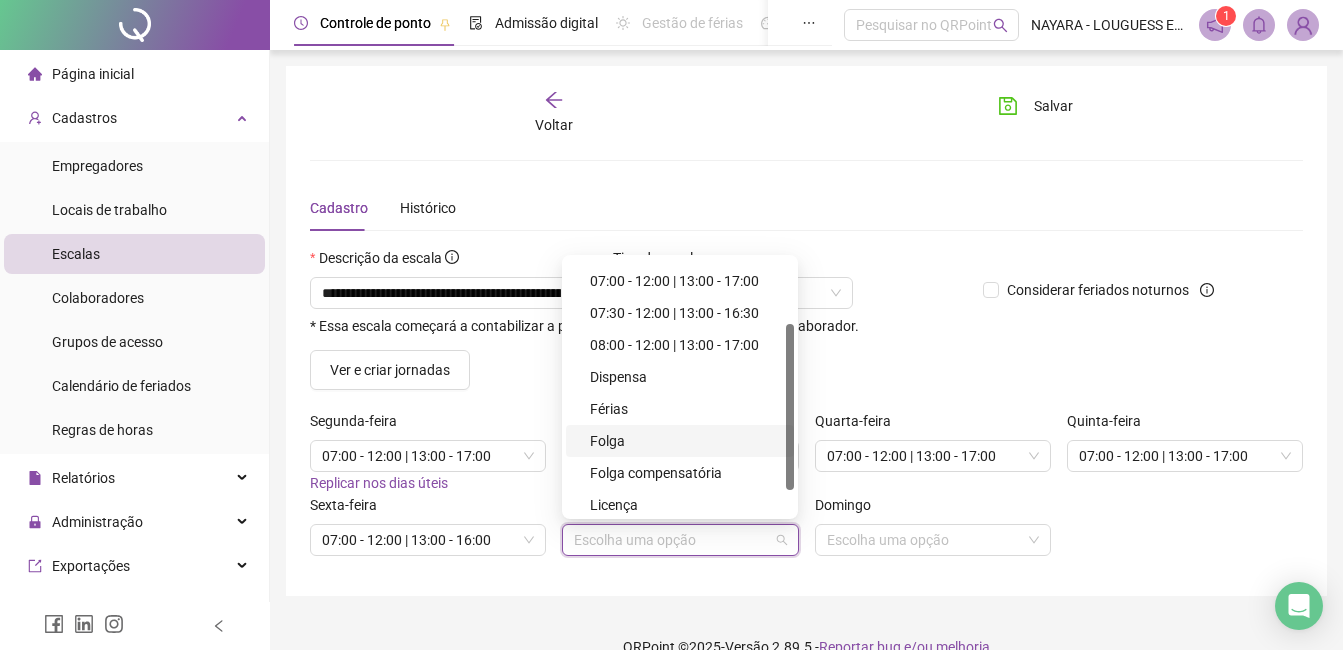 click on "Folga" at bounding box center (686, 441) 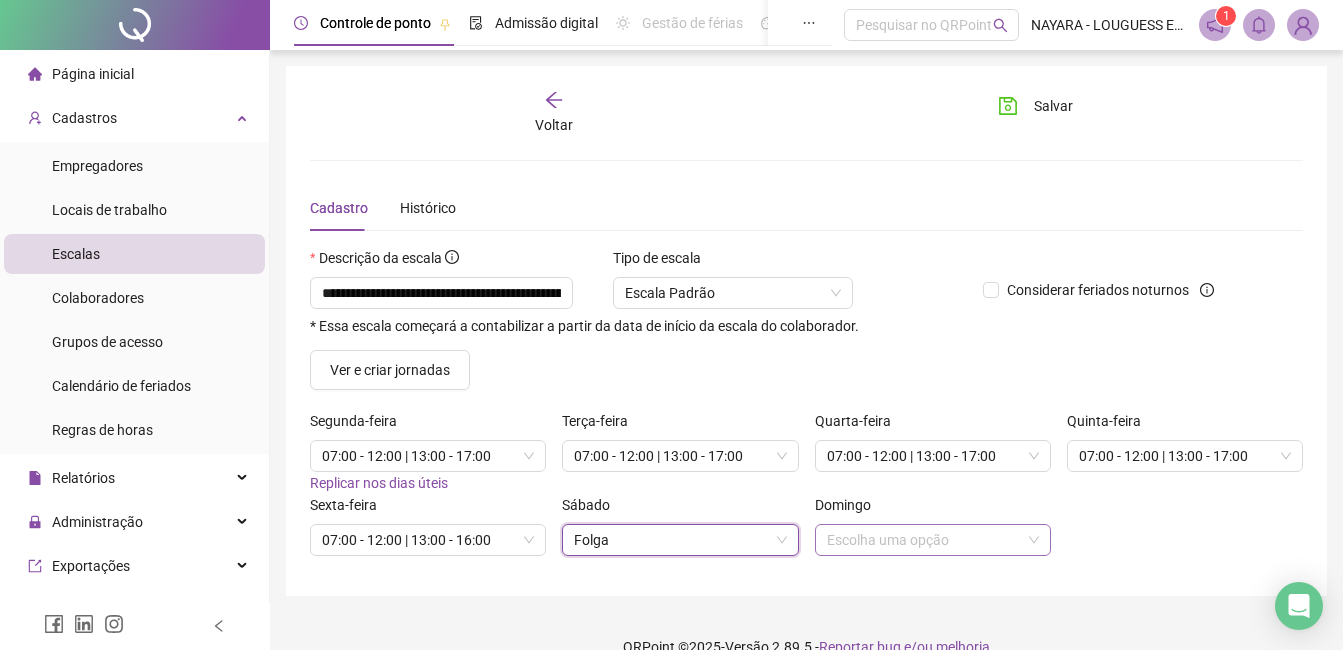 click at bounding box center (924, 540) 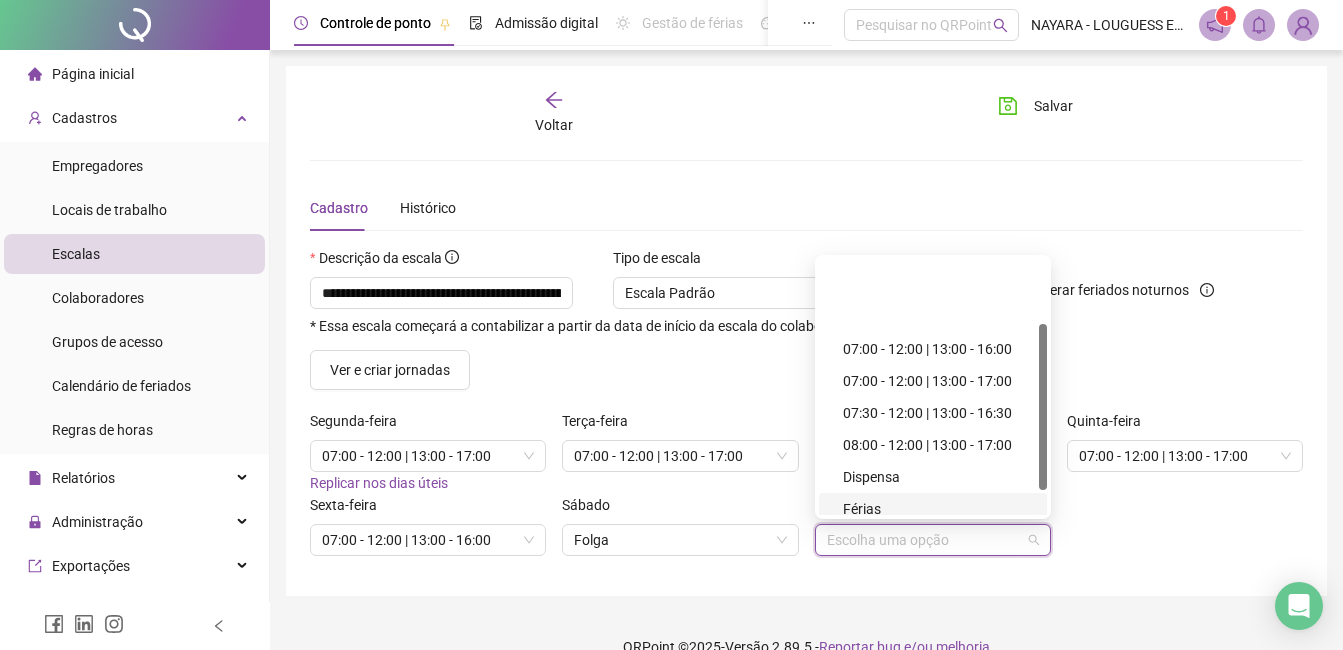 scroll, scrollTop: 100, scrollLeft: 0, axis: vertical 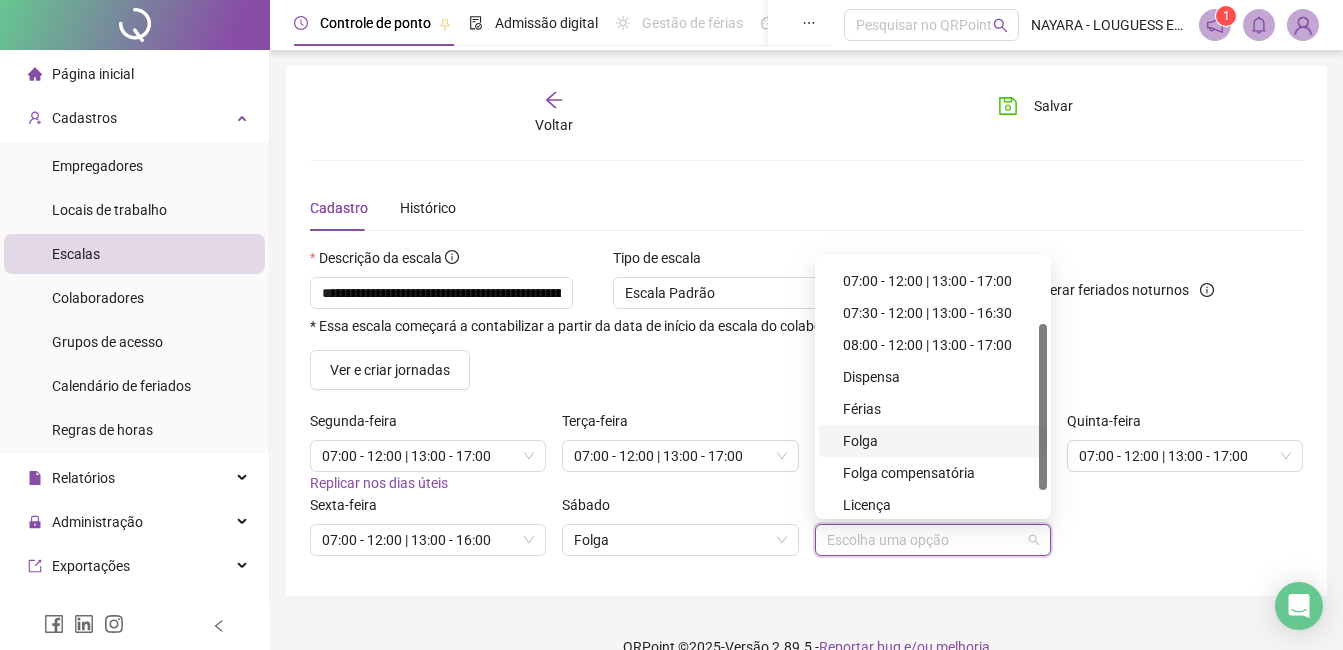 click on "Folga" at bounding box center (939, 441) 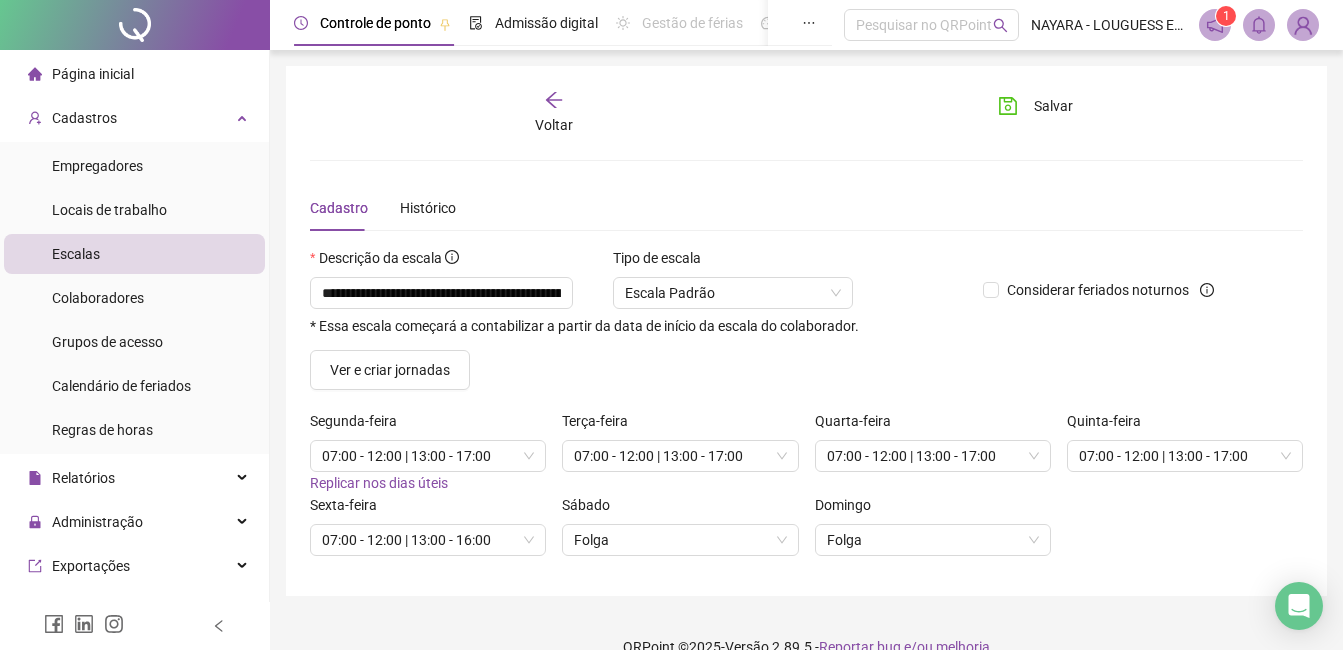 click on "Sexta-feira 07:00 - 12:00 | 13:00 - 16:00   Sábado Folga   Domingo Folga" at bounding box center (806, 533) 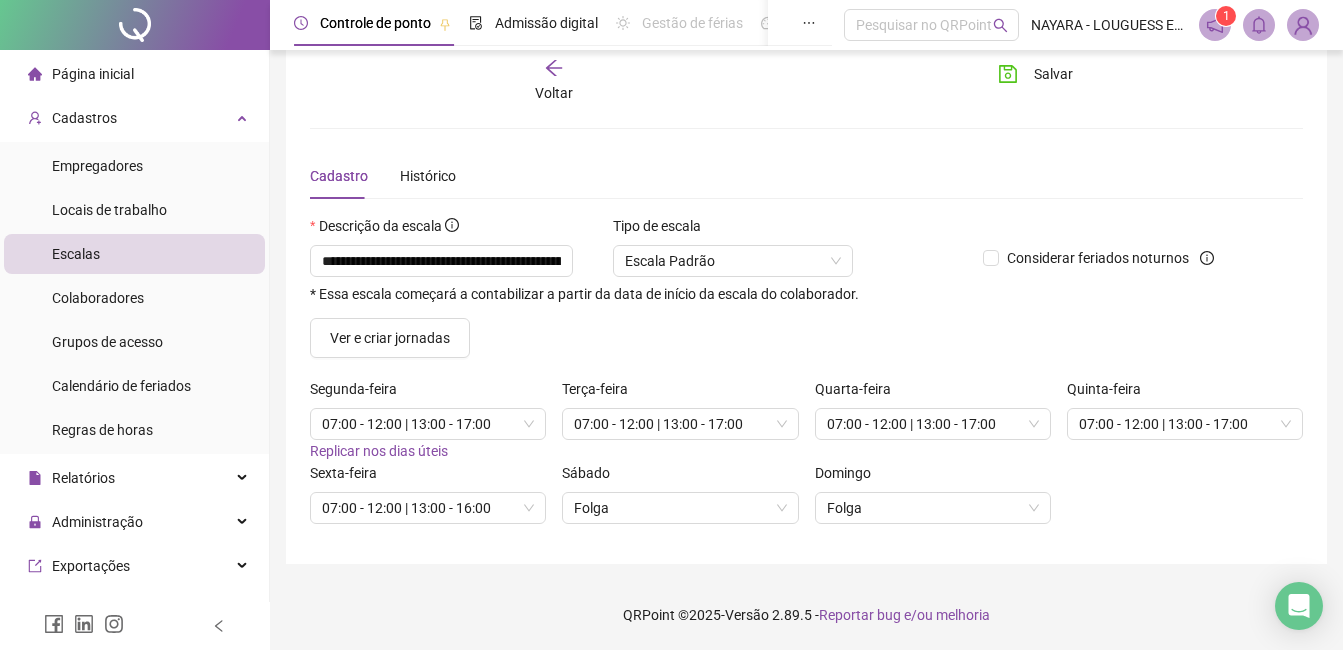 scroll, scrollTop: 0, scrollLeft: 0, axis: both 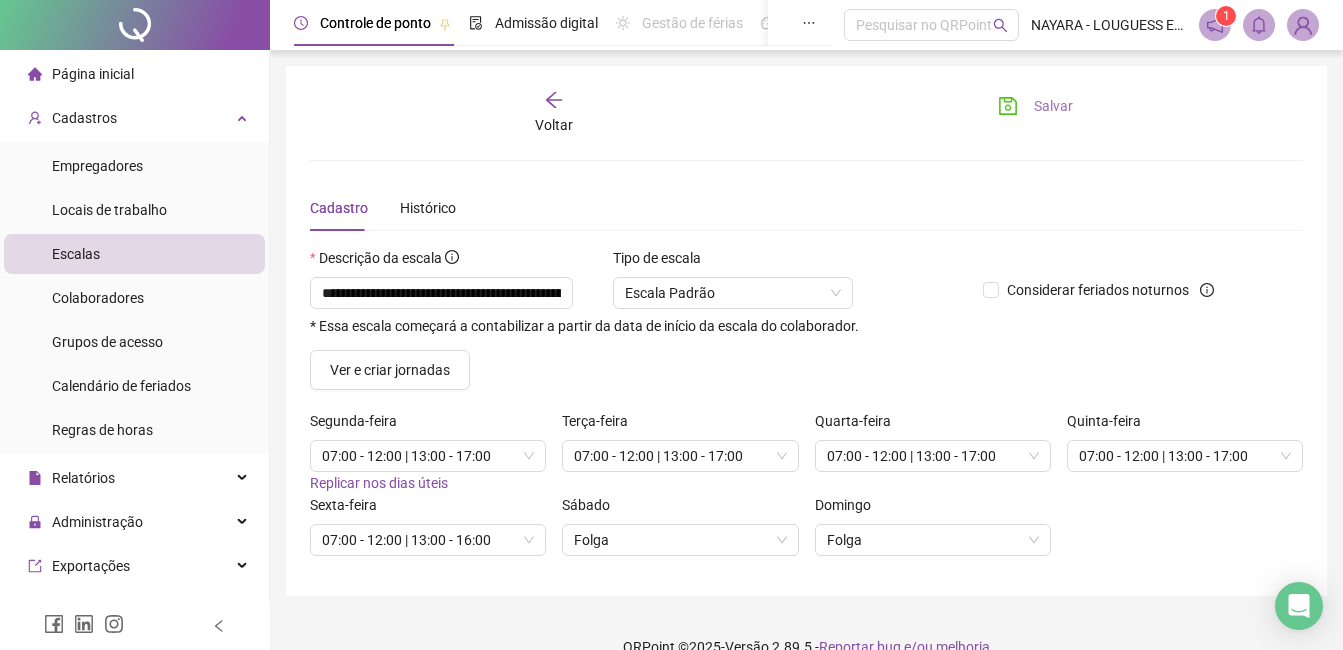 click on "Salvar" at bounding box center [1053, 106] 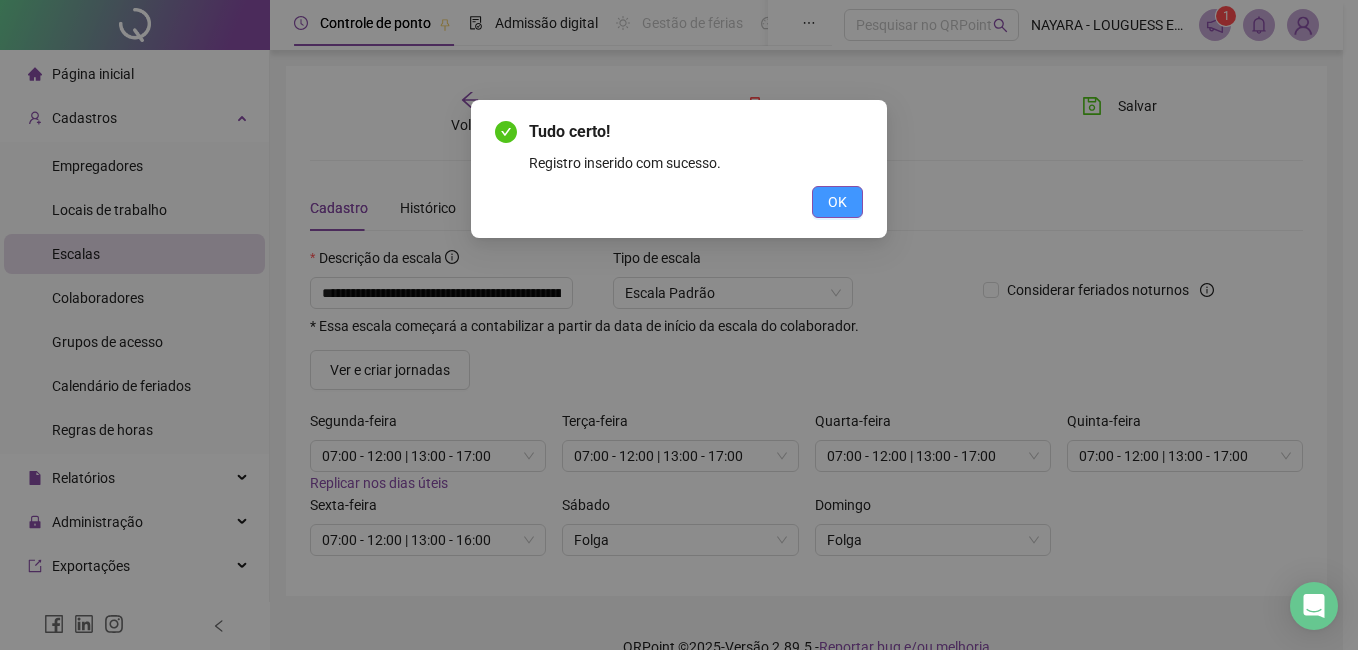 click on "OK" at bounding box center (837, 202) 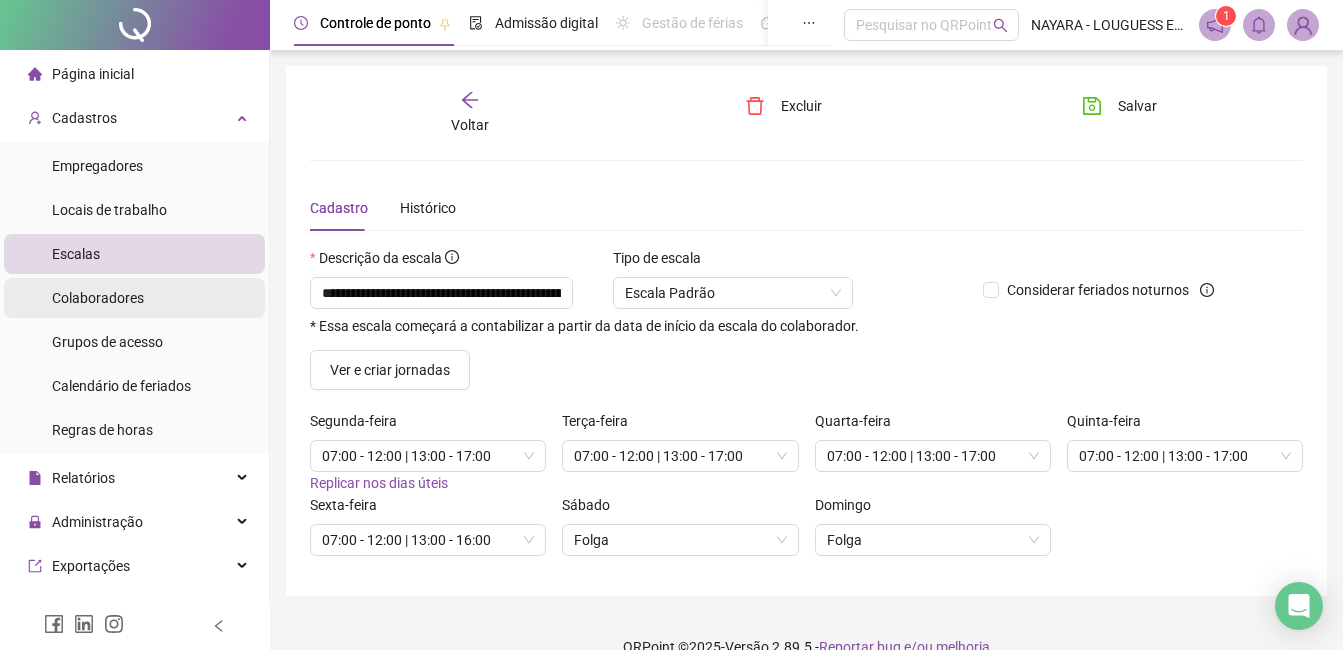 click on "Colaboradores" at bounding box center (98, 298) 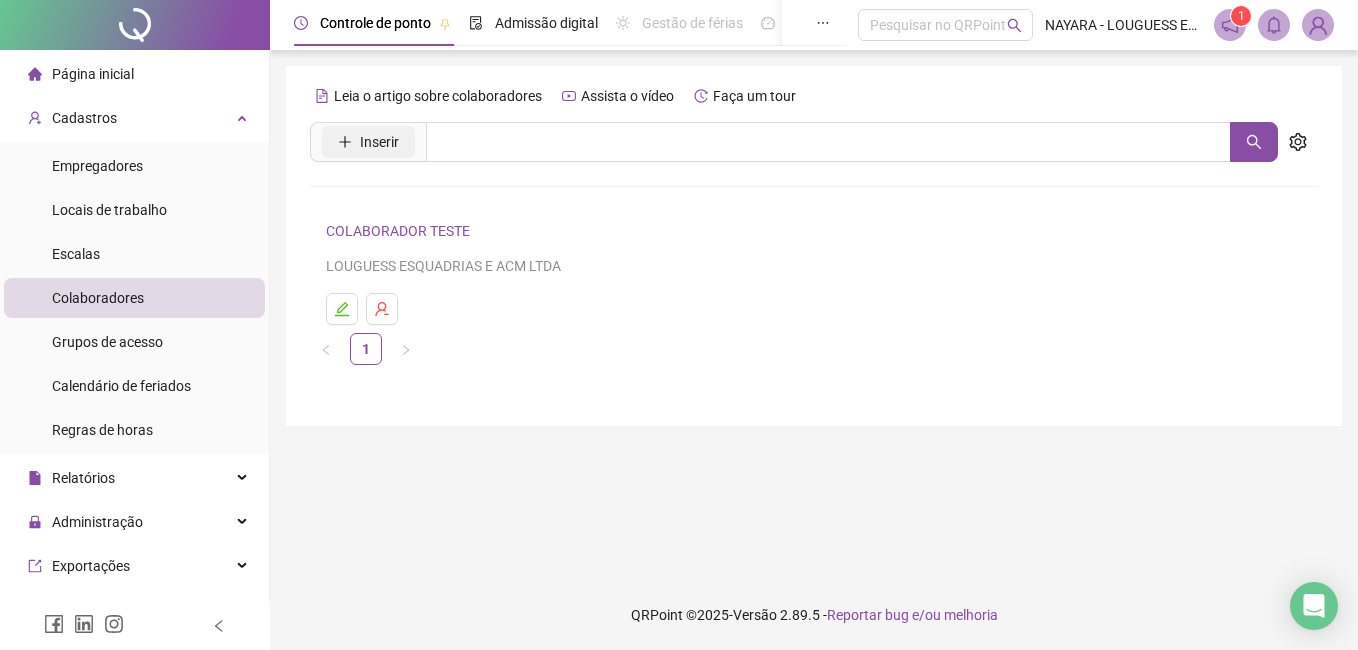 click on "Inserir" at bounding box center (368, 142) 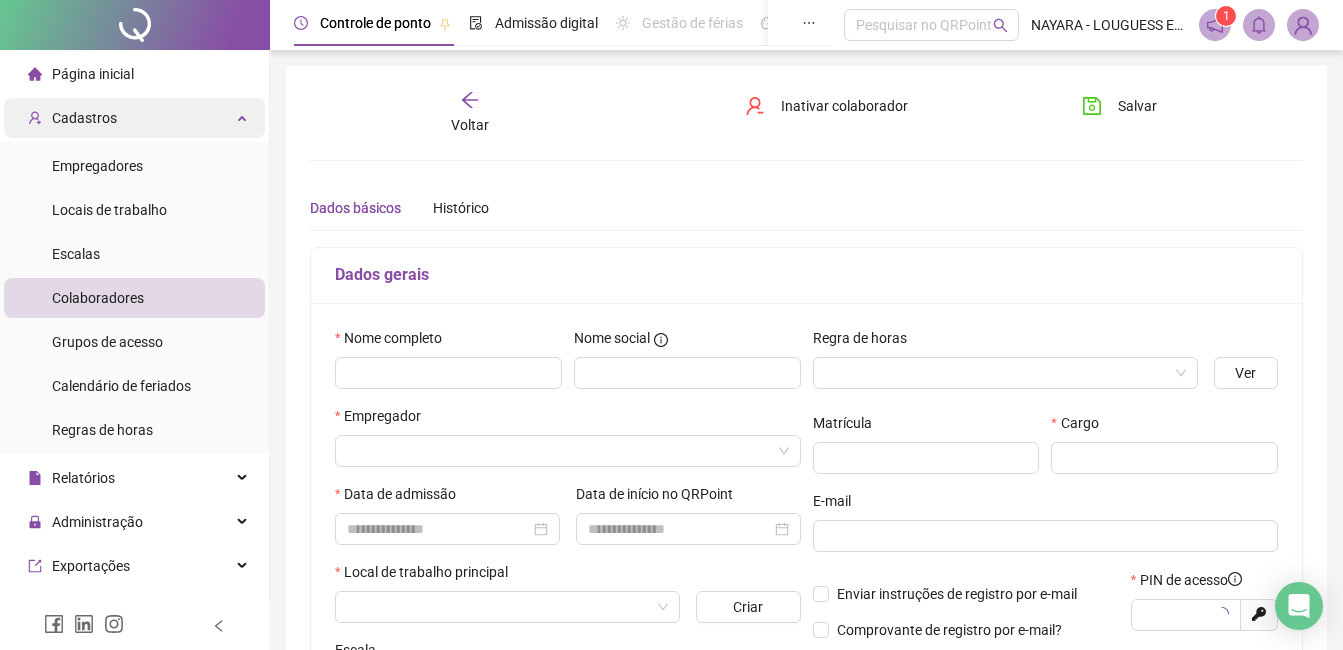 type on "*****" 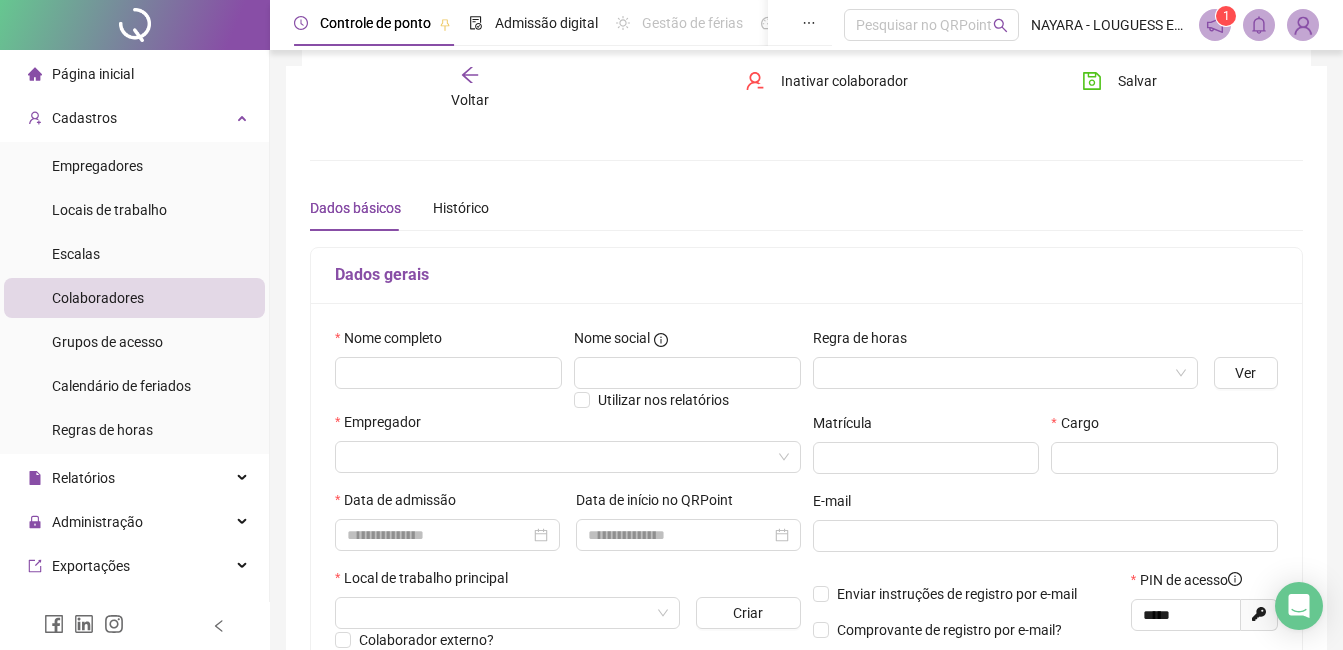 scroll, scrollTop: 100, scrollLeft: 0, axis: vertical 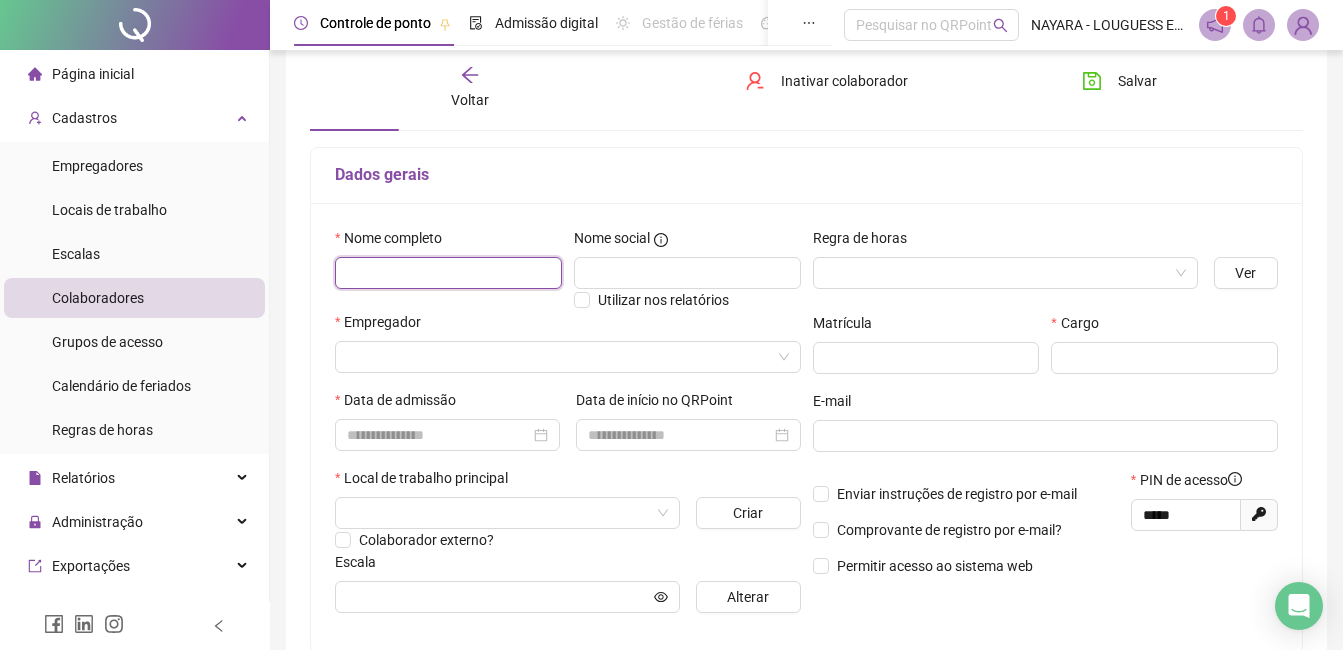 click at bounding box center [448, 273] 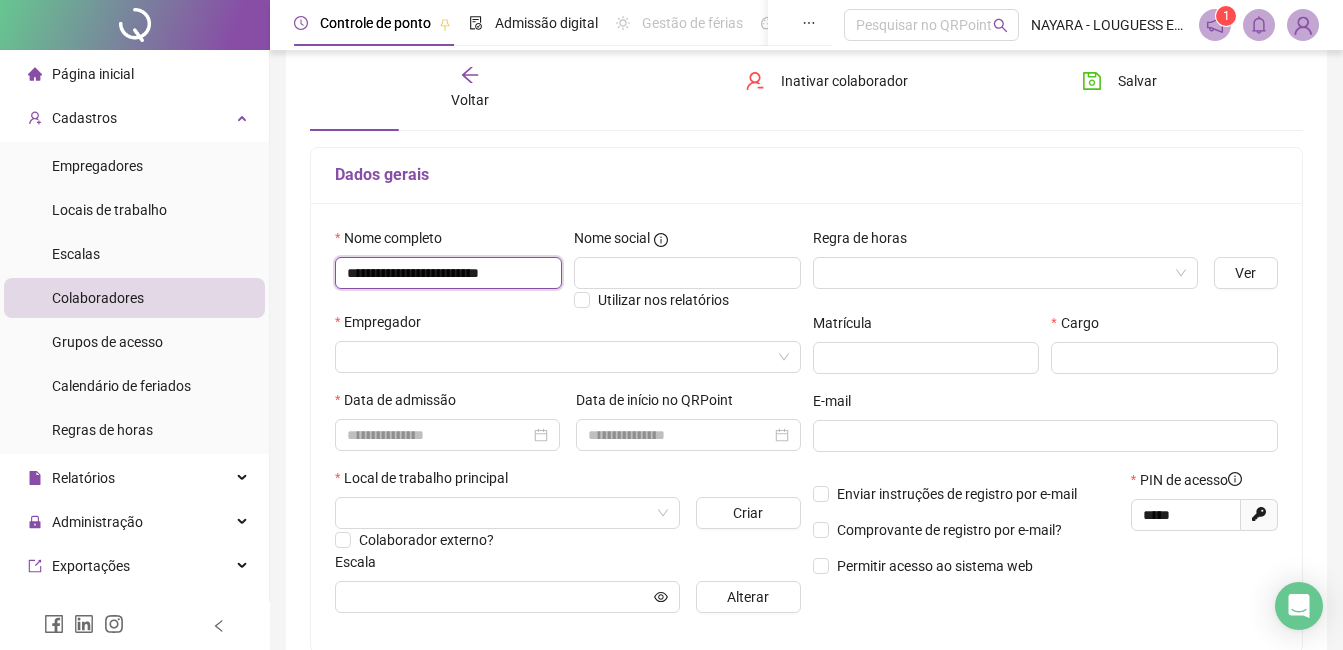 scroll, scrollTop: 0, scrollLeft: 9, axis: horizontal 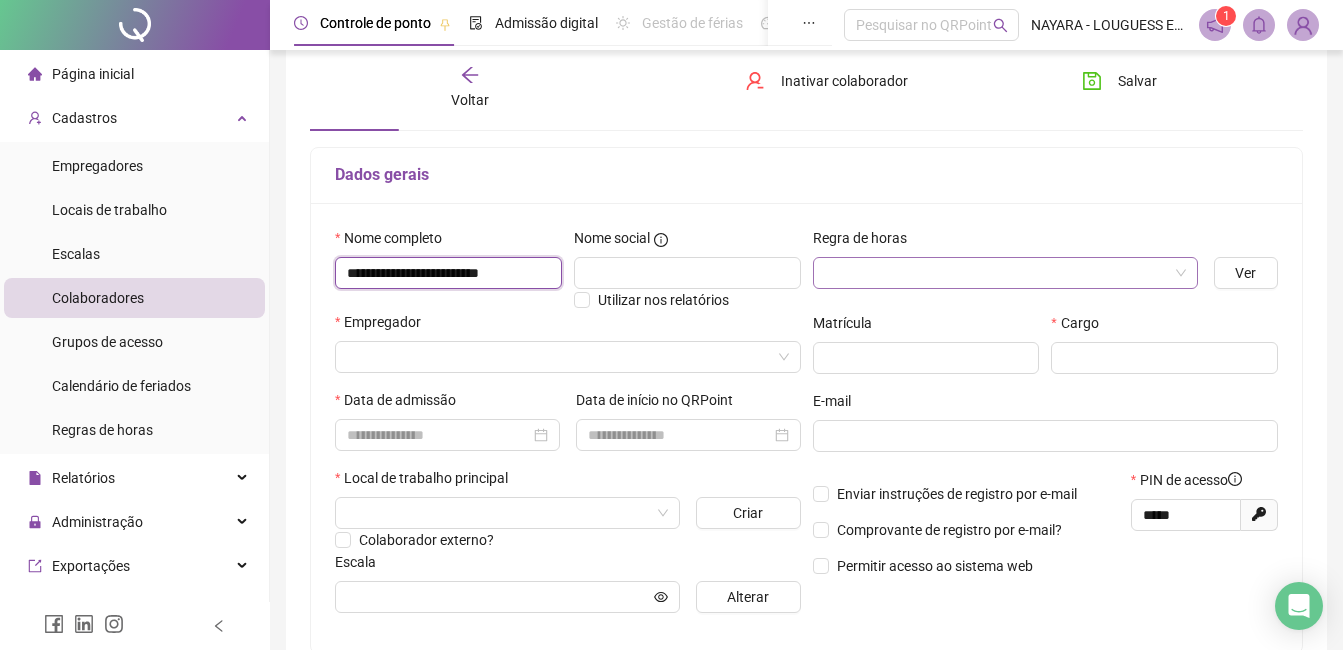 type on "**********" 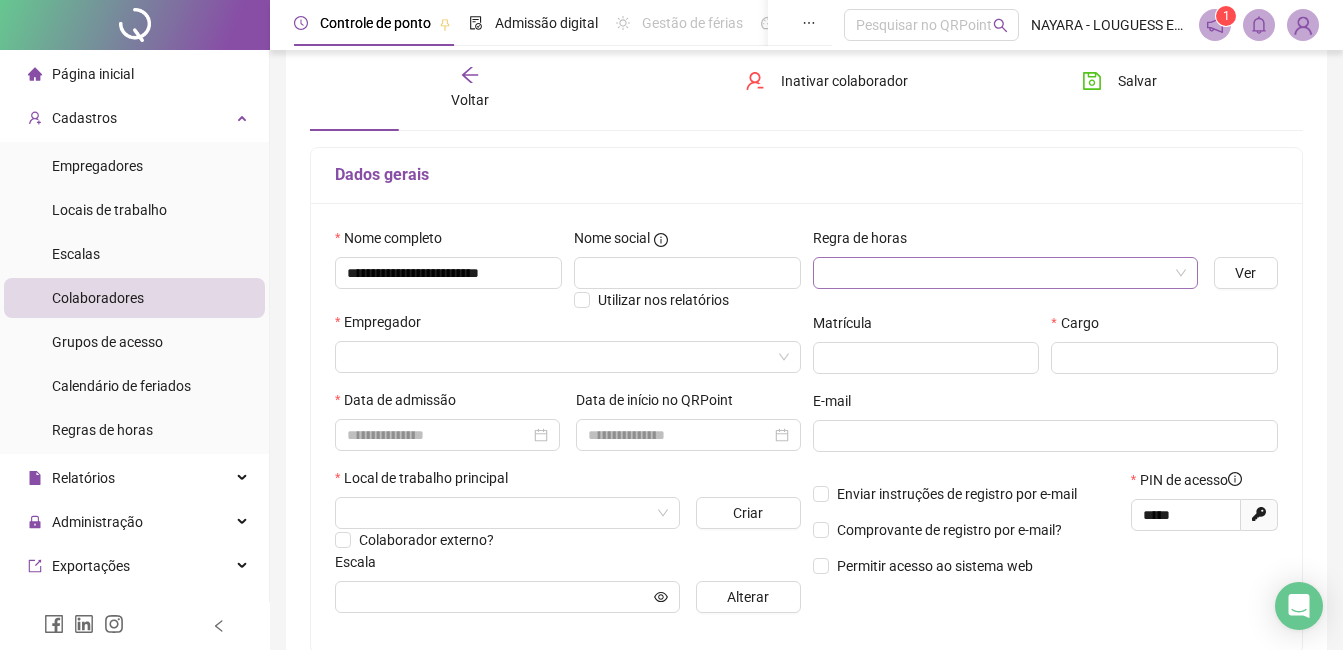 click at bounding box center [996, 273] 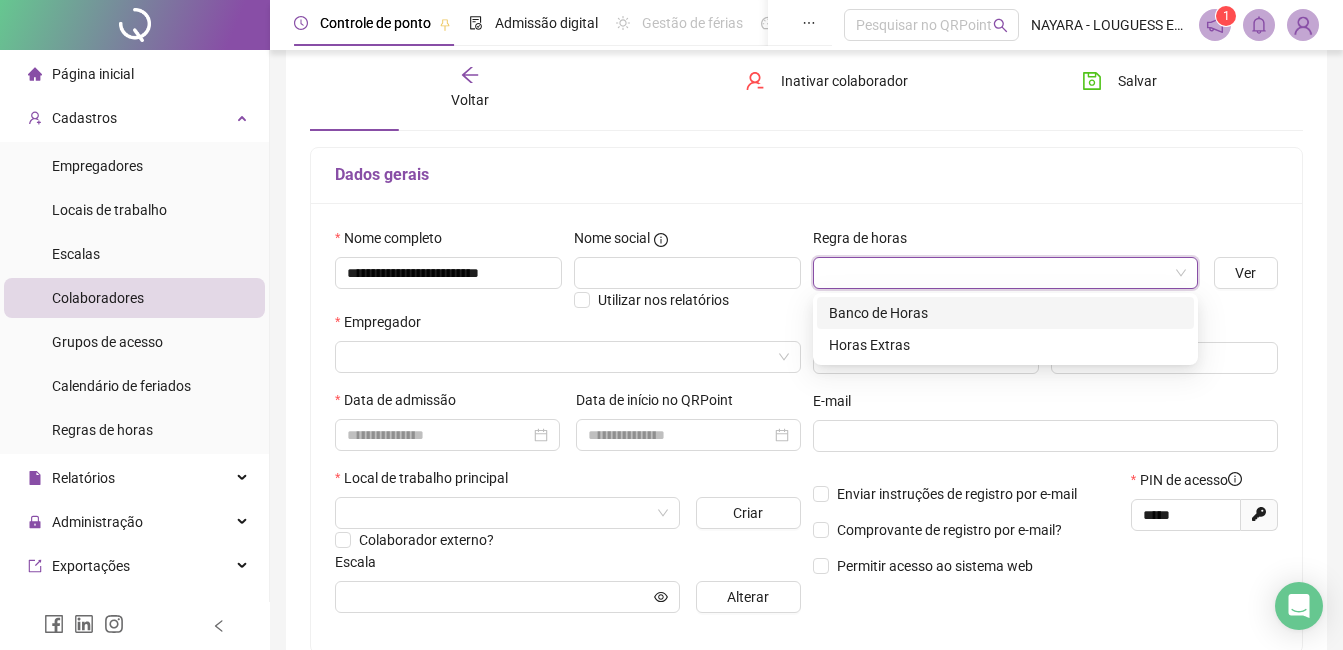 scroll, scrollTop: 0, scrollLeft: 0, axis: both 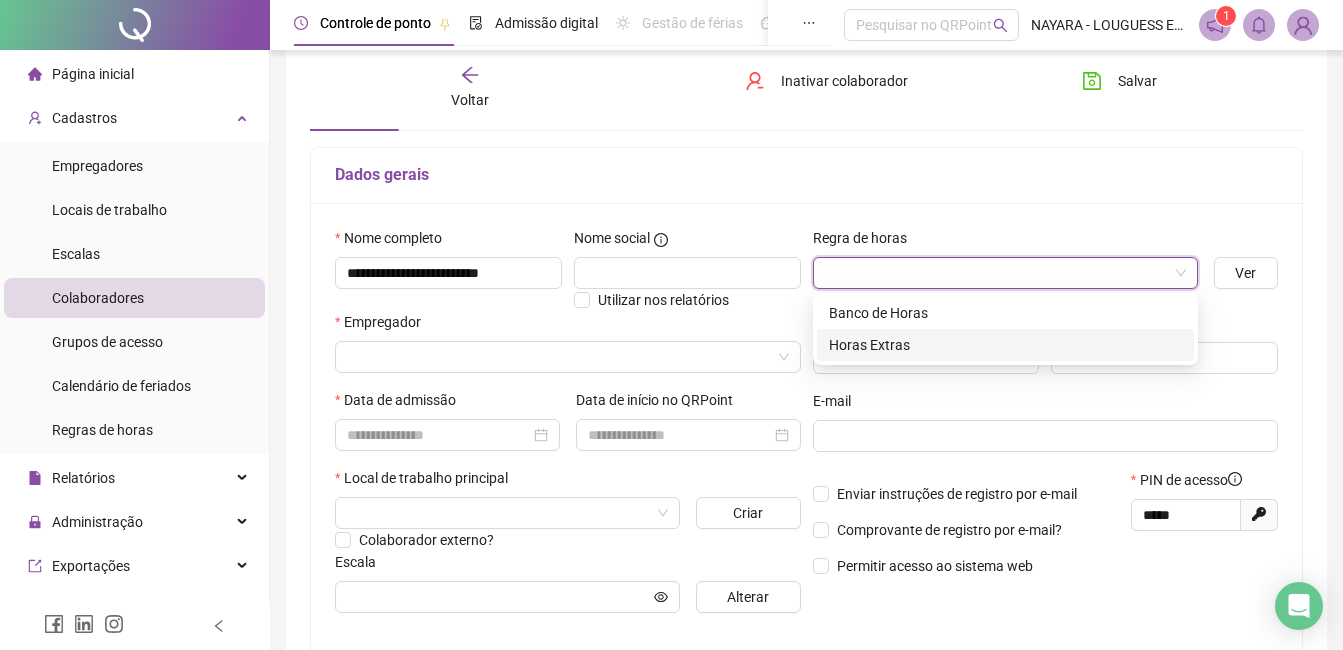 click on "Horas Extras" at bounding box center [1005, 345] 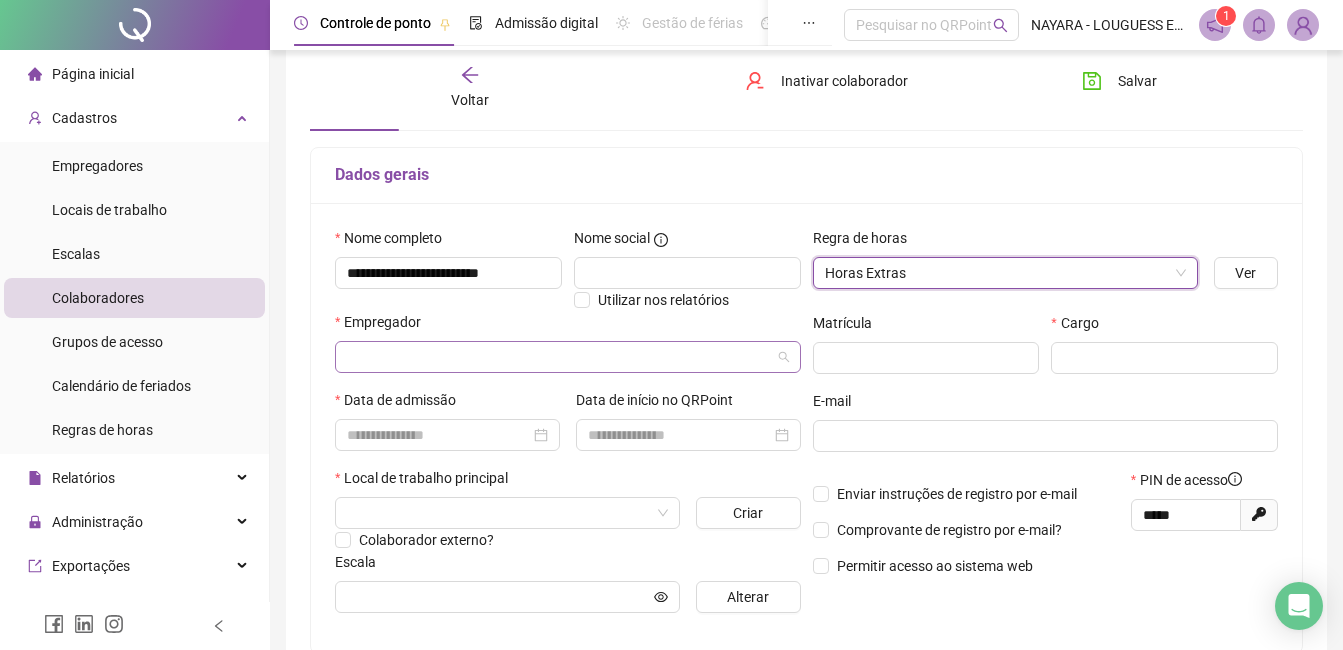 click at bounding box center (559, 357) 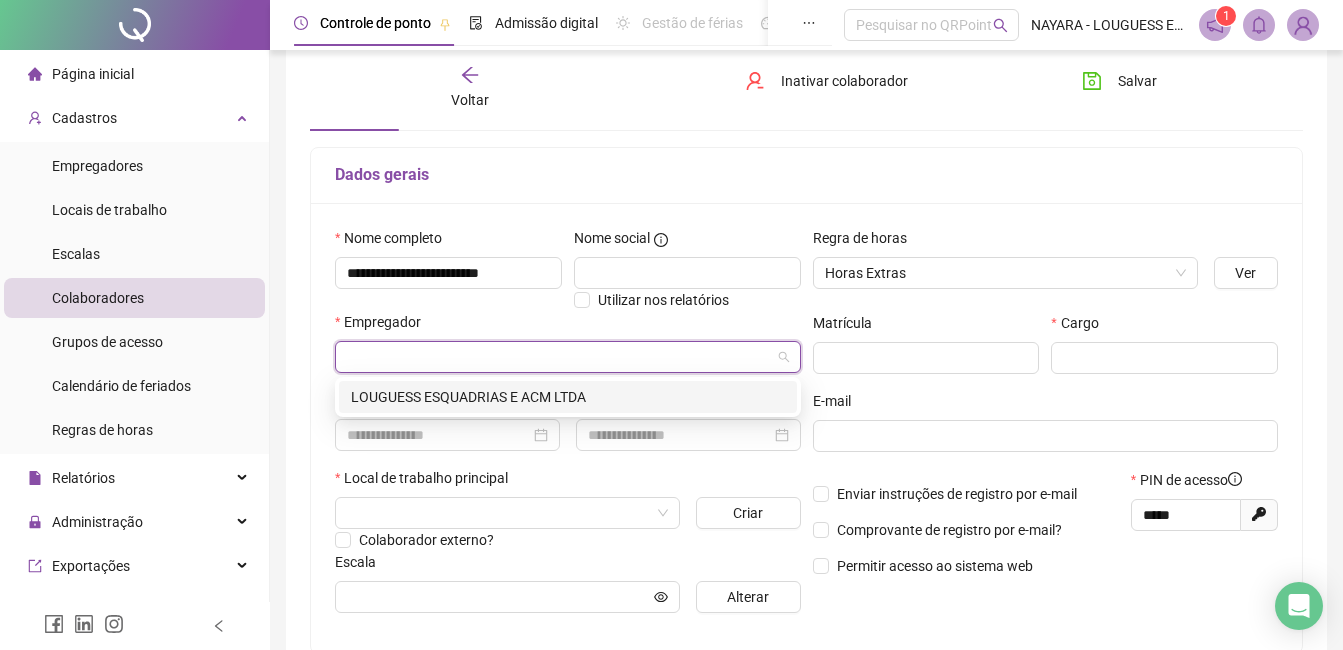 click on "LOUGUESS ESQUADRIAS E ACM LTDA" at bounding box center (568, 397) 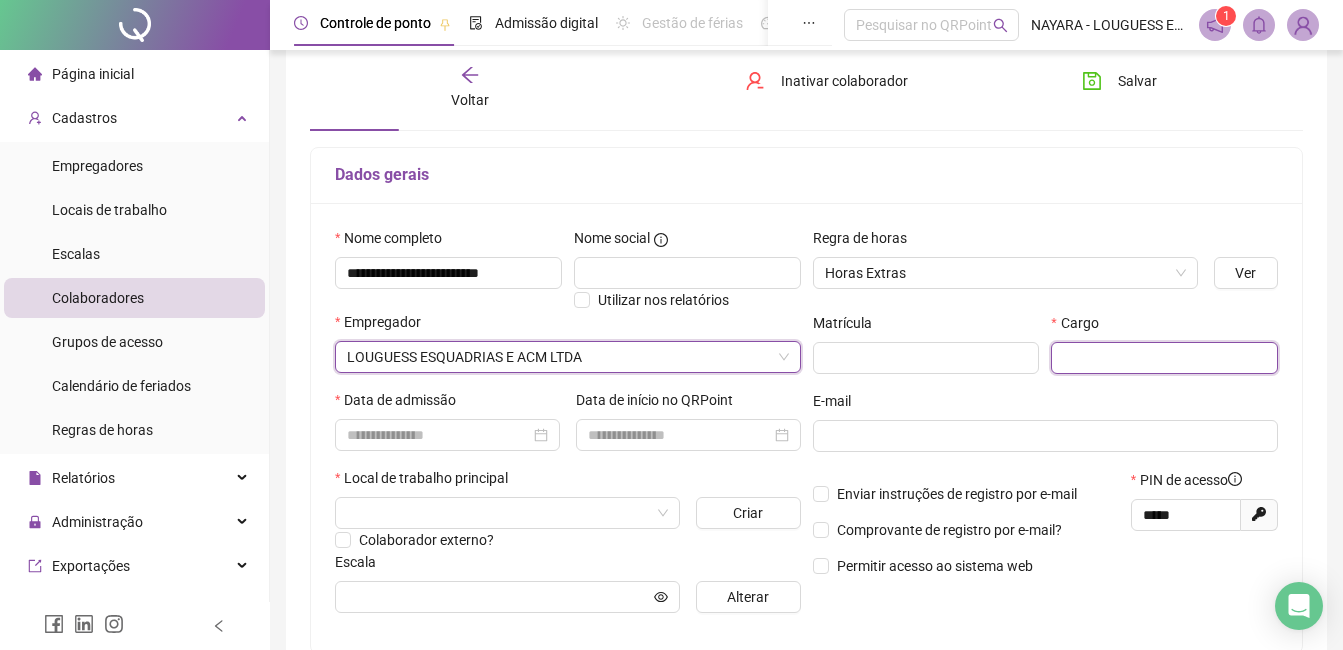 click at bounding box center [1164, 358] 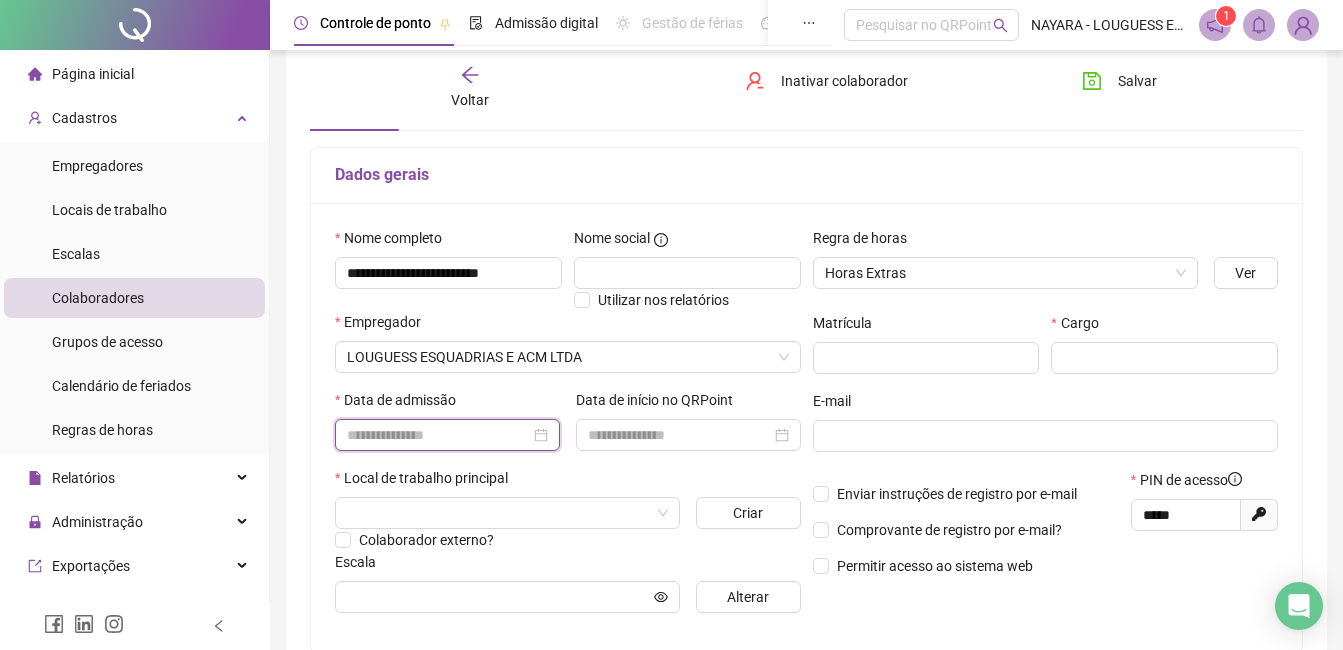 click at bounding box center (438, 435) 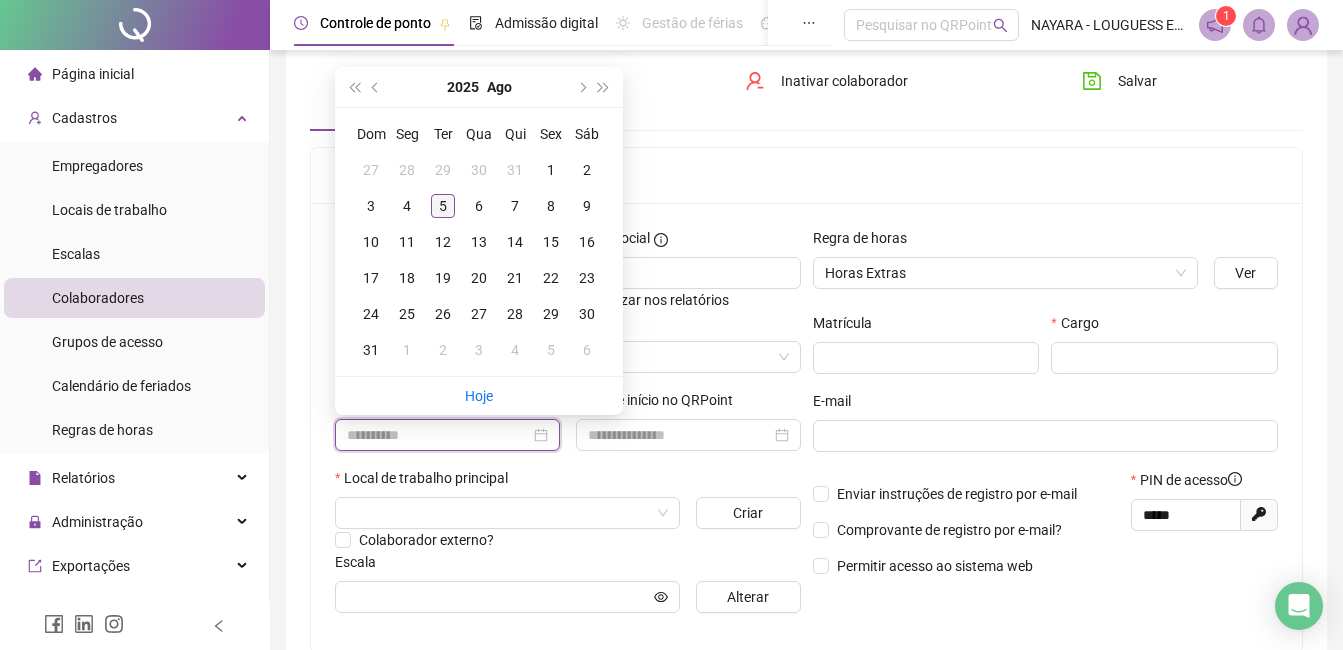 type on "**********" 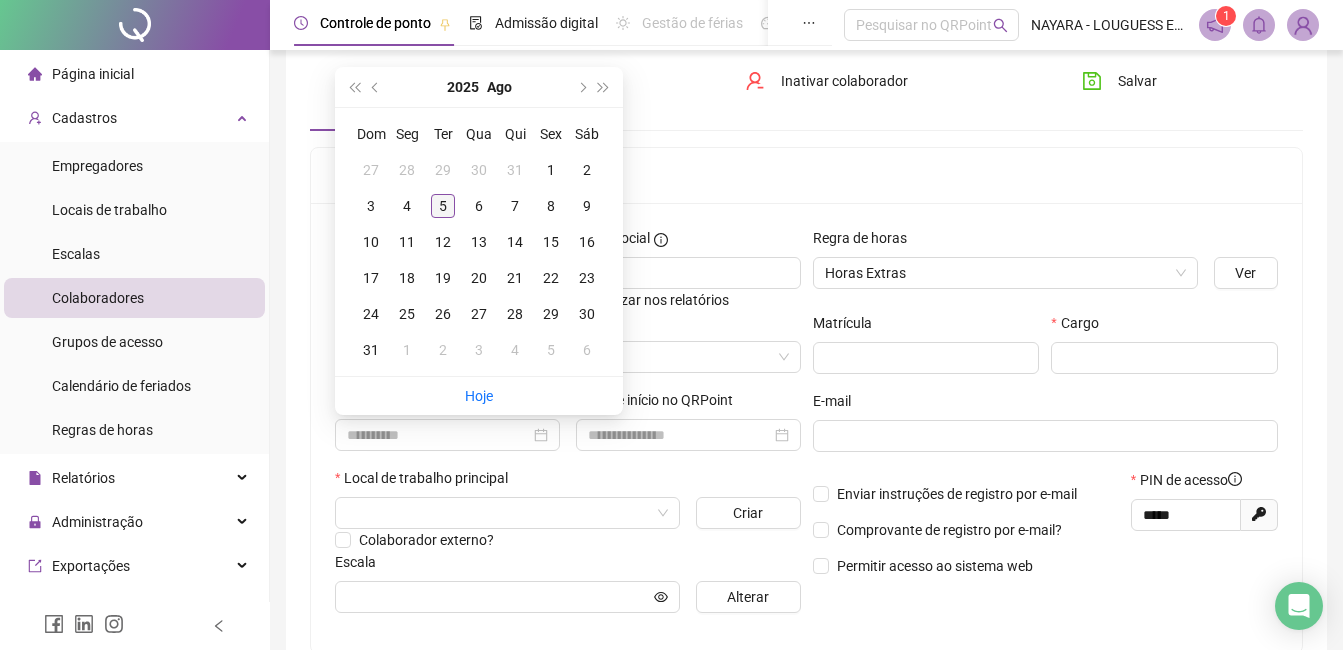 click on "5" at bounding box center (443, 206) 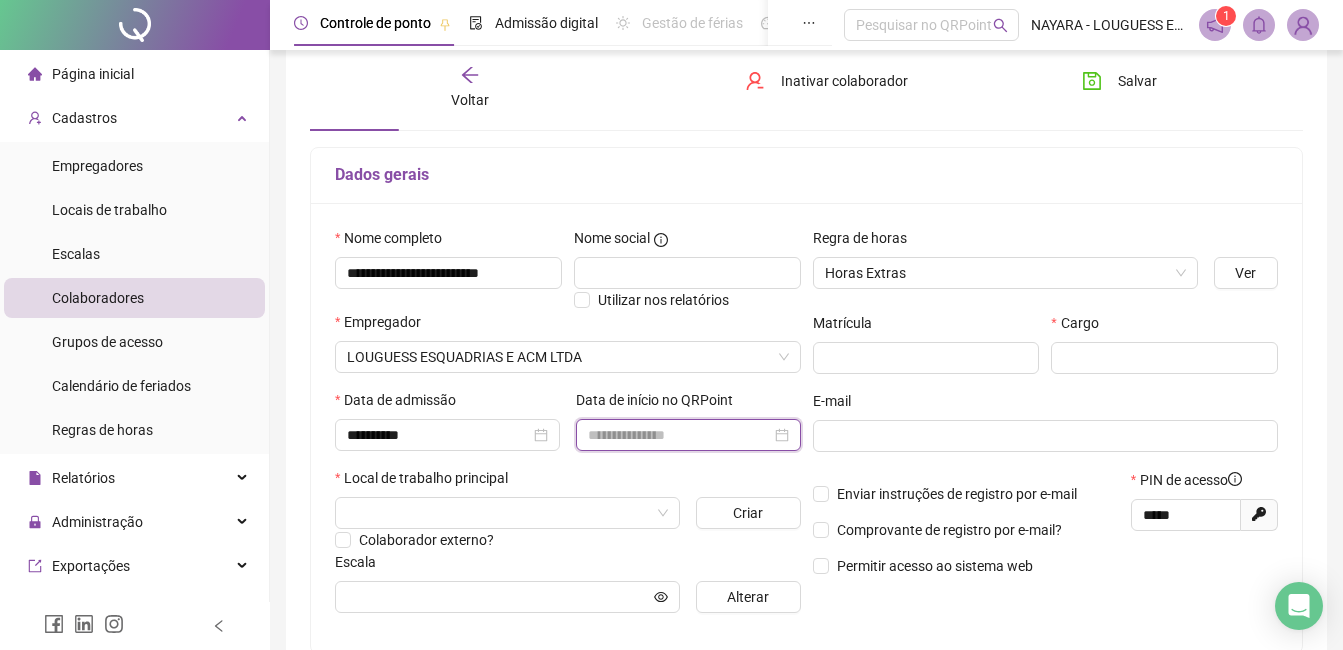 click at bounding box center (679, 435) 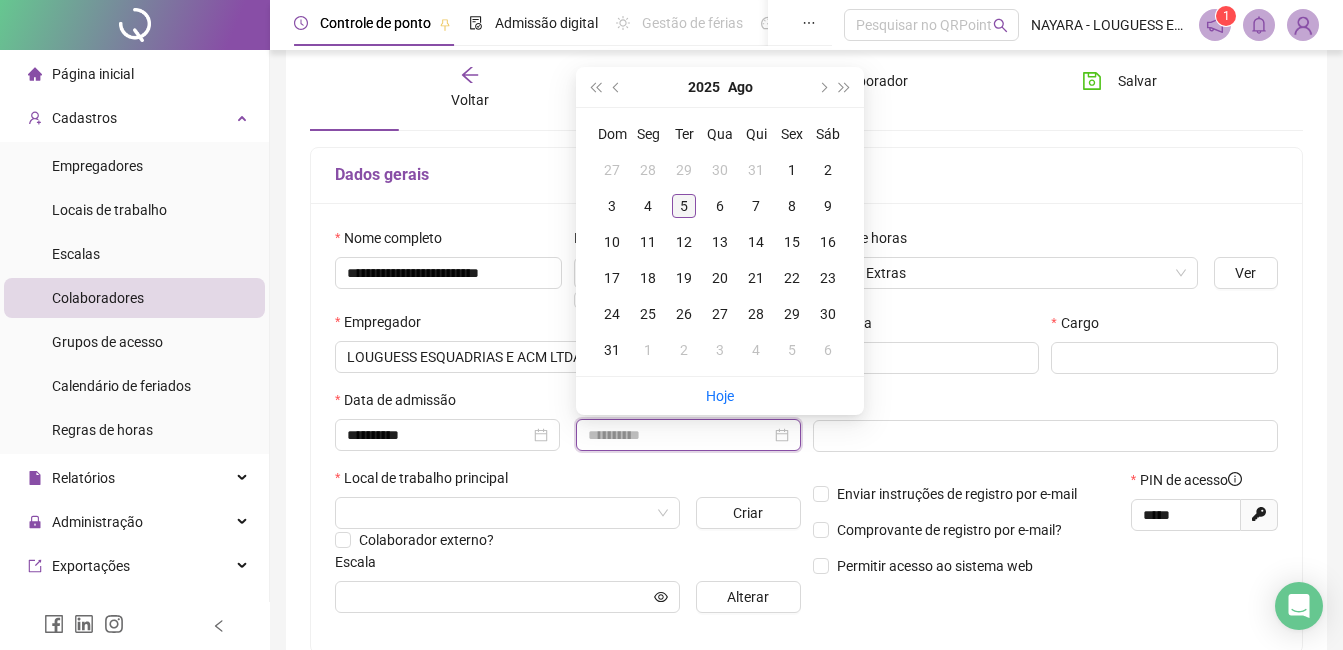 type on "**********" 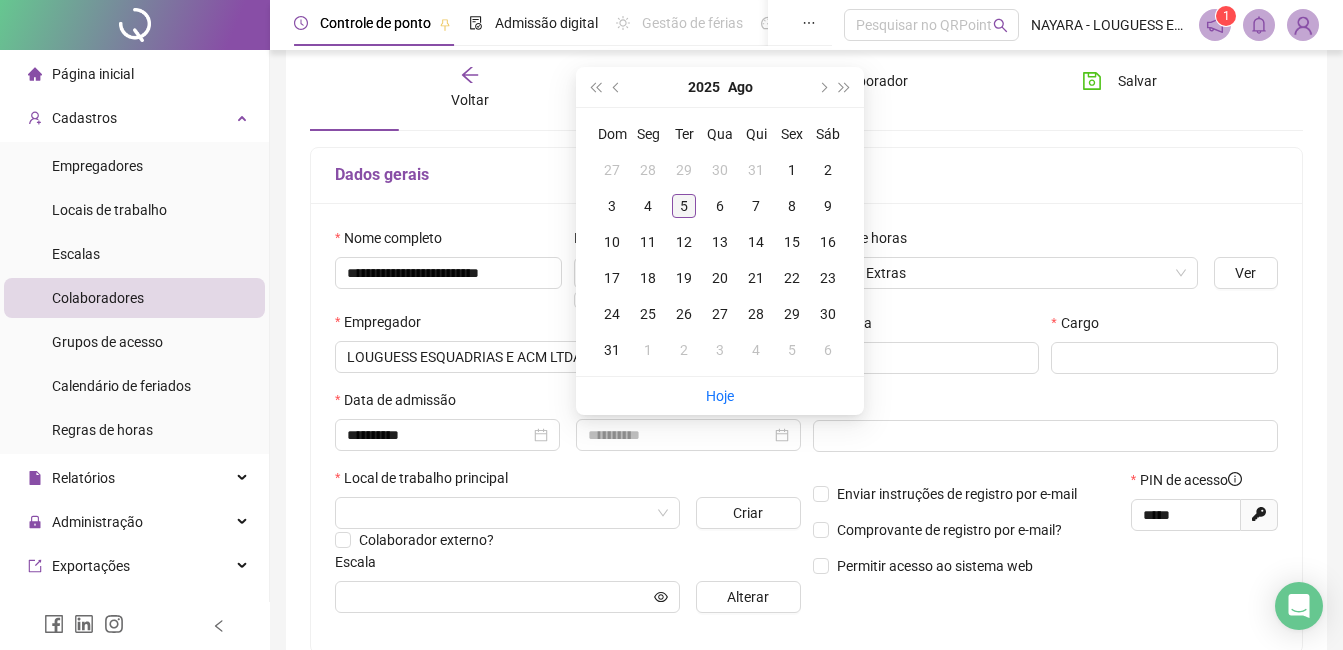 click on "5" at bounding box center (684, 206) 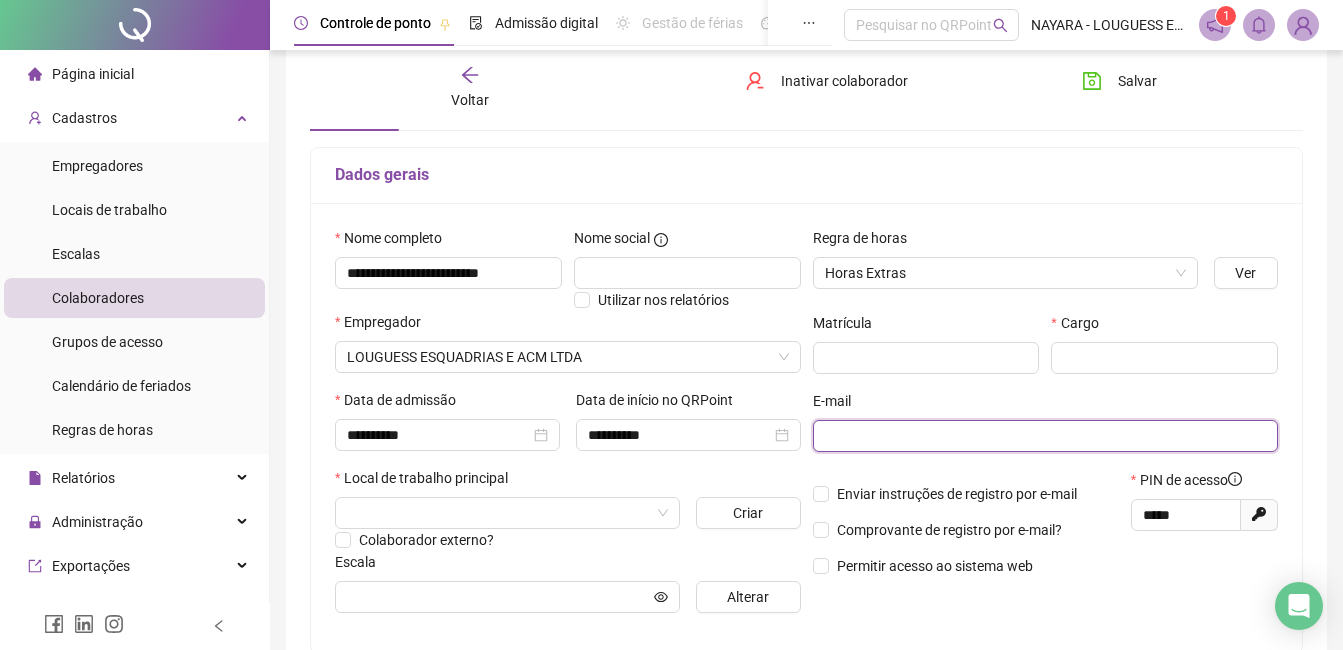 click at bounding box center (1044, 436) 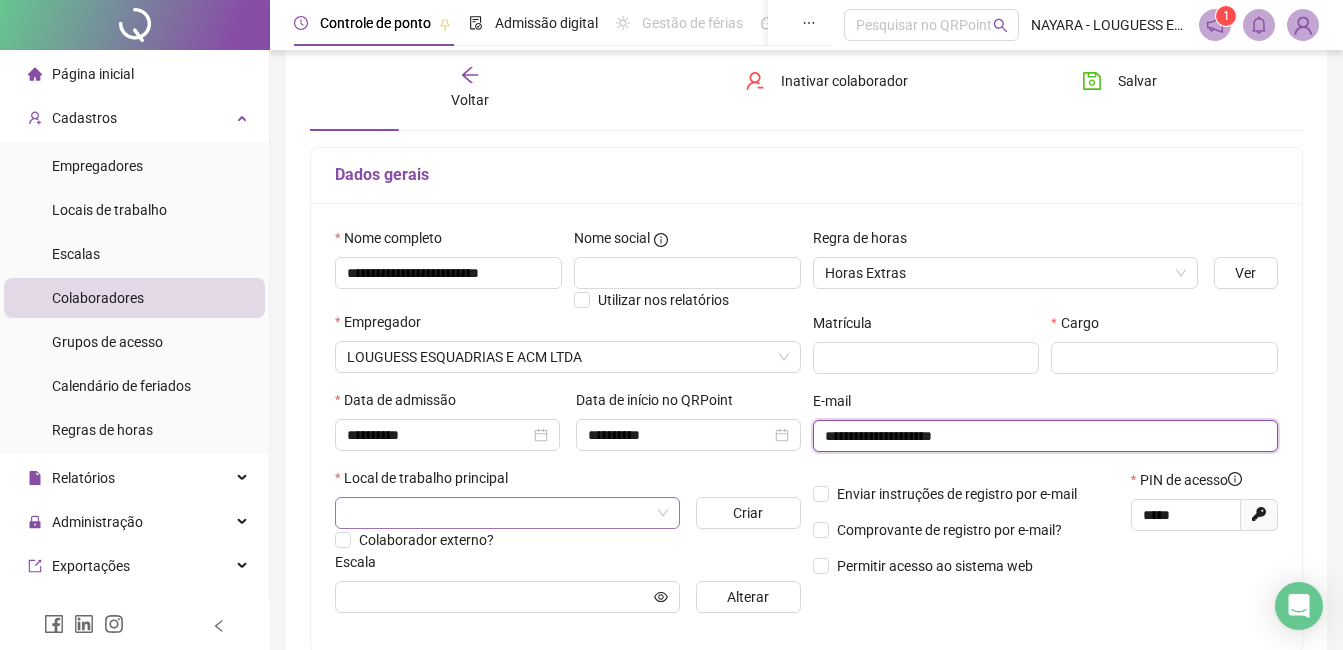 type on "**********" 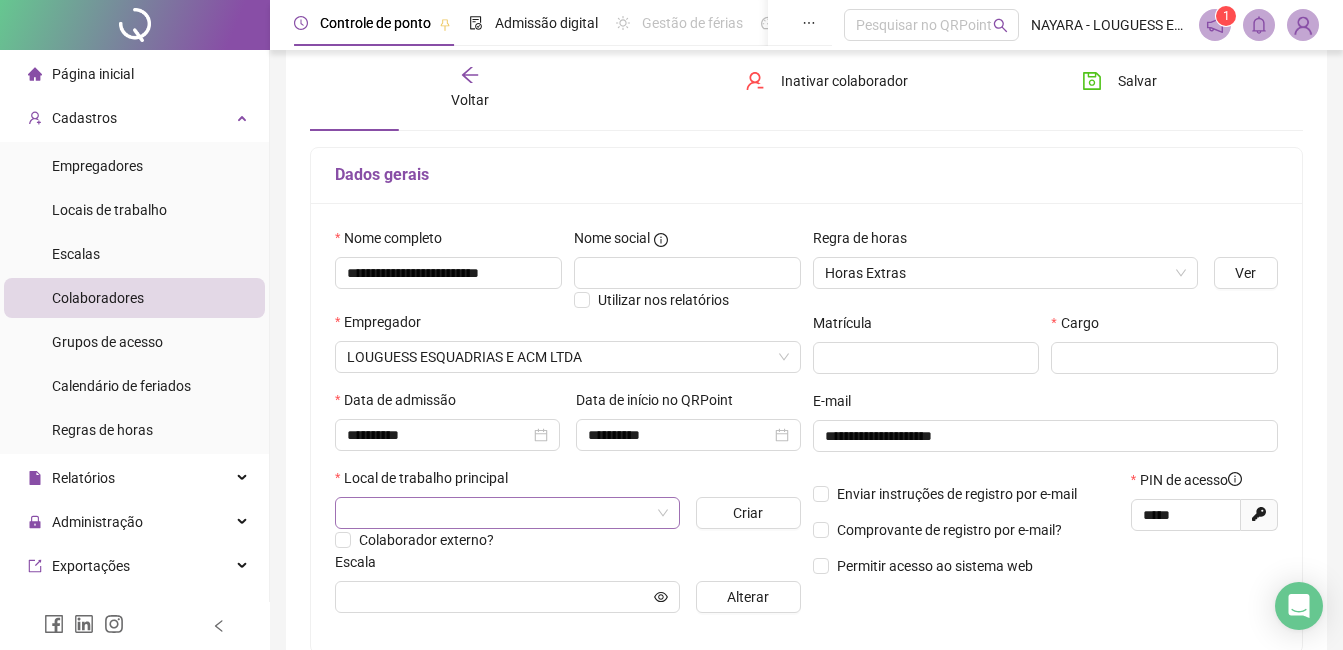 click at bounding box center [498, 513] 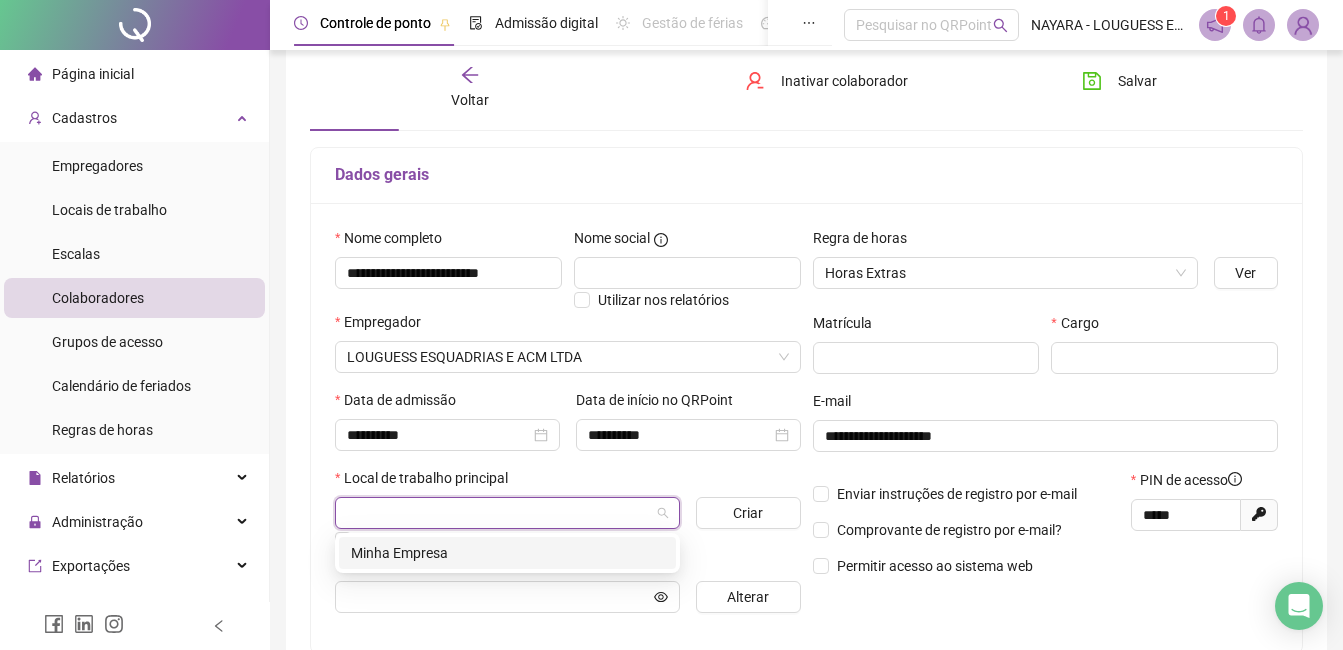click on "Minha Empresa" at bounding box center (507, 553) 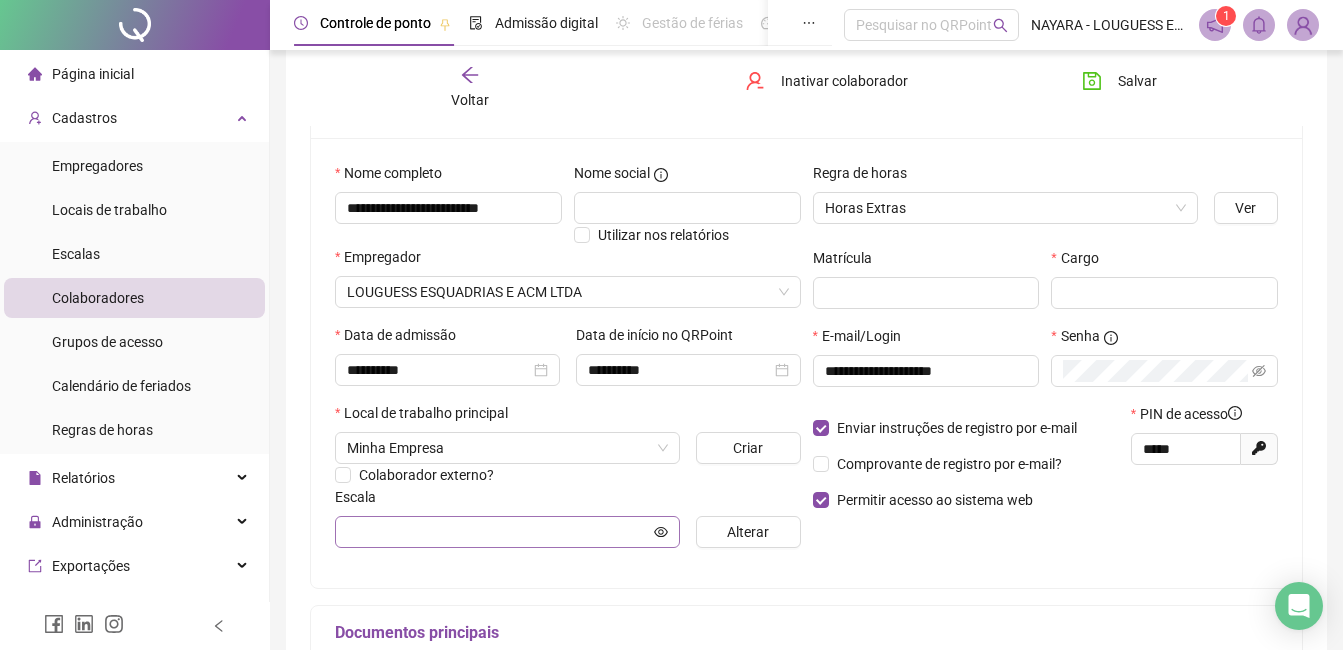 scroll, scrollTop: 200, scrollLeft: 0, axis: vertical 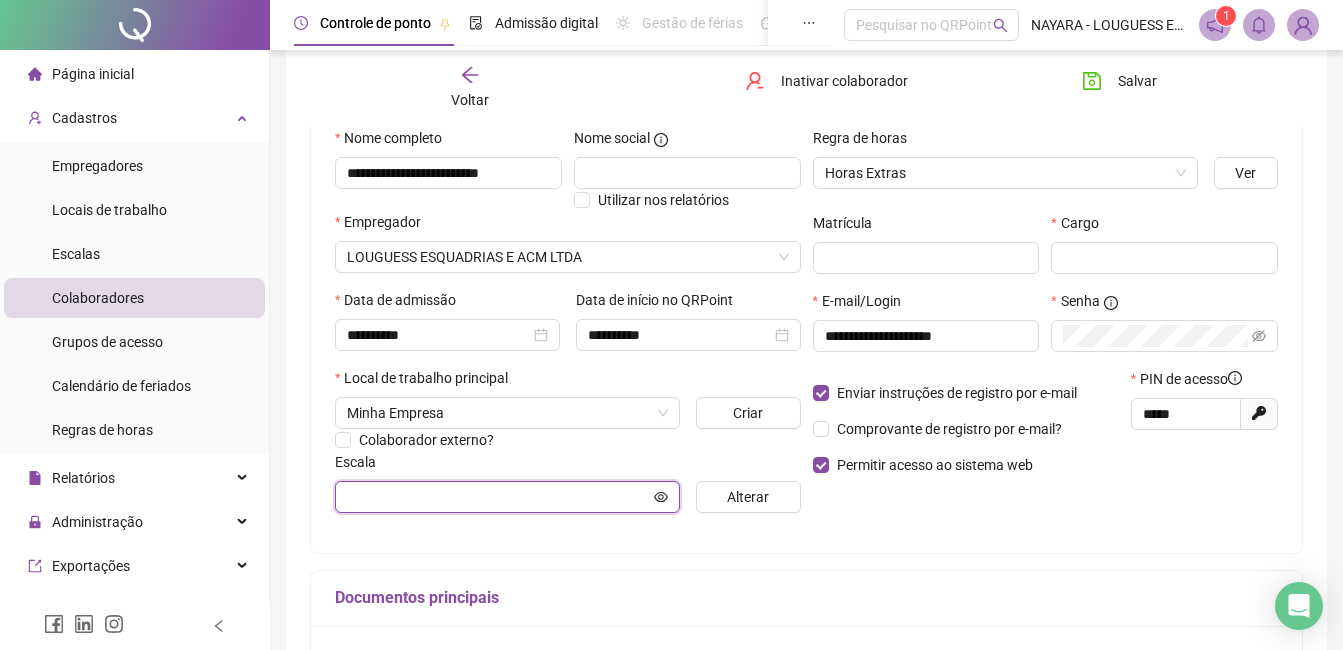 click at bounding box center (498, 497) 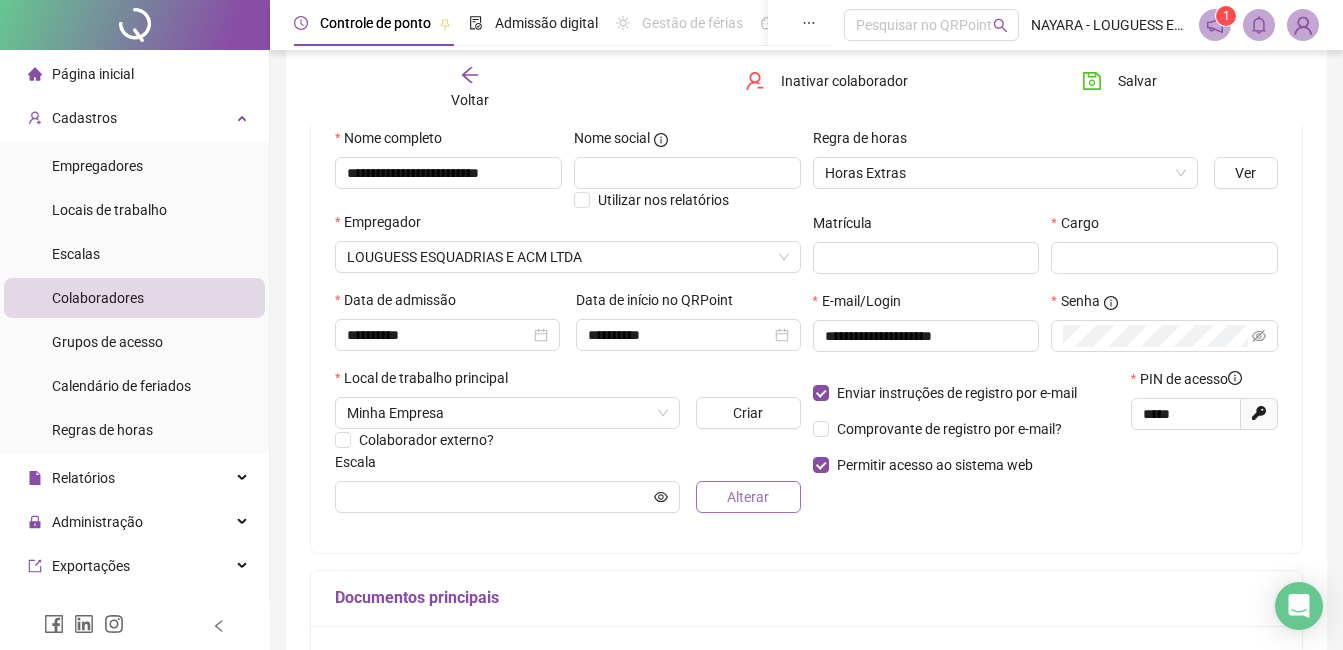 click on "Alterar" at bounding box center (748, 497) 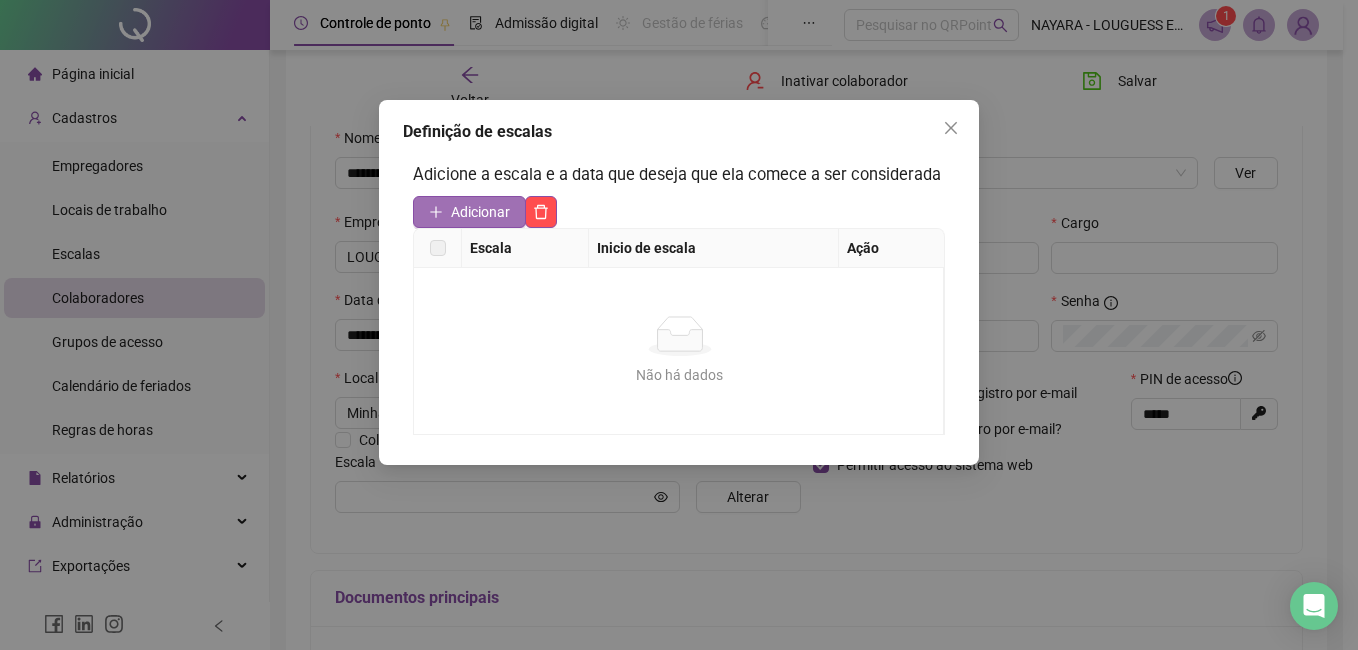 click on "Adicionar" at bounding box center [480, 212] 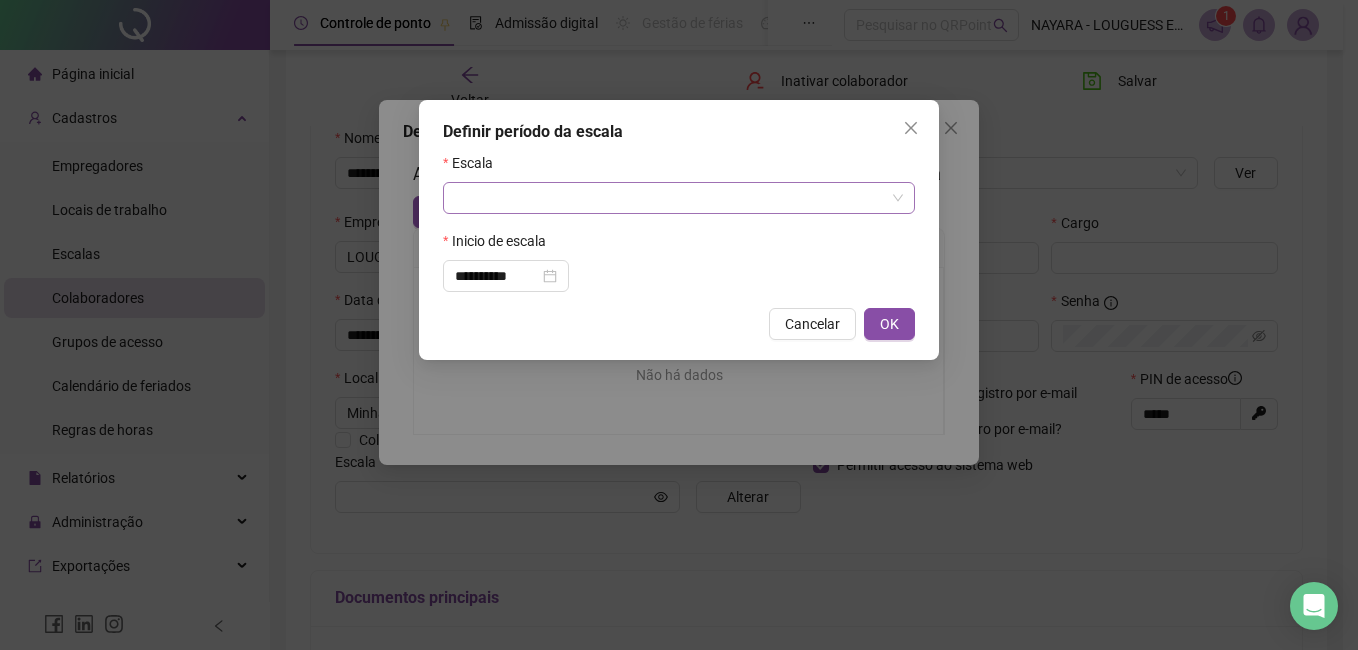 click at bounding box center (670, 198) 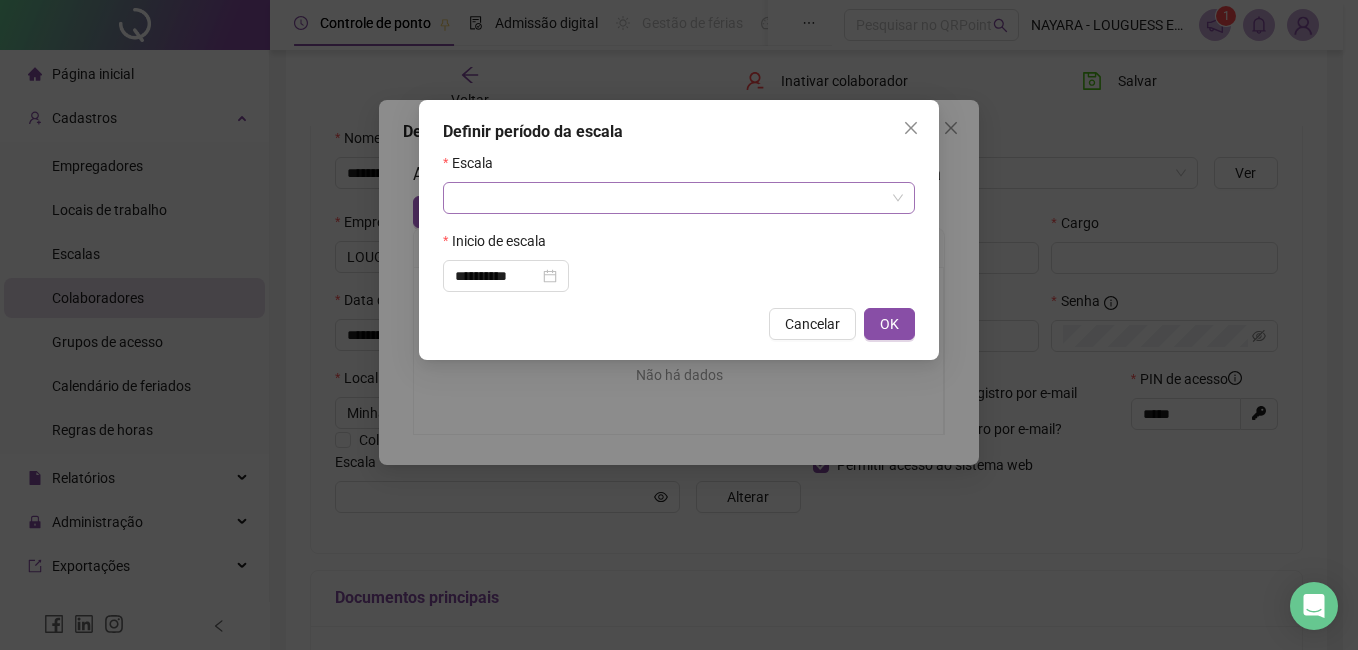 click at bounding box center (670, 198) 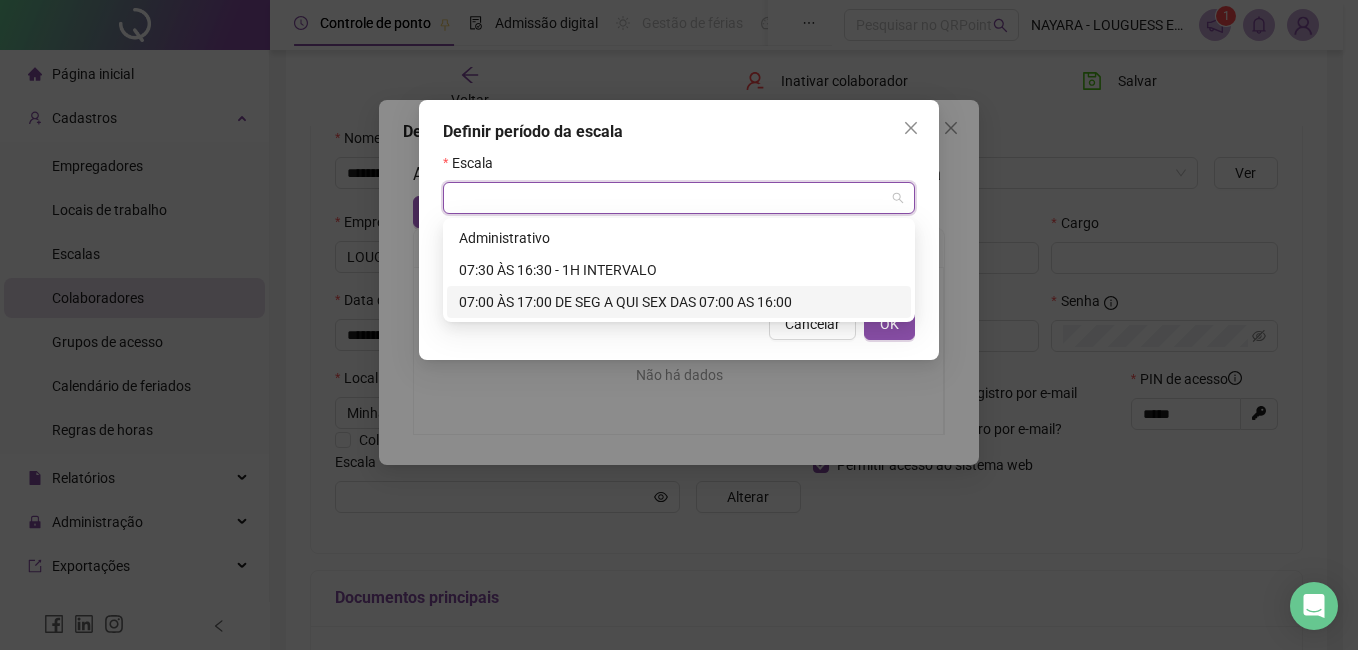 click on "07:00 ÀS 17:00 DE SEG A QUI SEX DAS 07:00 AS 16:00" at bounding box center (679, 302) 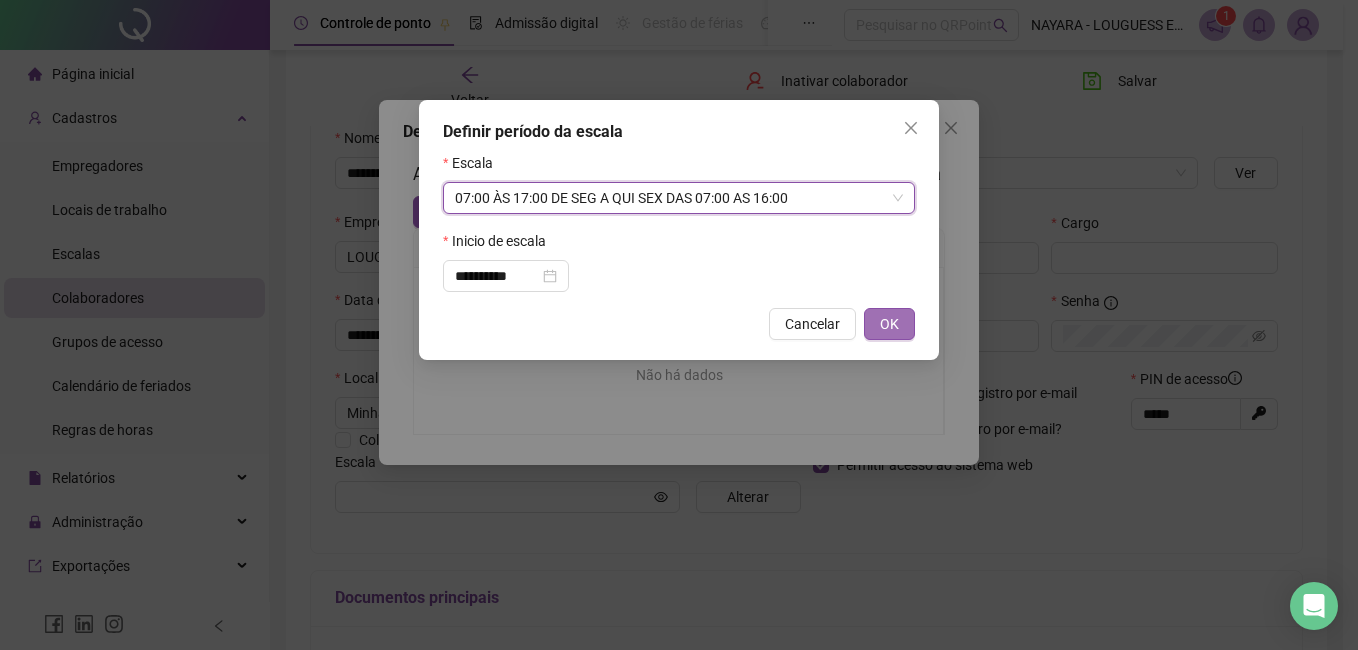 click on "OK" at bounding box center (889, 324) 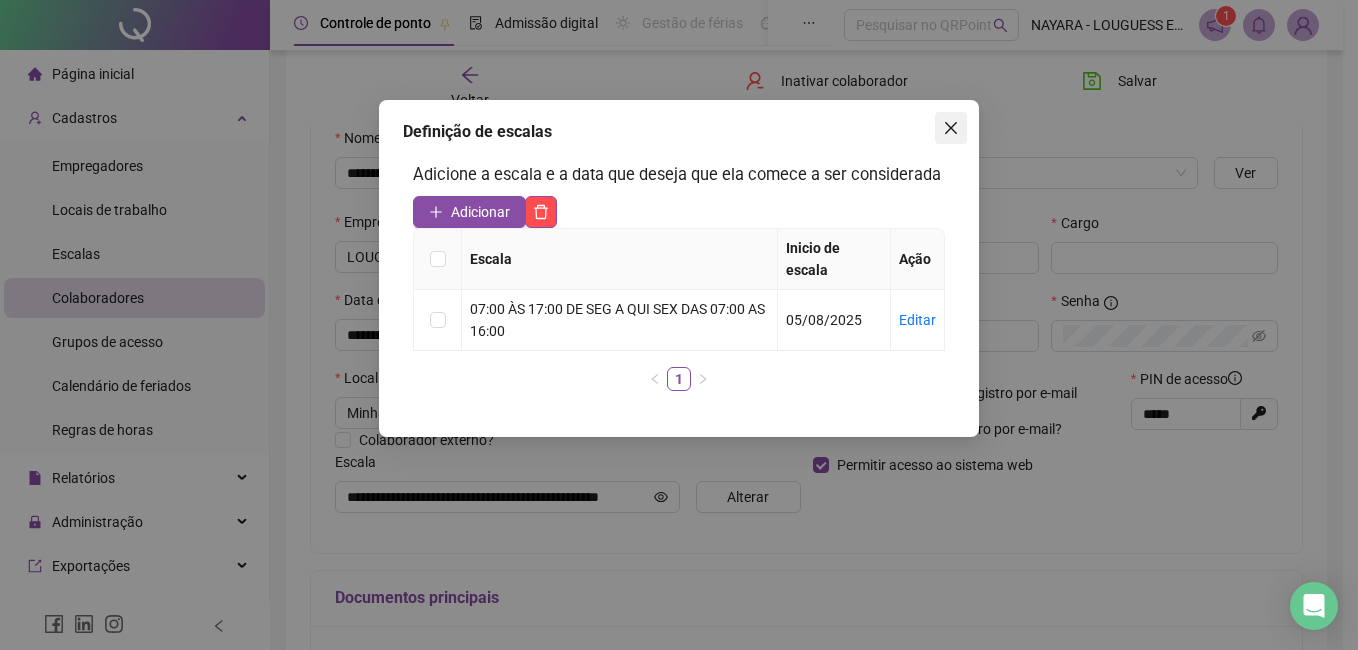 click 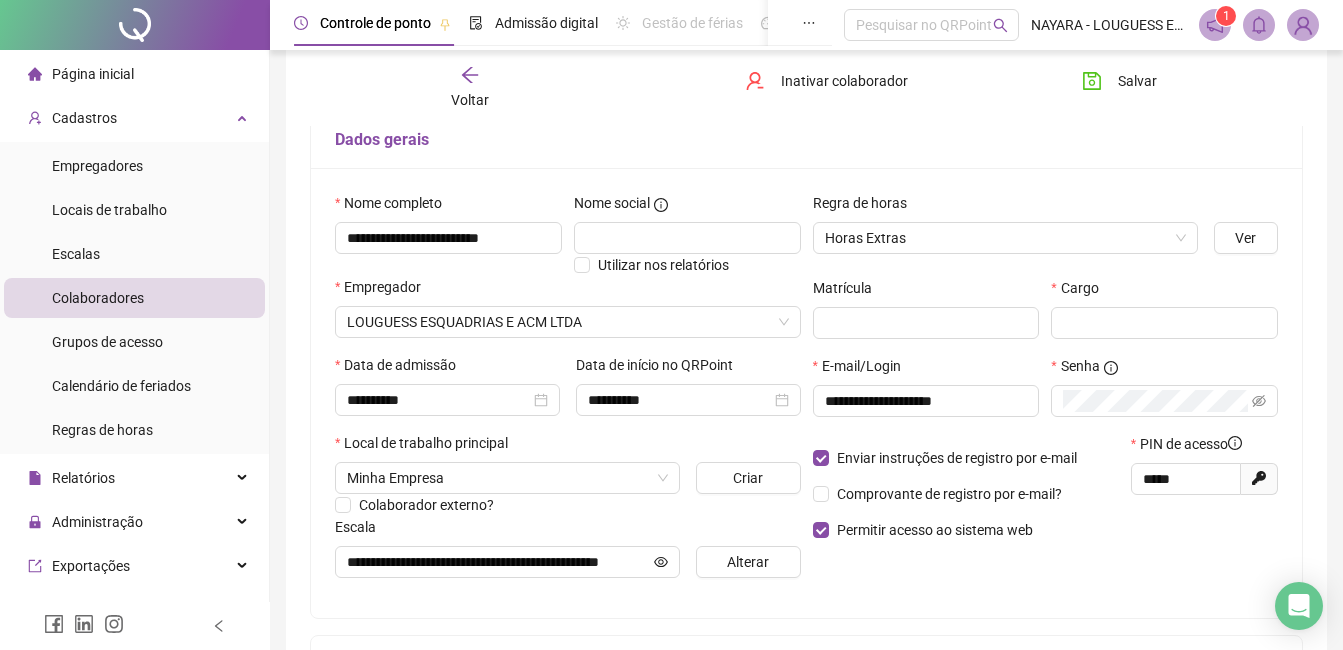 scroll, scrollTop: 100, scrollLeft: 0, axis: vertical 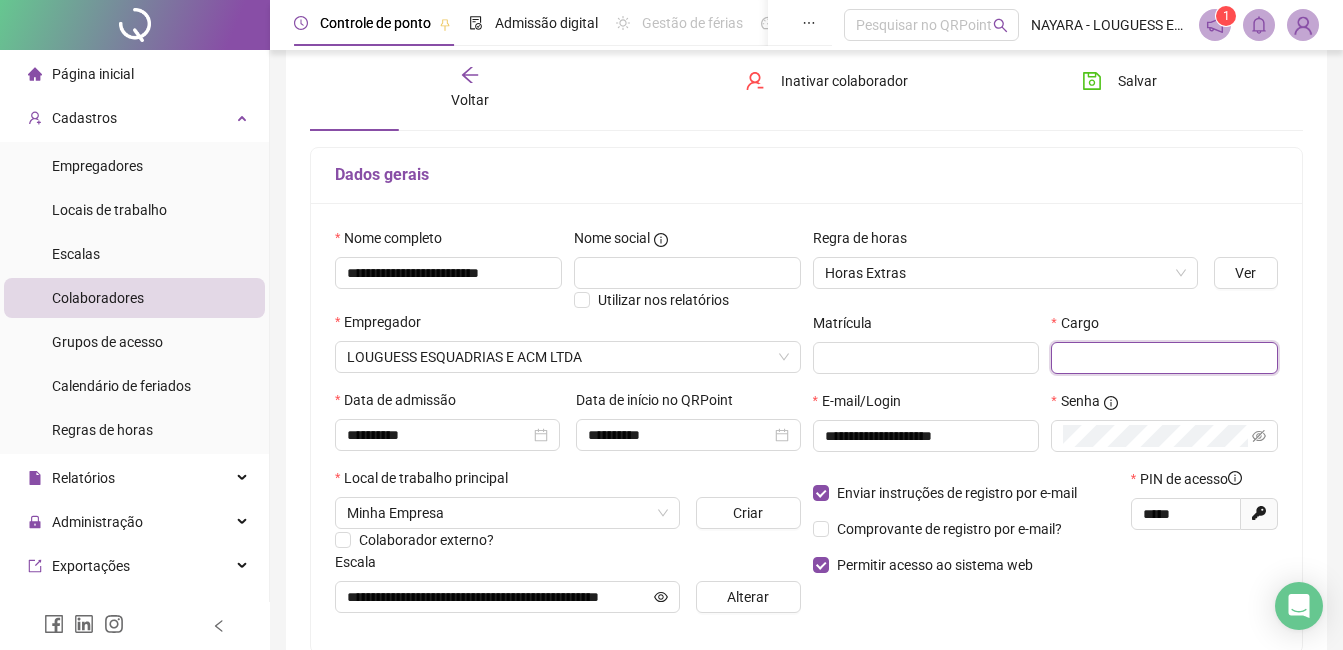 click at bounding box center [1164, 358] 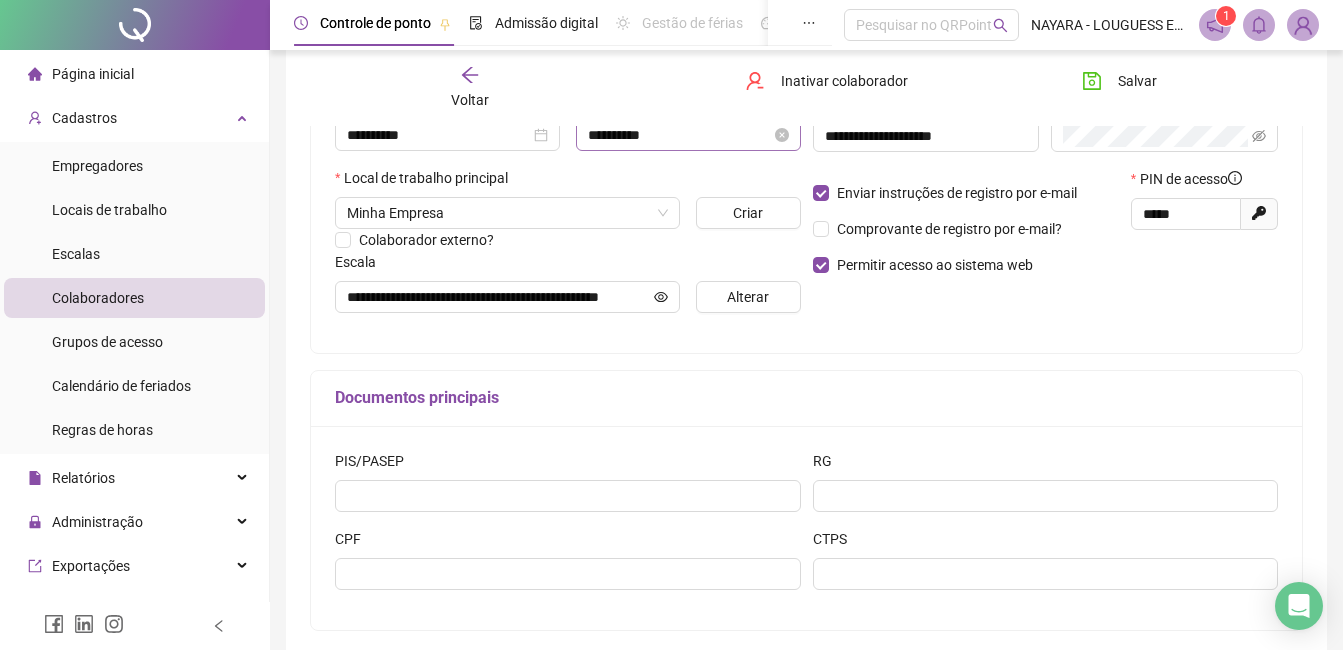scroll, scrollTop: 491, scrollLeft: 0, axis: vertical 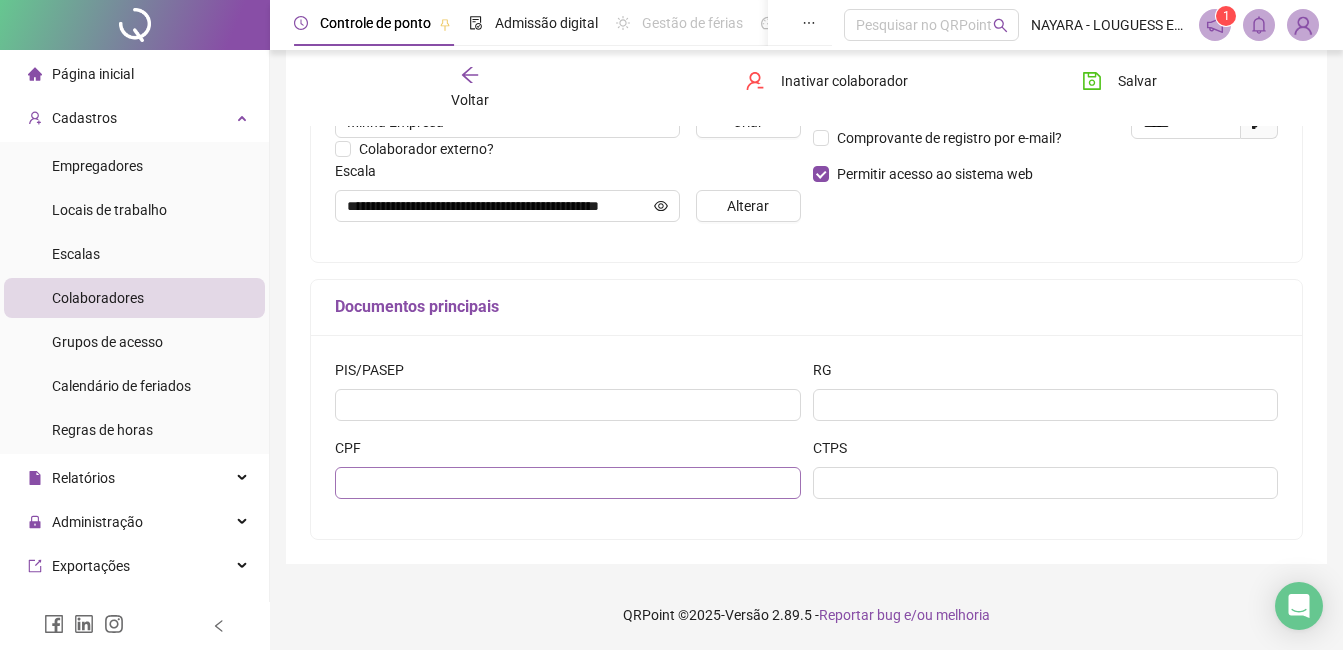 type on "**********" 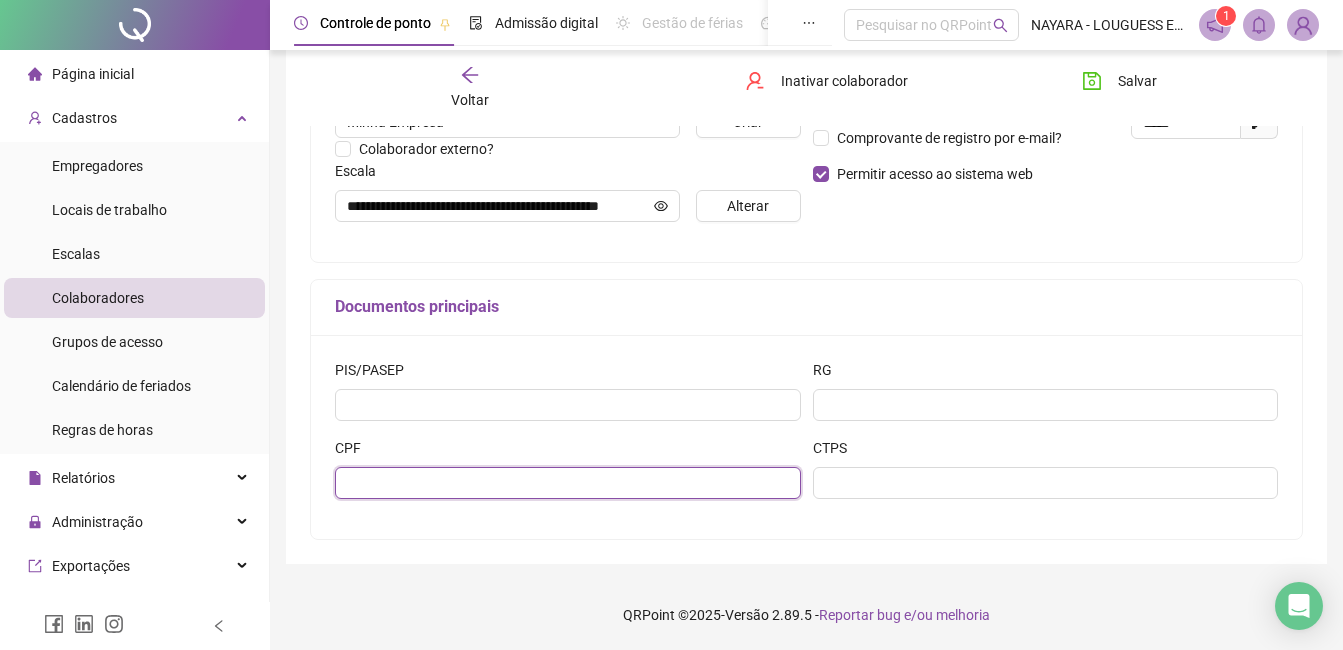 click at bounding box center (568, 483) 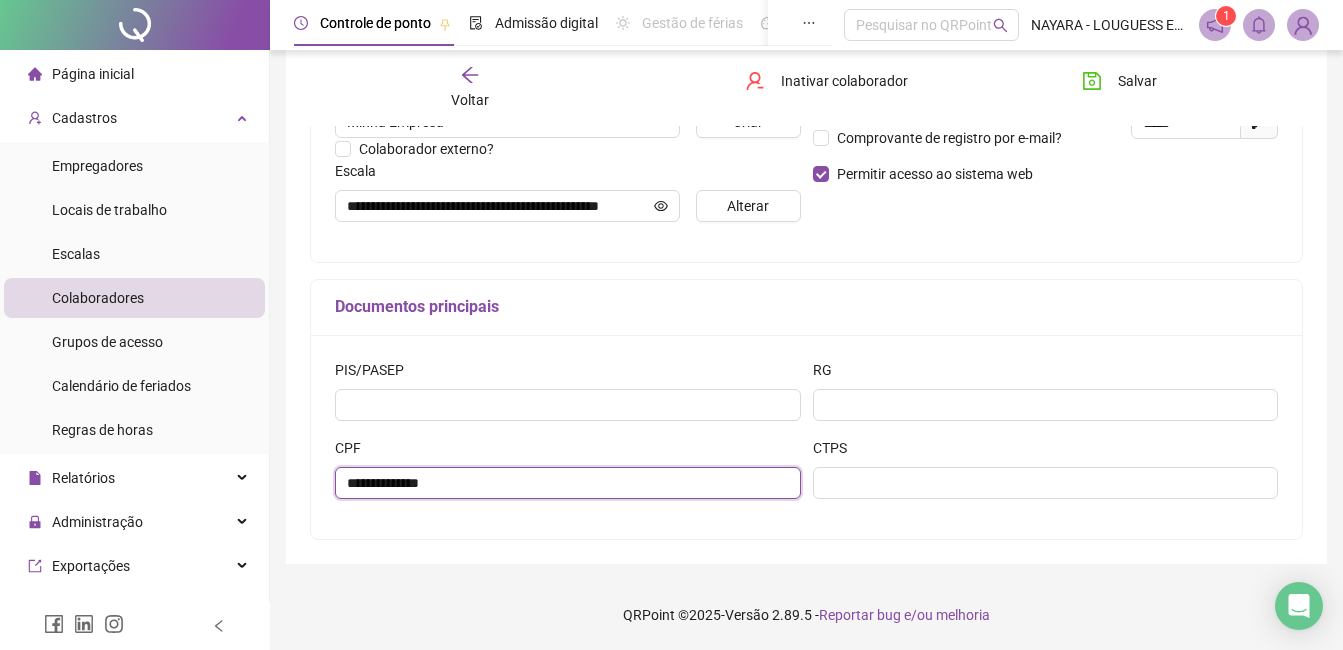 type on "**********" 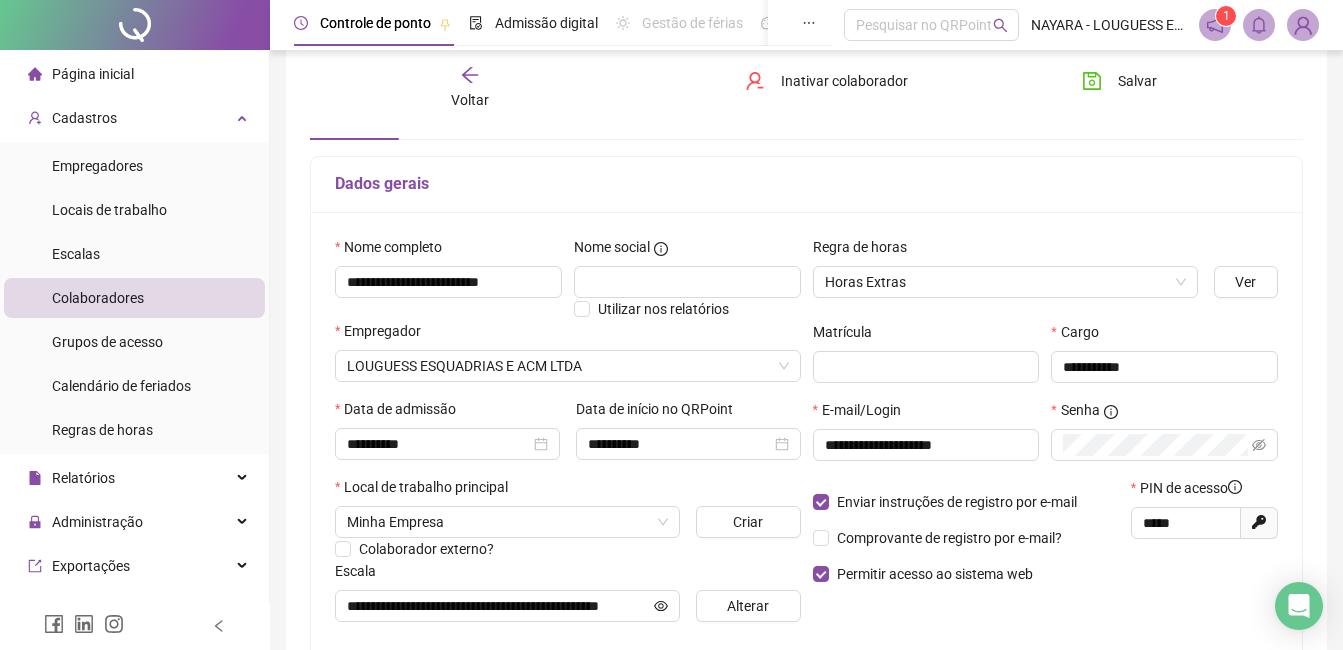 scroll, scrollTop: 0, scrollLeft: 0, axis: both 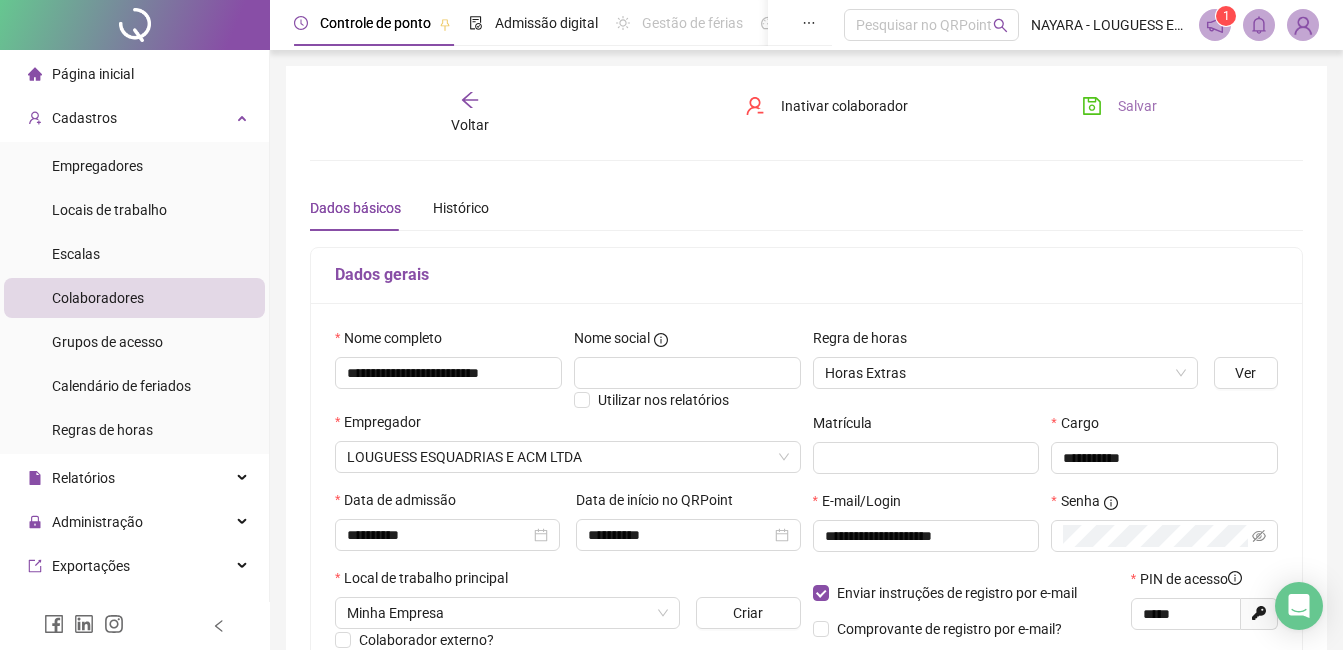 click on "Salvar" at bounding box center (1137, 106) 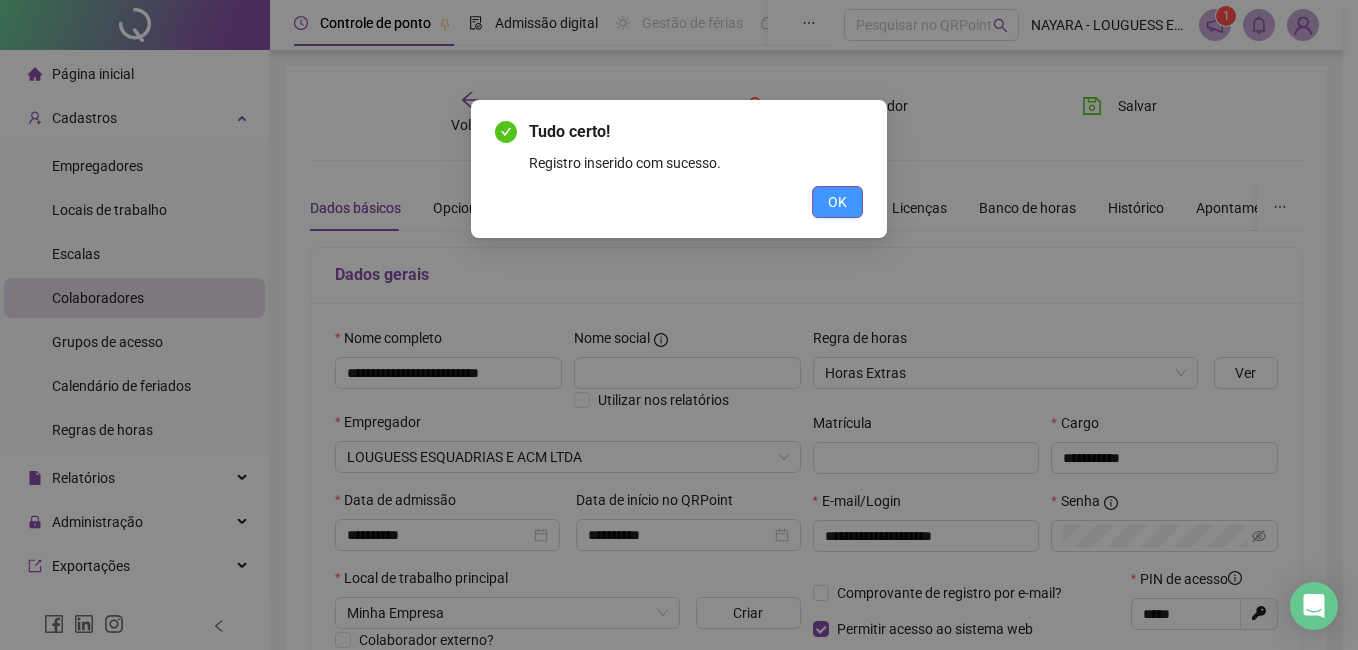 click on "OK" at bounding box center [837, 202] 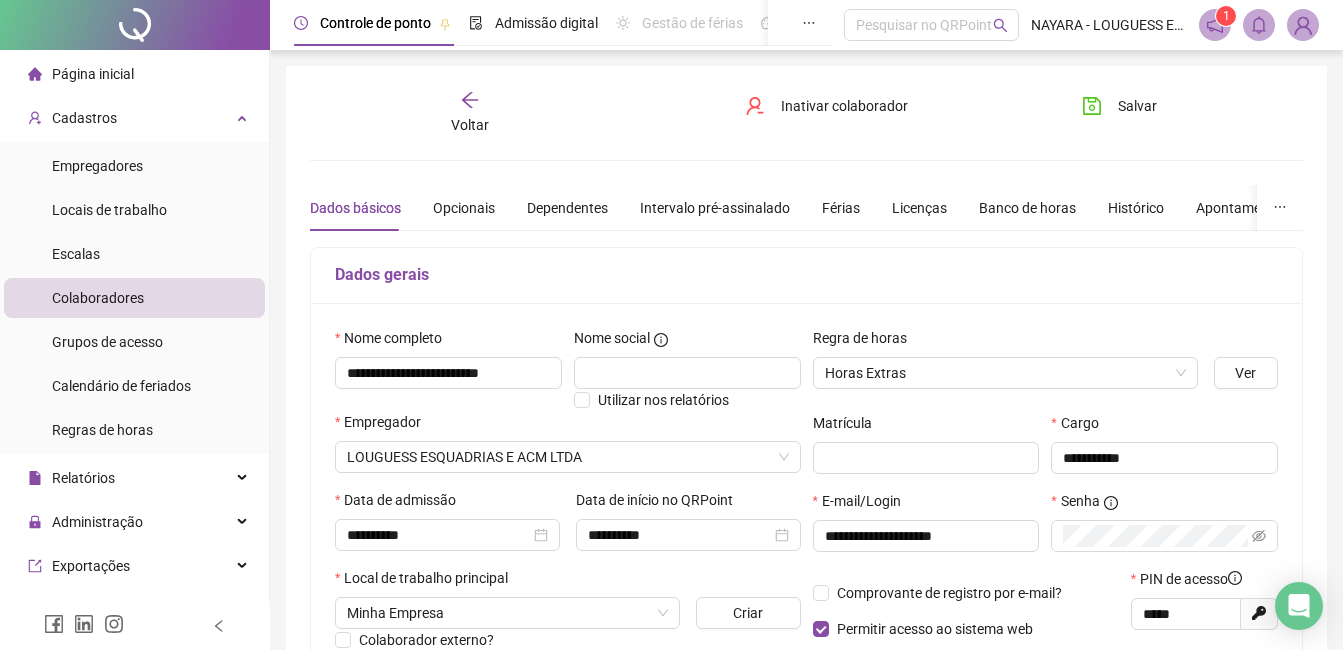 click on "Voltar" at bounding box center [470, 113] 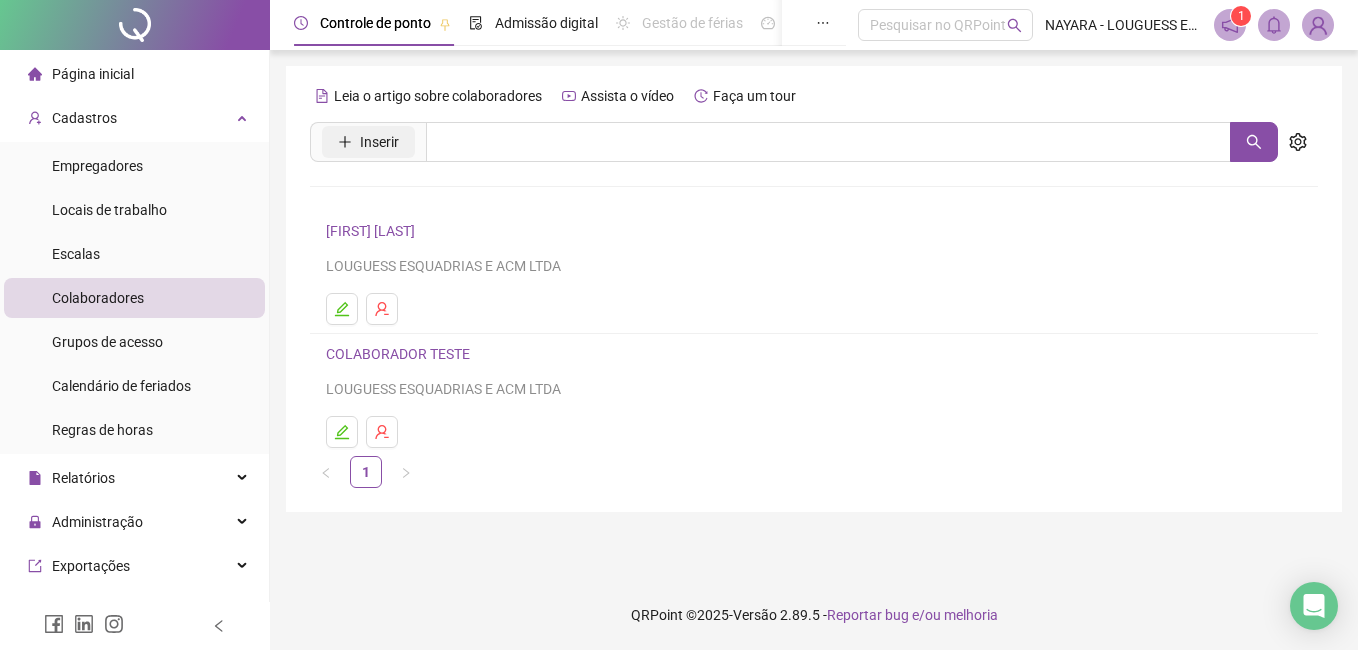 click on "Inserir" at bounding box center (379, 142) 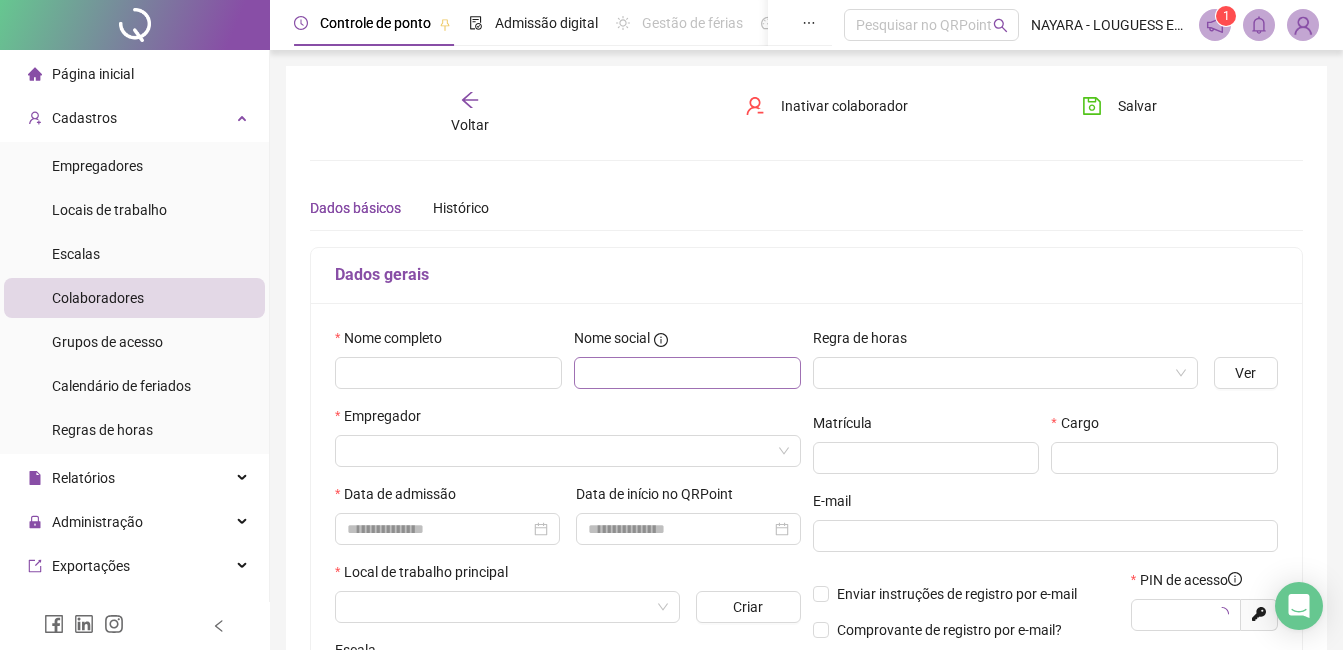 type on "*****" 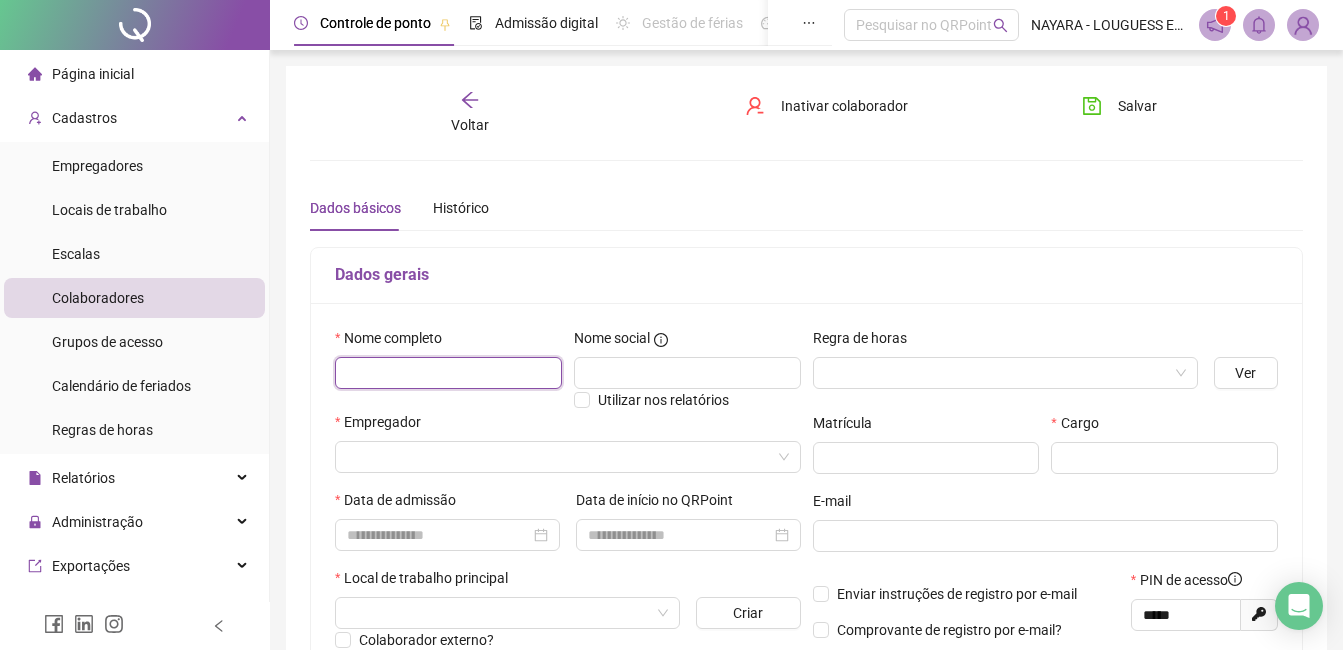 click at bounding box center [448, 373] 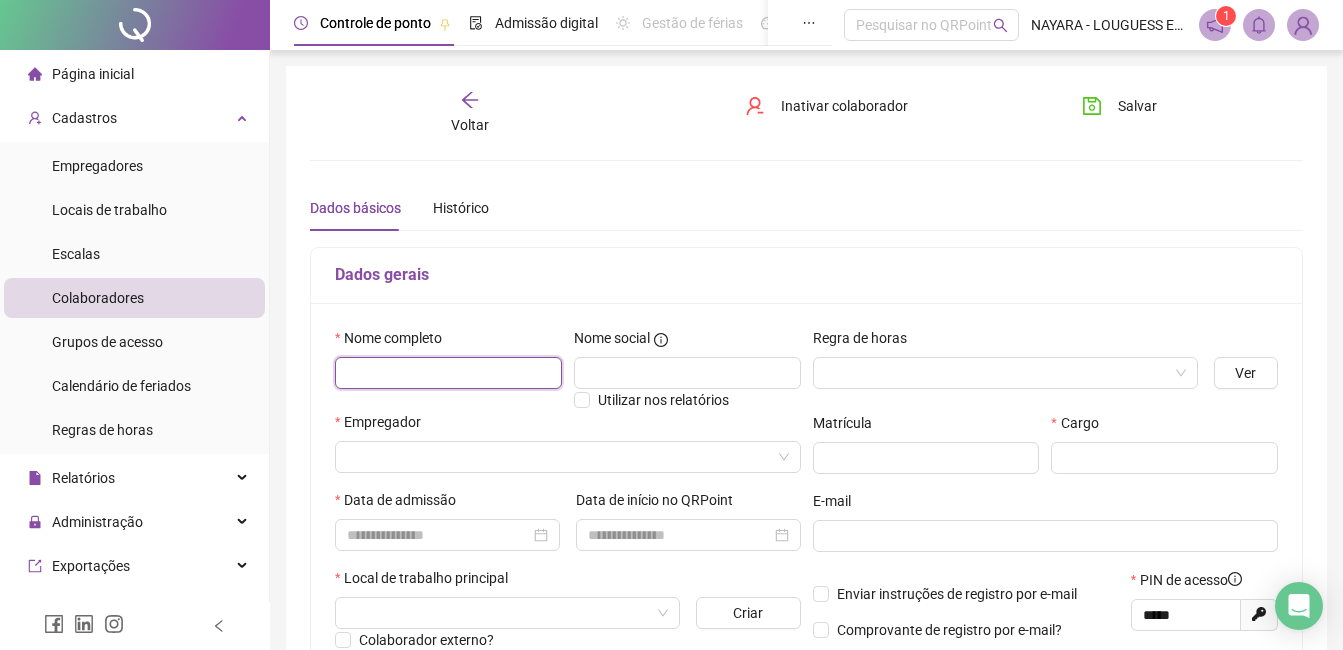 click at bounding box center (448, 373) 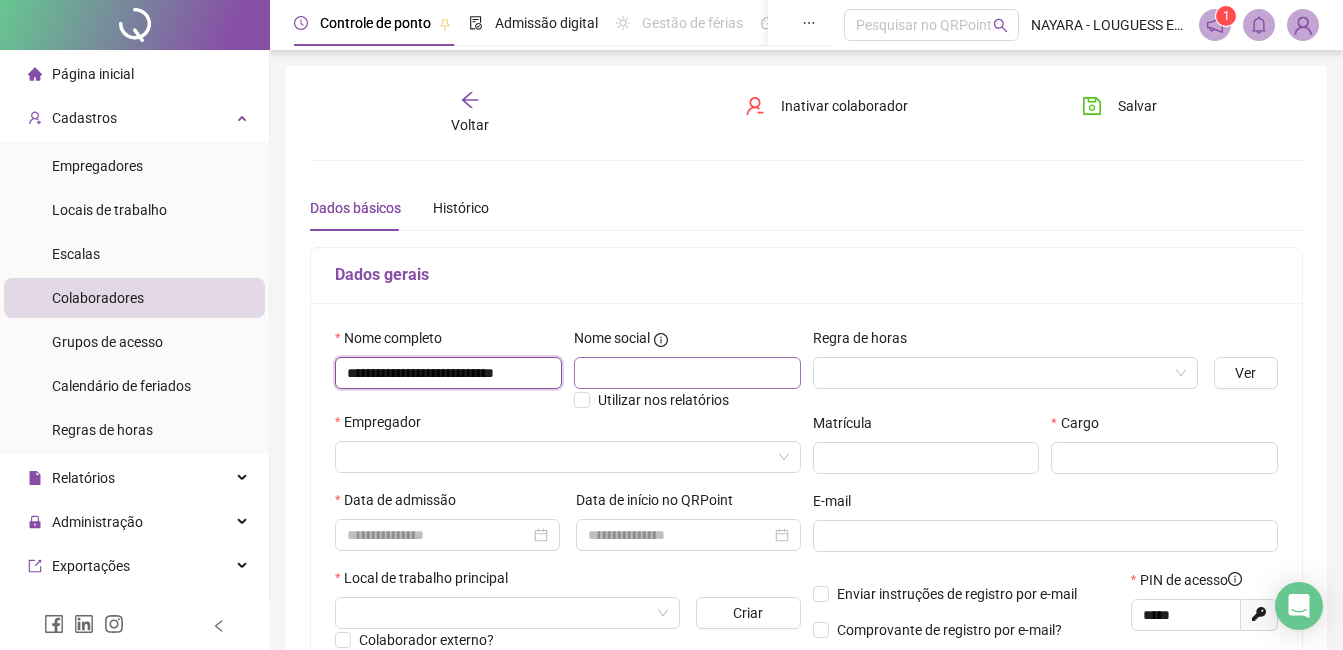scroll, scrollTop: 0, scrollLeft: 17, axis: horizontal 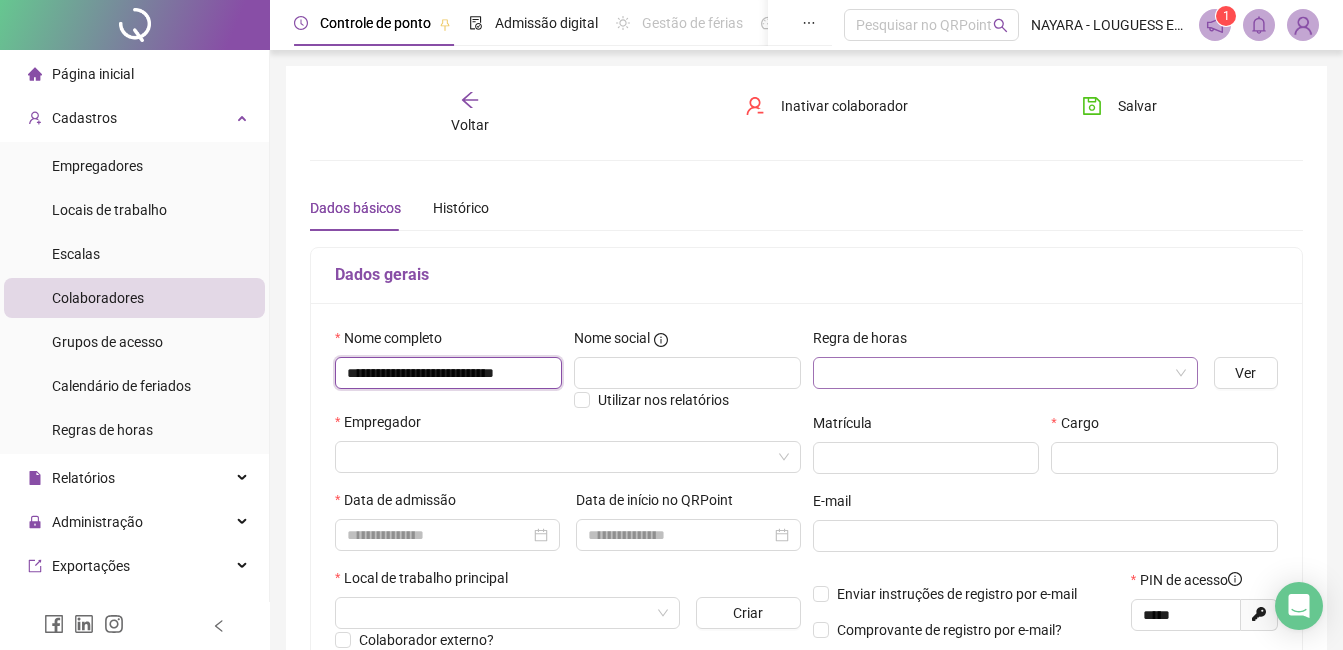 type on "**********" 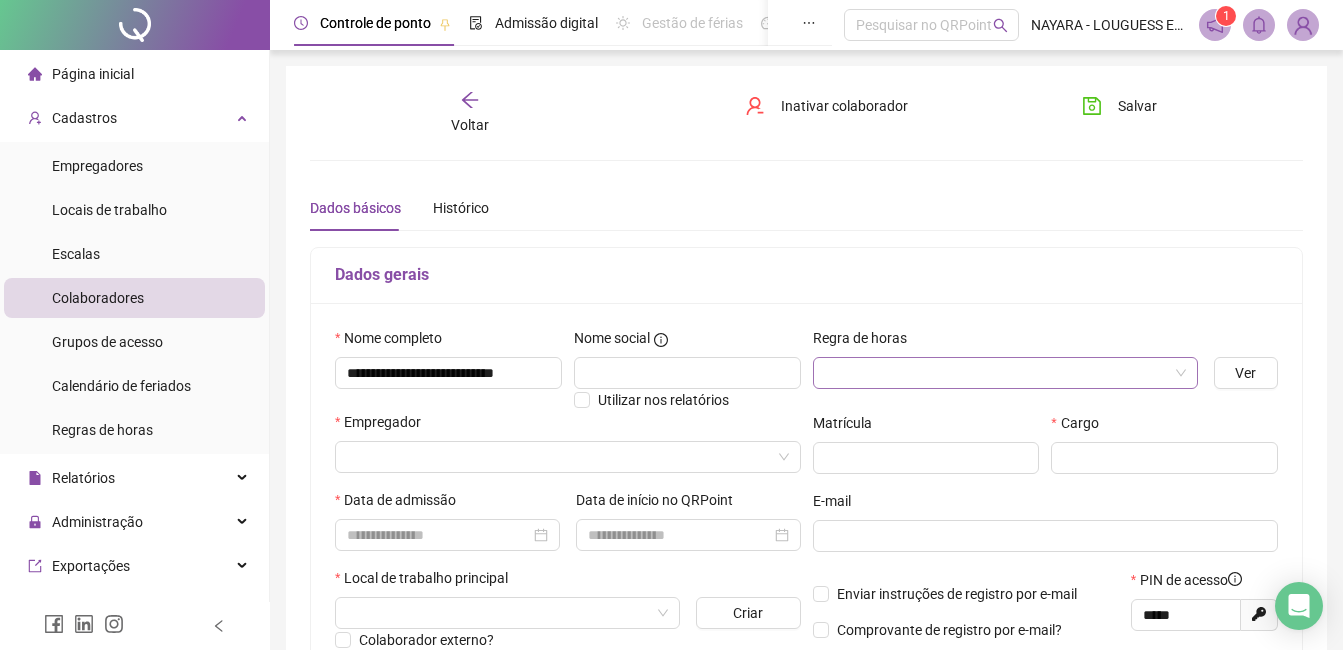 click at bounding box center [996, 373] 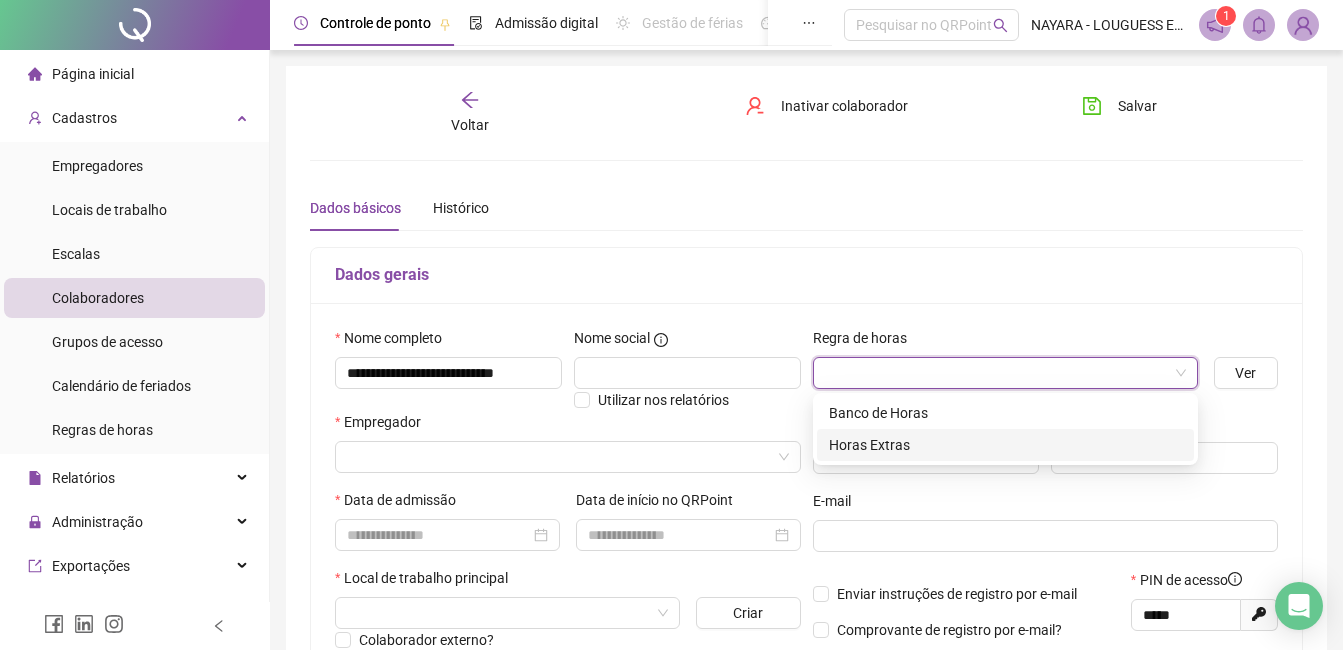 click on "Horas Extras" at bounding box center [1005, 445] 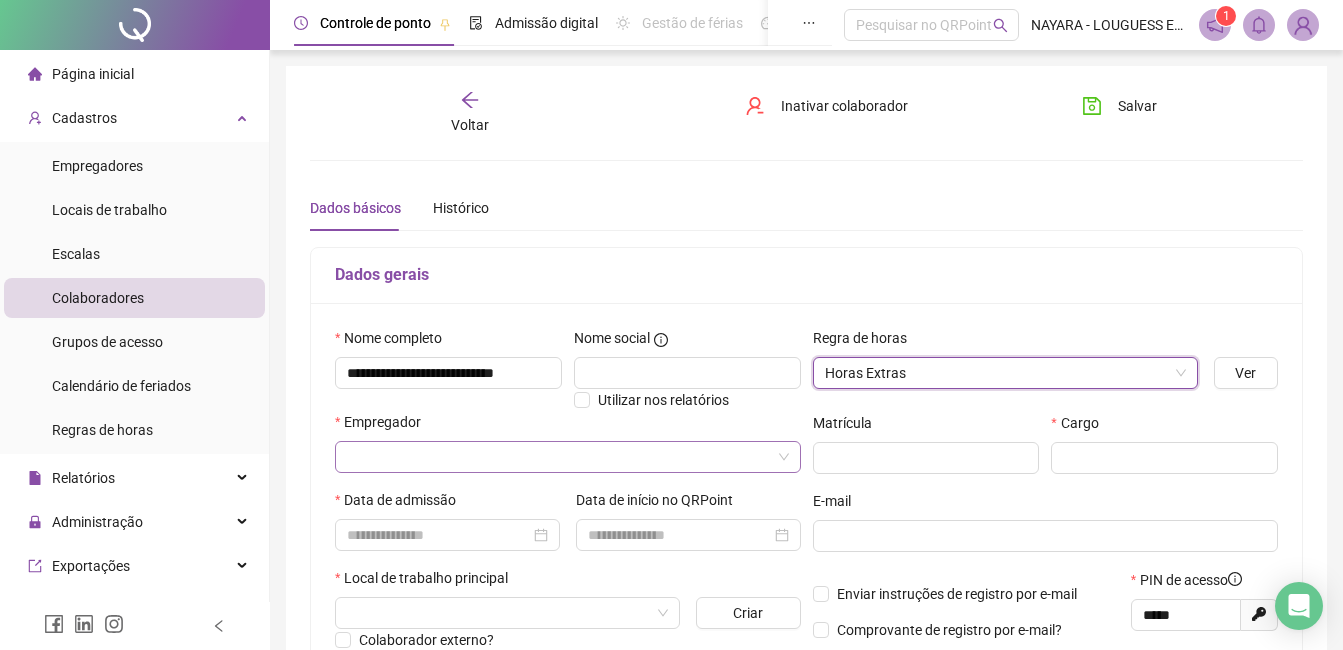 click at bounding box center (559, 457) 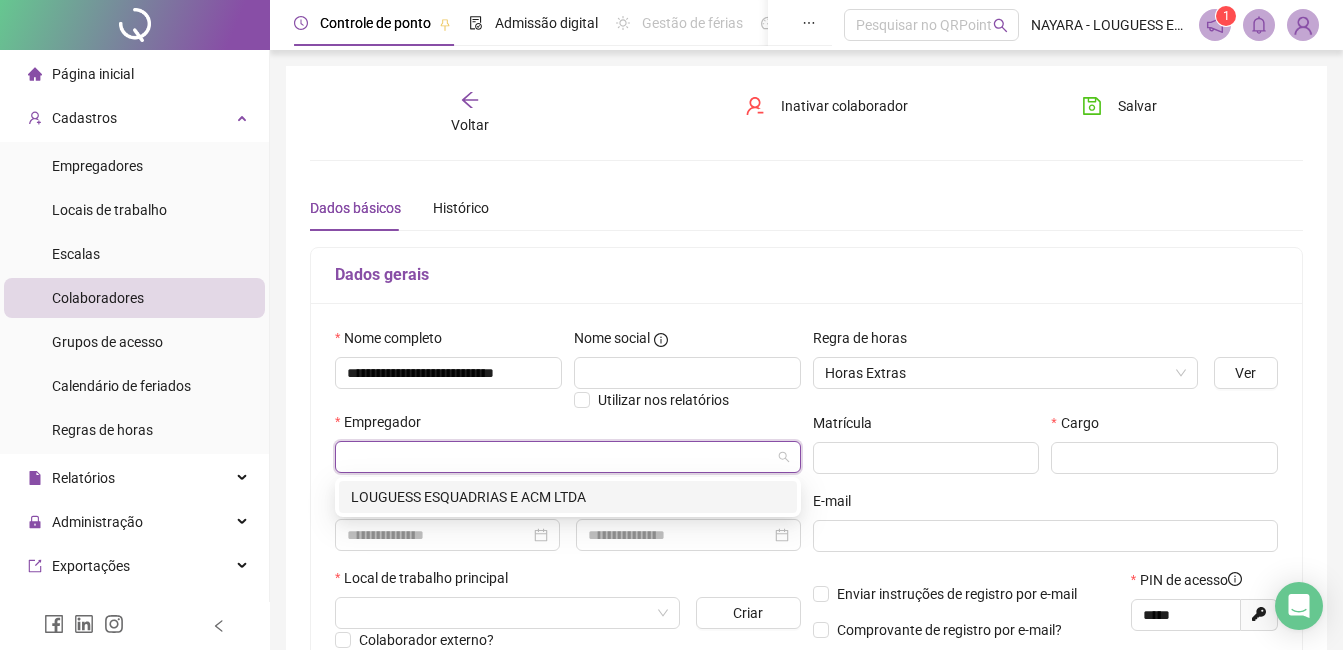 click on "LOUGUESS ESQUADRIAS E ACM LTDA" at bounding box center [568, 497] 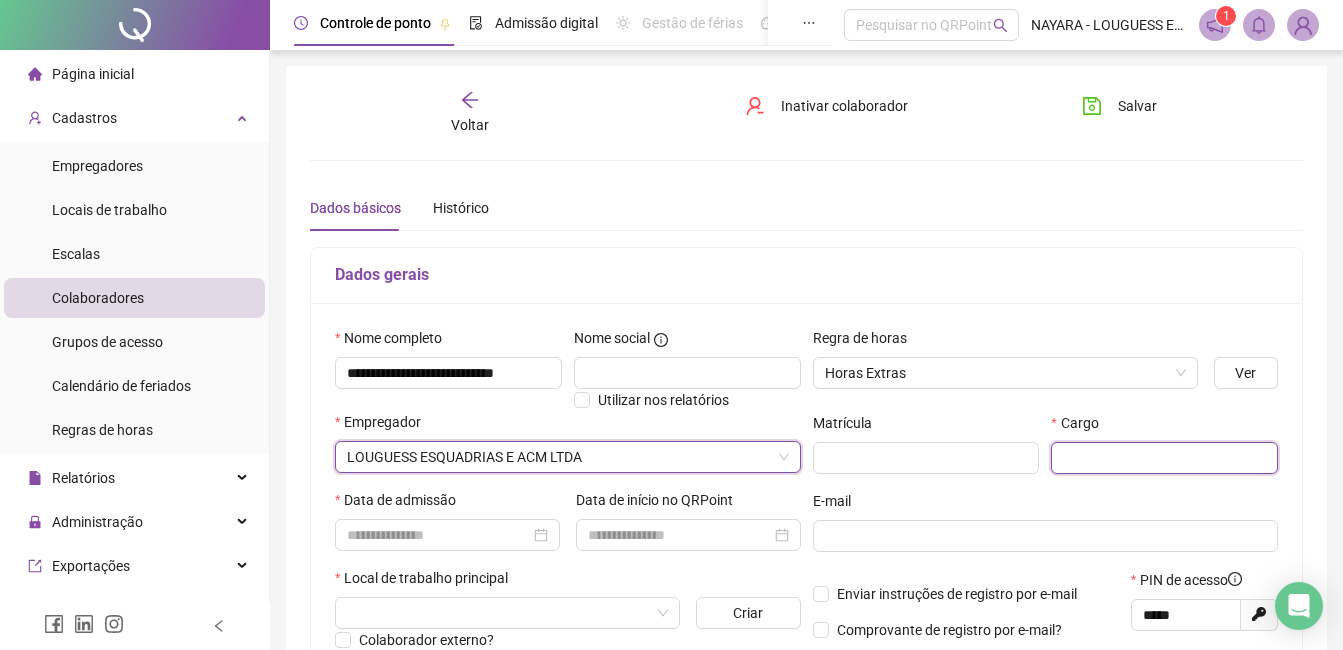 click at bounding box center [1164, 458] 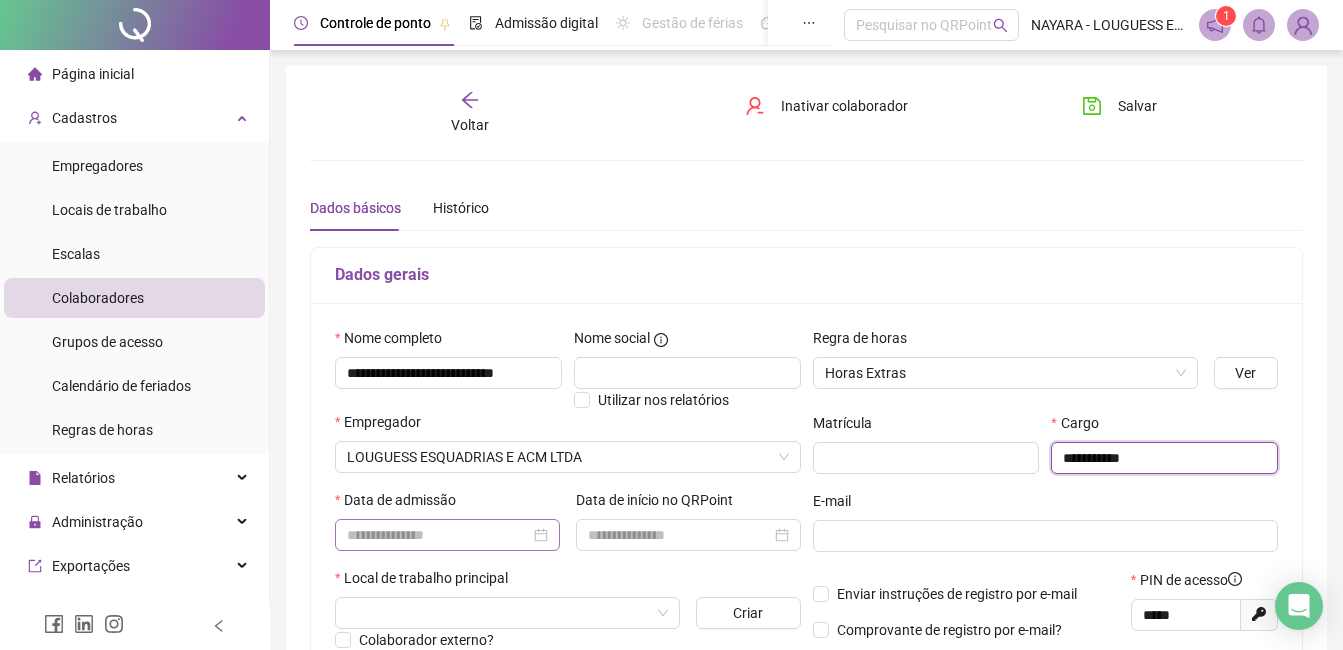 type on "**********" 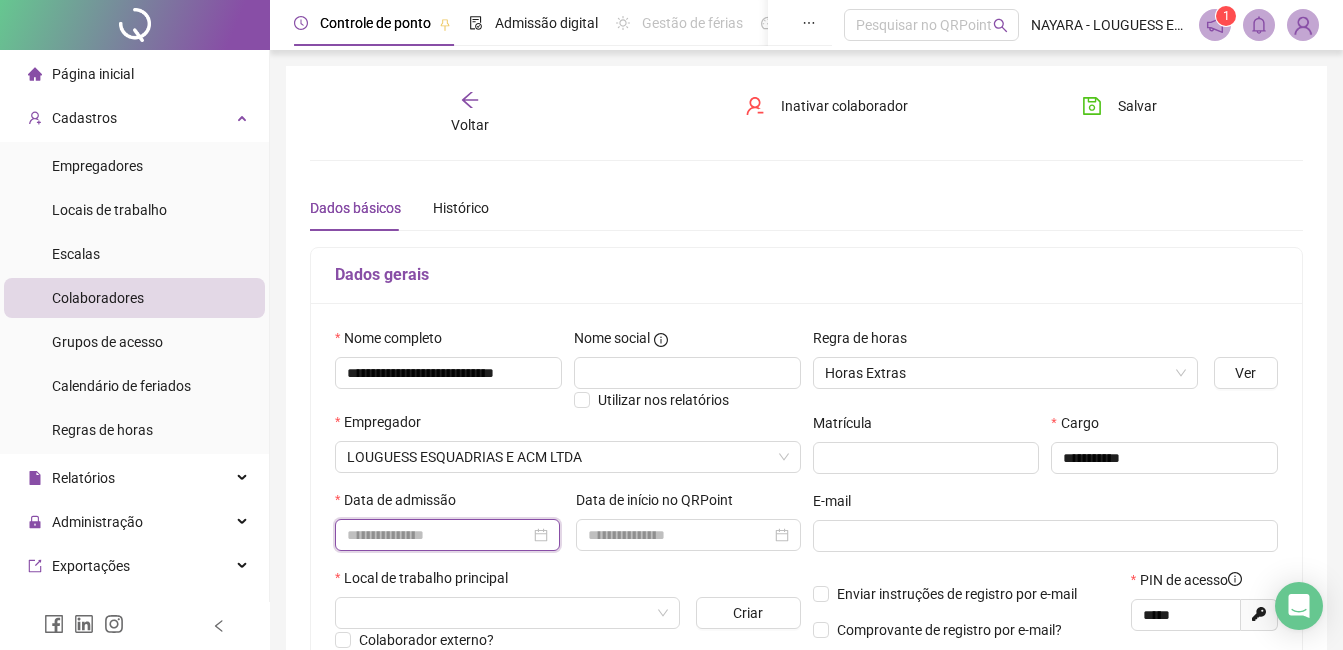 click at bounding box center (438, 535) 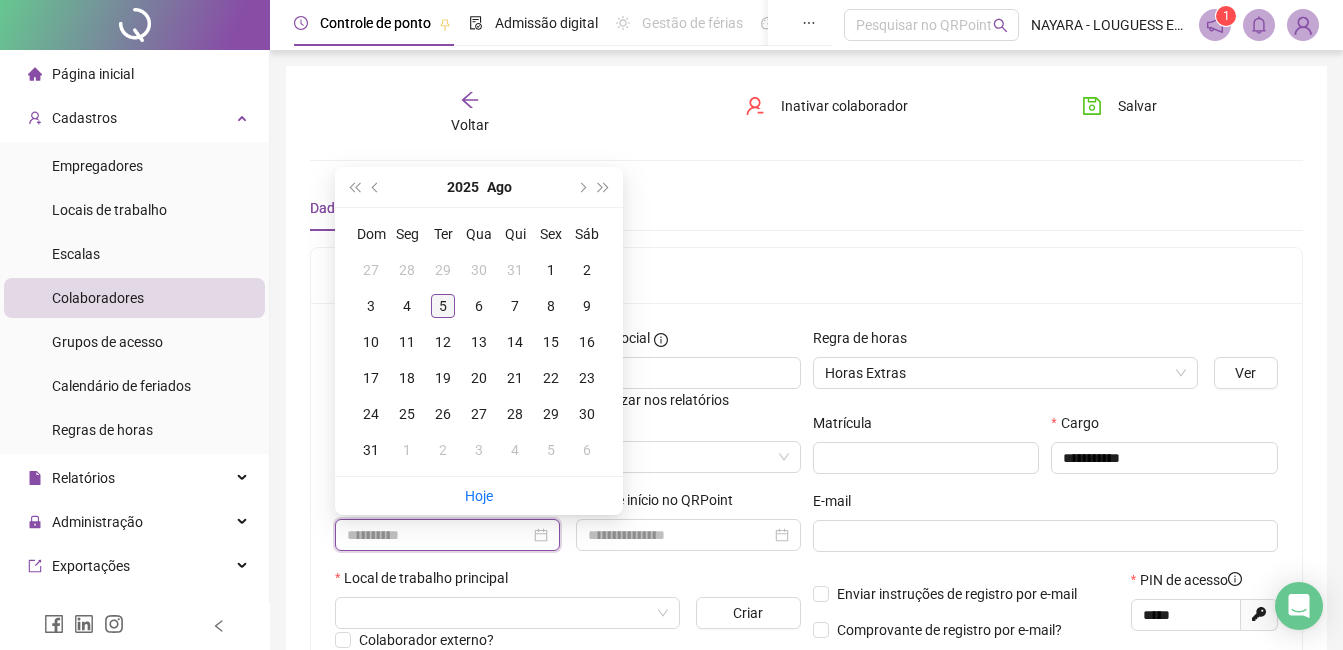 type on "**********" 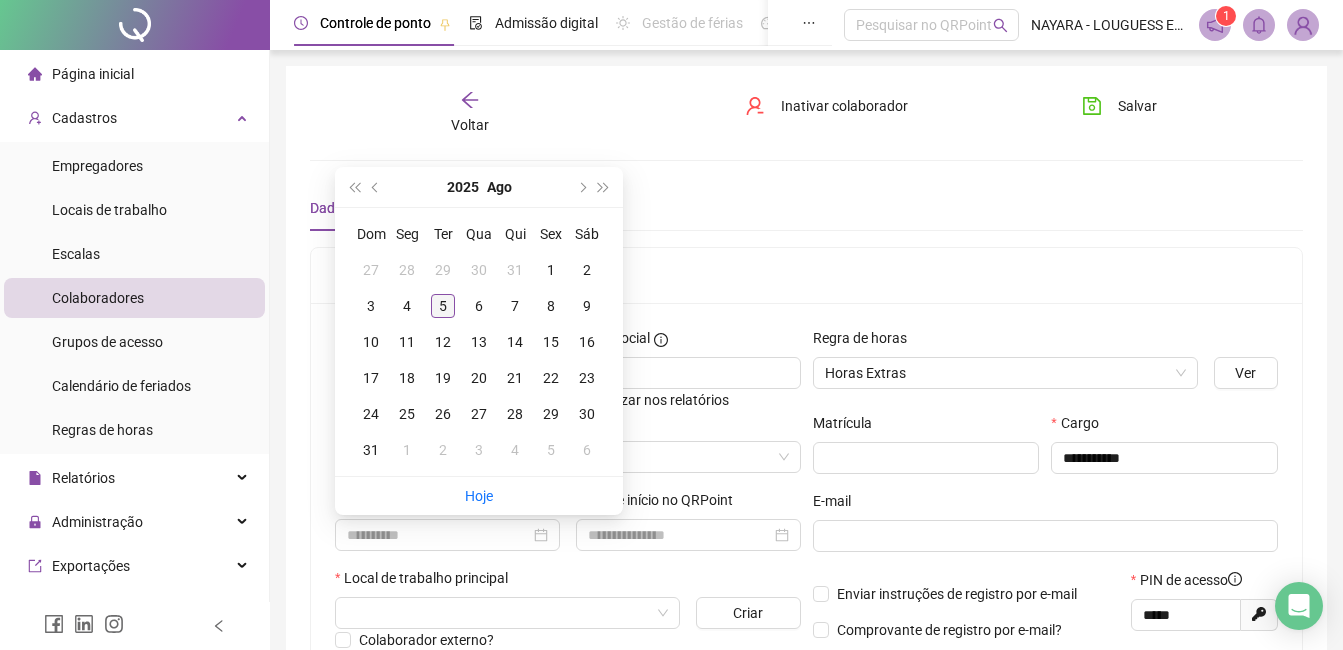 click on "5" at bounding box center (443, 306) 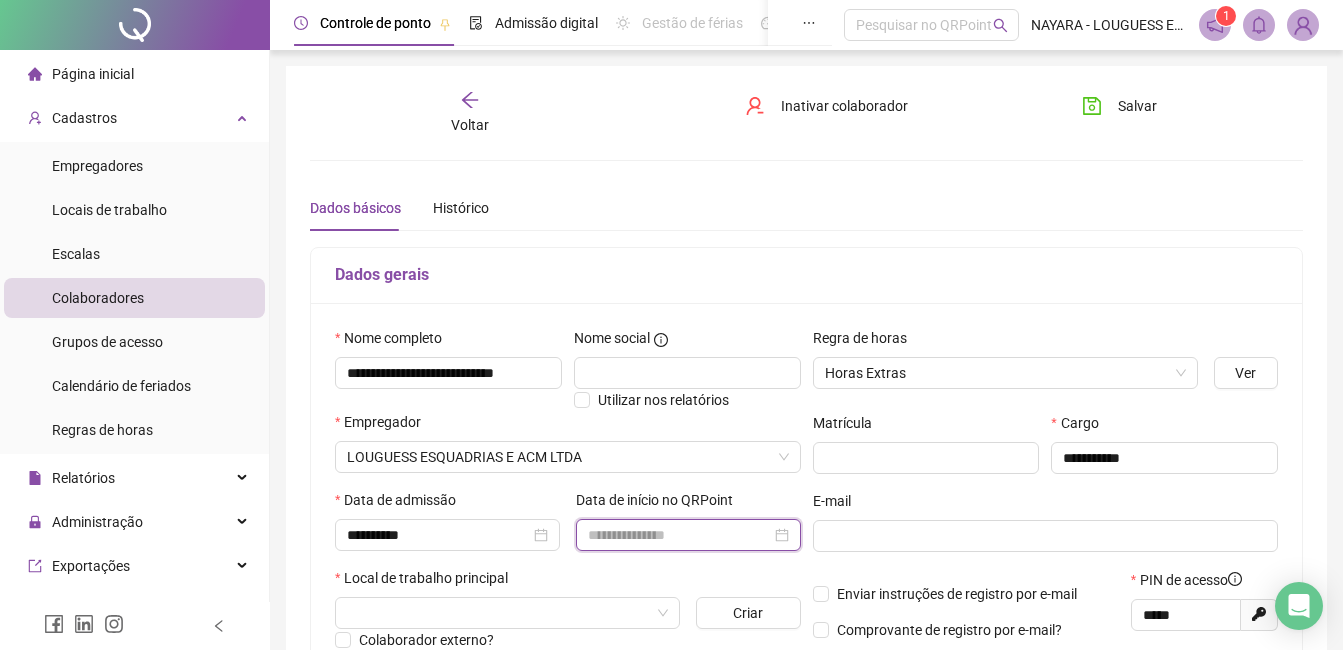 click at bounding box center (679, 535) 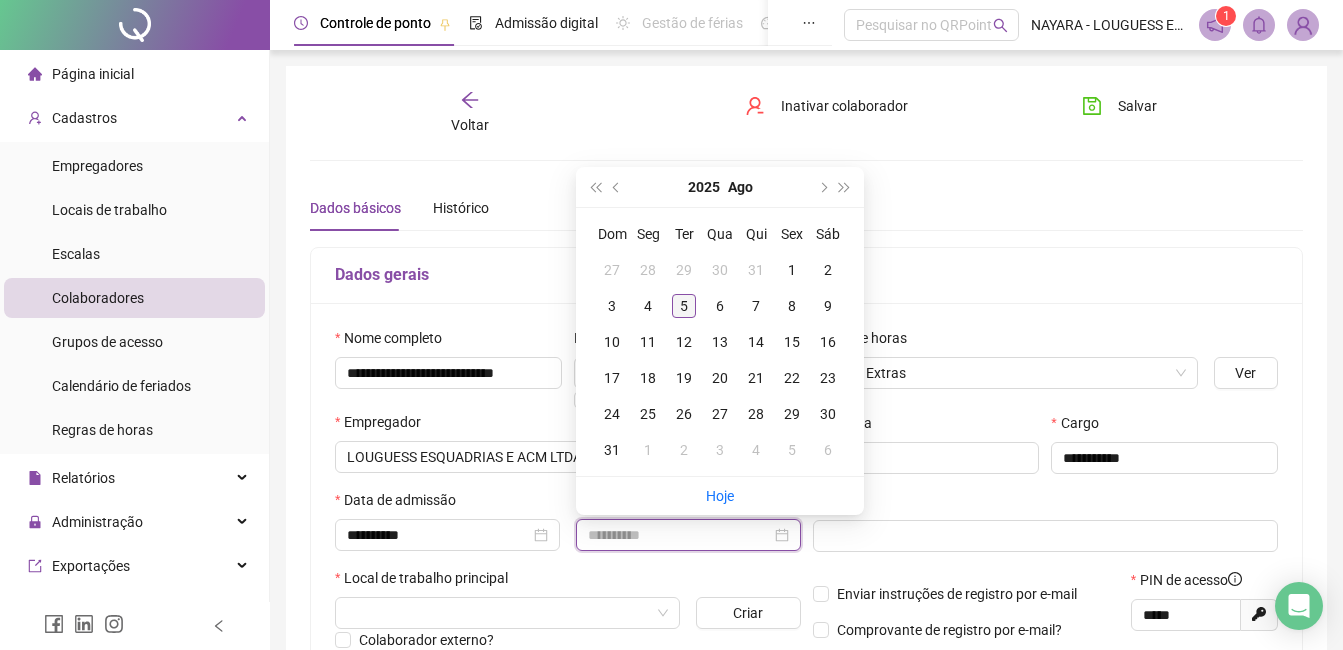 type on "**********" 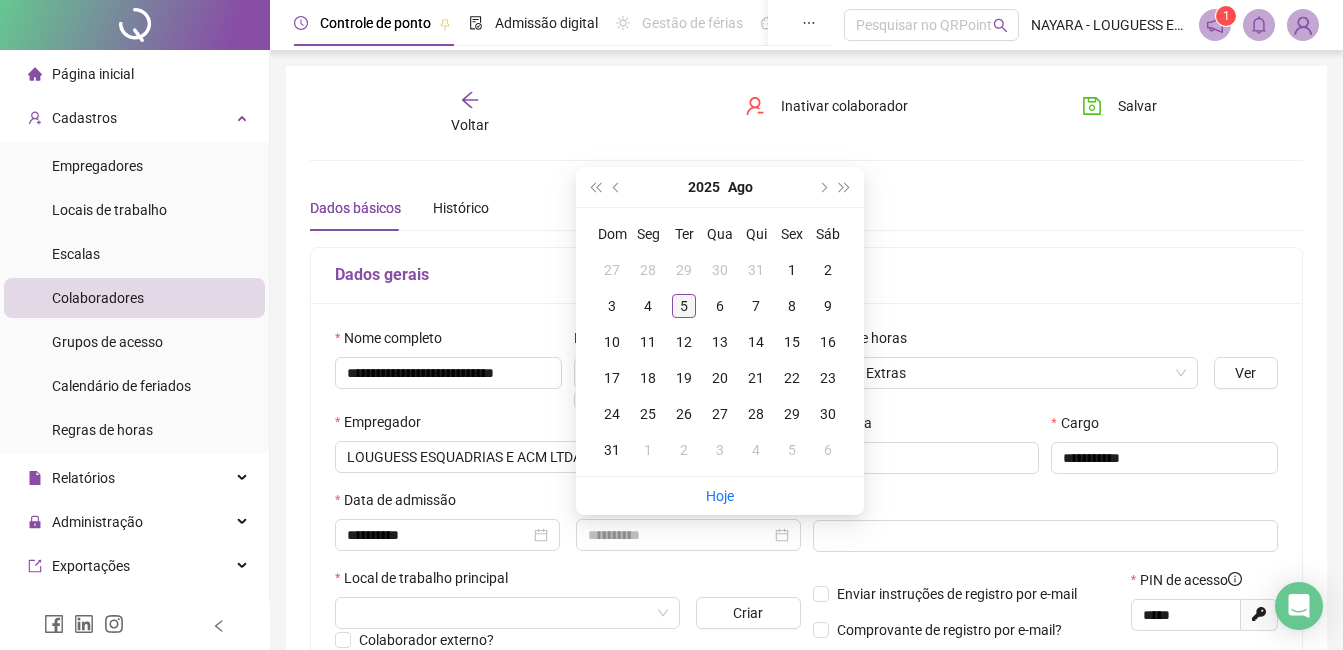 click on "5" at bounding box center (684, 306) 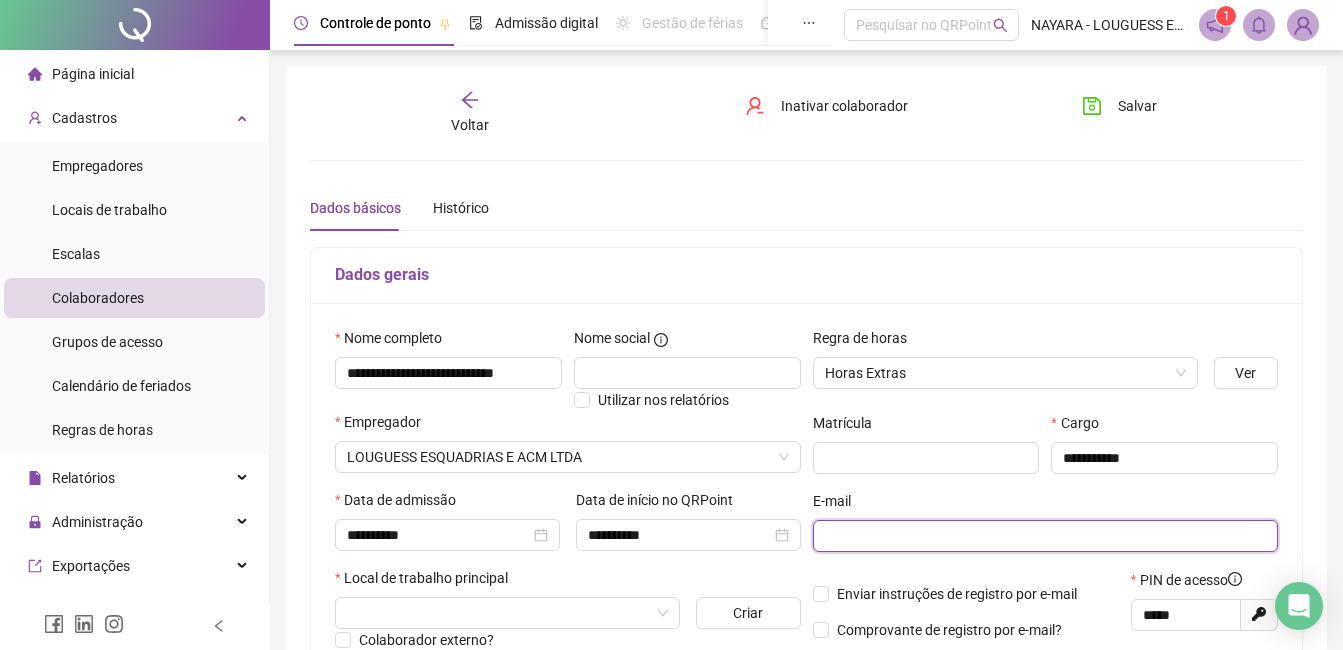 click at bounding box center (1044, 536) 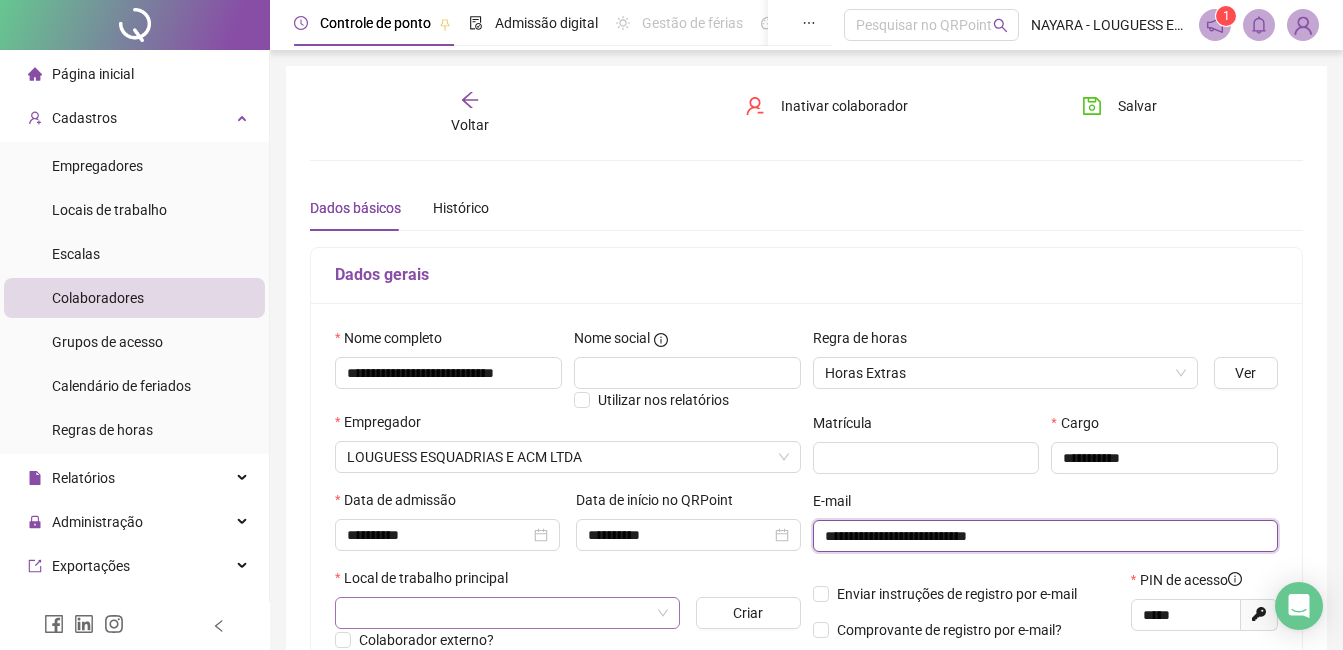 type on "**********" 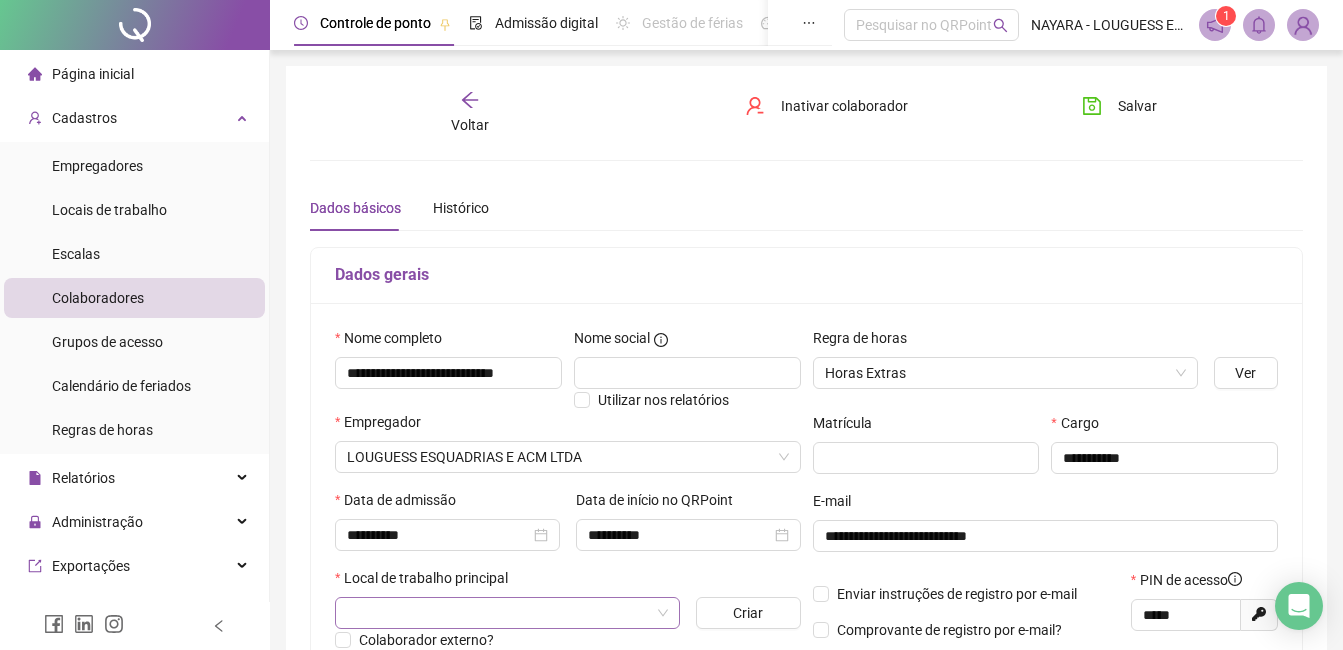 click at bounding box center [498, 613] 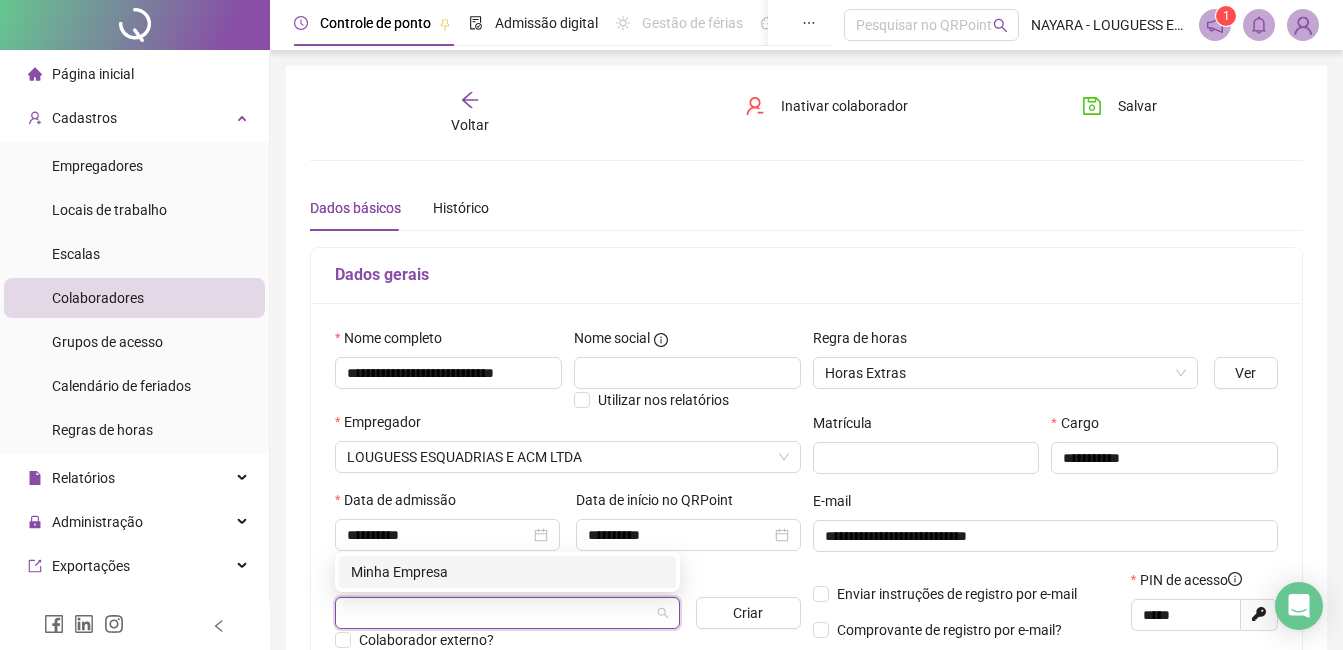 click on "Minha Empresa" at bounding box center (507, 572) 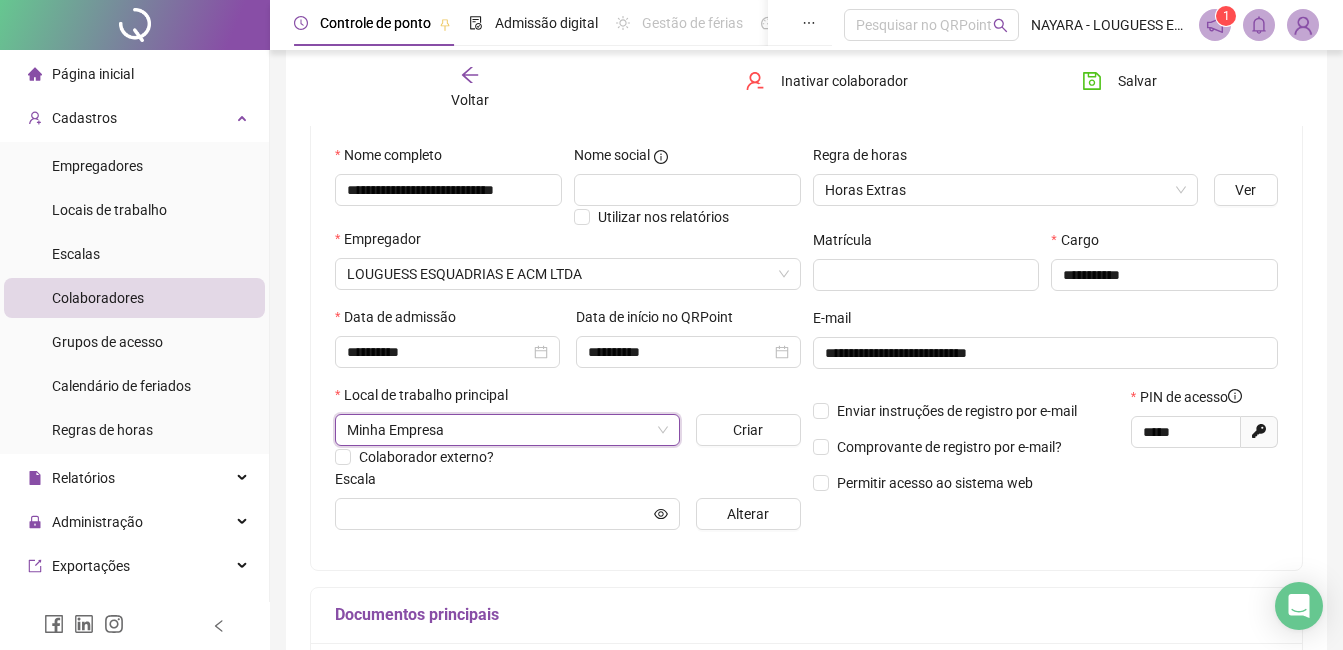 scroll, scrollTop: 200, scrollLeft: 0, axis: vertical 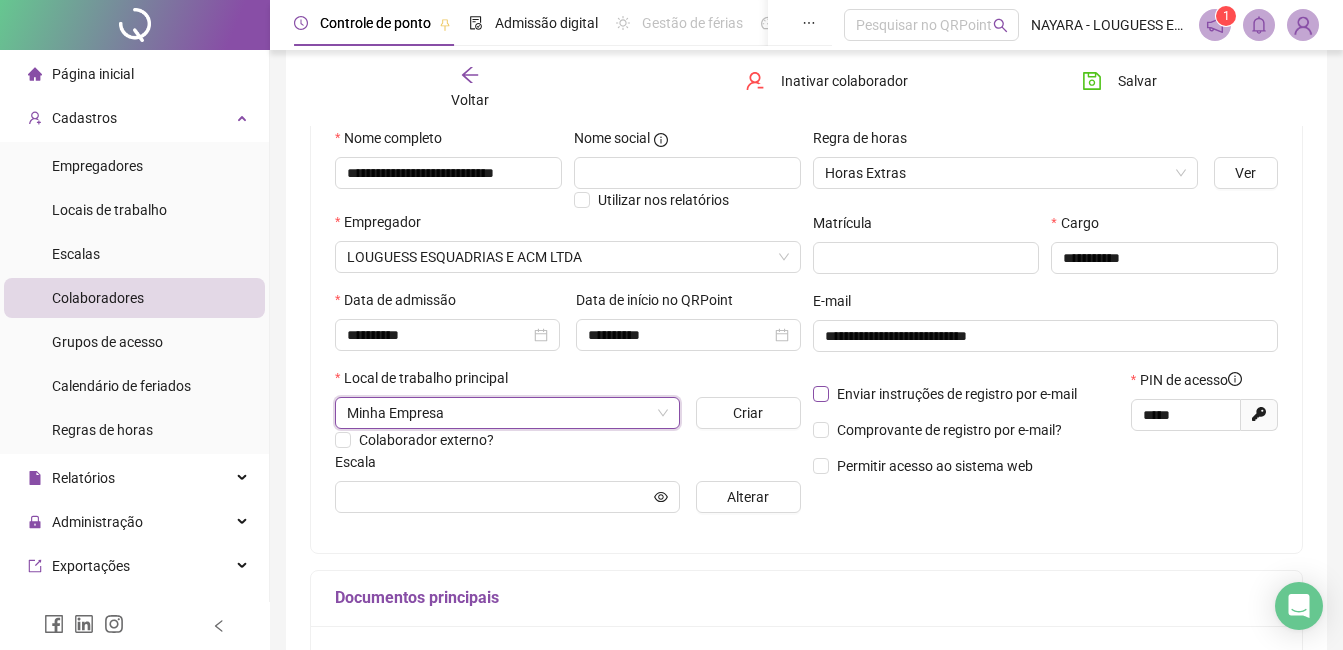 click on "Enviar instruções de registro por e-mail" at bounding box center [957, 394] 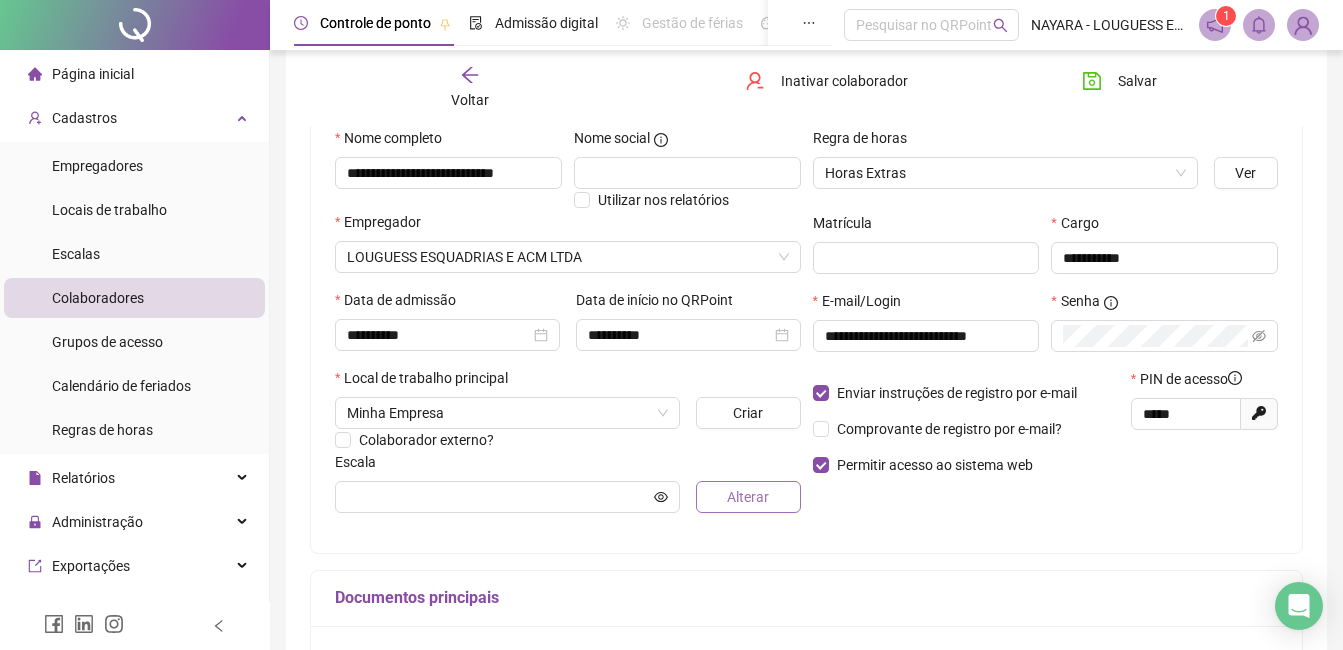 click on "Alterar" at bounding box center (748, 497) 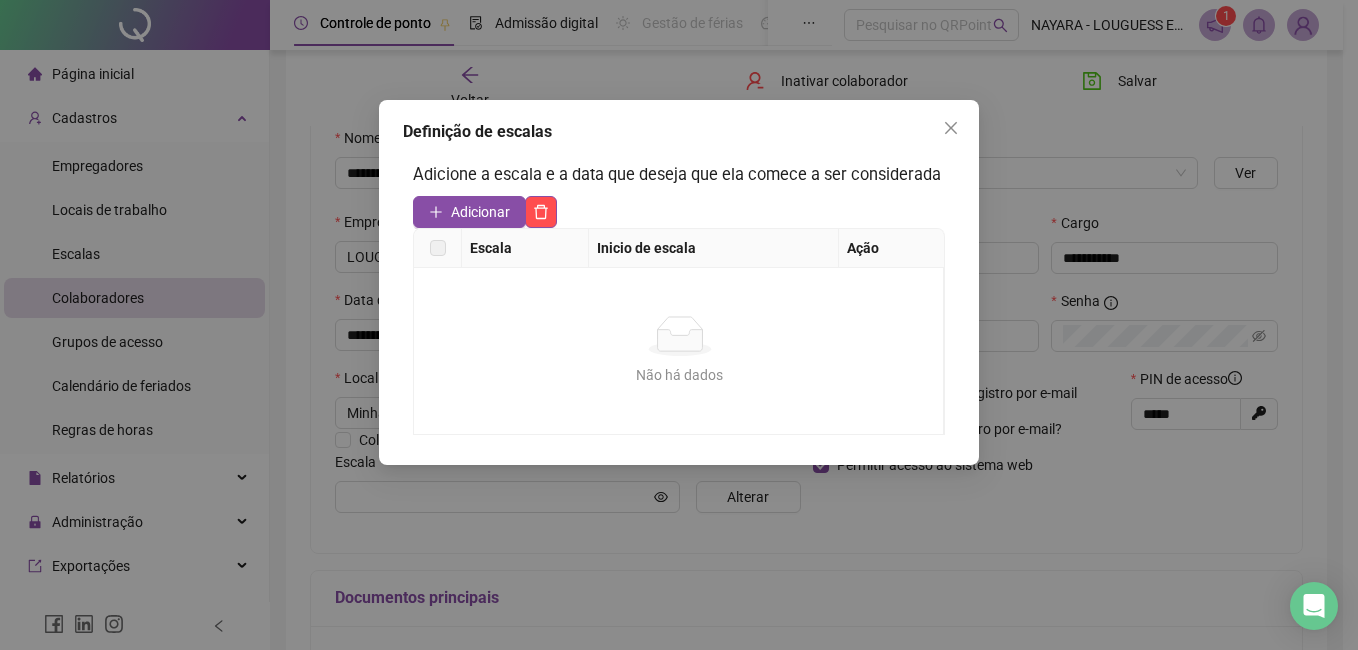 drag, startPoint x: 466, startPoint y: 212, endPoint x: 604, endPoint y: 272, distance: 150.47923 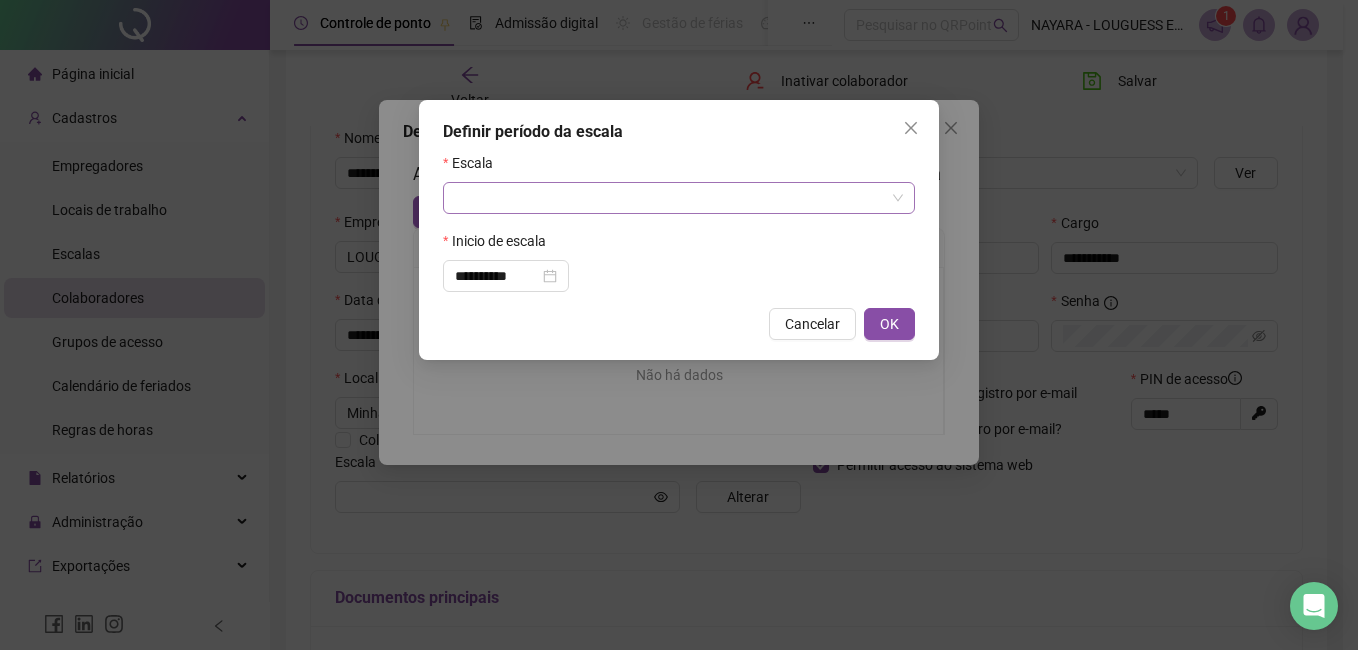 click at bounding box center [670, 198] 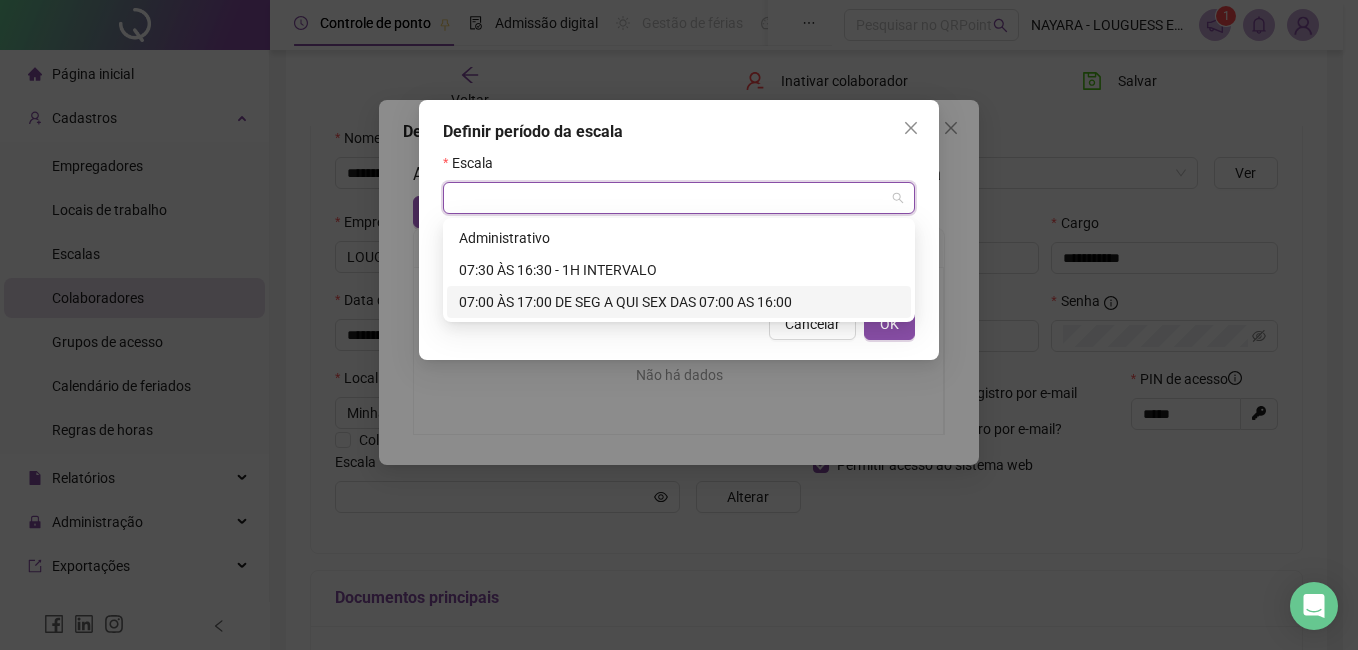 click on "07:00 ÀS 17:00 DE SEG A QUI SEX DAS 07:00 AS 16:00" at bounding box center (679, 302) 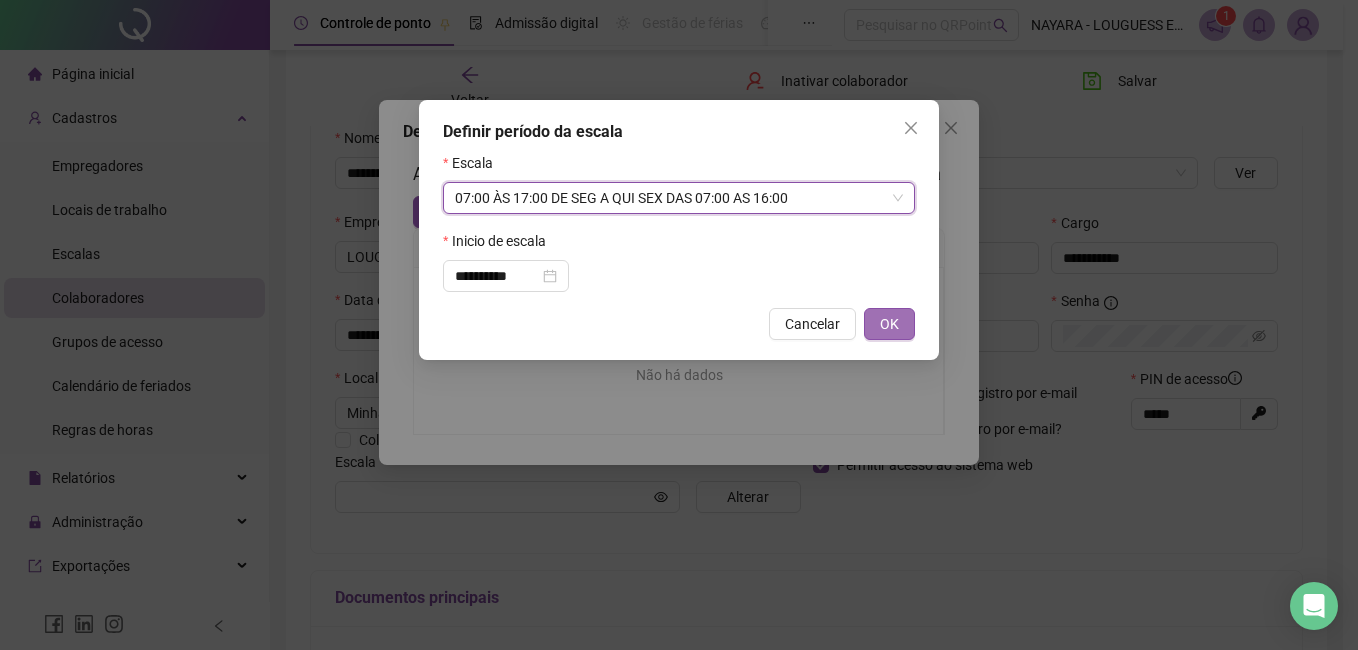 click on "OK" at bounding box center (889, 324) 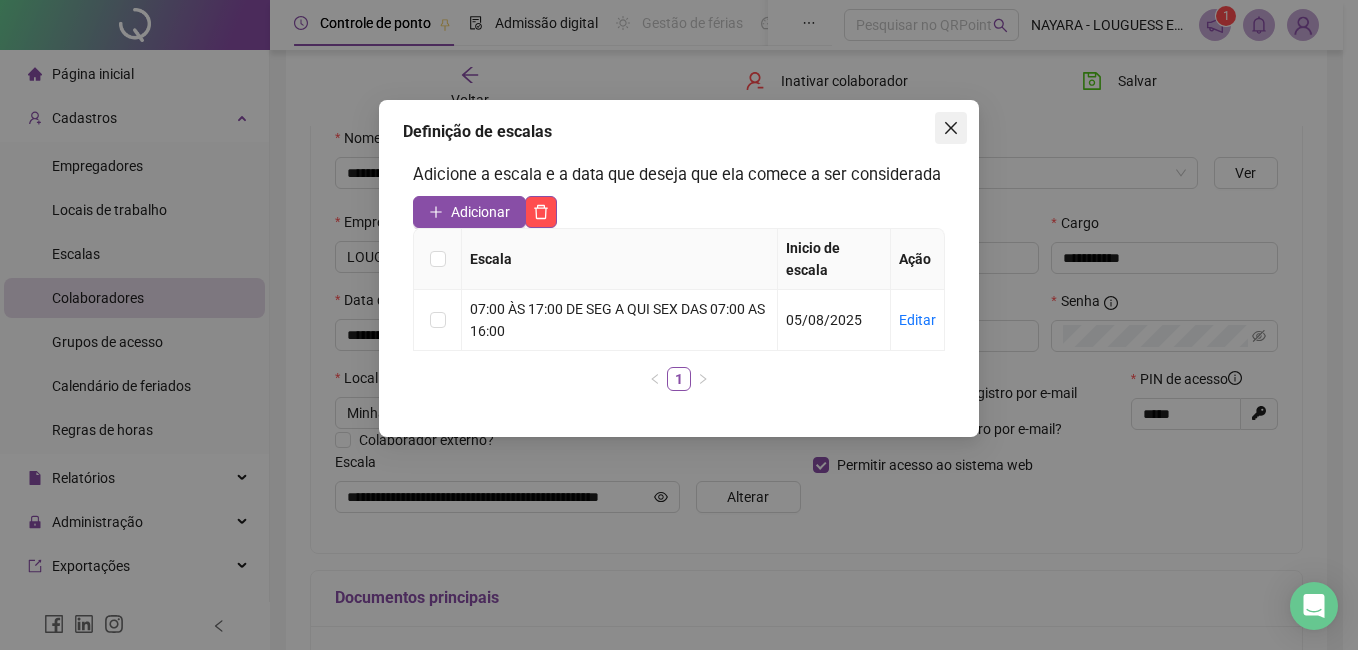 click 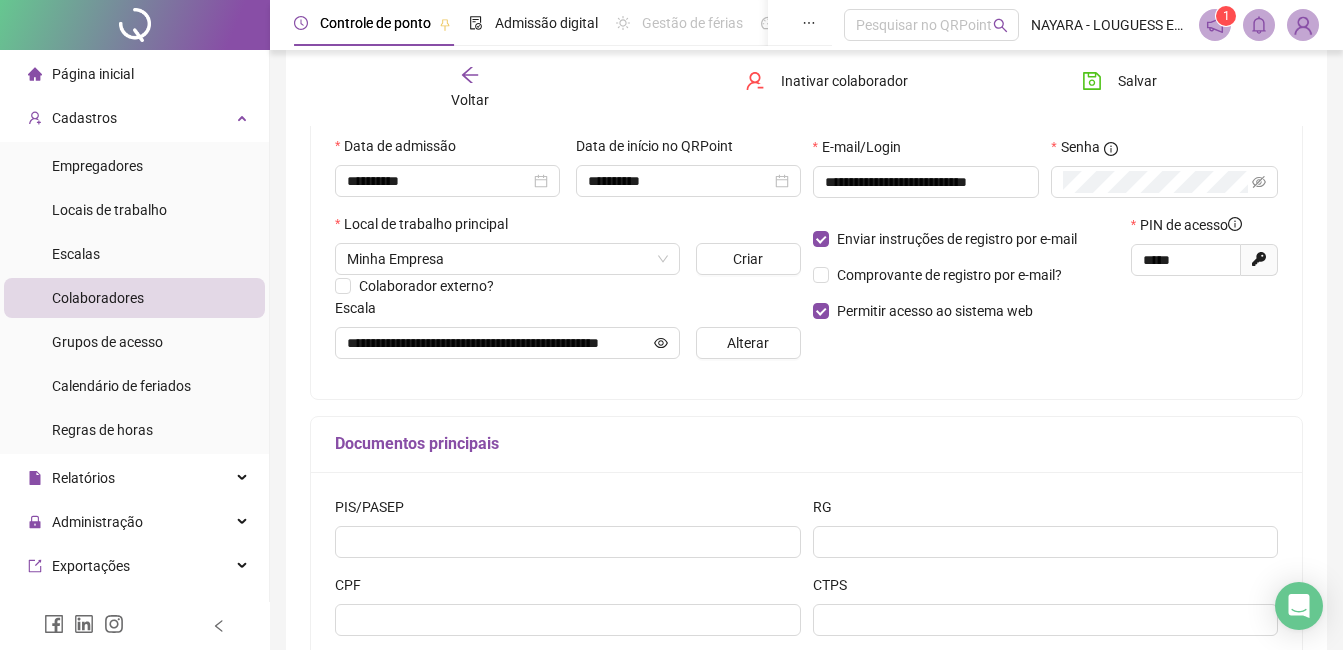 scroll, scrollTop: 400, scrollLeft: 0, axis: vertical 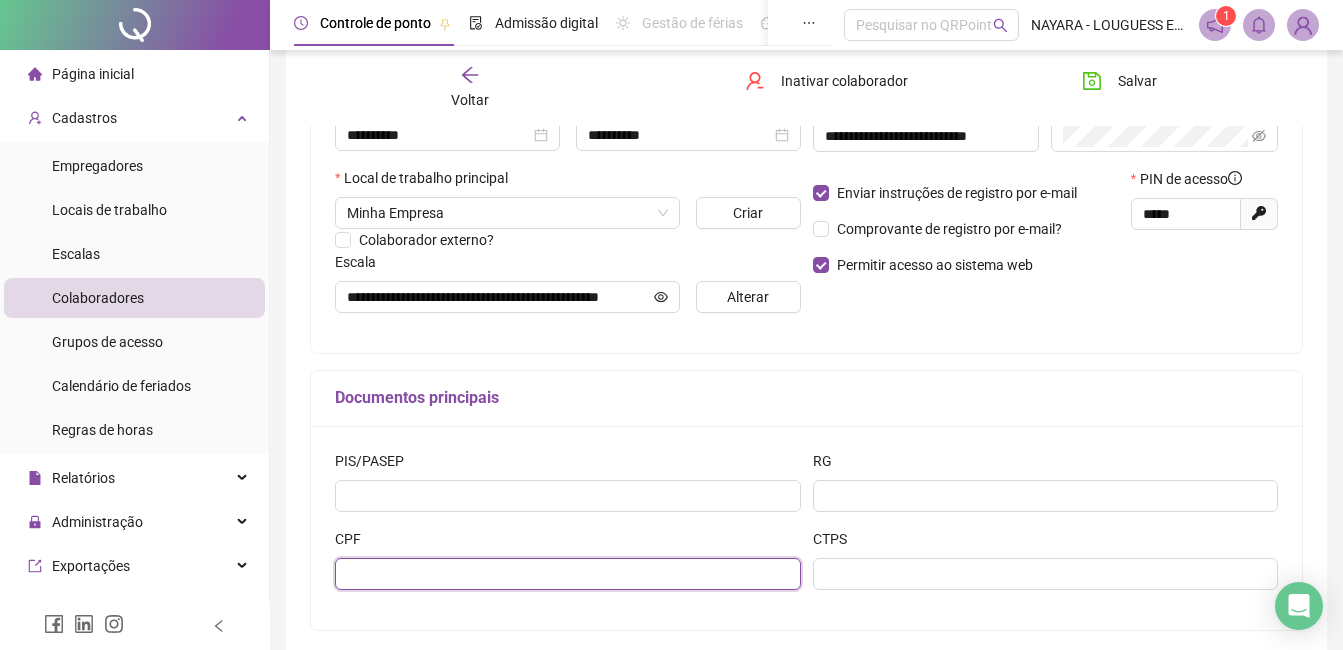 click at bounding box center [568, 574] 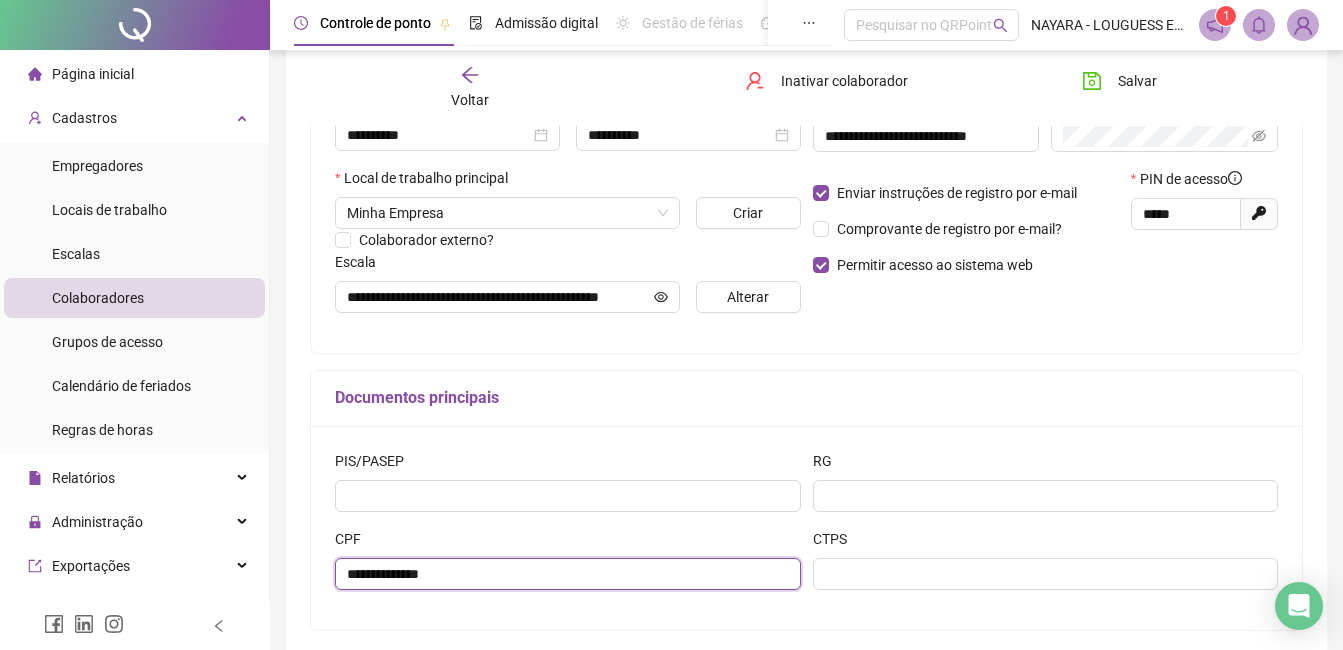 type on "**********" 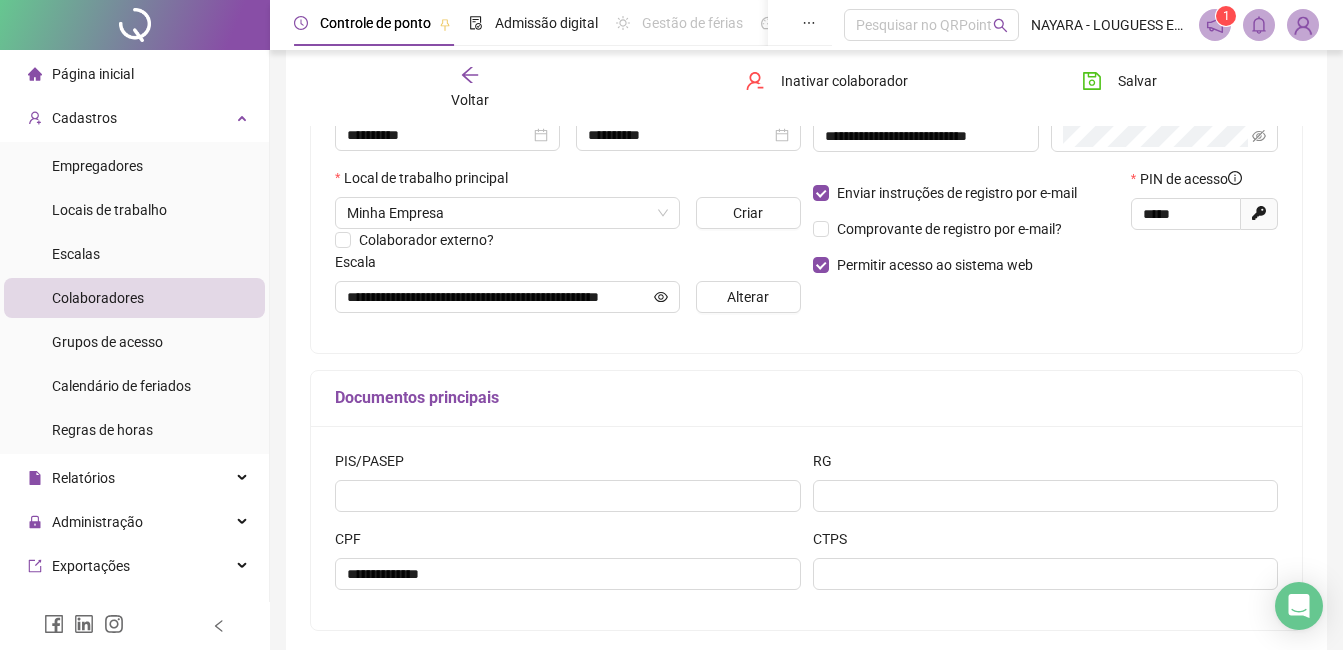 click on "CTPS" at bounding box center (1046, 543) 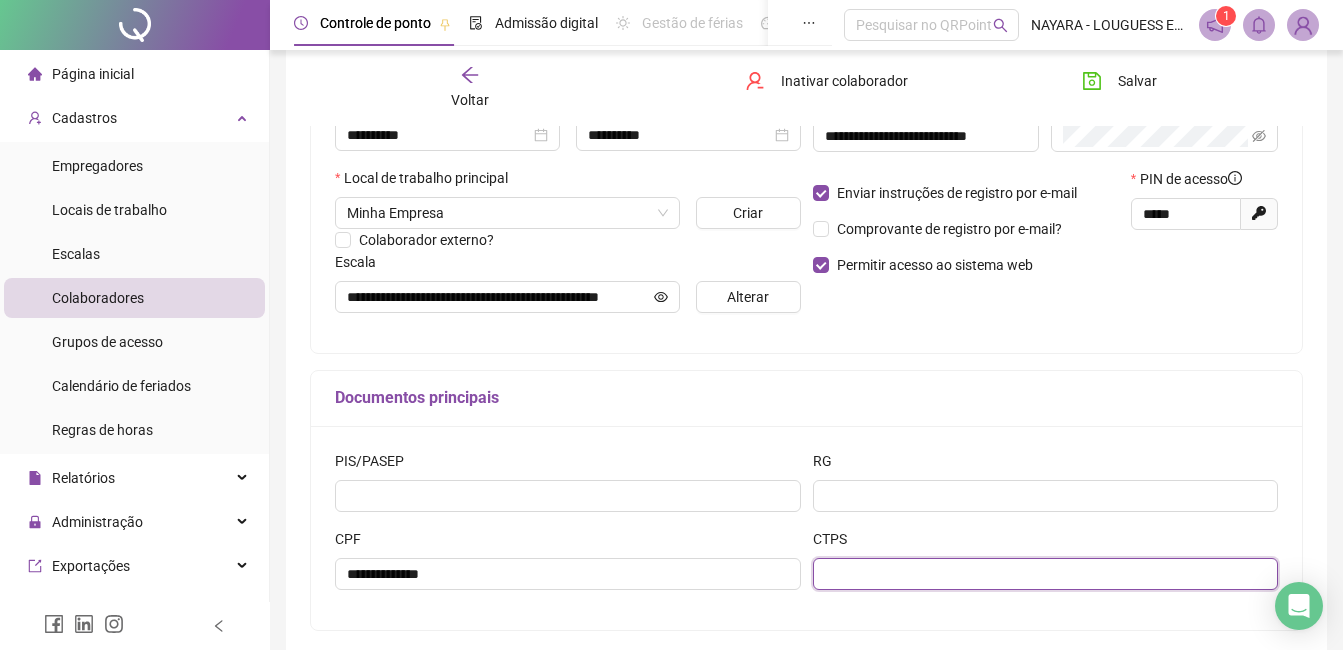 click at bounding box center [1046, 574] 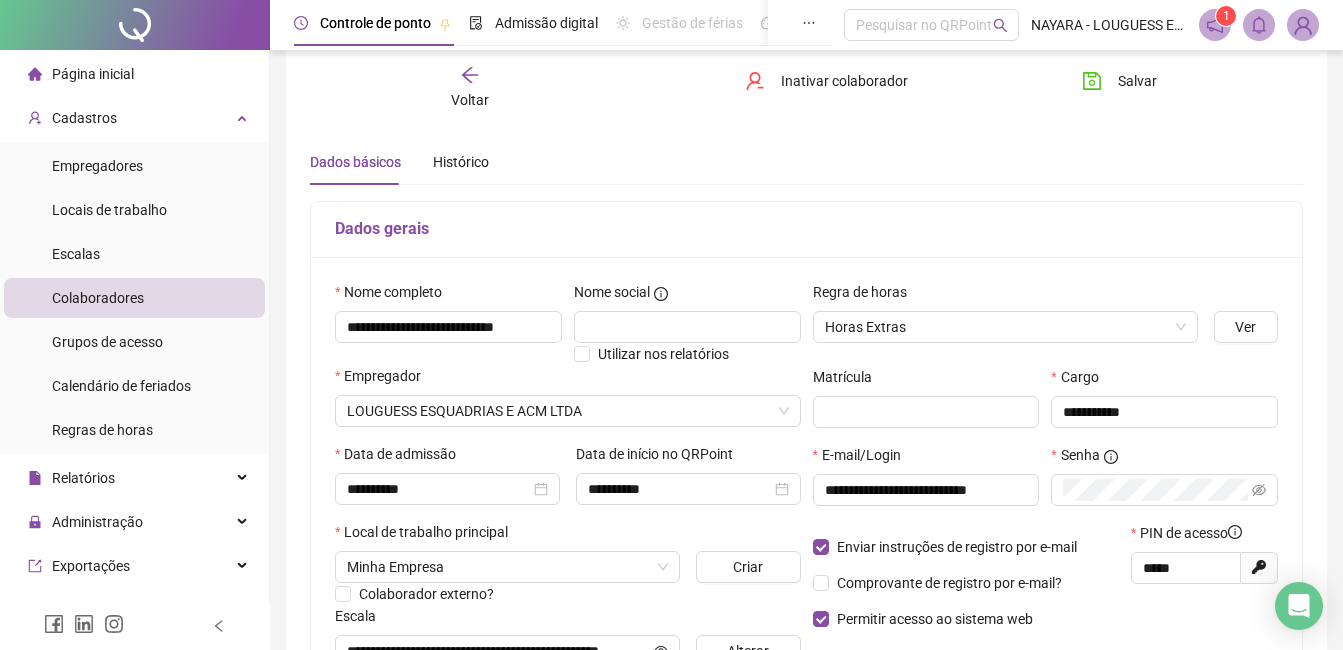 scroll, scrollTop: 0, scrollLeft: 0, axis: both 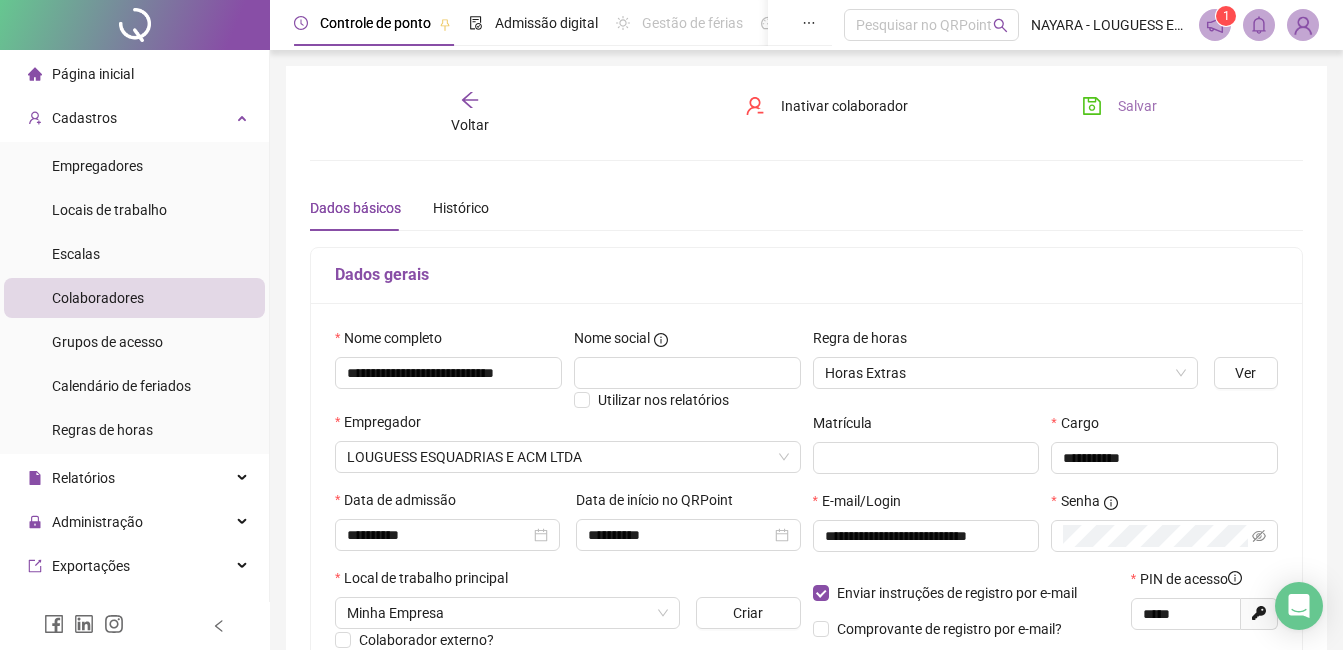 click on "Salvar" at bounding box center (1119, 106) 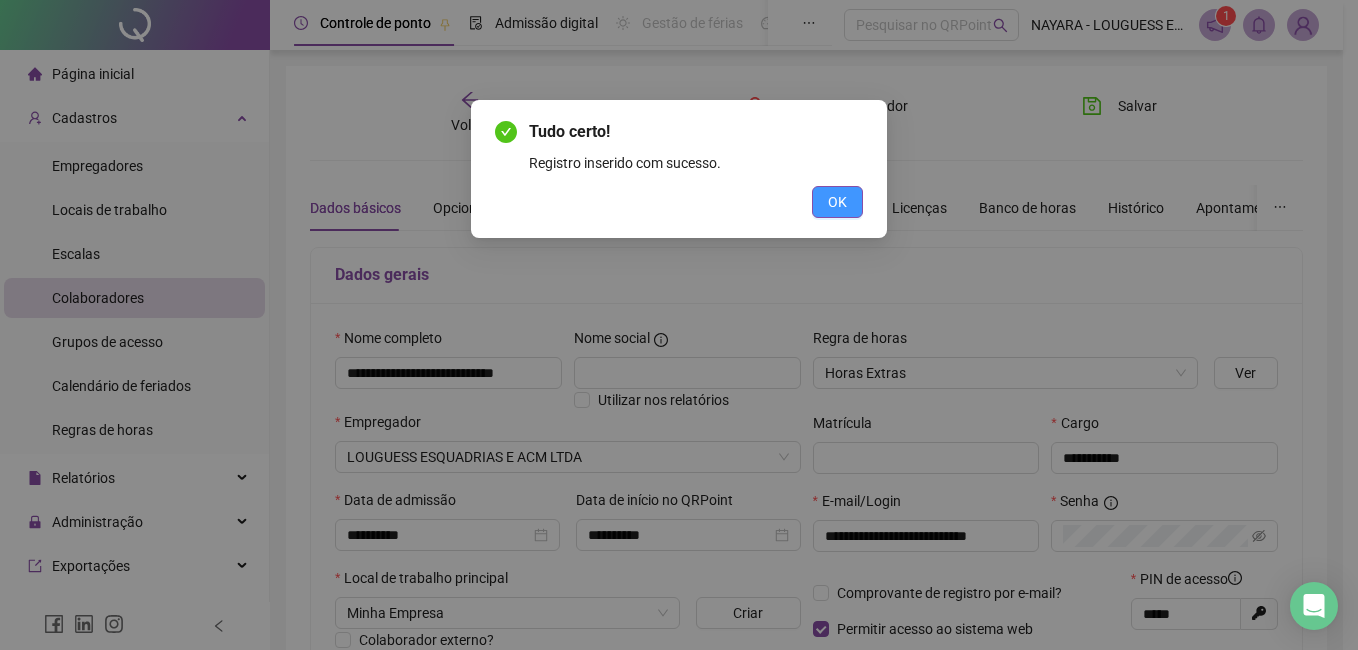 click on "OK" at bounding box center (837, 202) 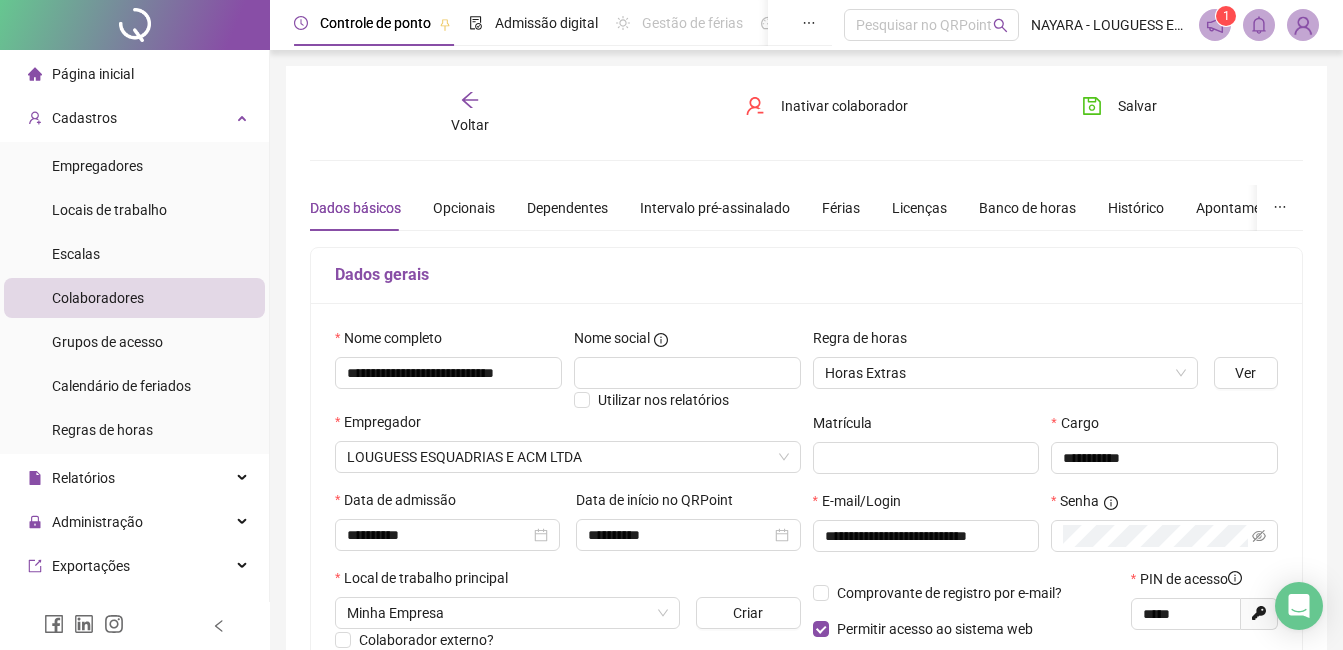 click on "Voltar" at bounding box center (470, 113) 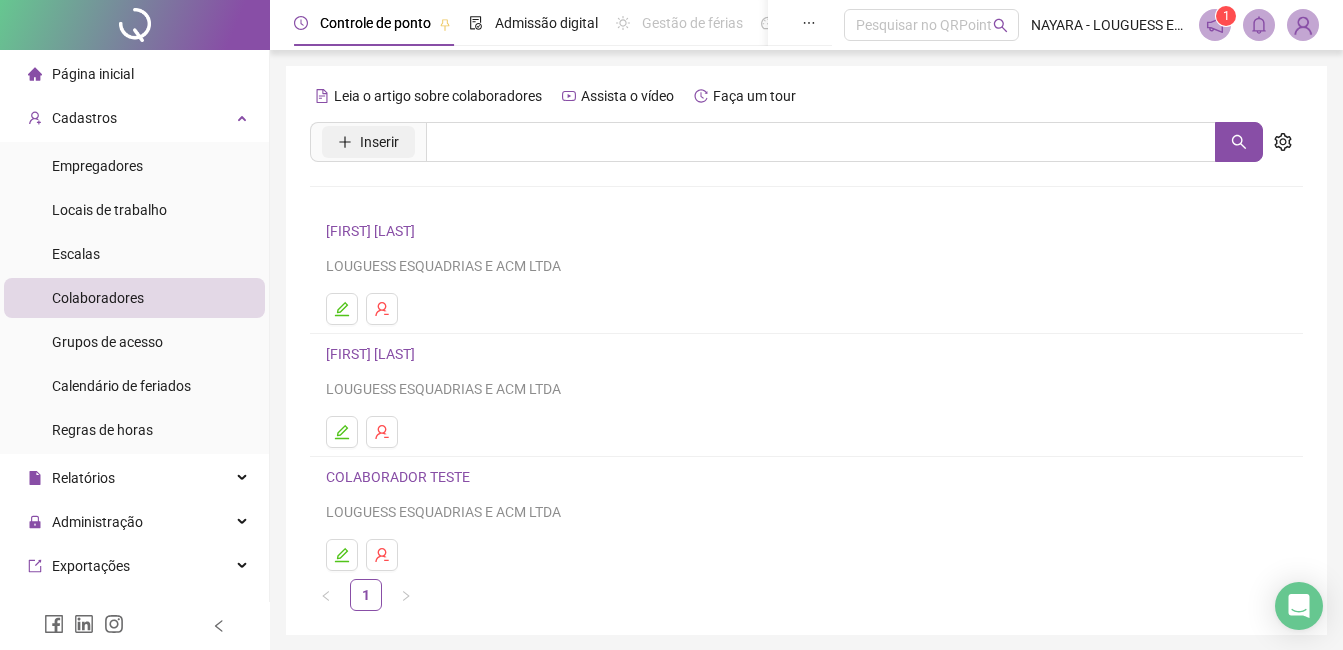click on "Inserir" at bounding box center (379, 142) 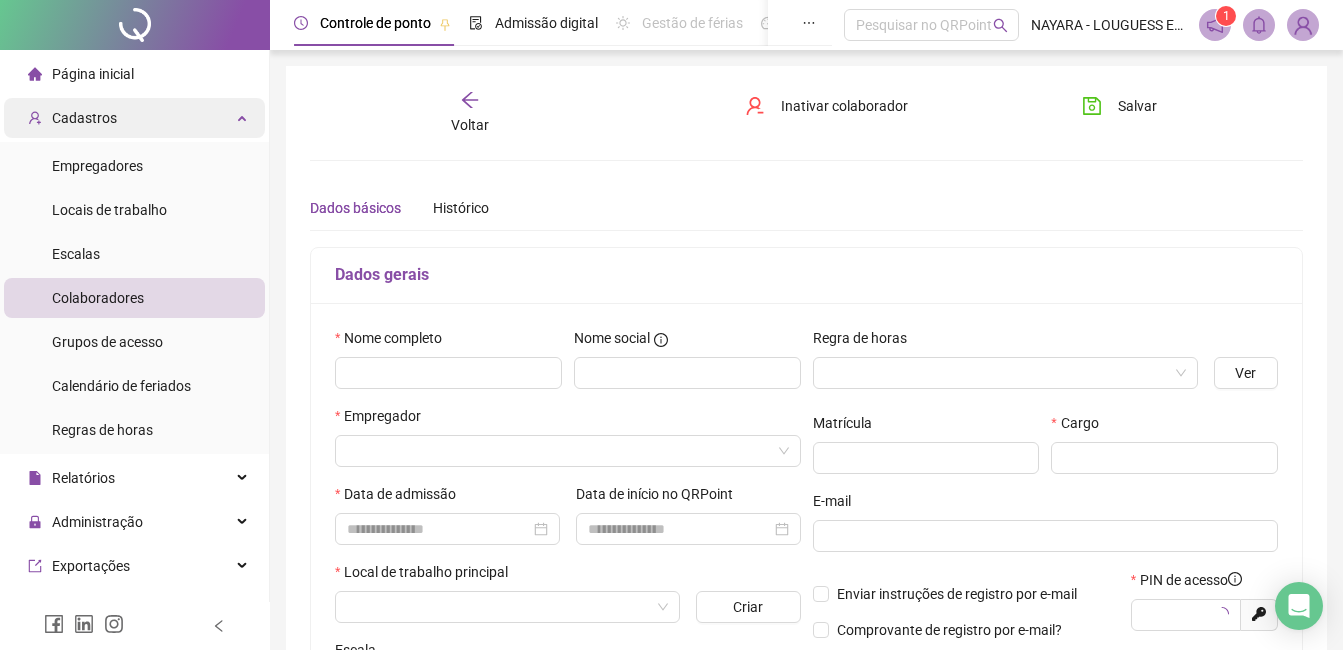 type on "*****" 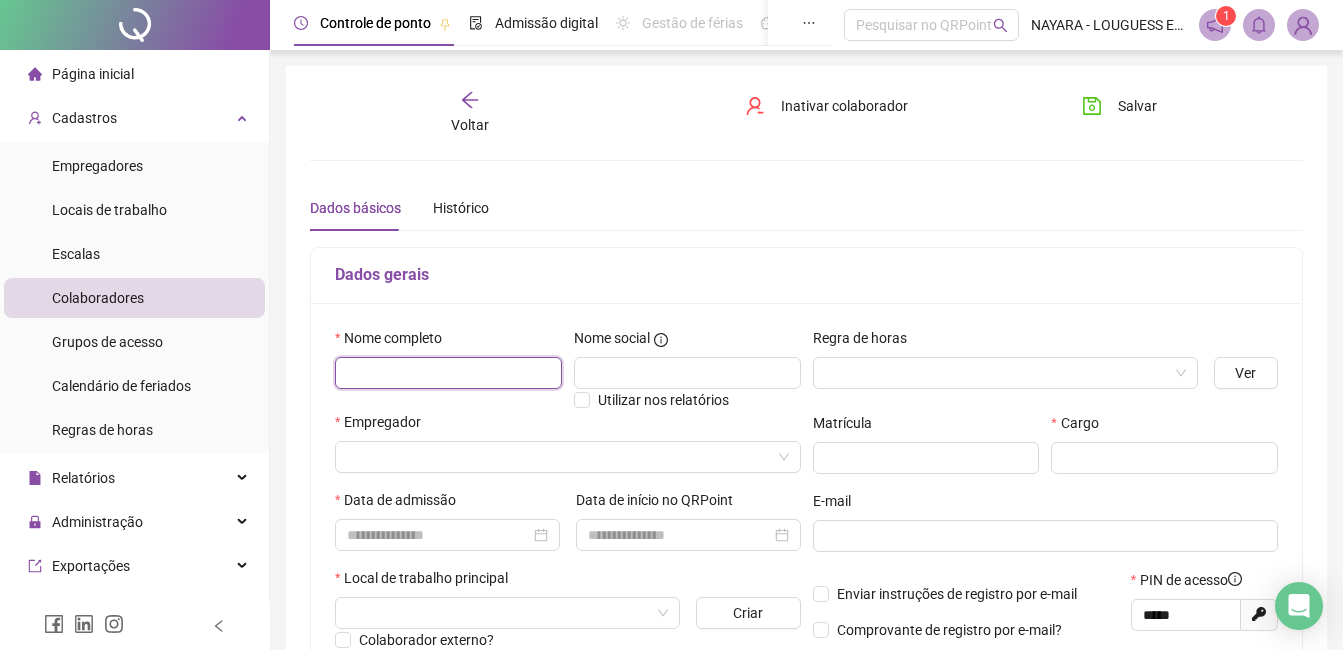 click at bounding box center [448, 373] 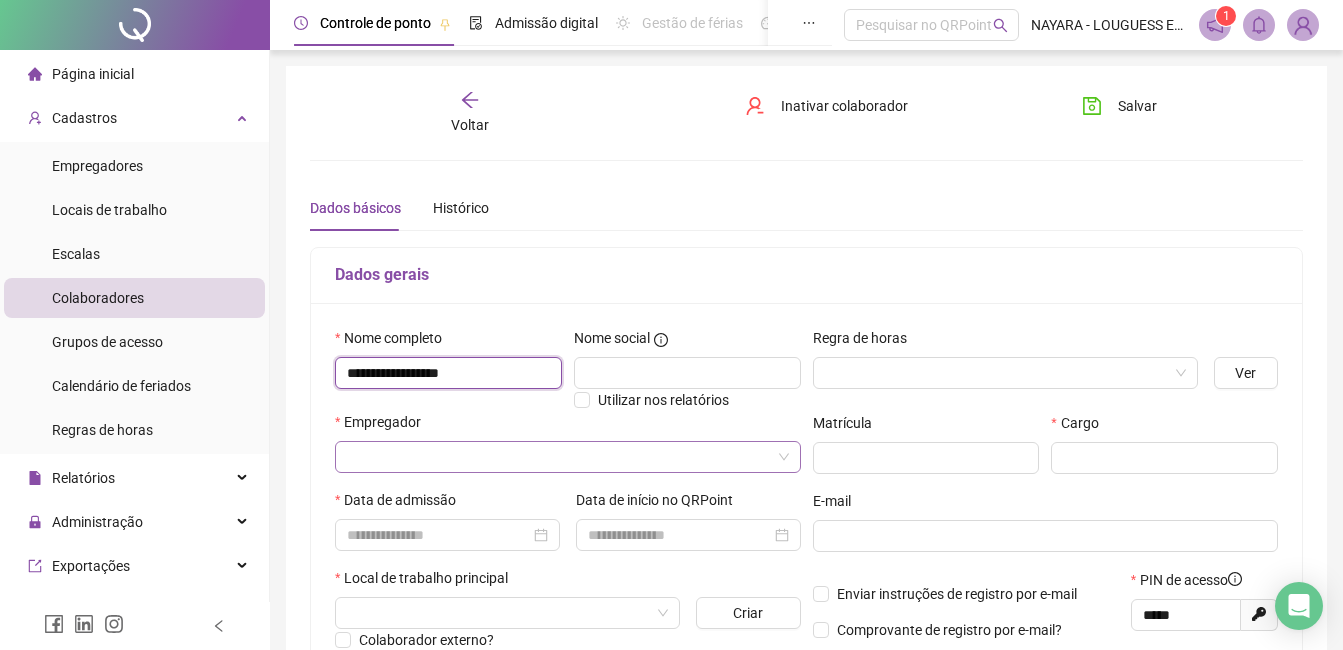 type on "**********" 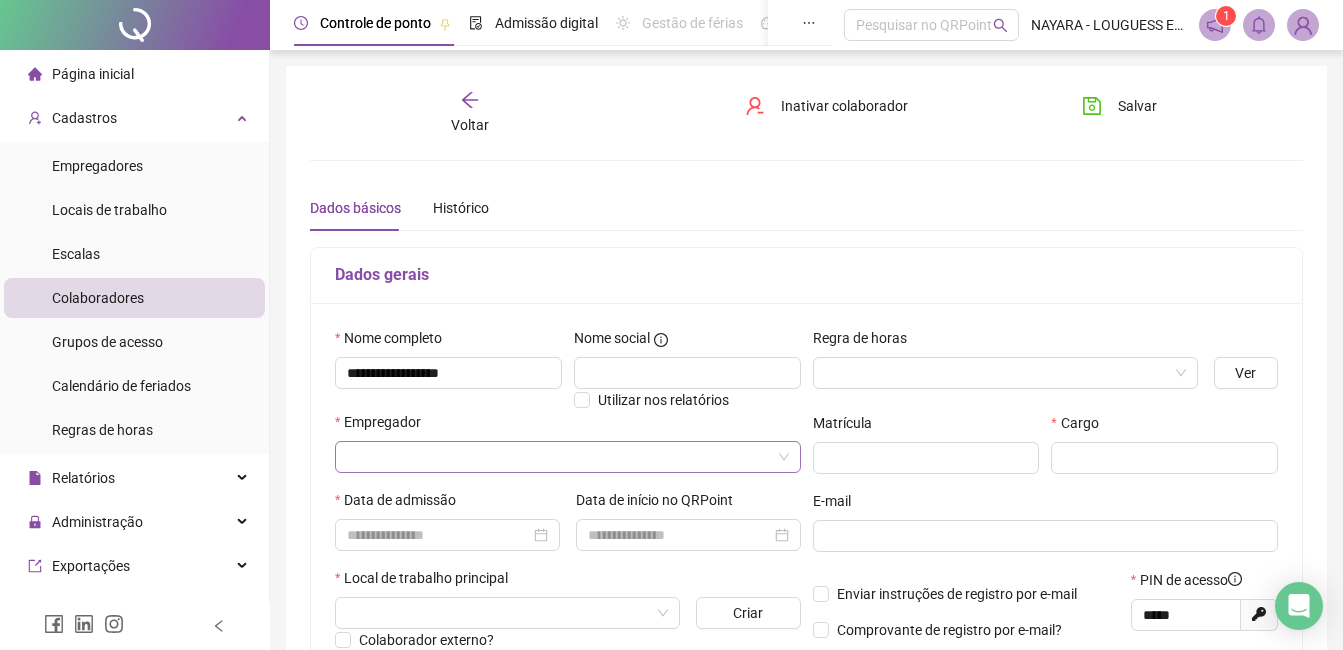 click at bounding box center (559, 457) 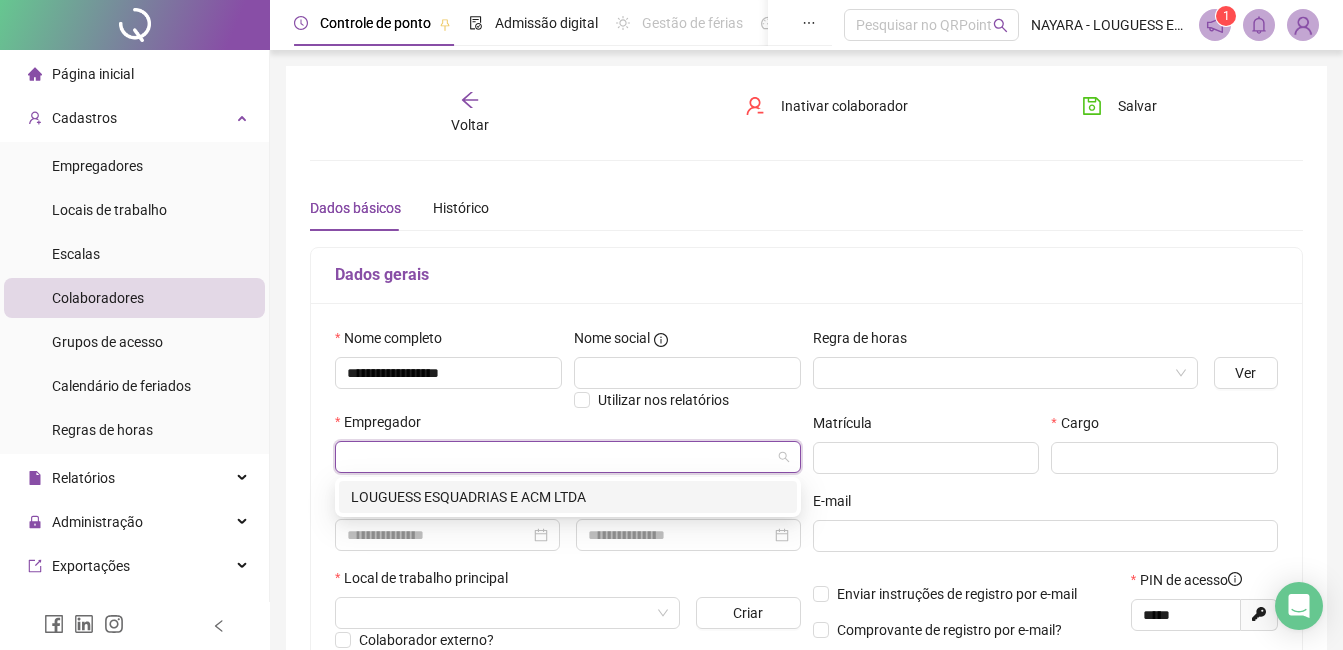 click on "LOUGUESS ESQUADRIAS E ACM LTDA" at bounding box center (568, 497) 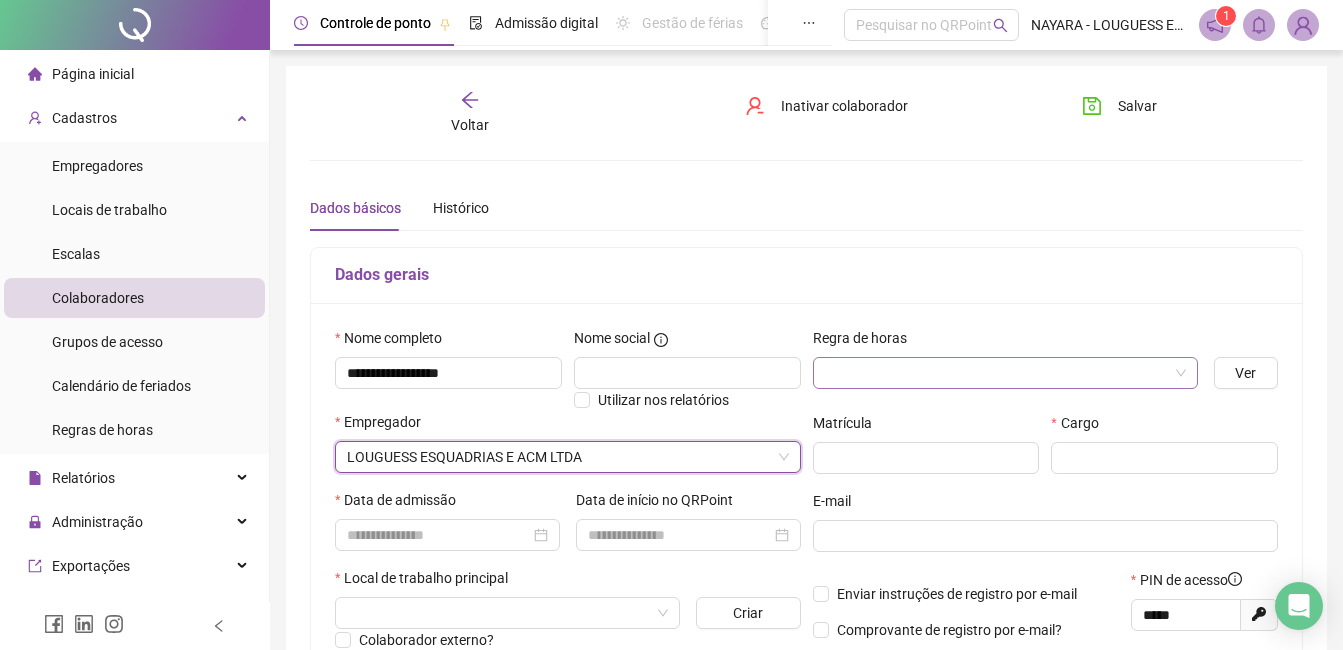 click at bounding box center (996, 373) 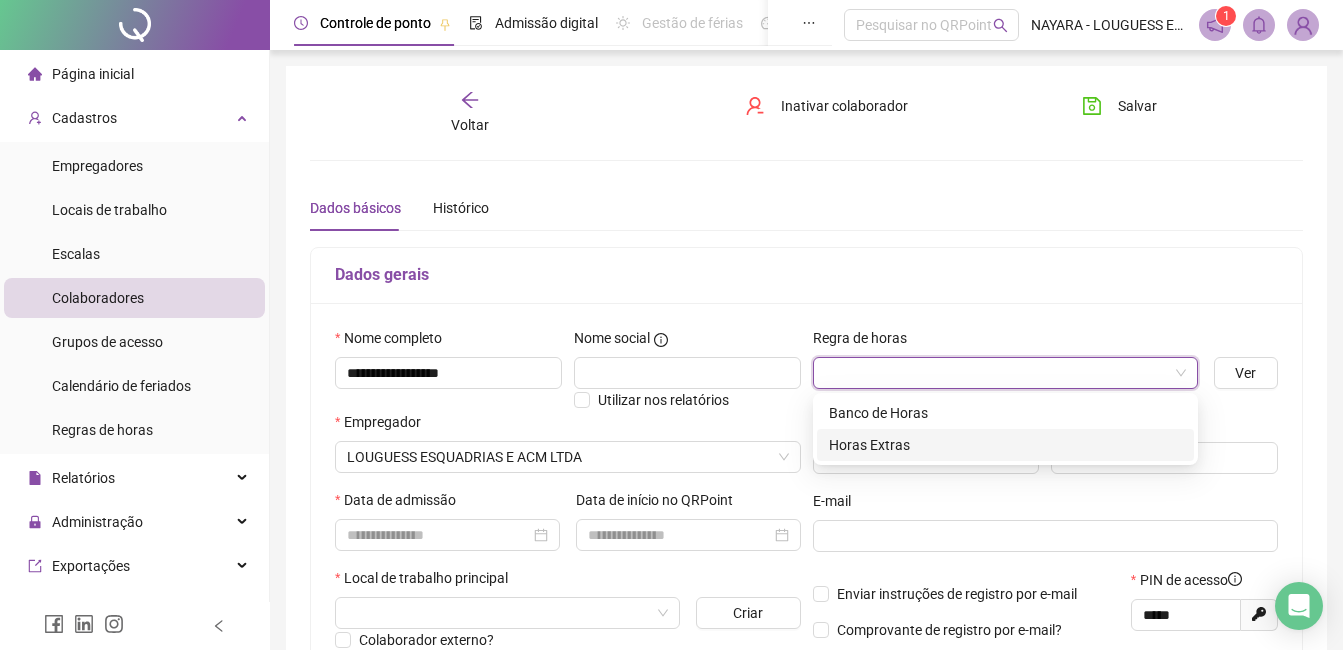 click on "Horas Extras" at bounding box center [1005, 445] 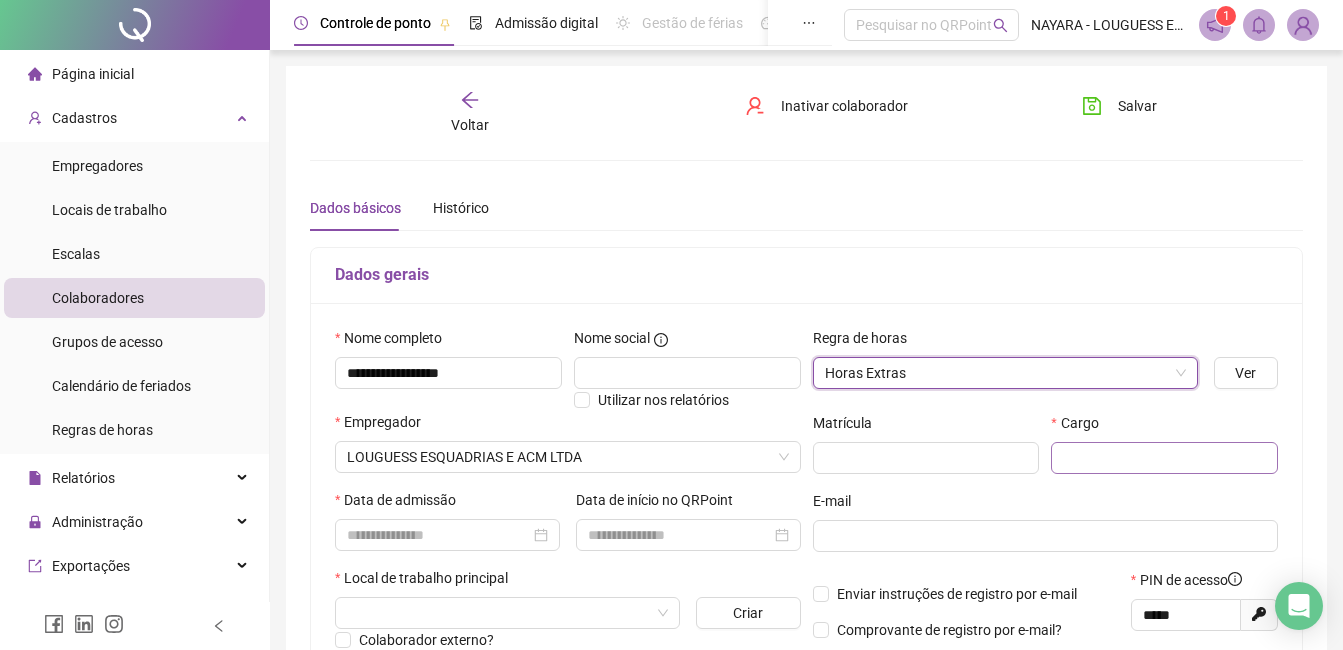 drag, startPoint x: 1142, startPoint y: 439, endPoint x: 1140, endPoint y: 452, distance: 13.152946 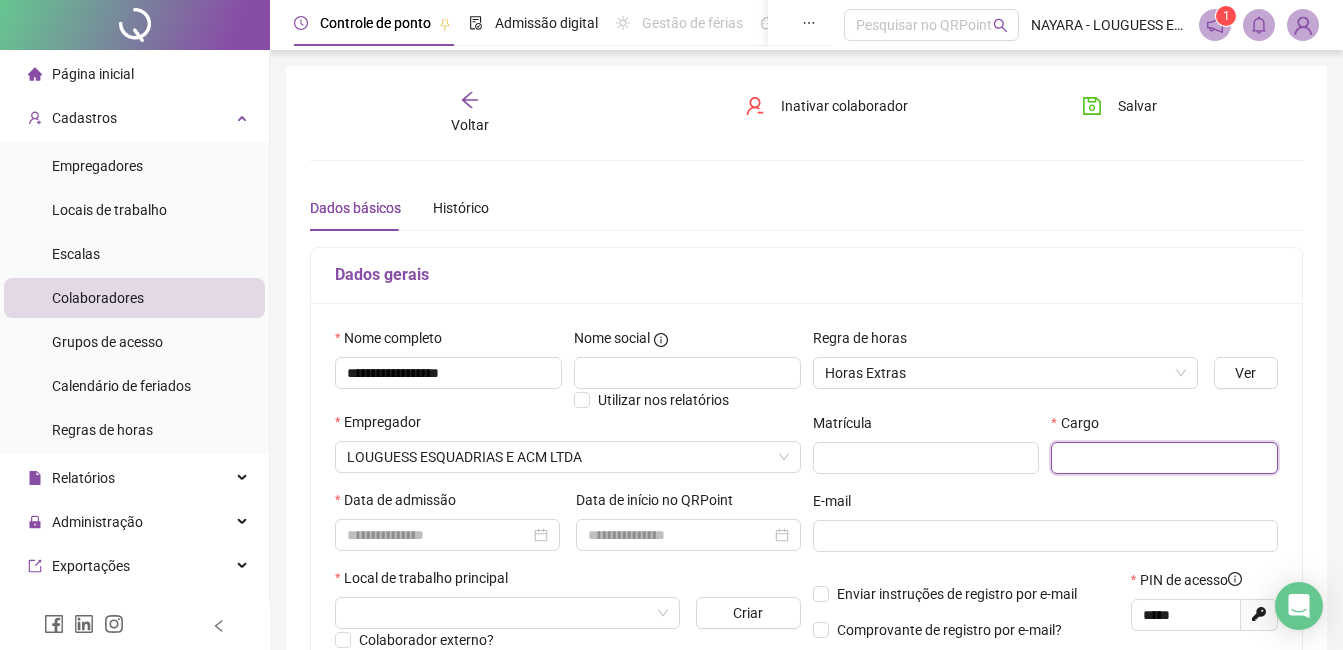 click at bounding box center [1164, 458] 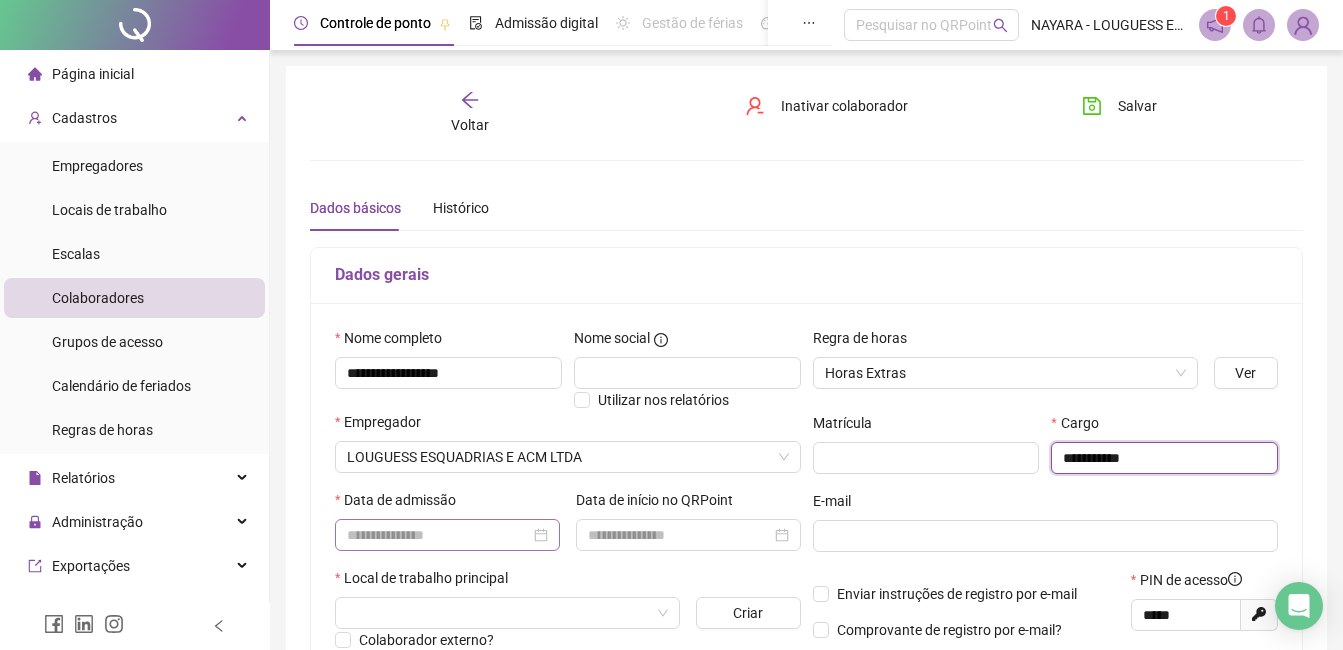 type on "**********" 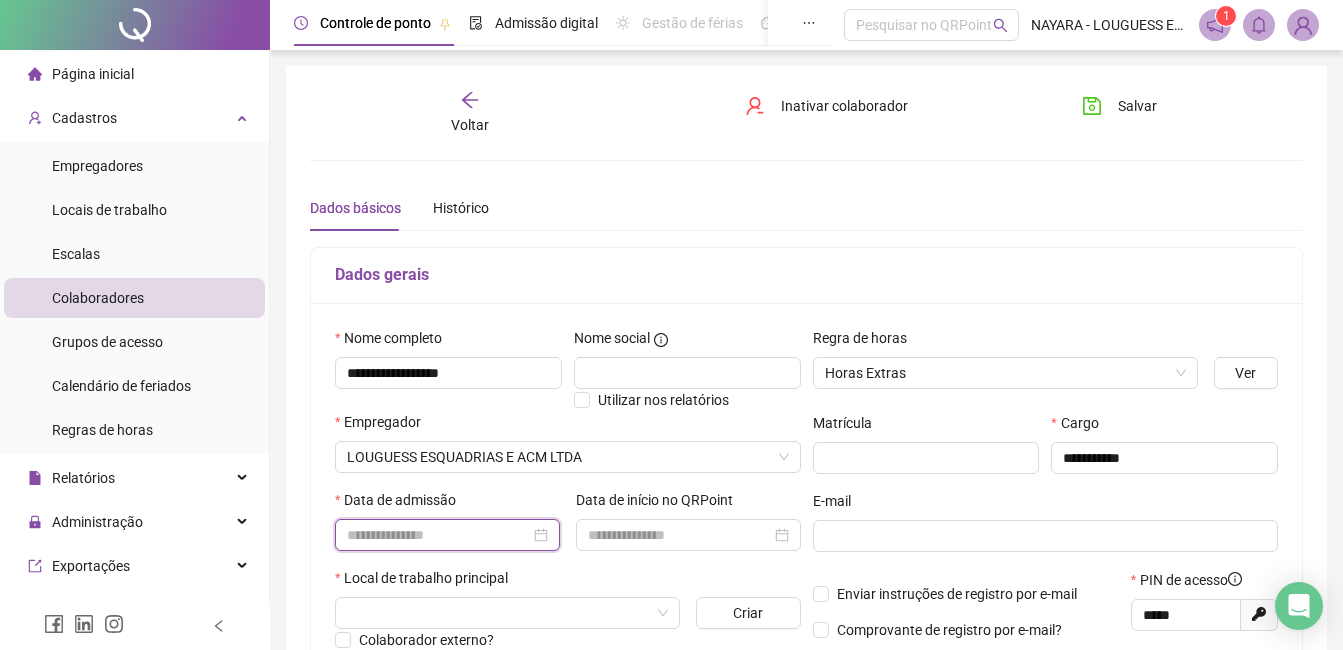 click at bounding box center (438, 535) 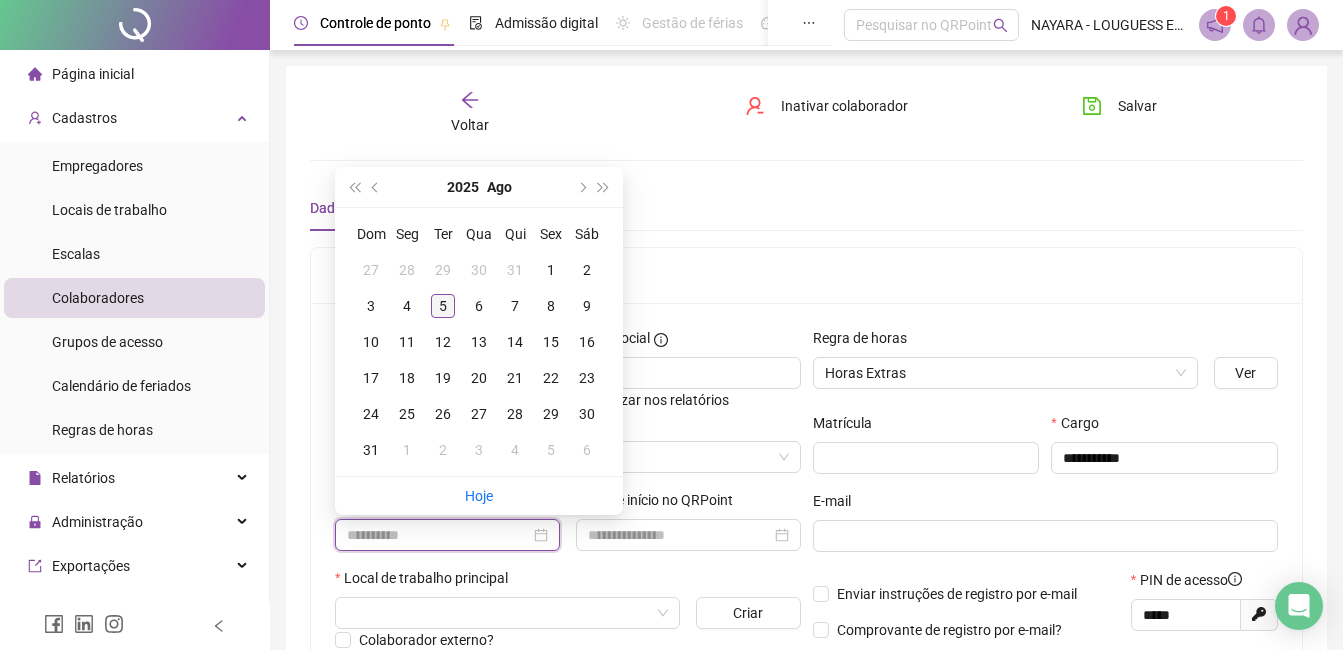 type on "**********" 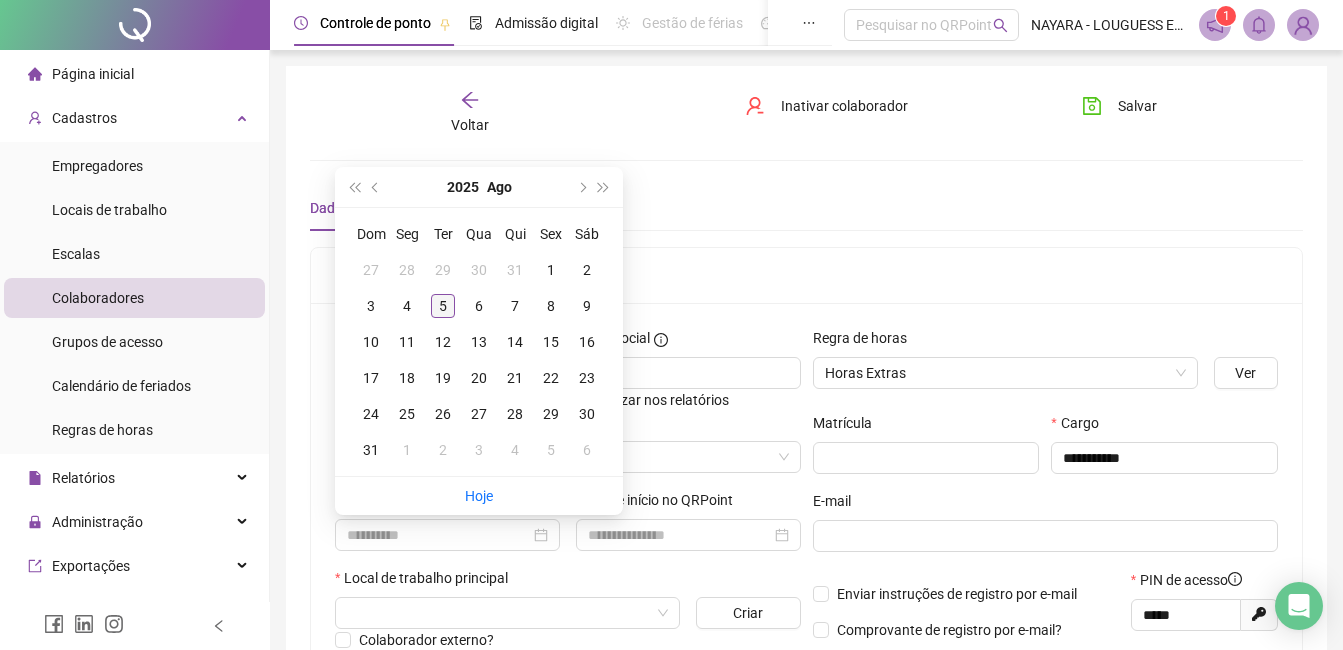 click on "5" at bounding box center [443, 306] 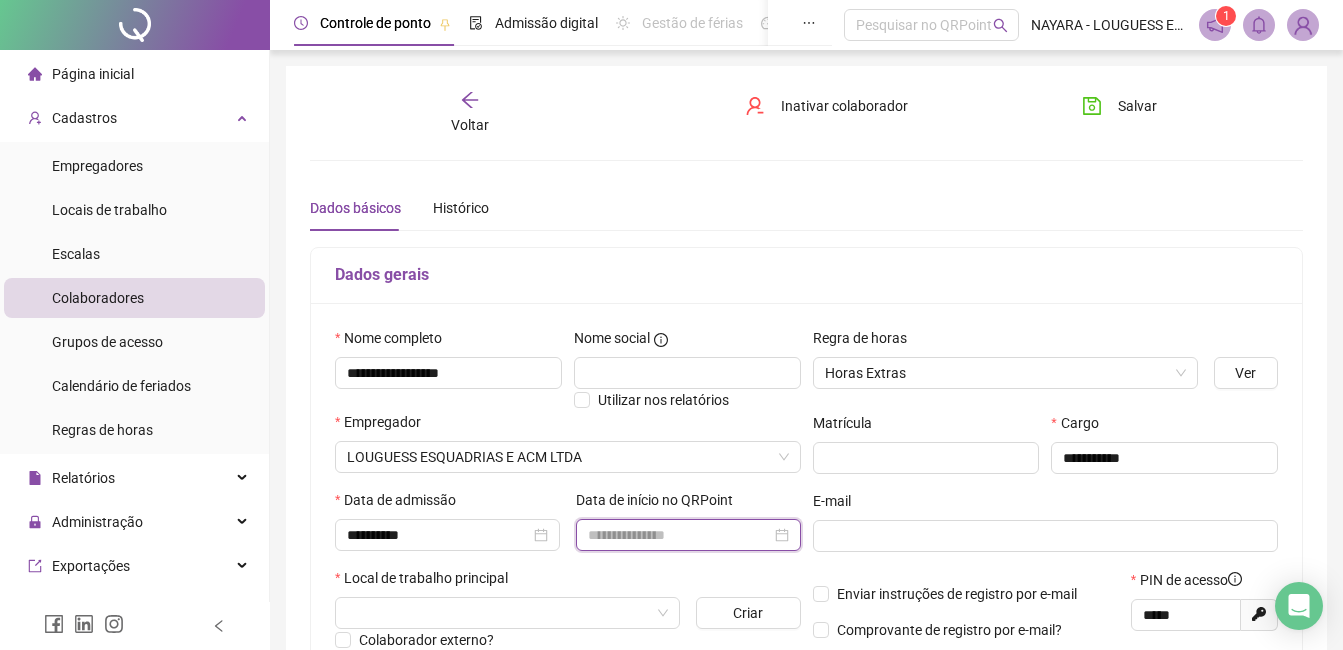 click at bounding box center [679, 535] 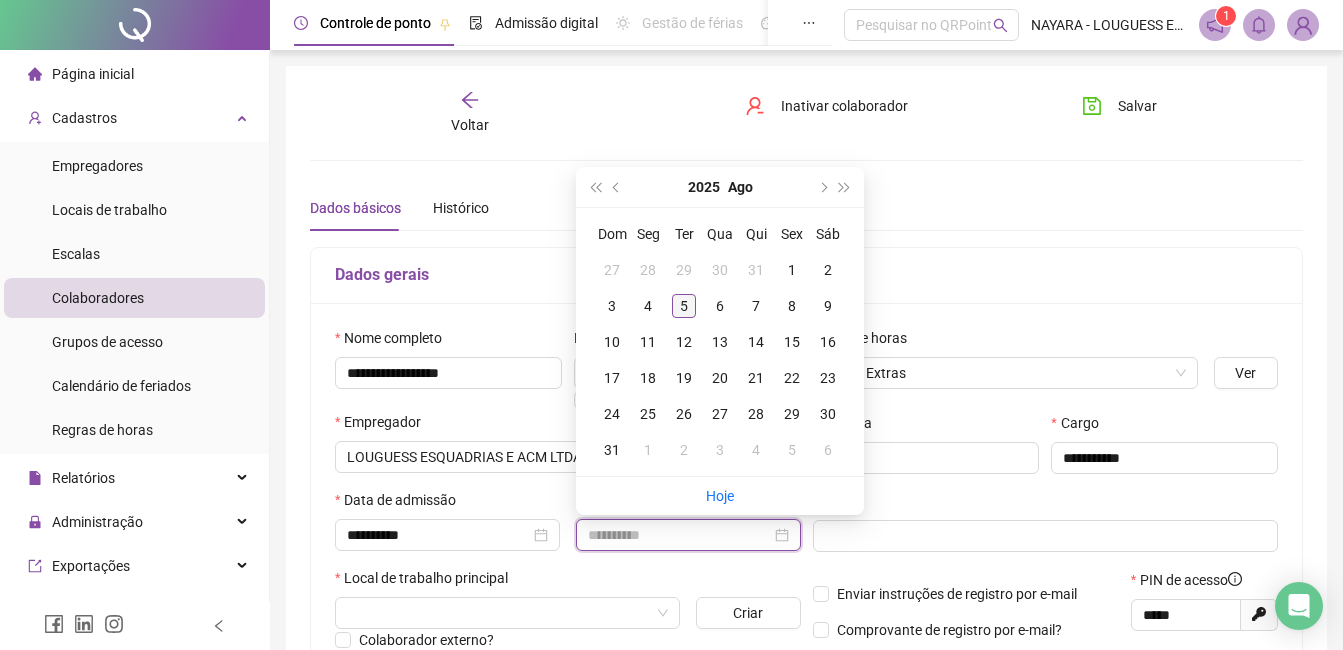 type on "**********" 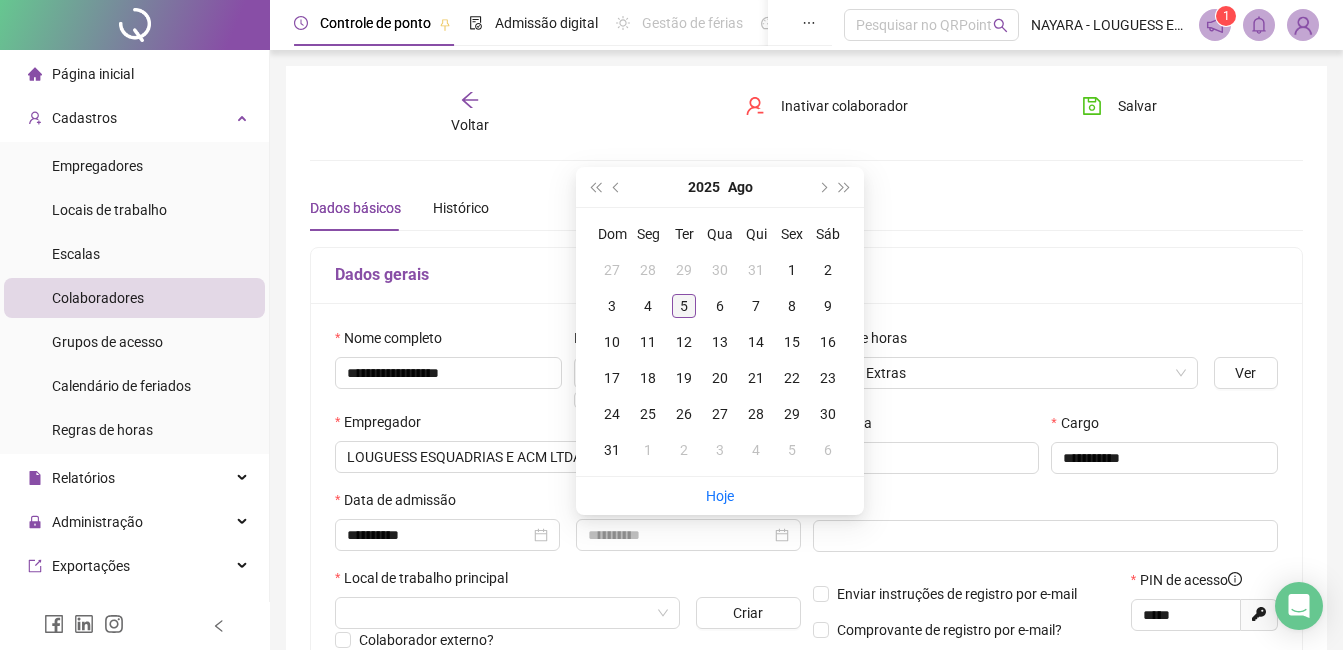 click on "5" at bounding box center (684, 306) 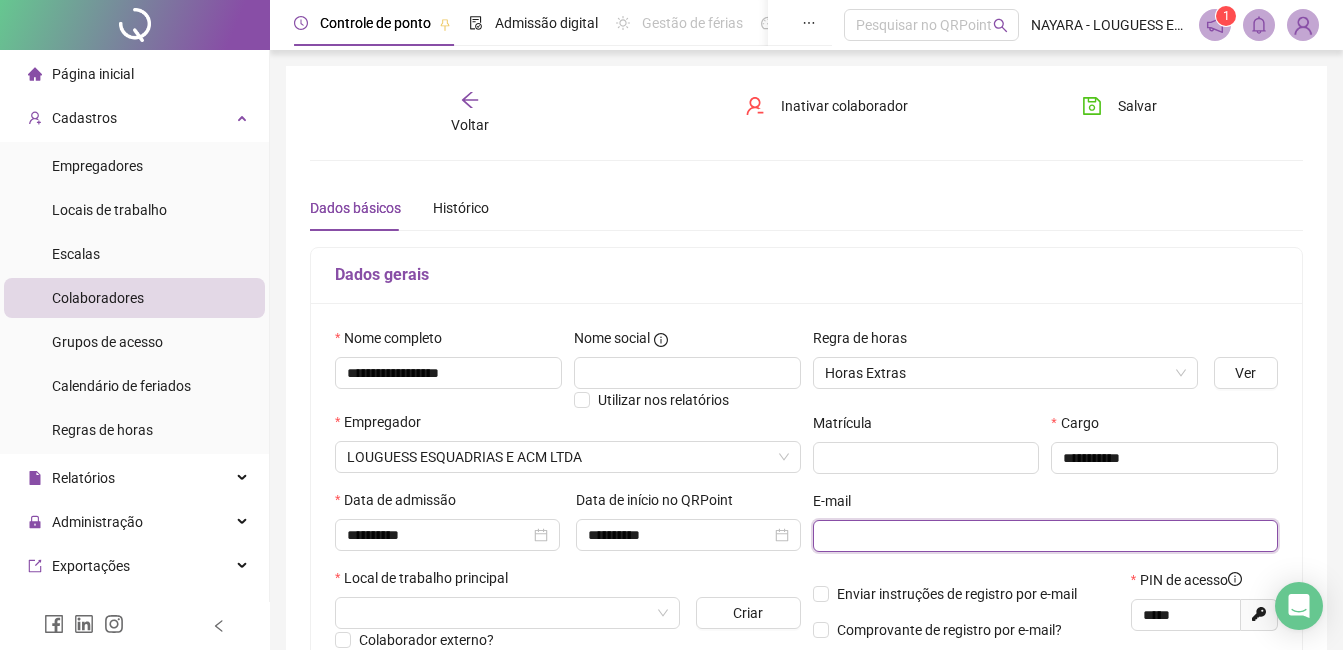 click at bounding box center [1044, 536] 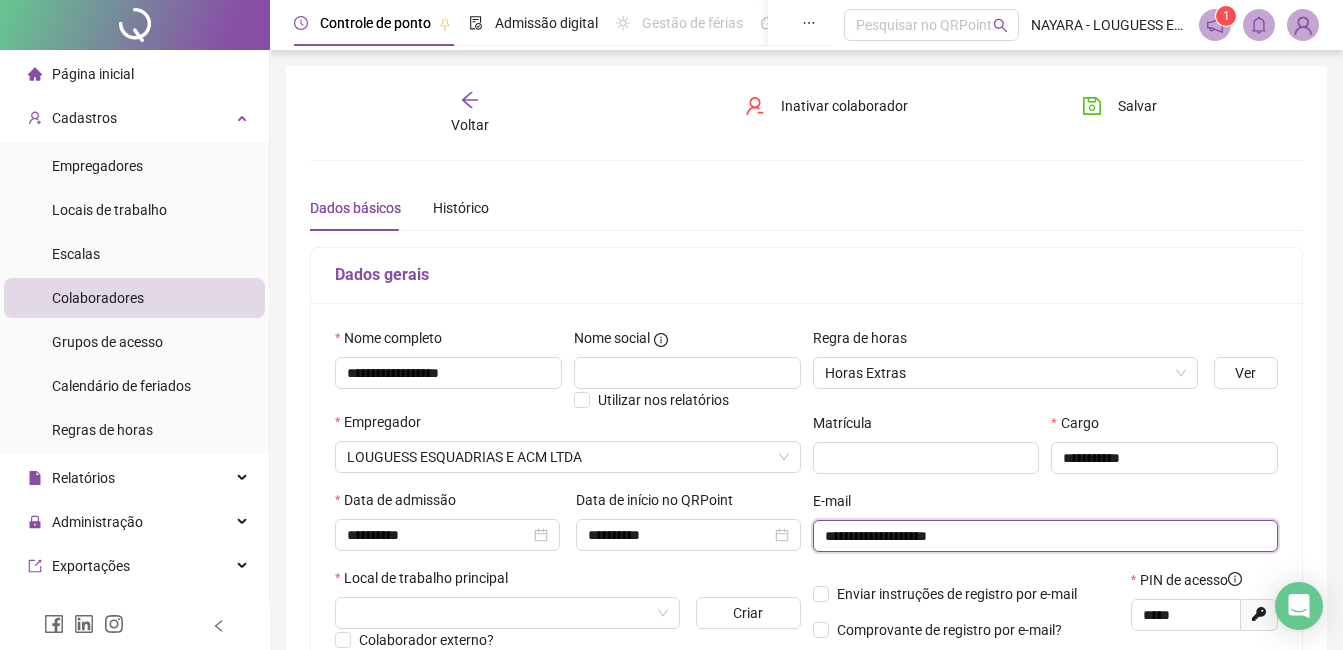 click on "**********" at bounding box center (1044, 536) 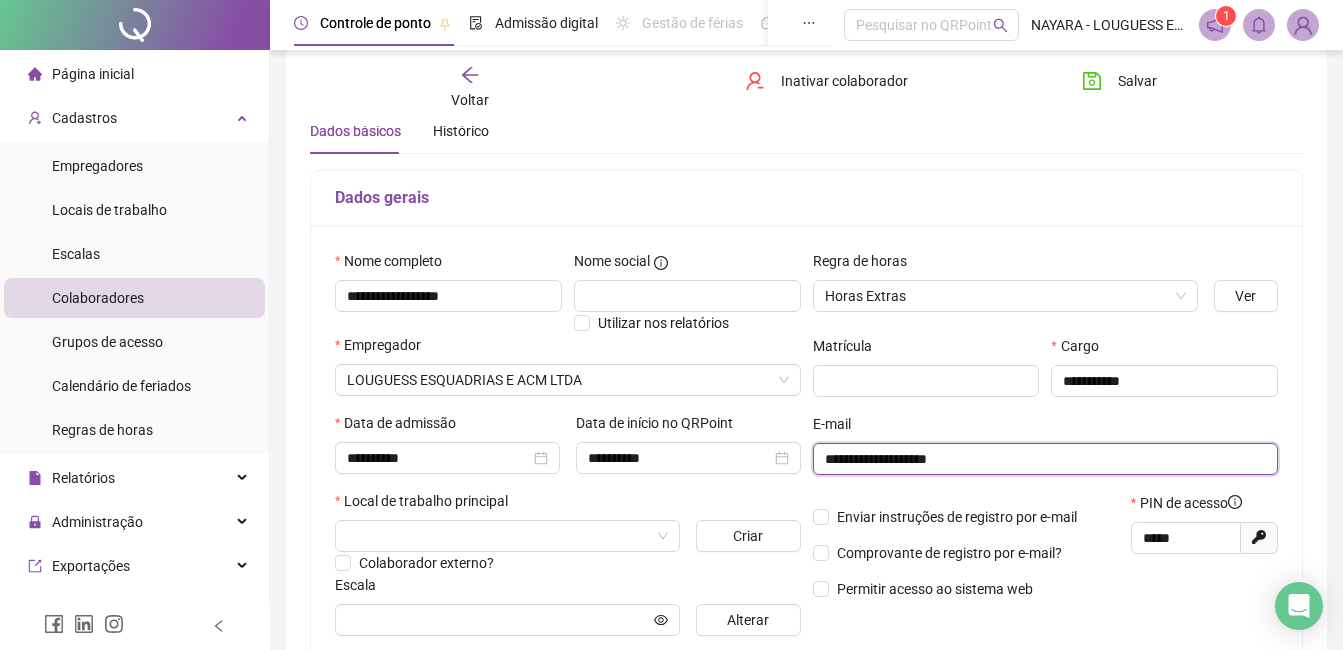 scroll, scrollTop: 100, scrollLeft: 0, axis: vertical 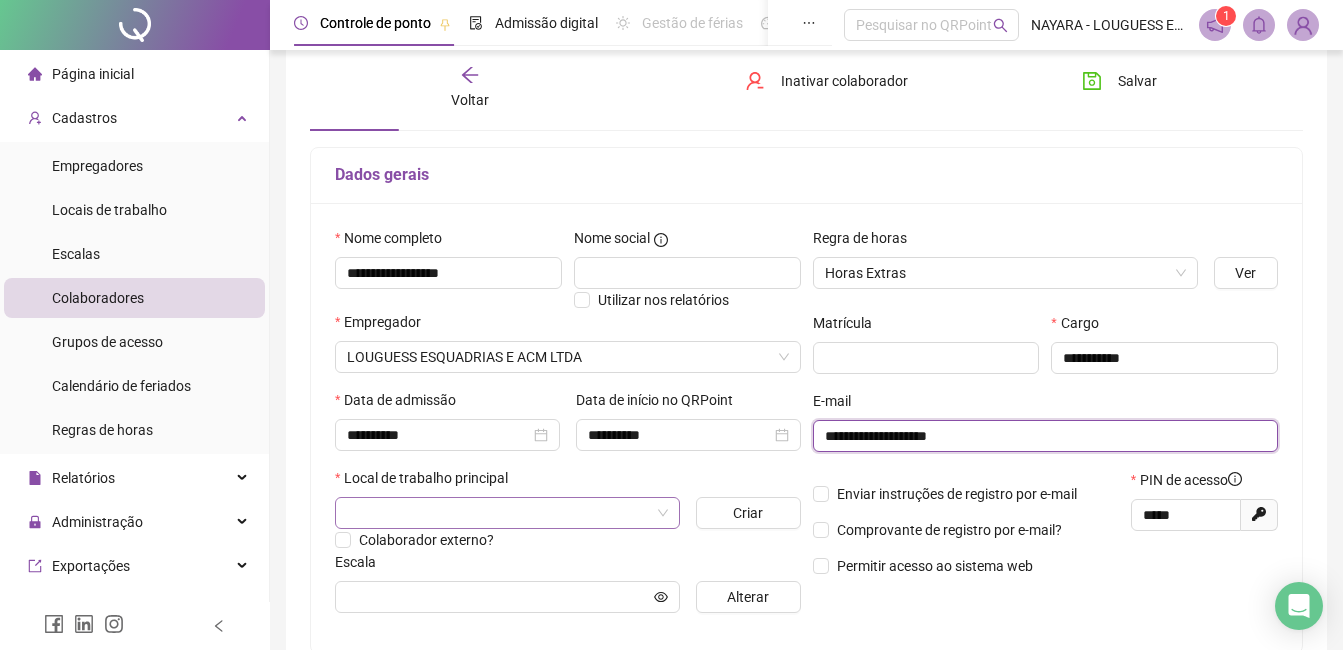 type on "**********" 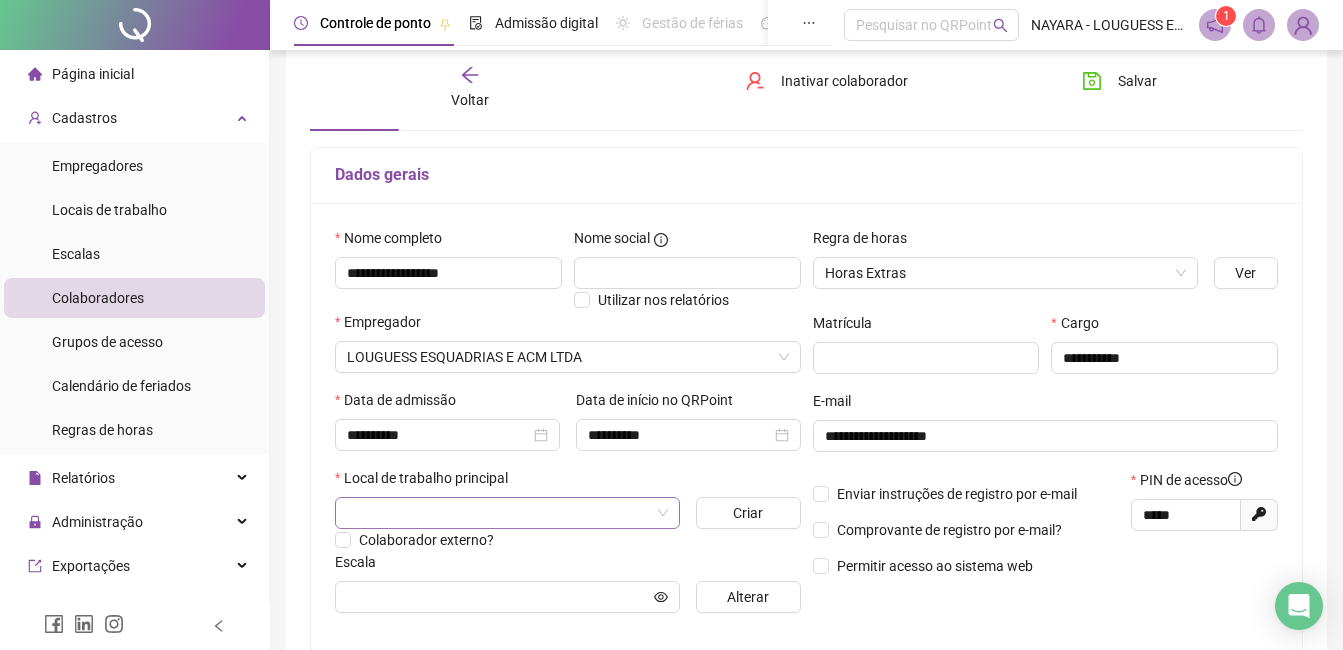 click at bounding box center (498, 513) 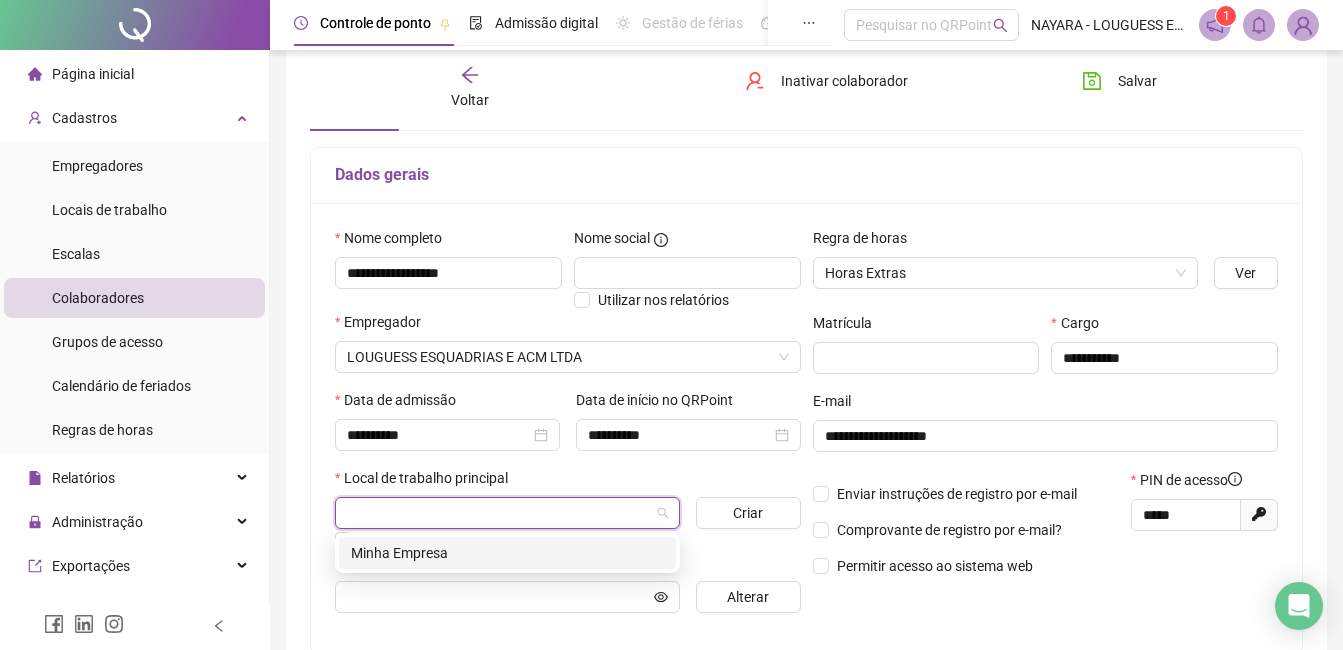 click on "Minha Empresa" at bounding box center (507, 553) 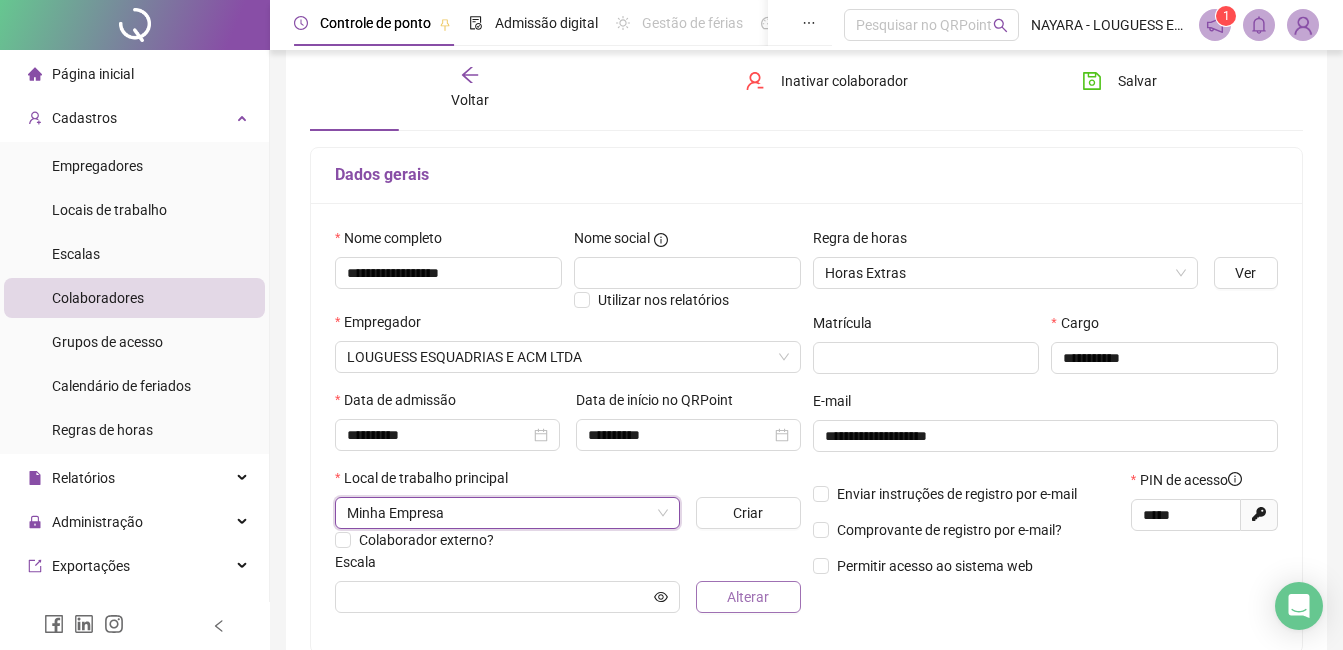 click on "Alterar" at bounding box center (748, 597) 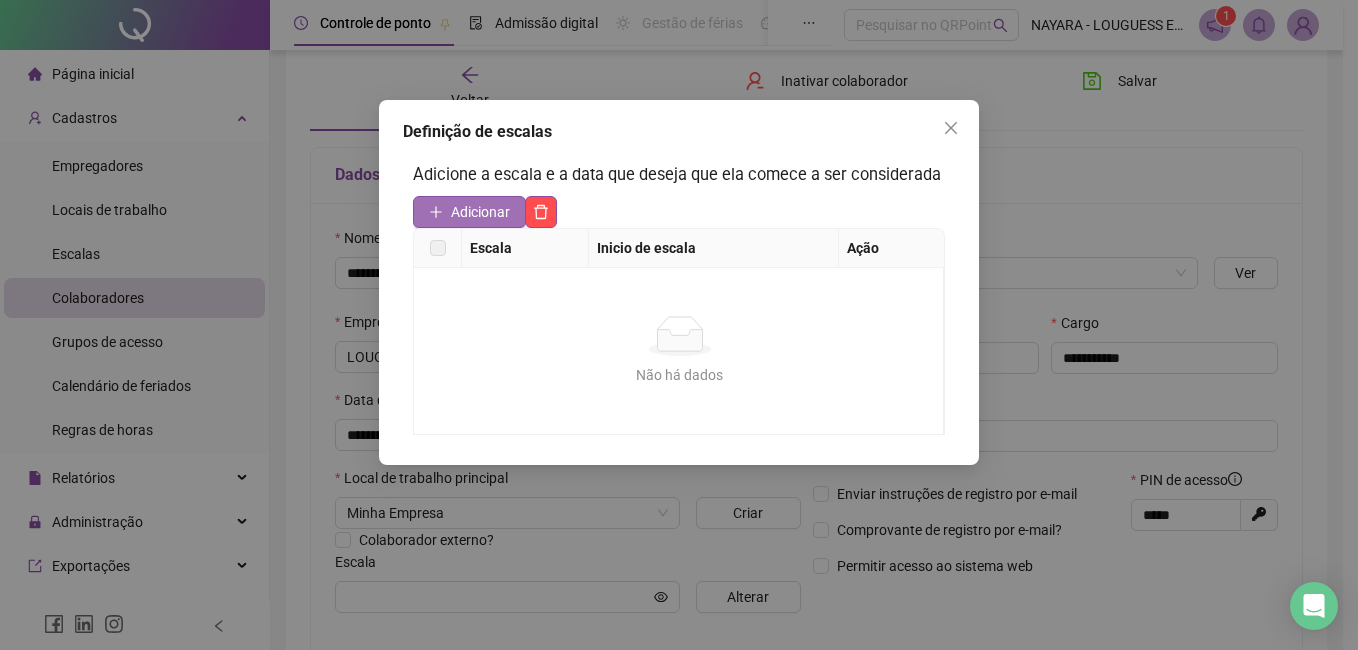 click on "Adicionar" at bounding box center [480, 212] 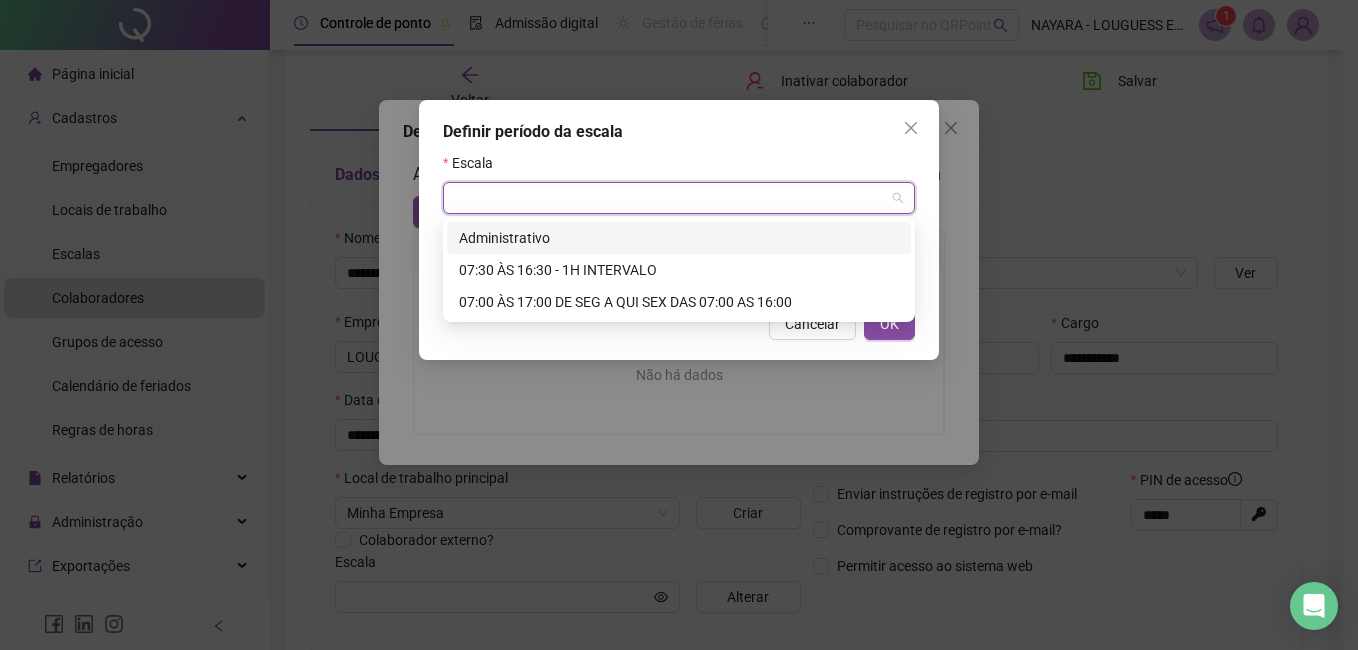 click at bounding box center (670, 198) 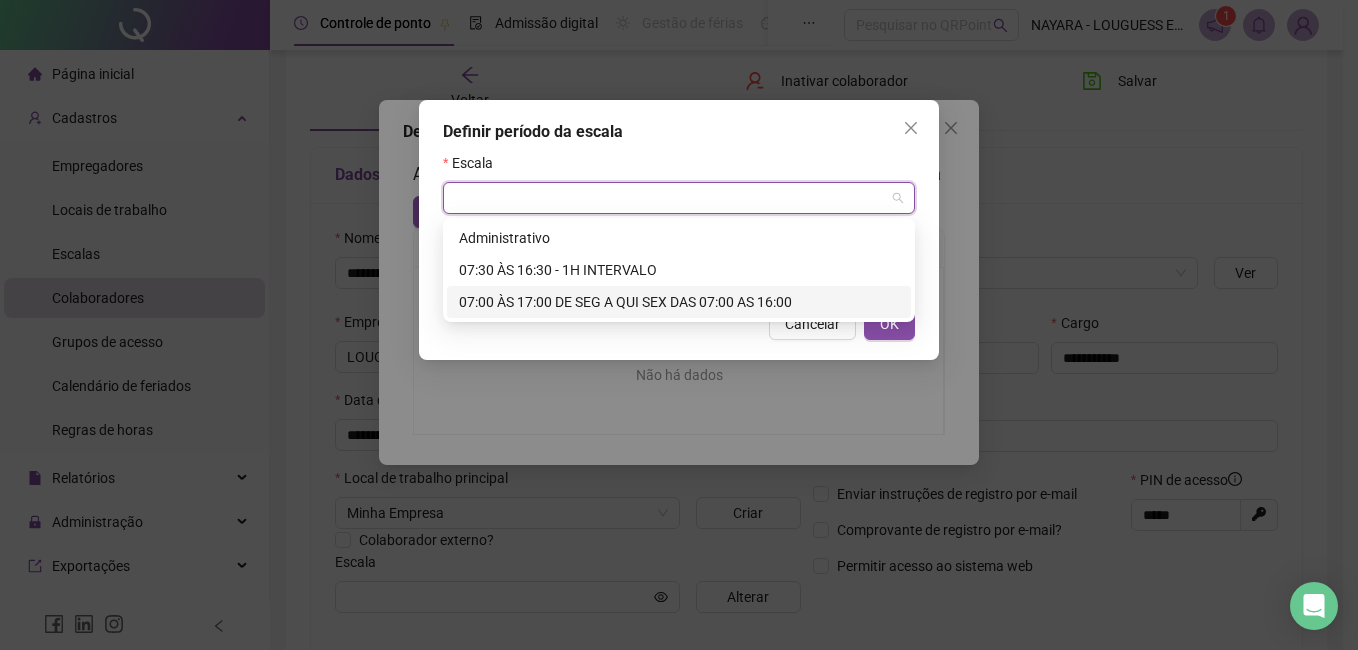 click on "07:00 ÀS 17:00 DE SEG A QUI SEX DAS 07:00 AS 16:00" at bounding box center [679, 302] 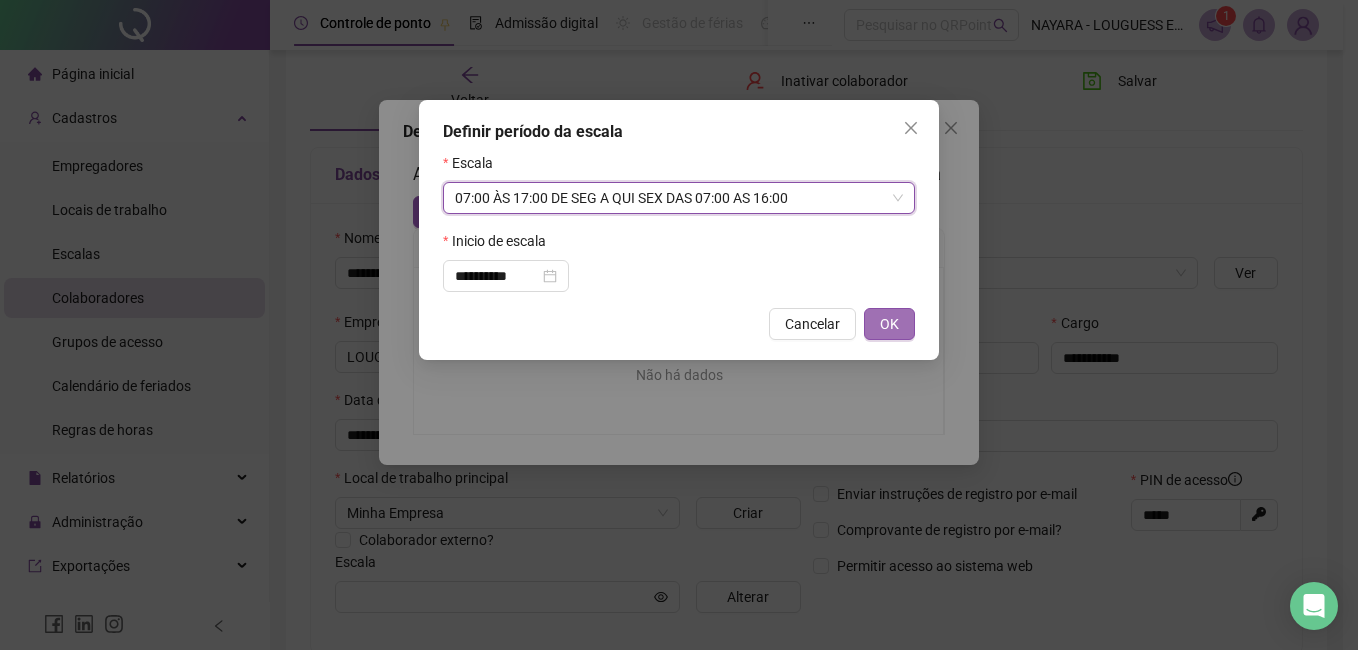 click on "OK" at bounding box center [889, 324] 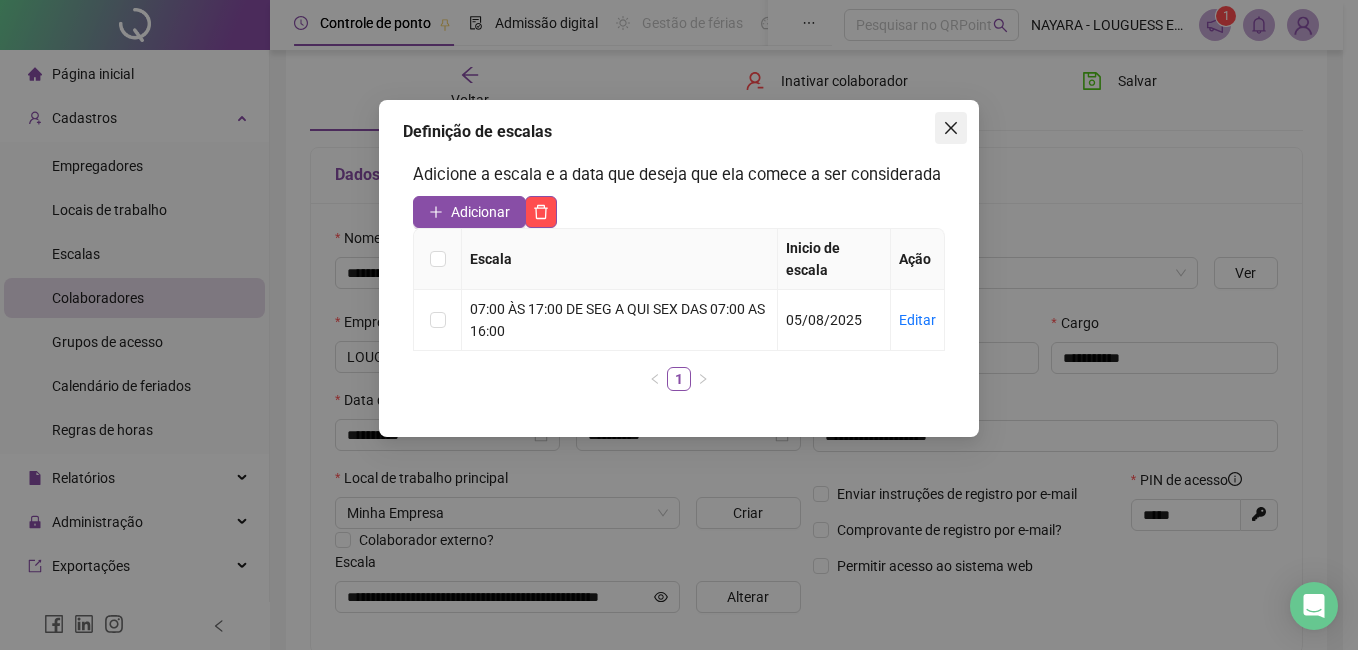click 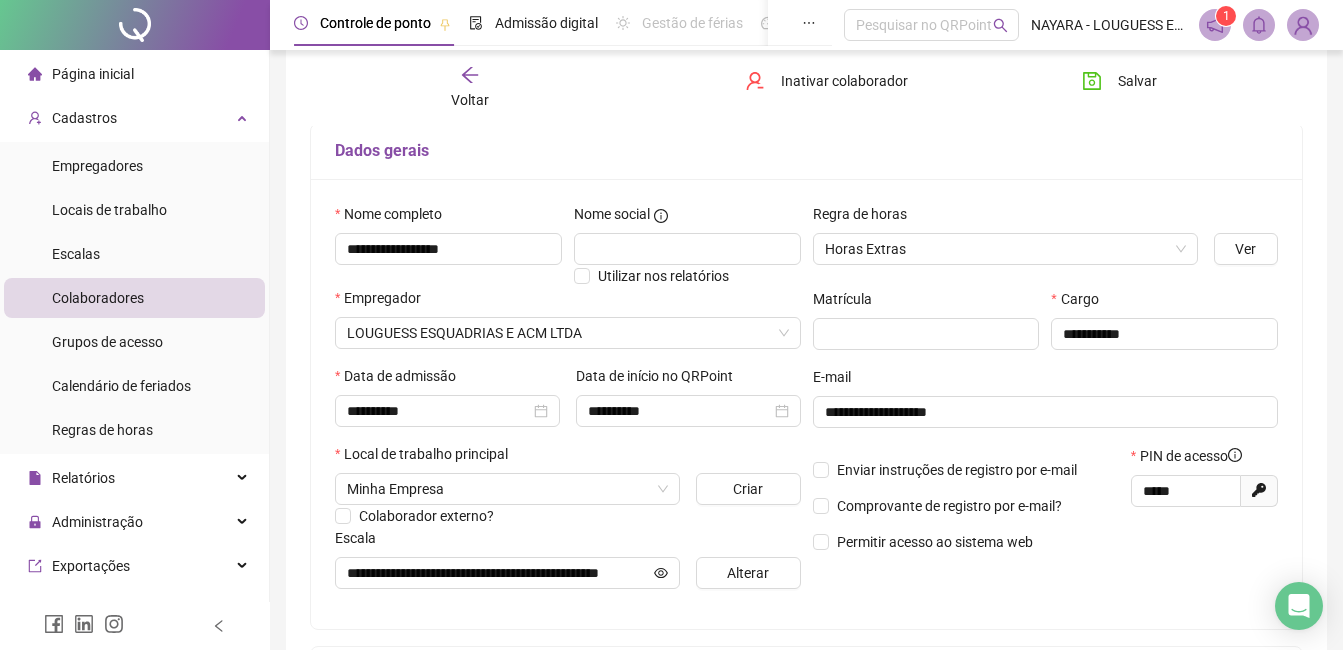 scroll, scrollTop: 200, scrollLeft: 0, axis: vertical 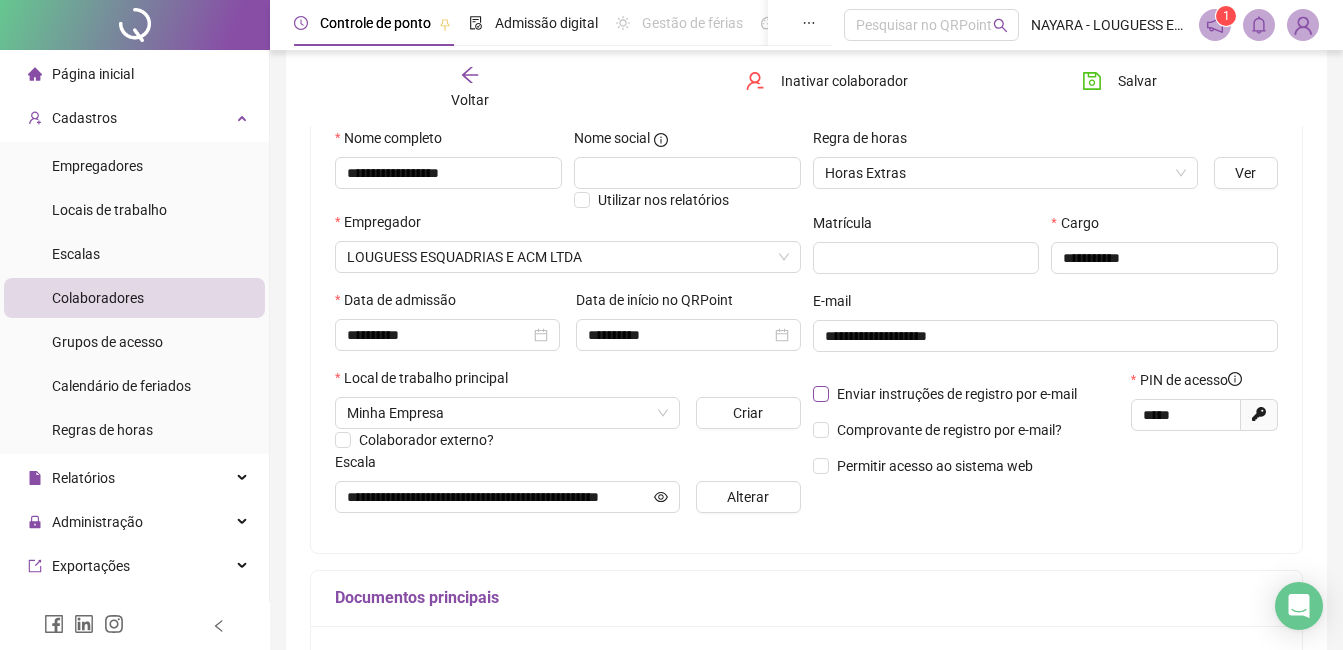 click on "Enviar instruções de registro por e-mail" at bounding box center (957, 394) 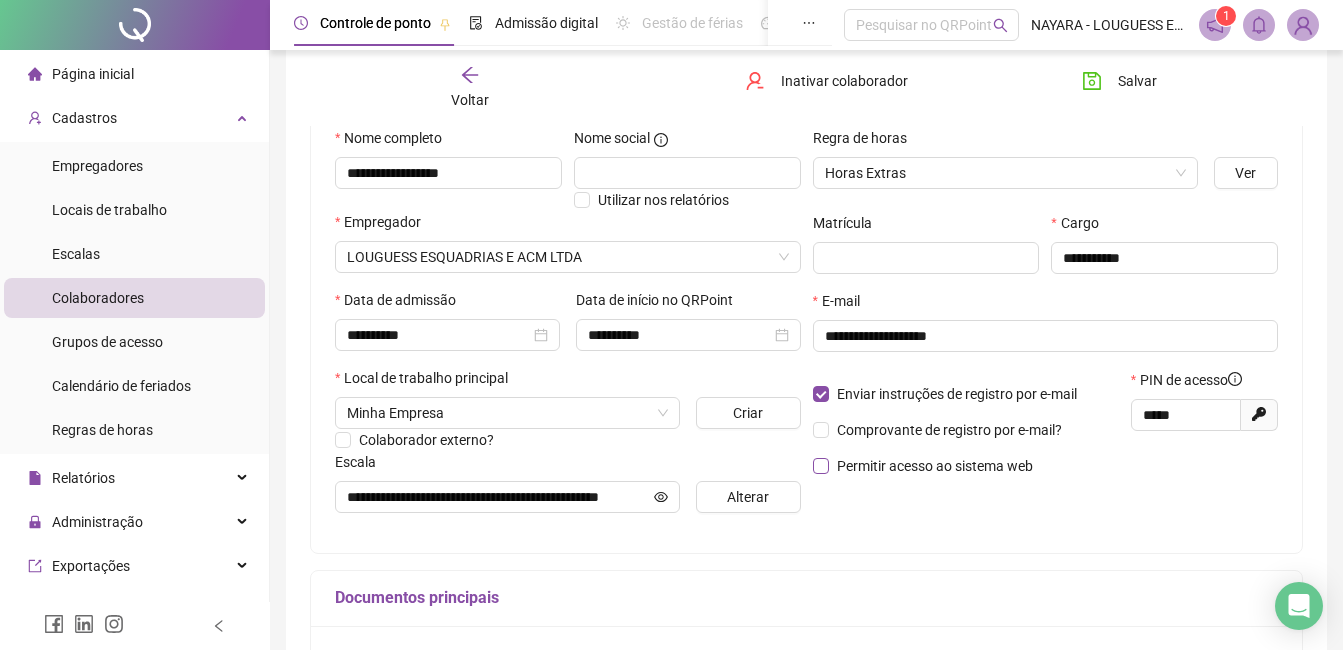 click on "Permitir acesso ao sistema web" at bounding box center (935, 466) 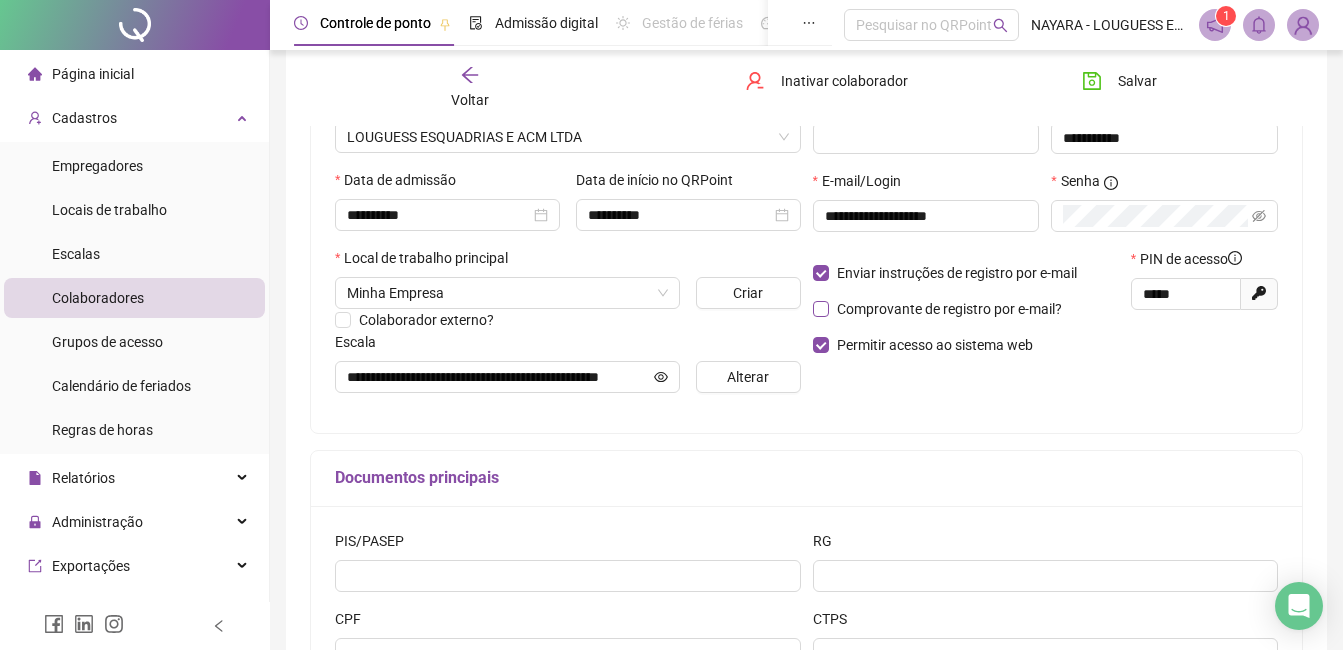 scroll, scrollTop: 200, scrollLeft: 0, axis: vertical 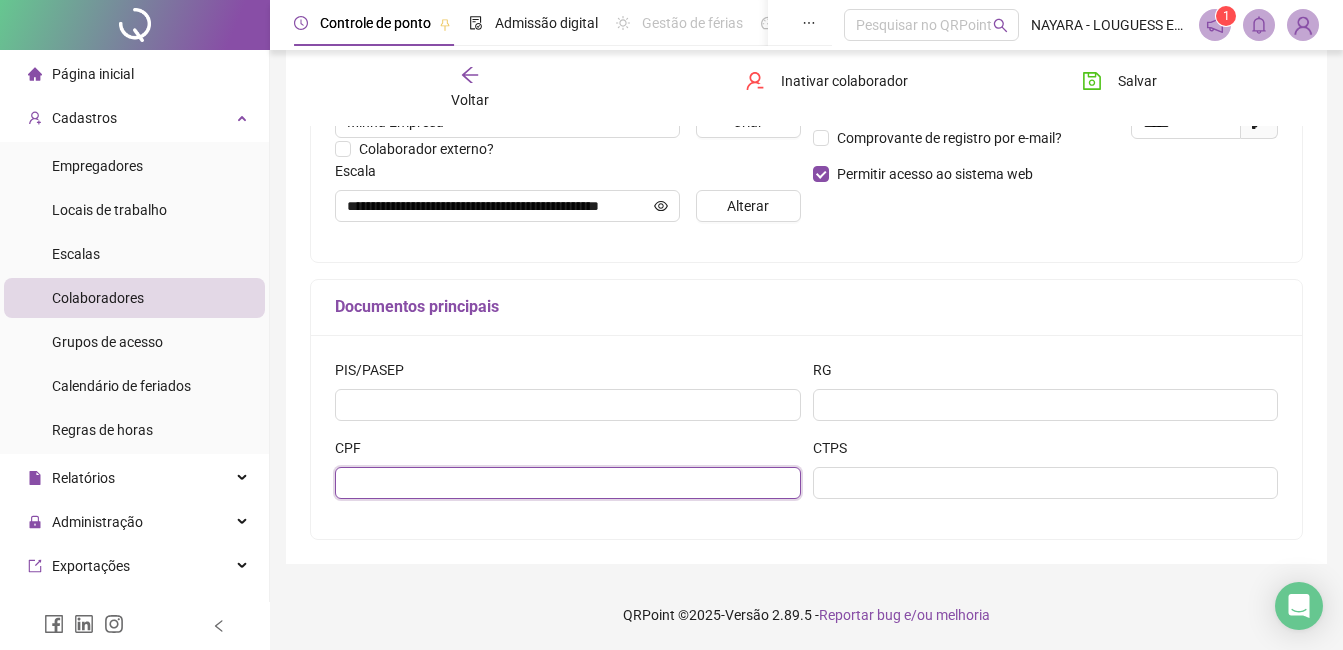 click at bounding box center [568, 483] 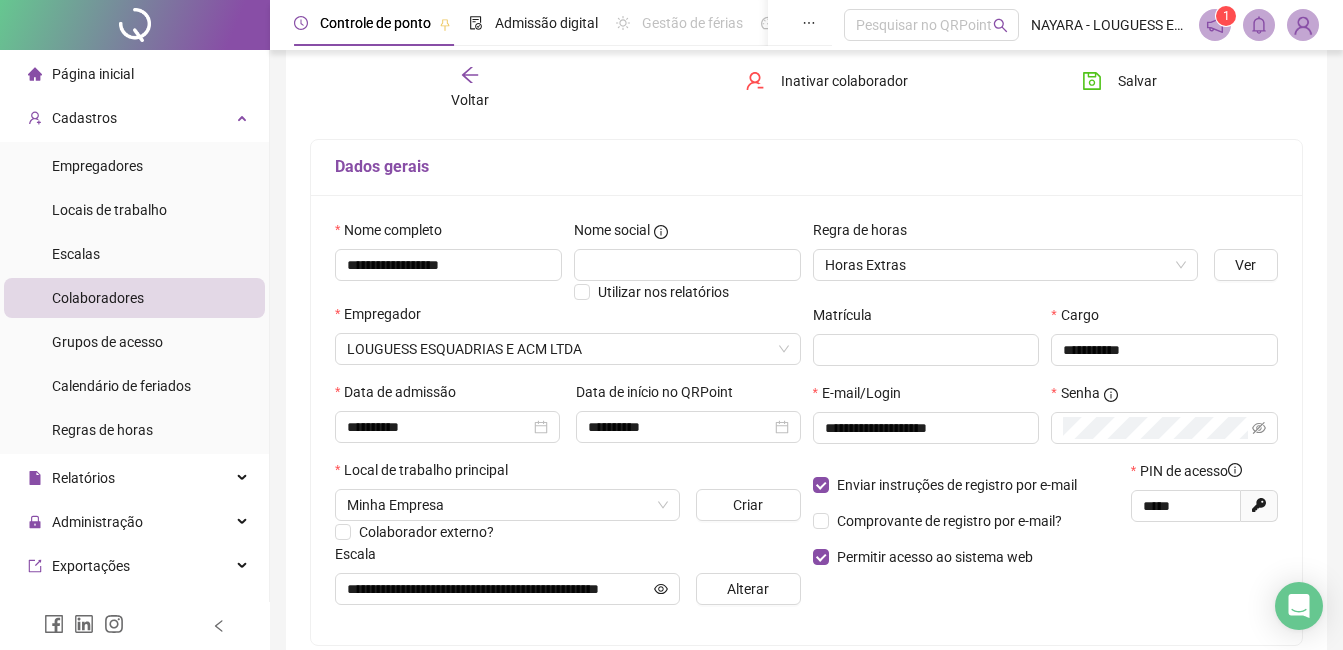scroll, scrollTop: 0, scrollLeft: 0, axis: both 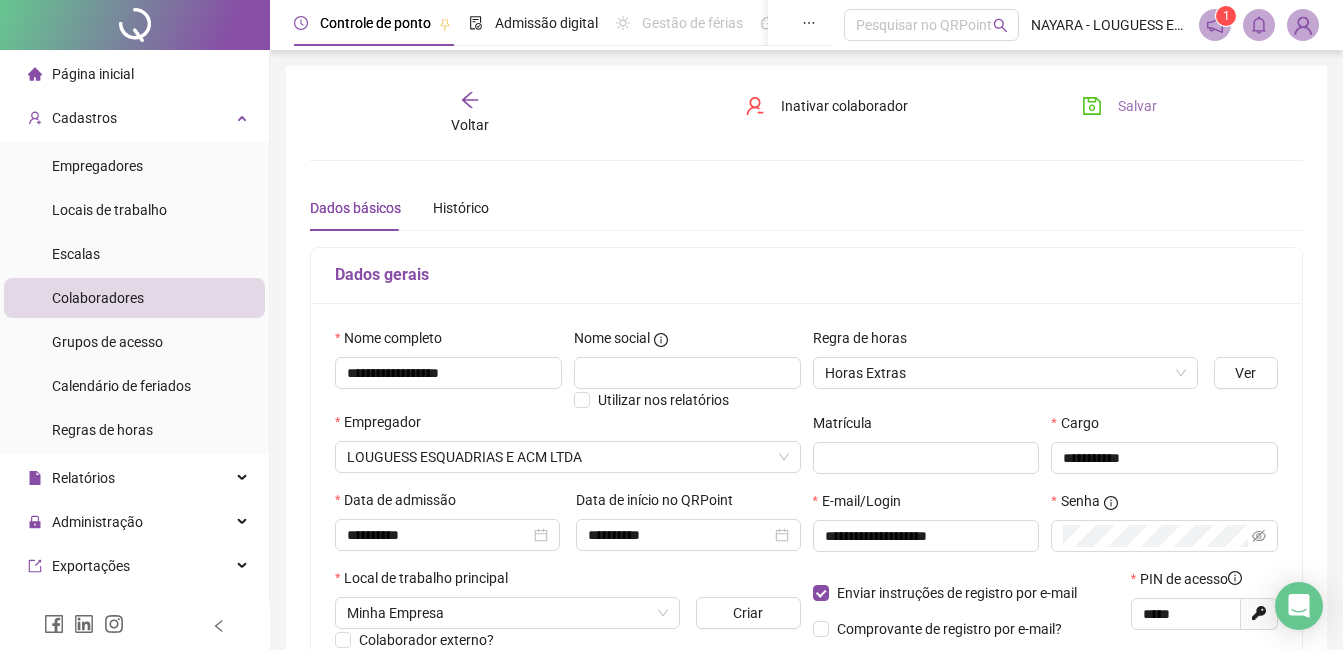 type on "**********" 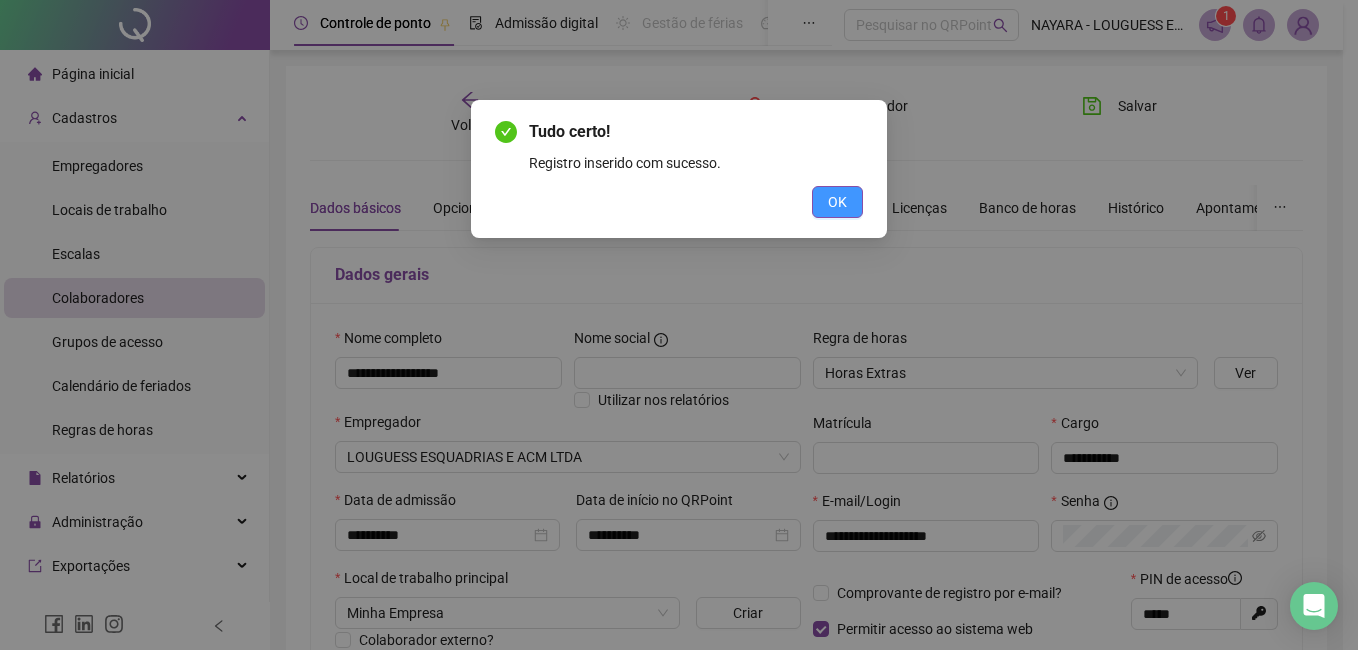 click on "OK" at bounding box center [837, 202] 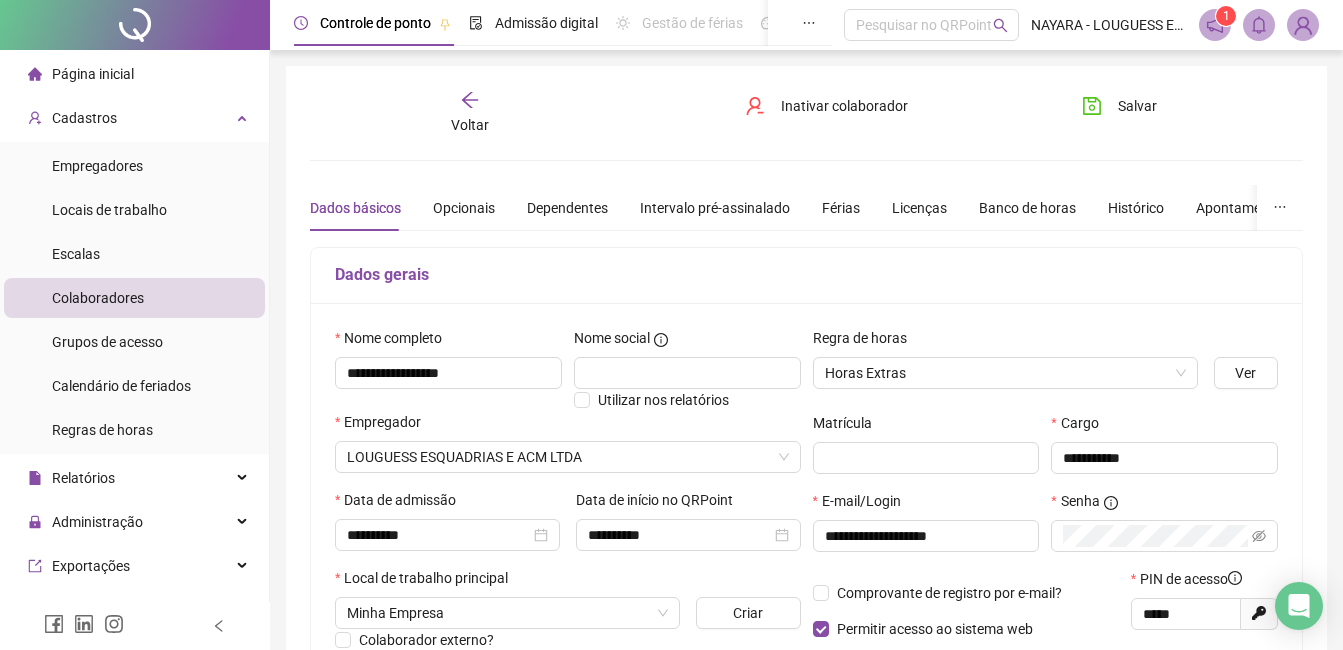 click on "Voltar" at bounding box center [470, 125] 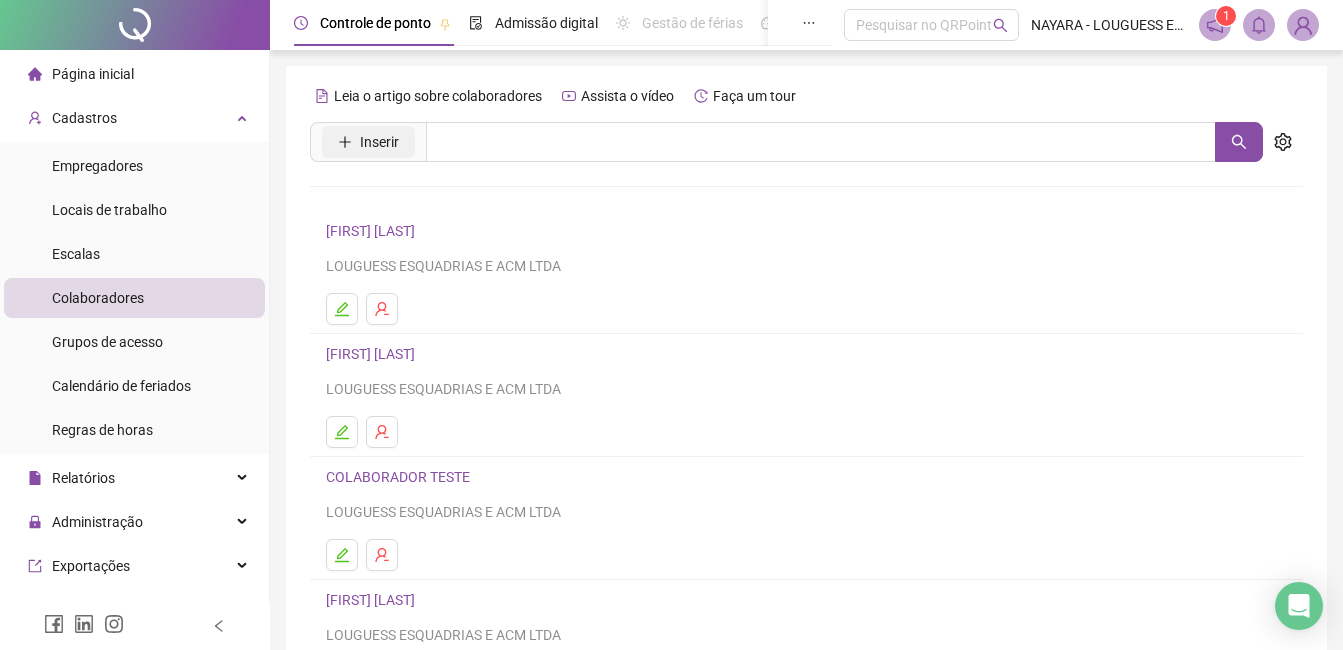 click on "Inserir" at bounding box center [379, 142] 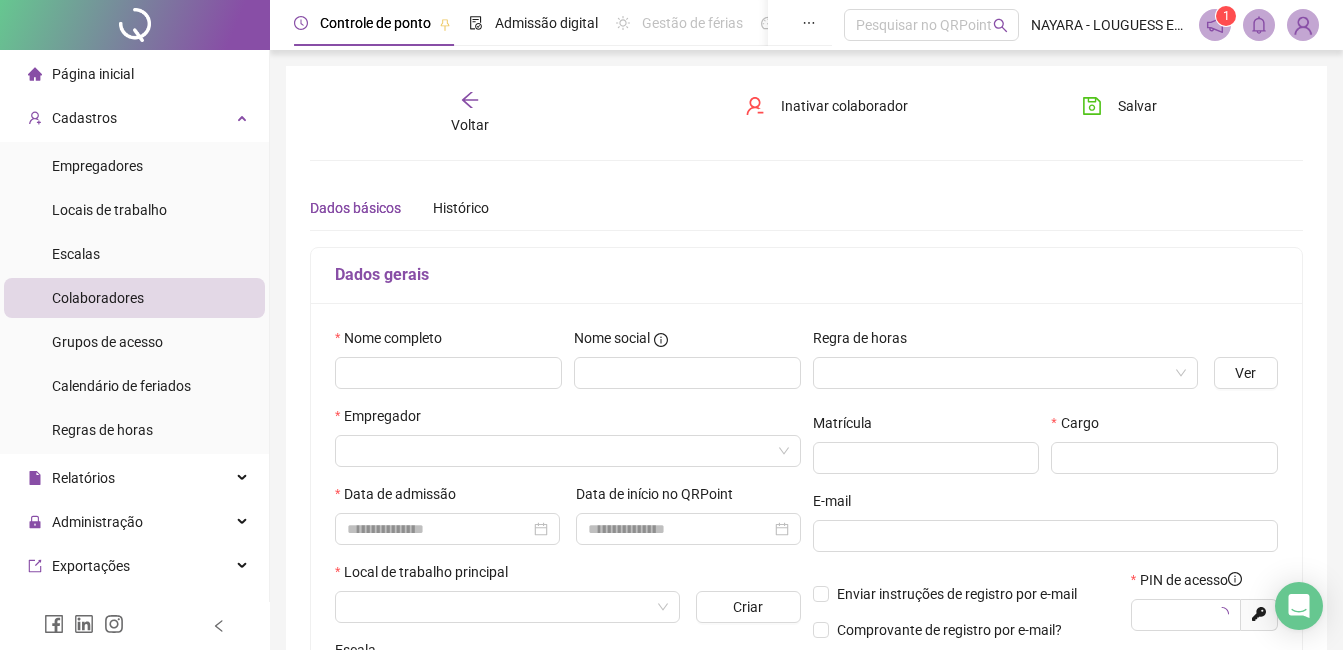 type on "*****" 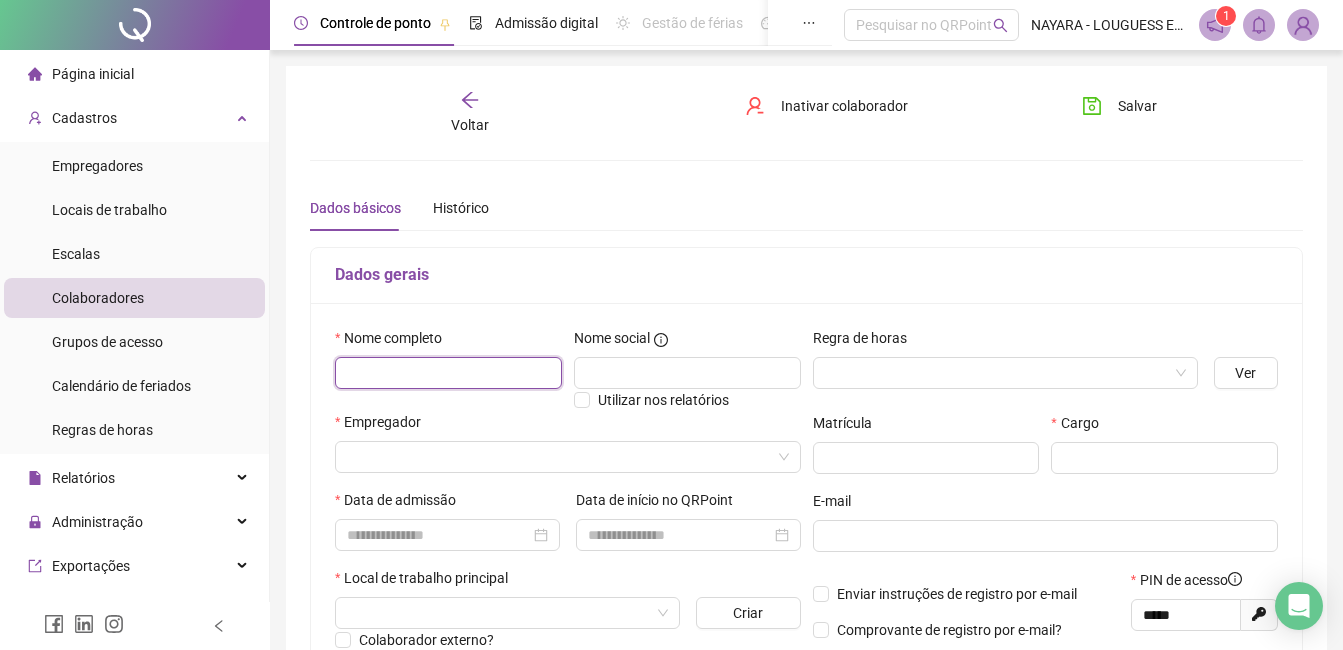 click at bounding box center (448, 373) 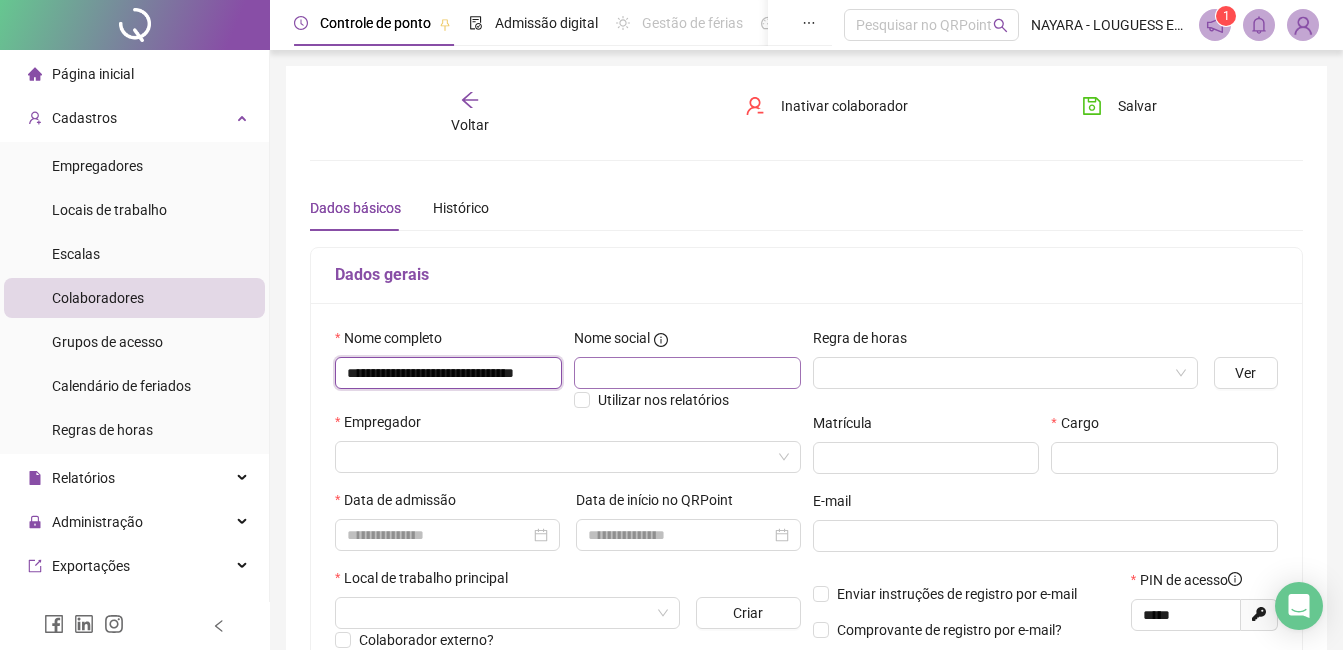 scroll, scrollTop: 0, scrollLeft: 52, axis: horizontal 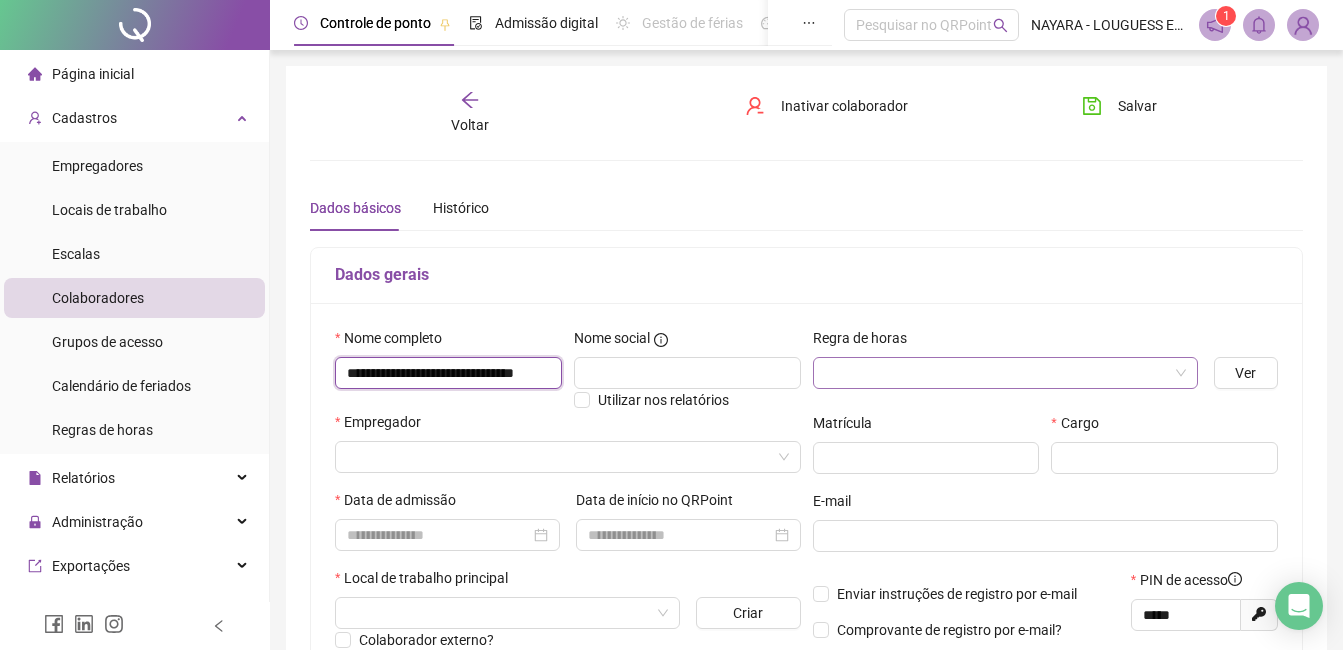 type on "**********" 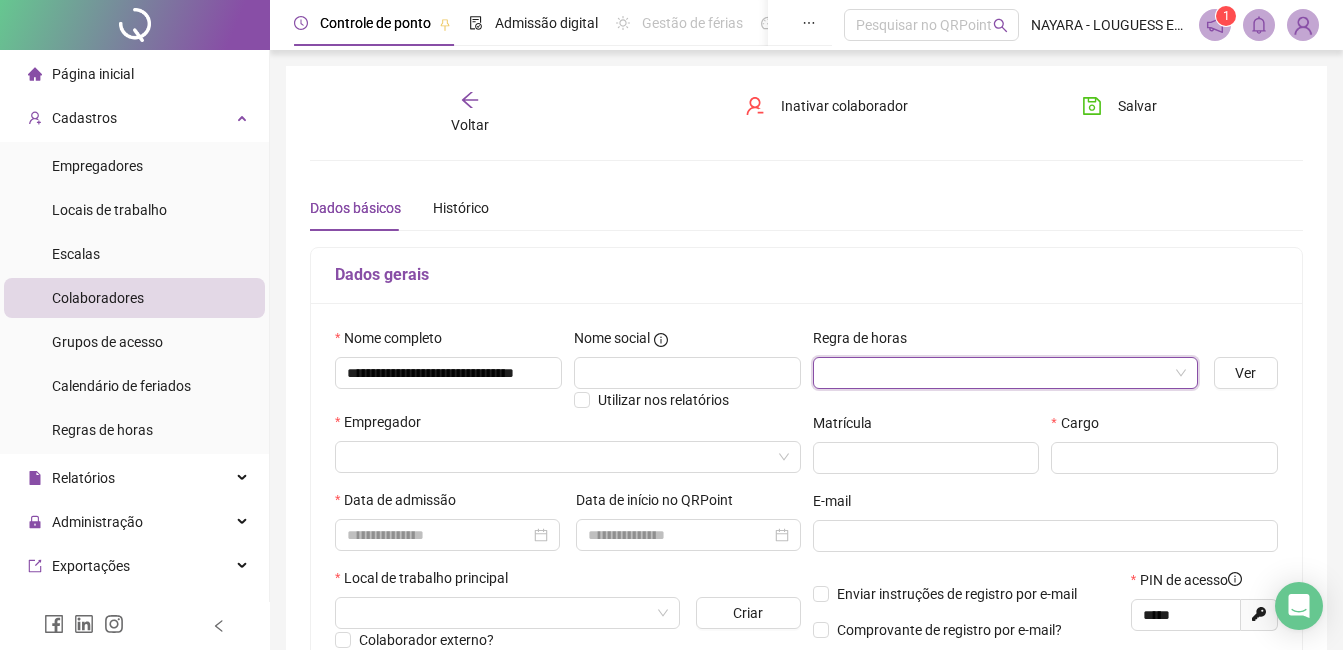 click at bounding box center (996, 373) 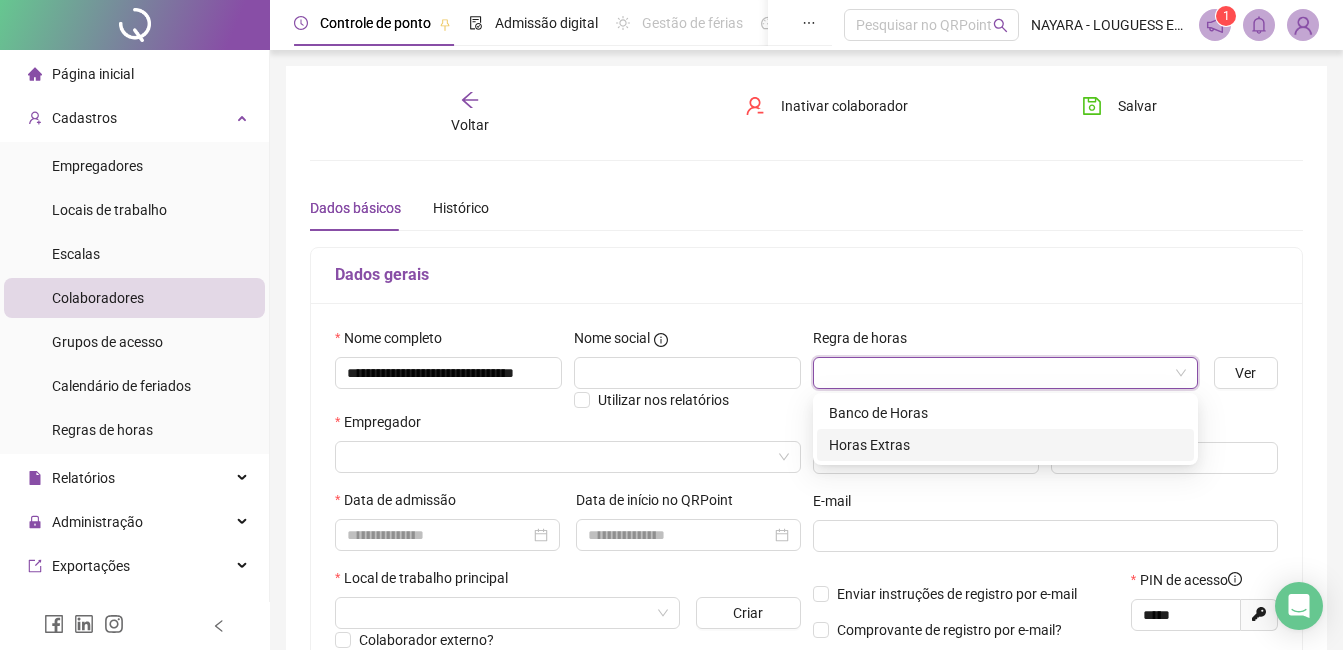 click on "Horas Extras" at bounding box center (1005, 445) 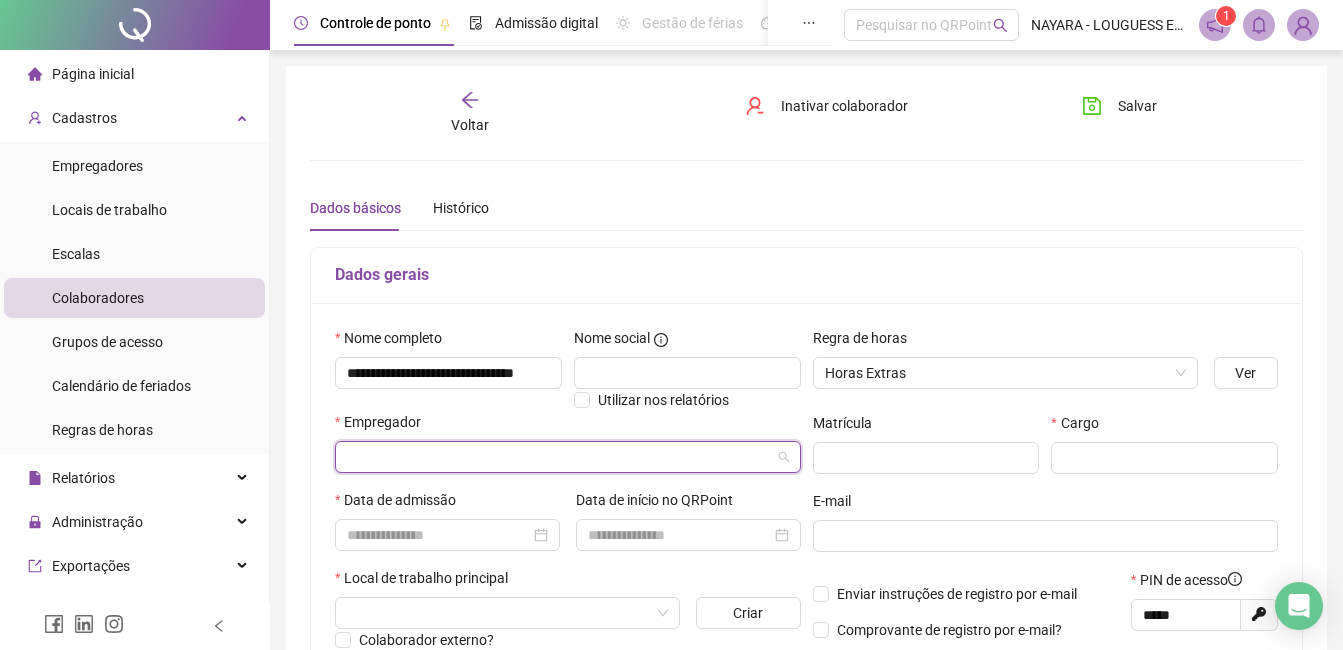 click at bounding box center [559, 457] 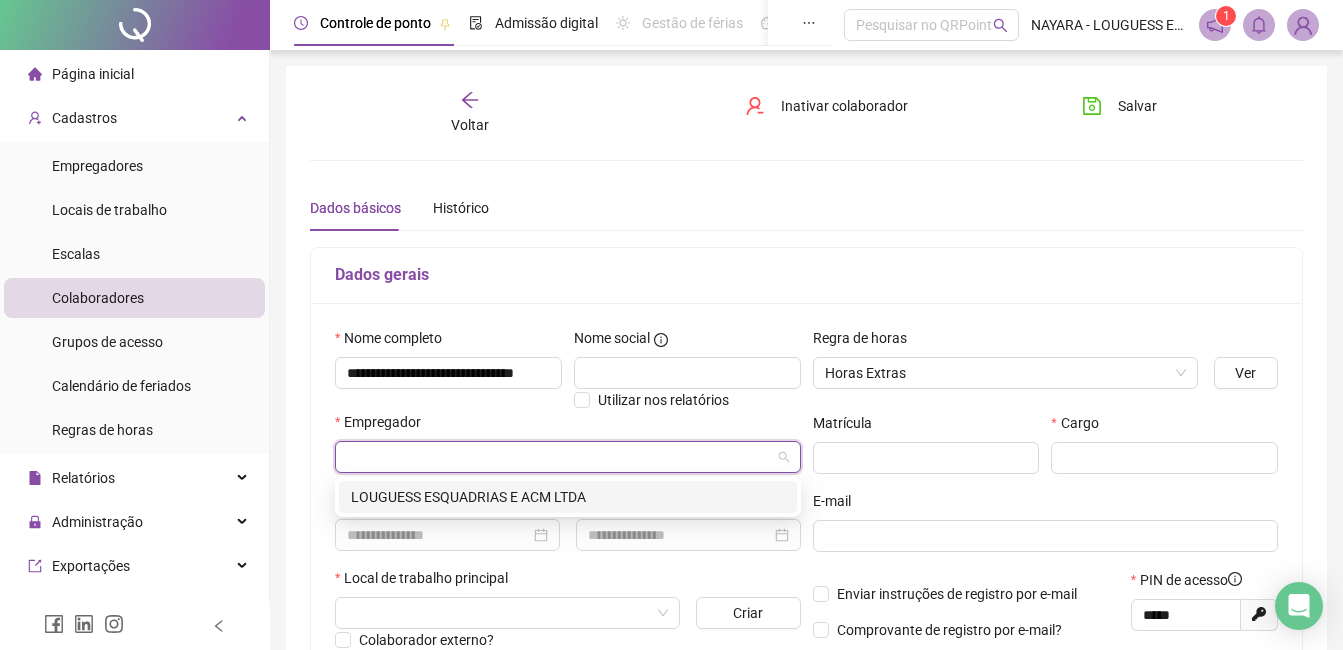 click on "LOUGUESS ESQUADRIAS E ACM LTDA" at bounding box center [568, 497] 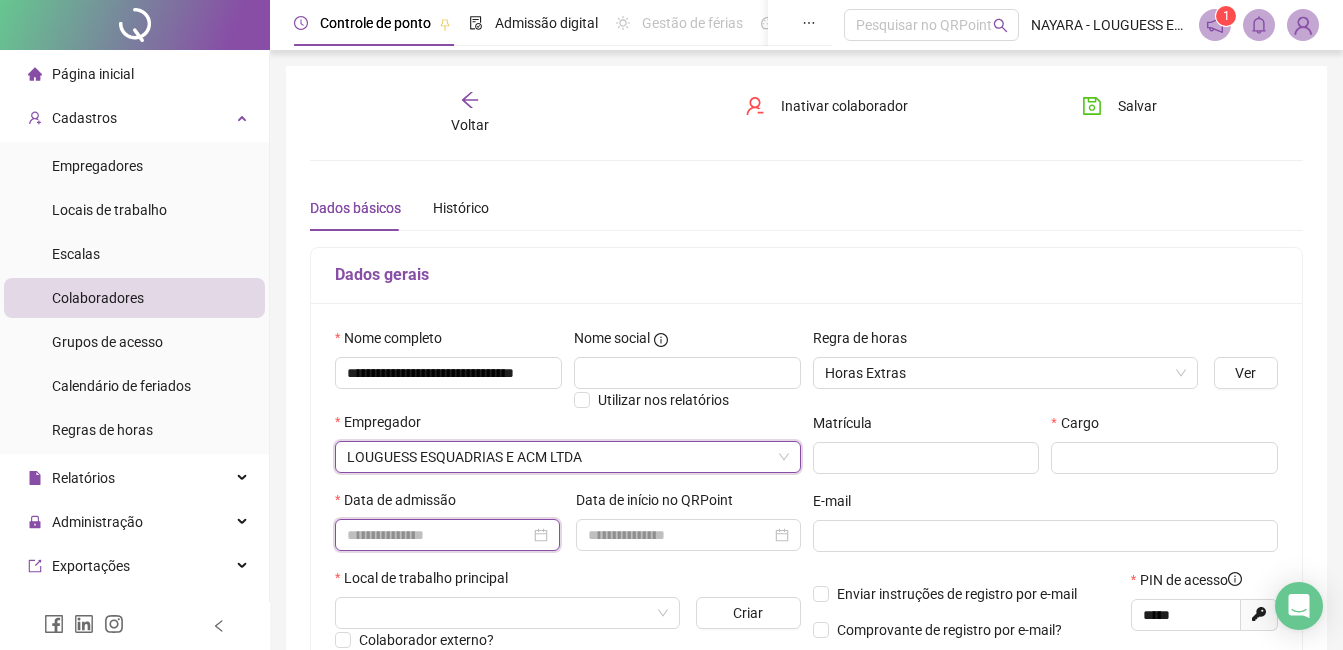 click at bounding box center [438, 535] 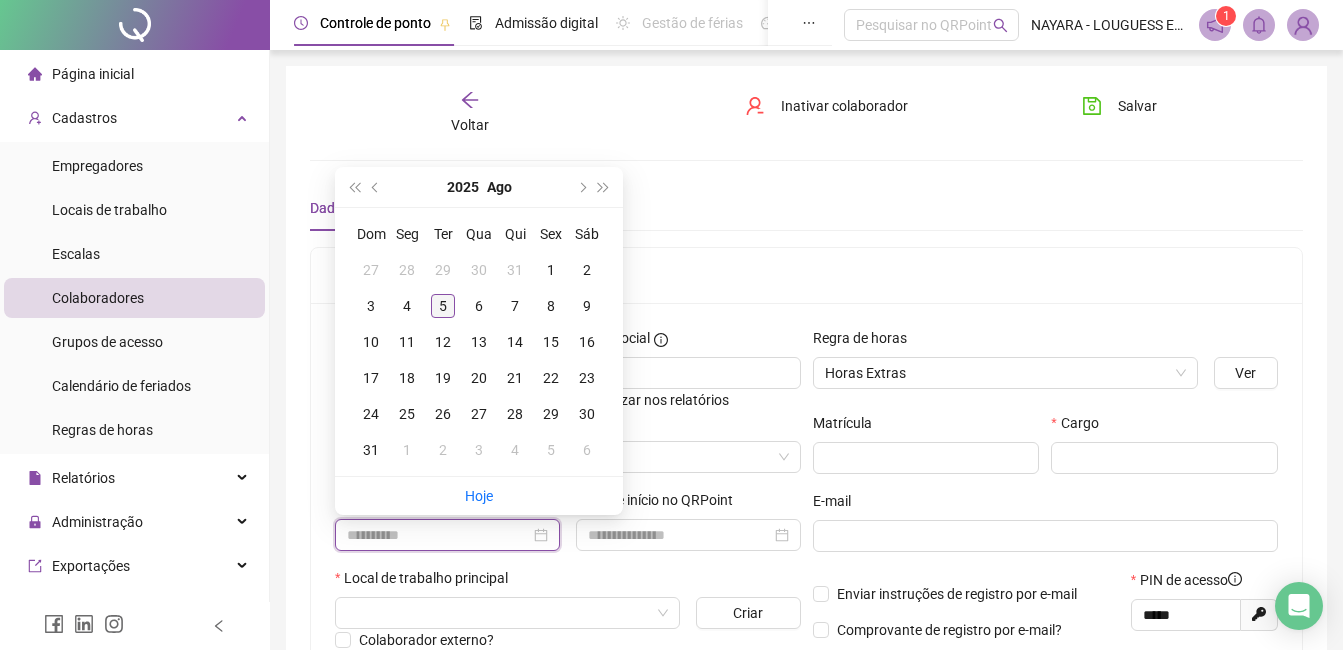 type on "**********" 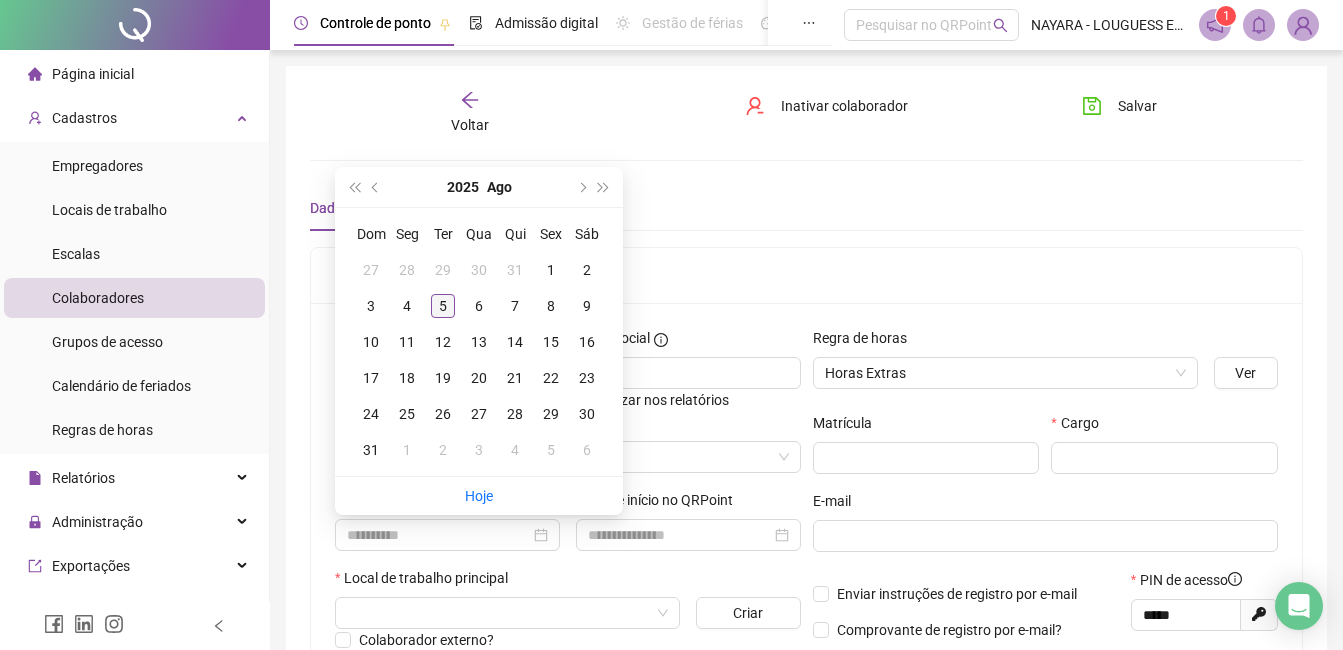 click on "5" at bounding box center [443, 306] 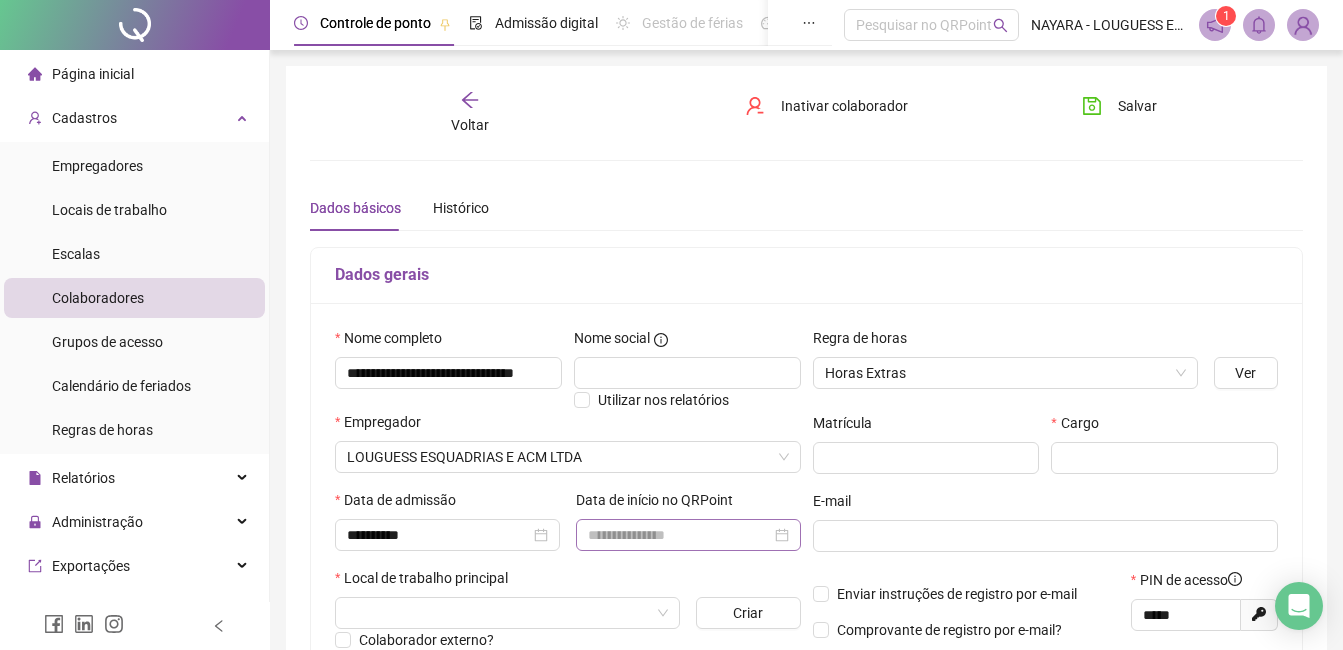 click at bounding box center (688, 535) 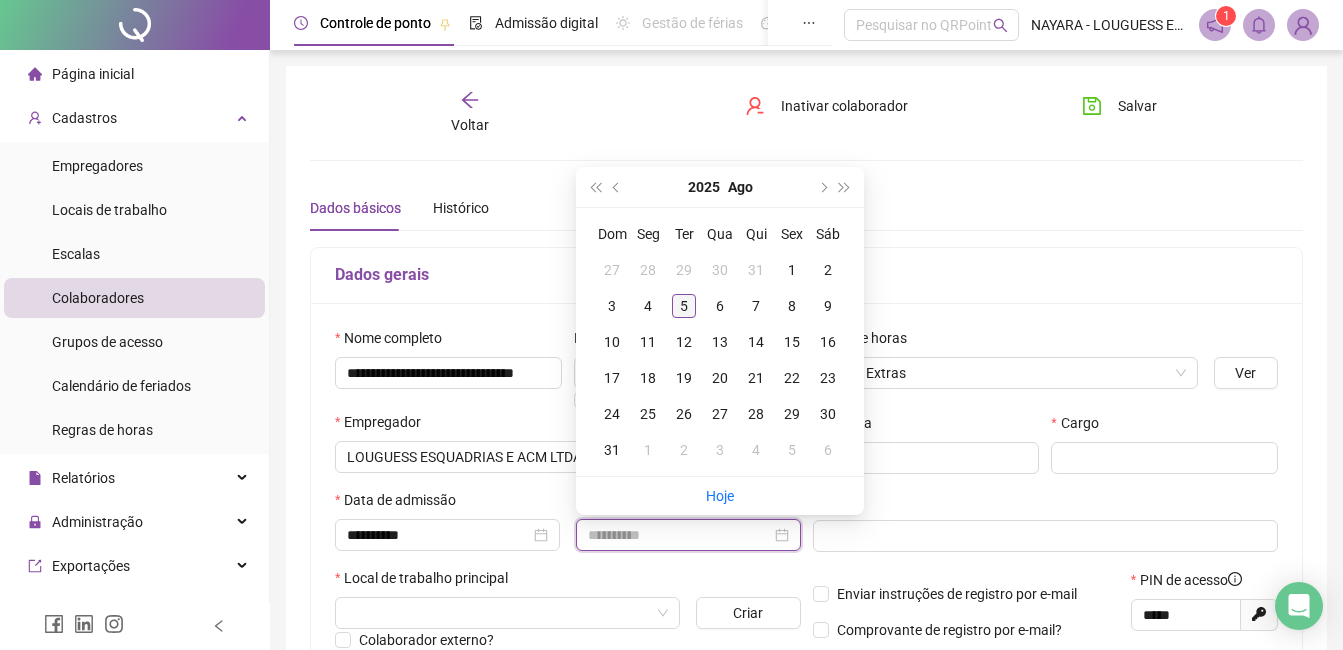 type on "**********" 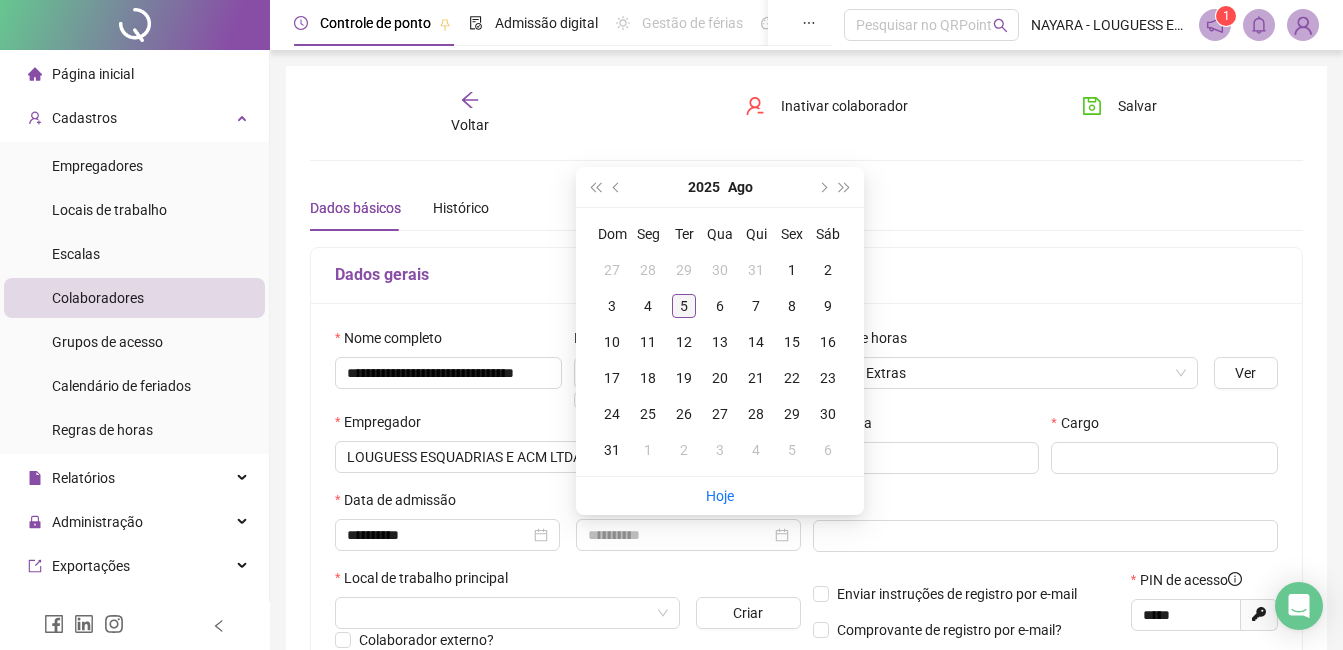 click on "5" at bounding box center (684, 306) 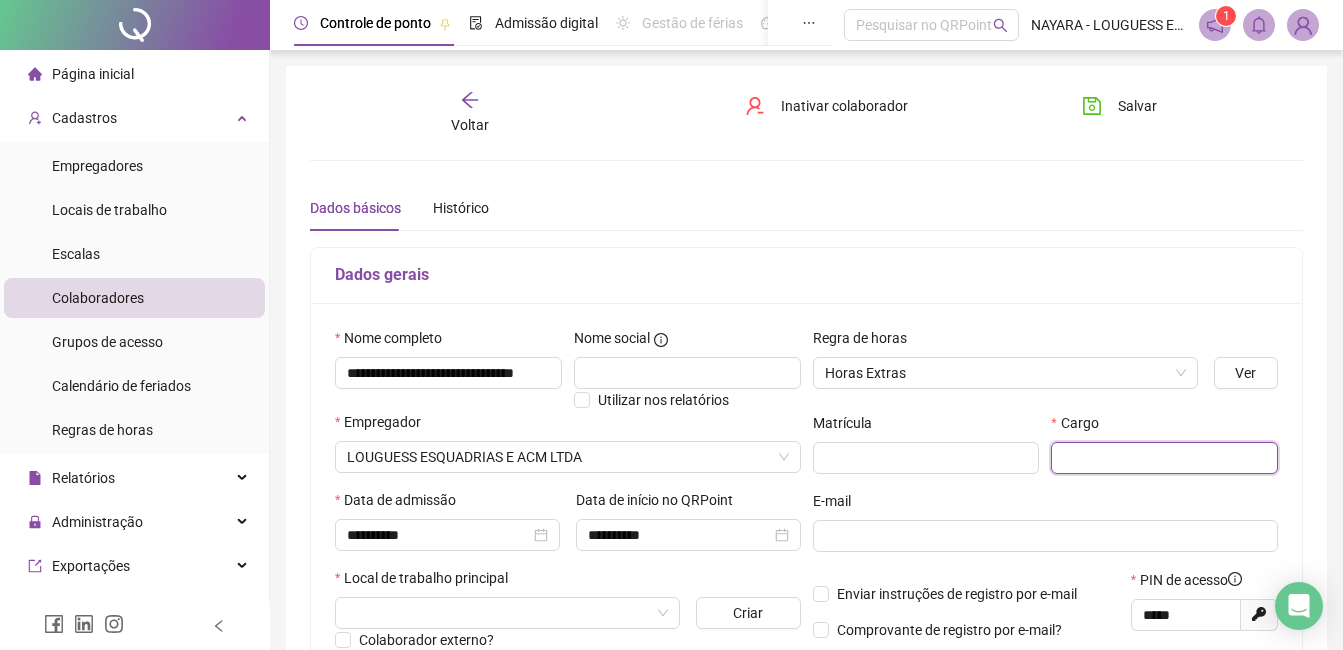 click at bounding box center (1164, 458) 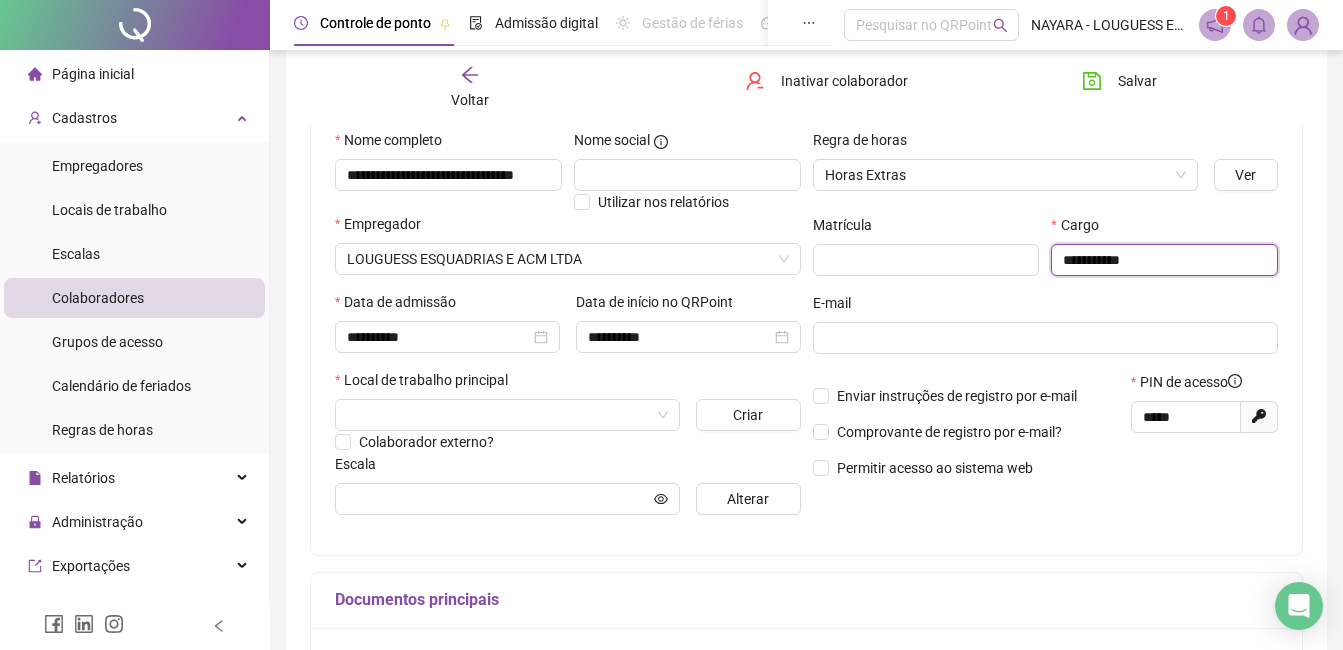 scroll, scrollTop: 200, scrollLeft: 0, axis: vertical 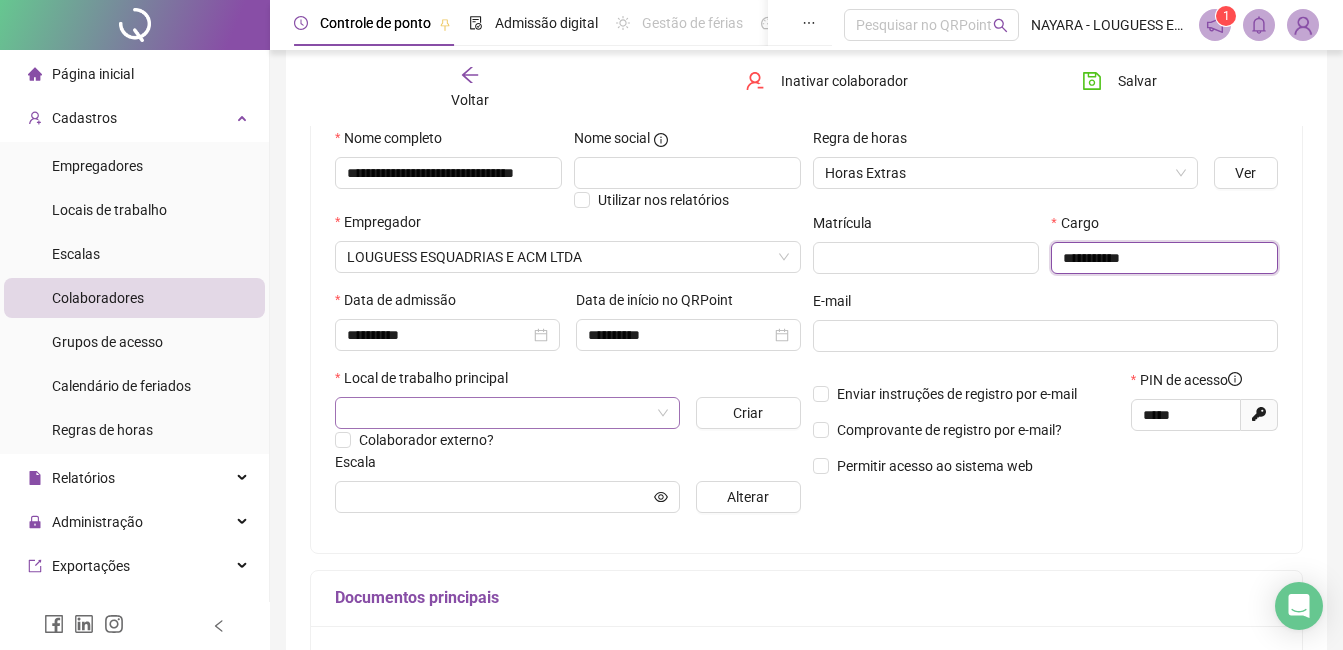 type on "**********" 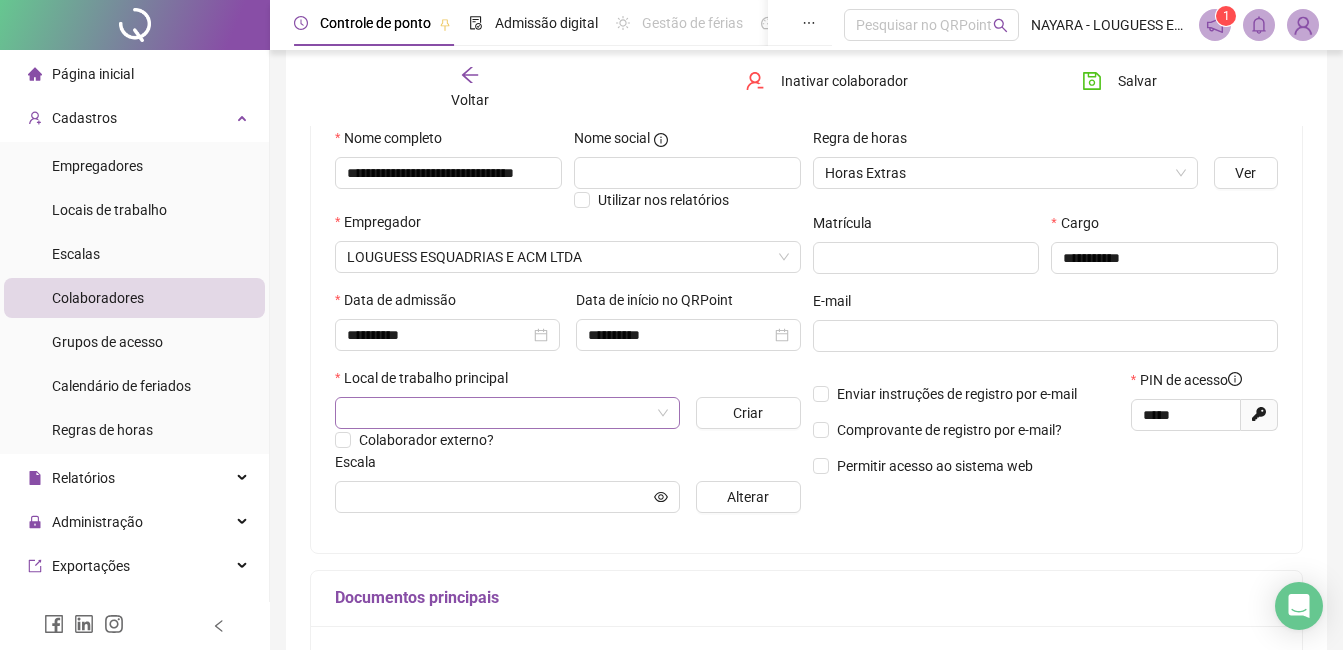 click at bounding box center [498, 413] 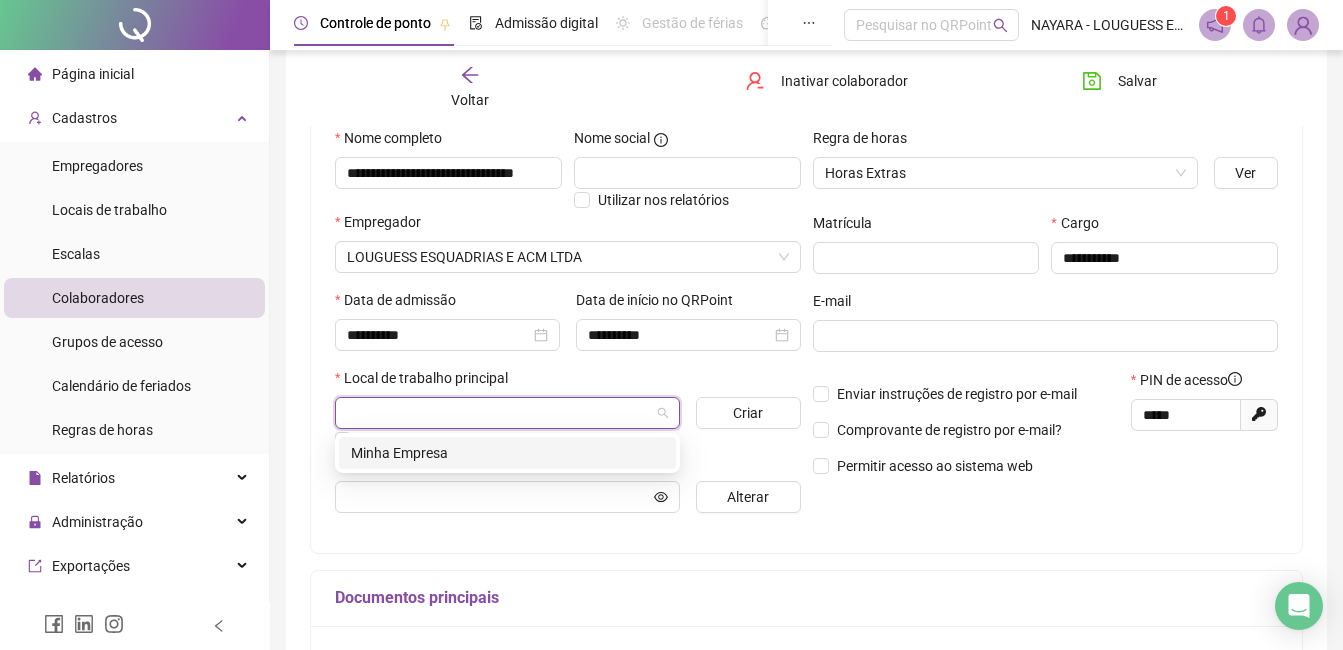 click on "Minha Empresa" at bounding box center (507, 453) 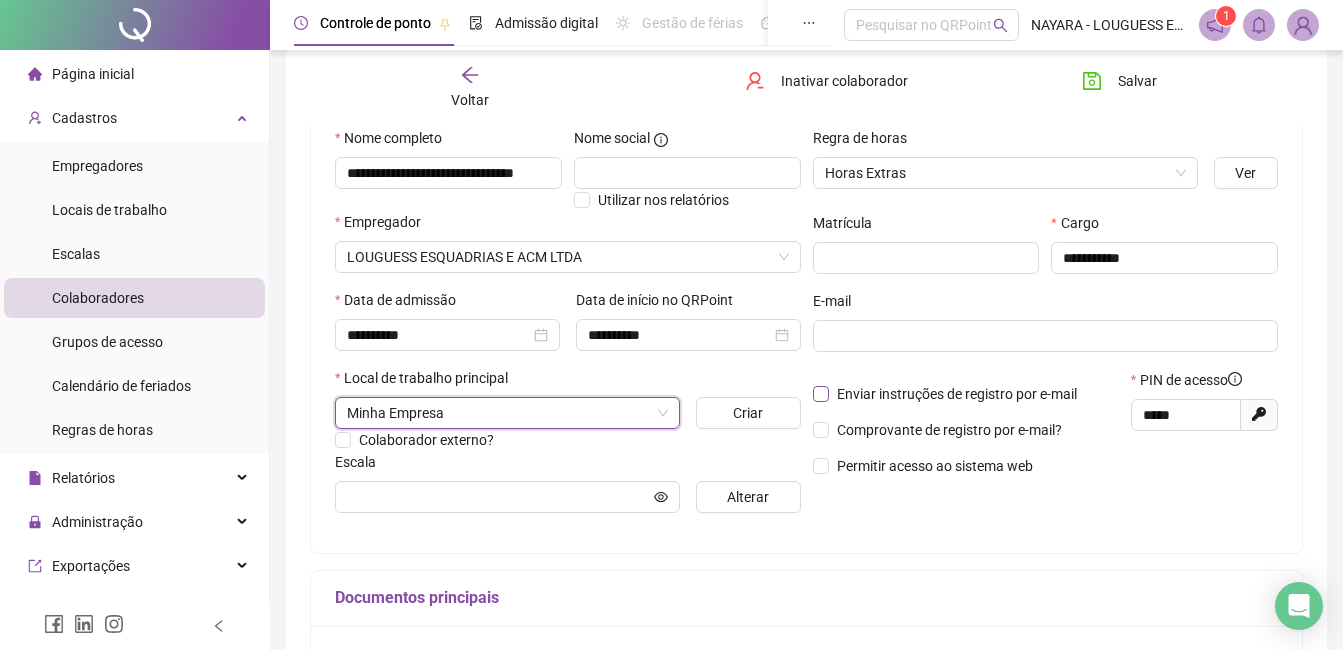 click on "Enviar instruções de registro por e-mail" at bounding box center [957, 394] 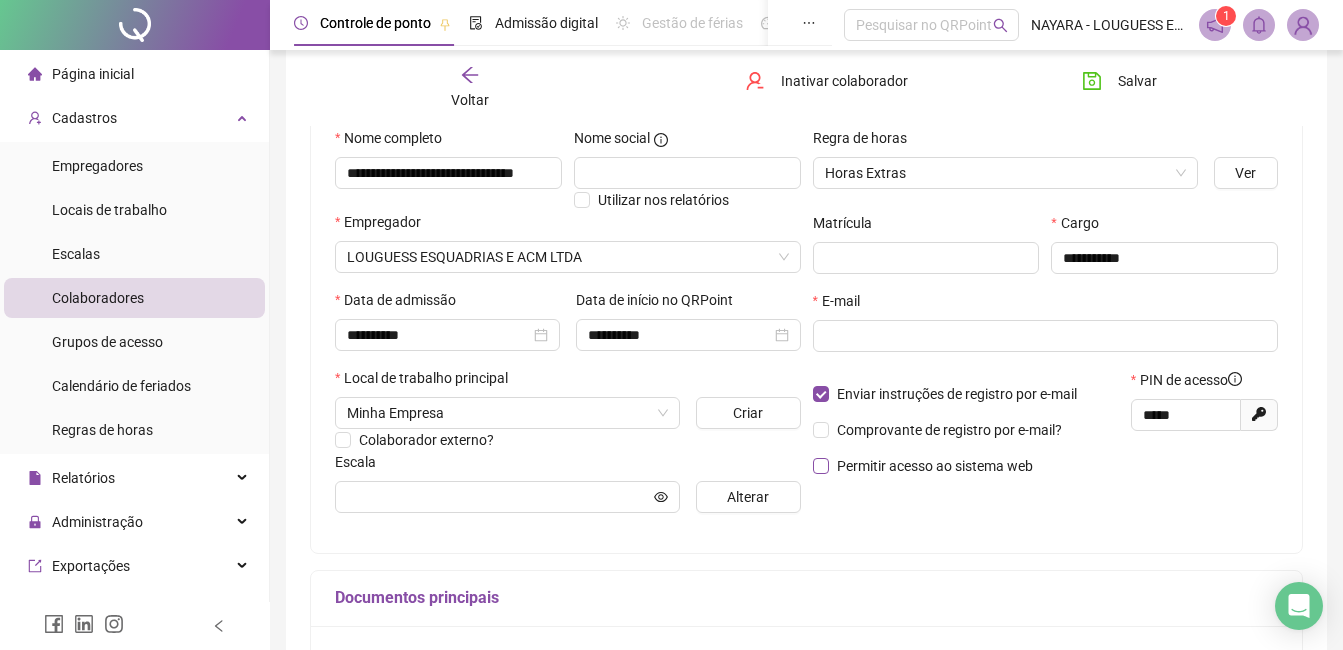 click on "Permitir acesso ao sistema web" at bounding box center (935, 466) 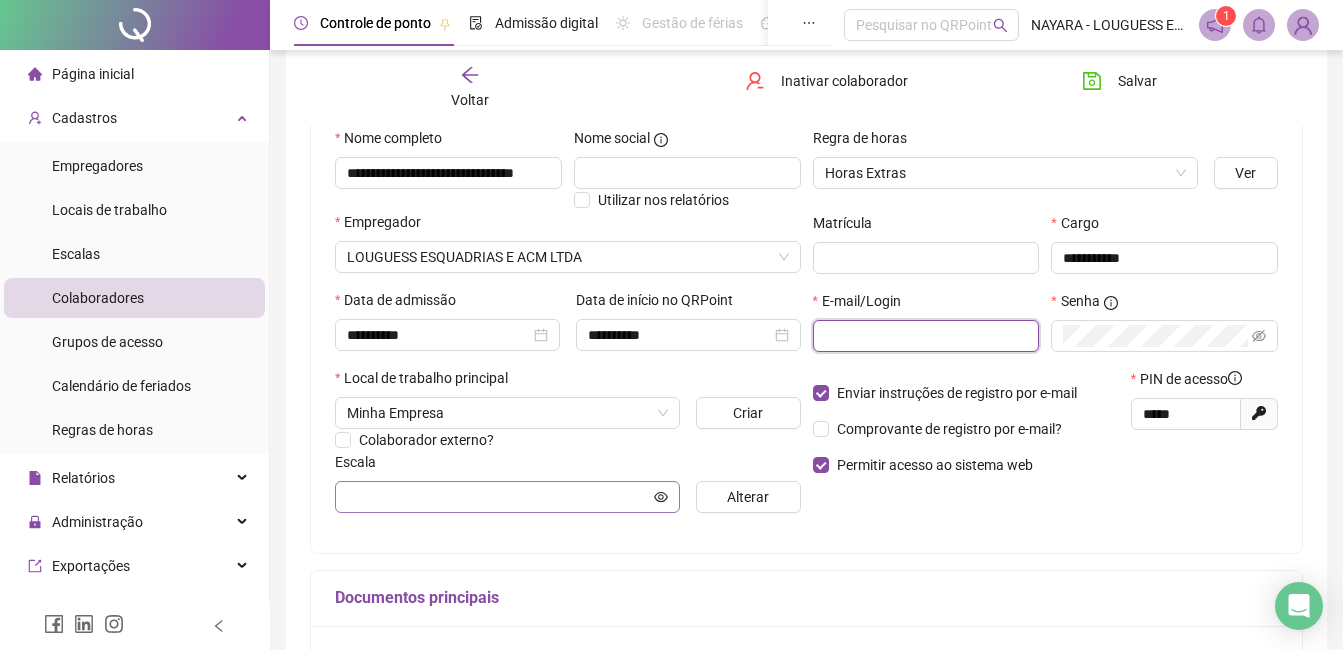 type on "**********" 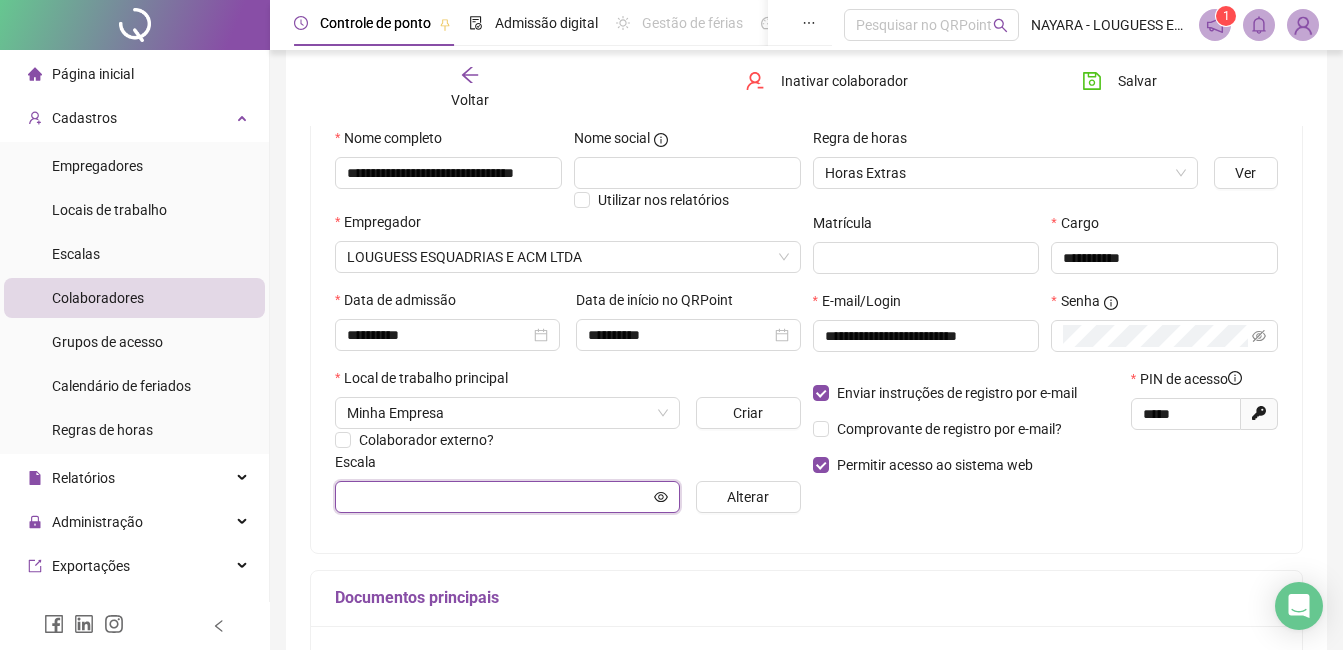 click at bounding box center [498, 497] 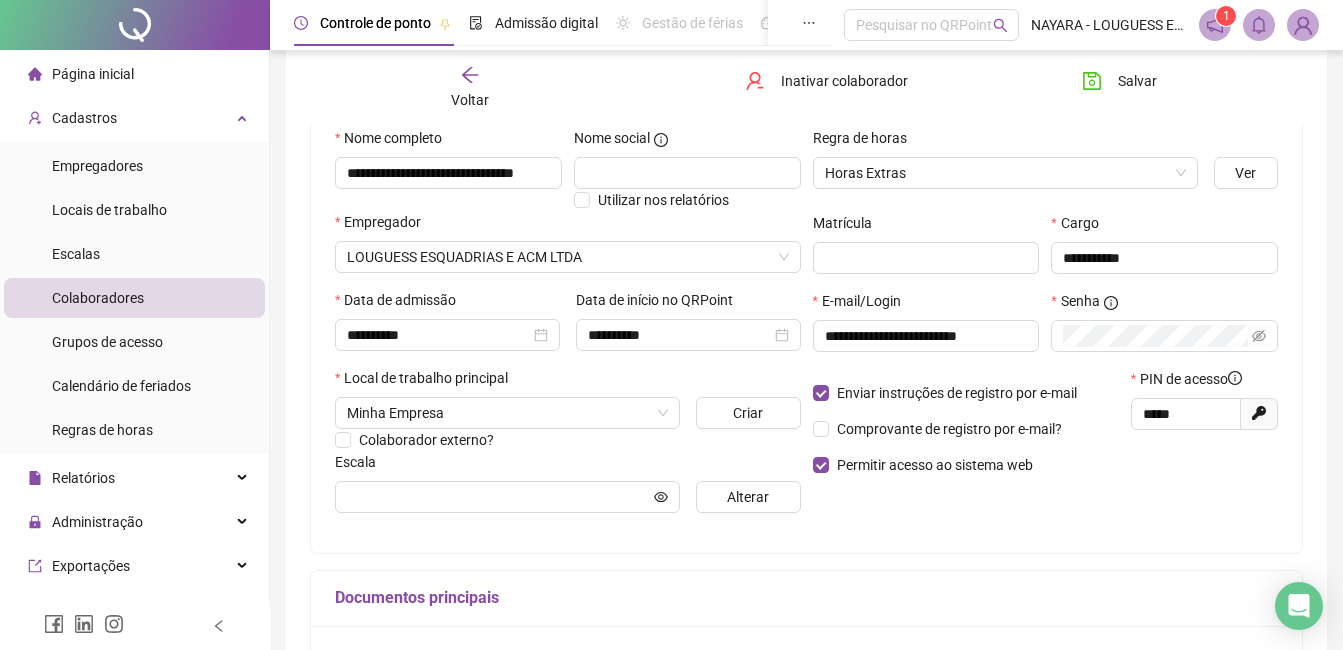 click on "Alterar" at bounding box center (748, 497) 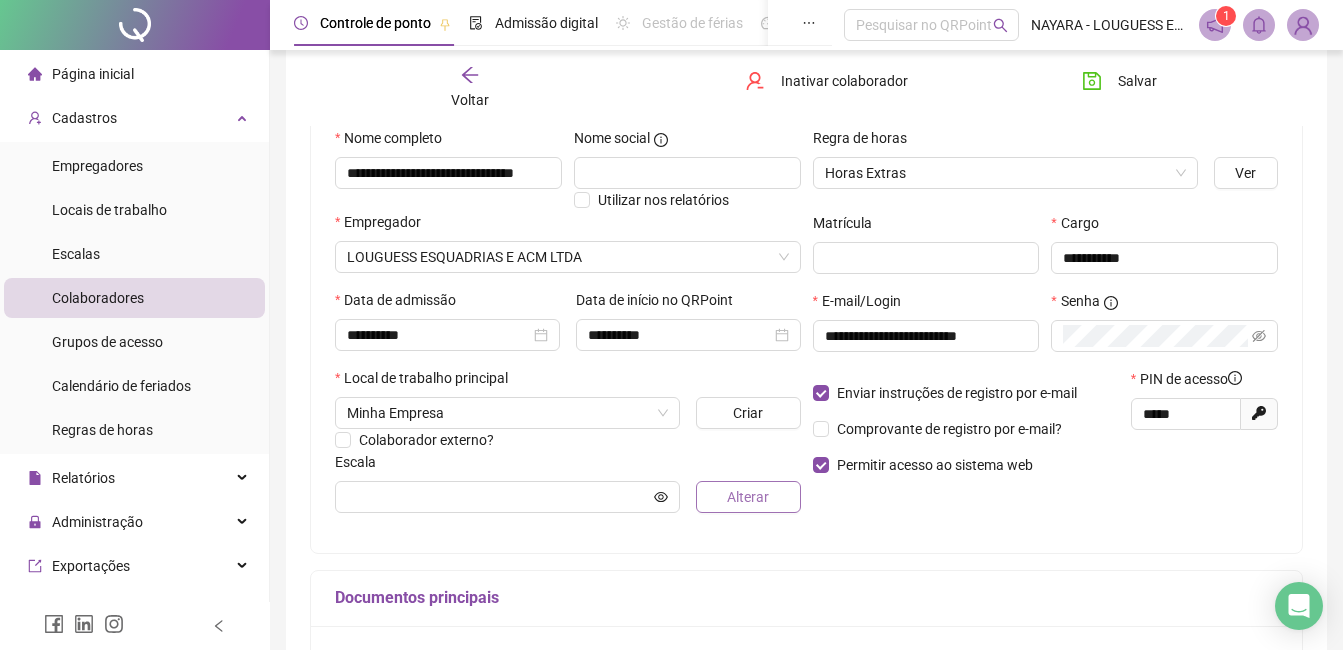click on "Alterar" at bounding box center (748, 497) 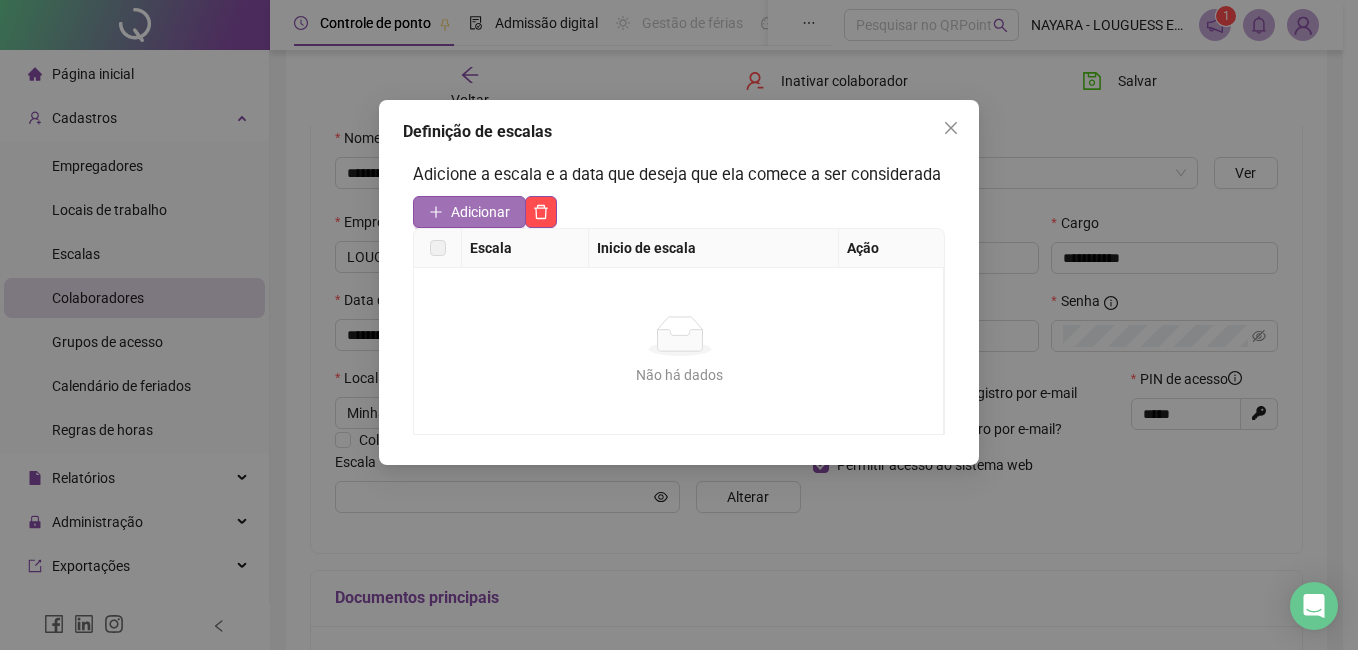 click on "Adicionar" at bounding box center [480, 212] 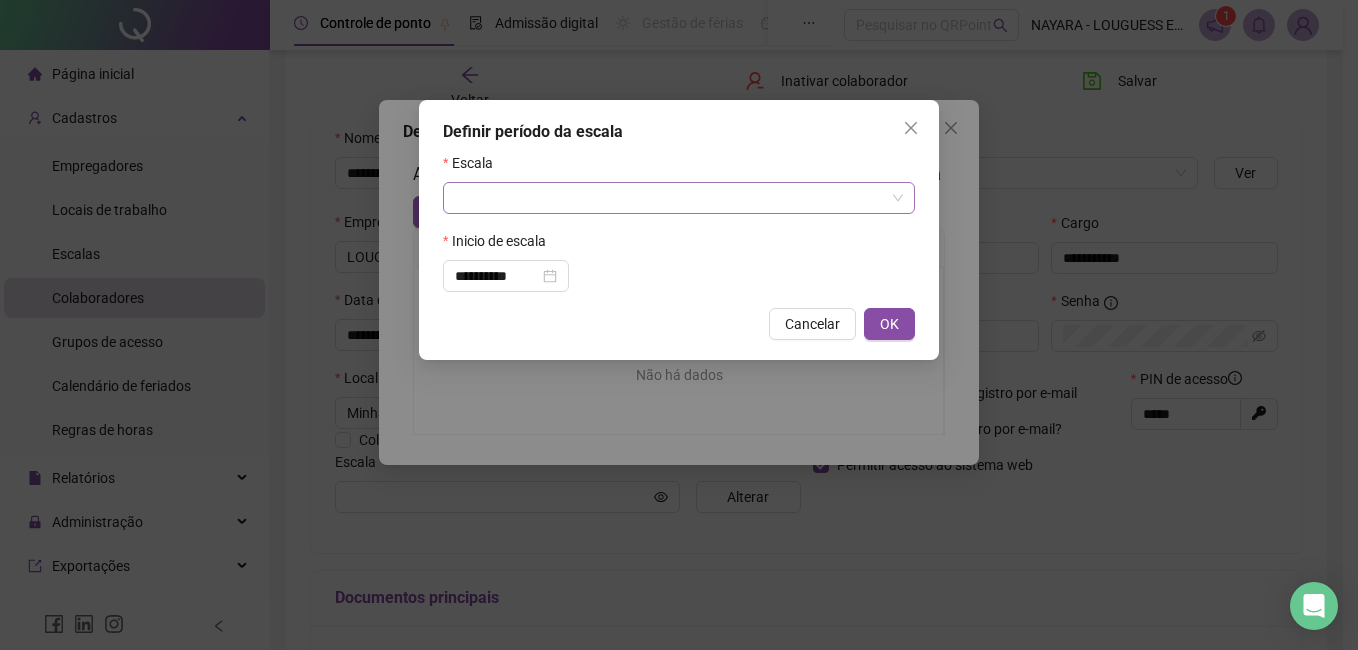 click at bounding box center [670, 198] 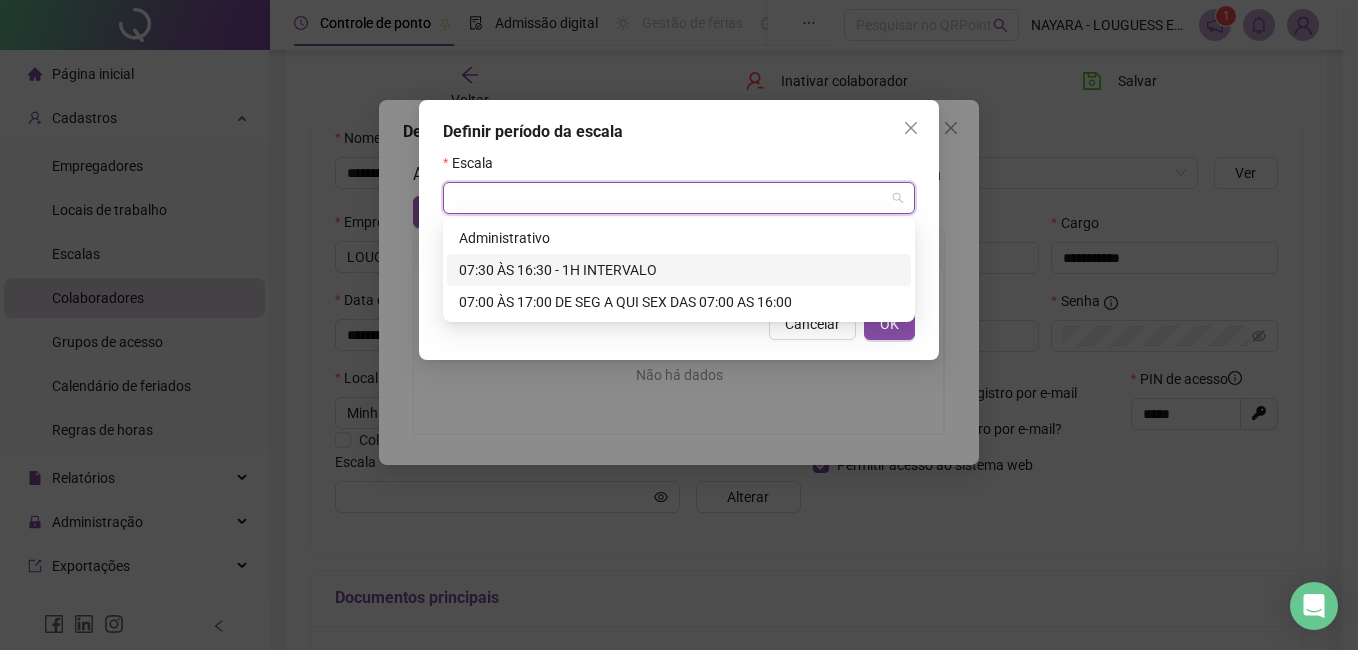 click on "07:30 ÀS 16:30 - 1H INTERVALO" at bounding box center [679, 270] 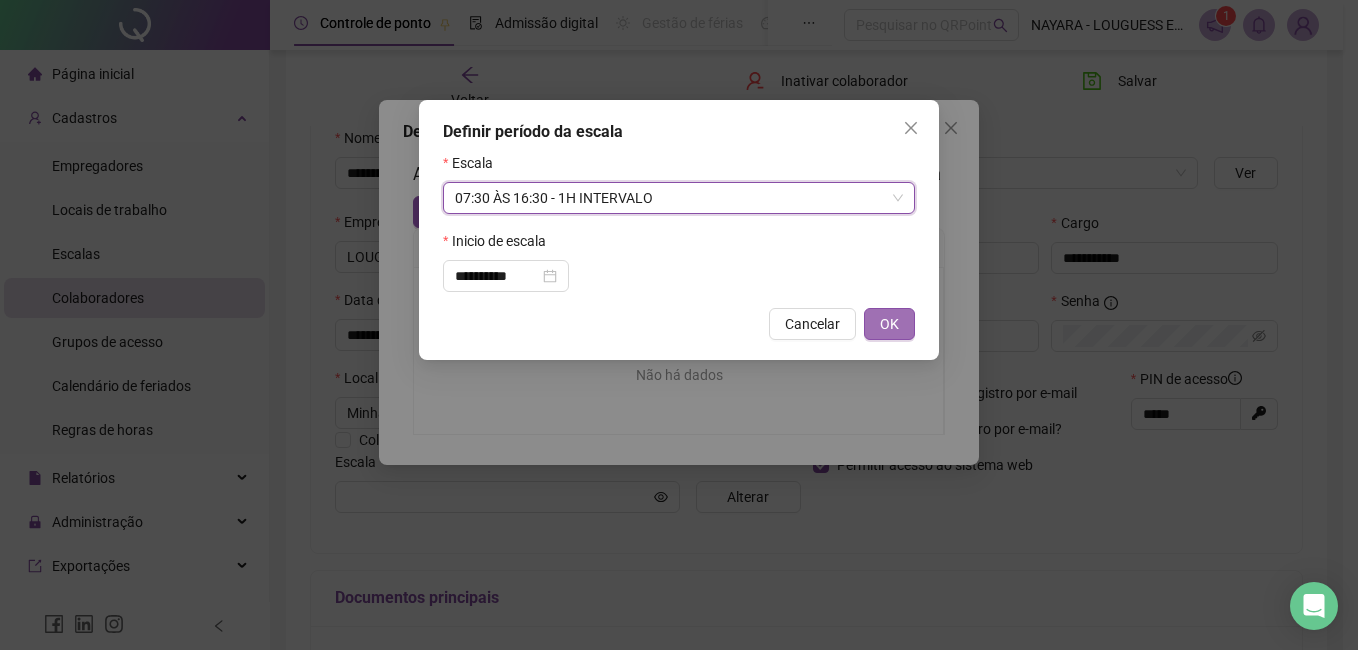 click on "OK" at bounding box center (889, 324) 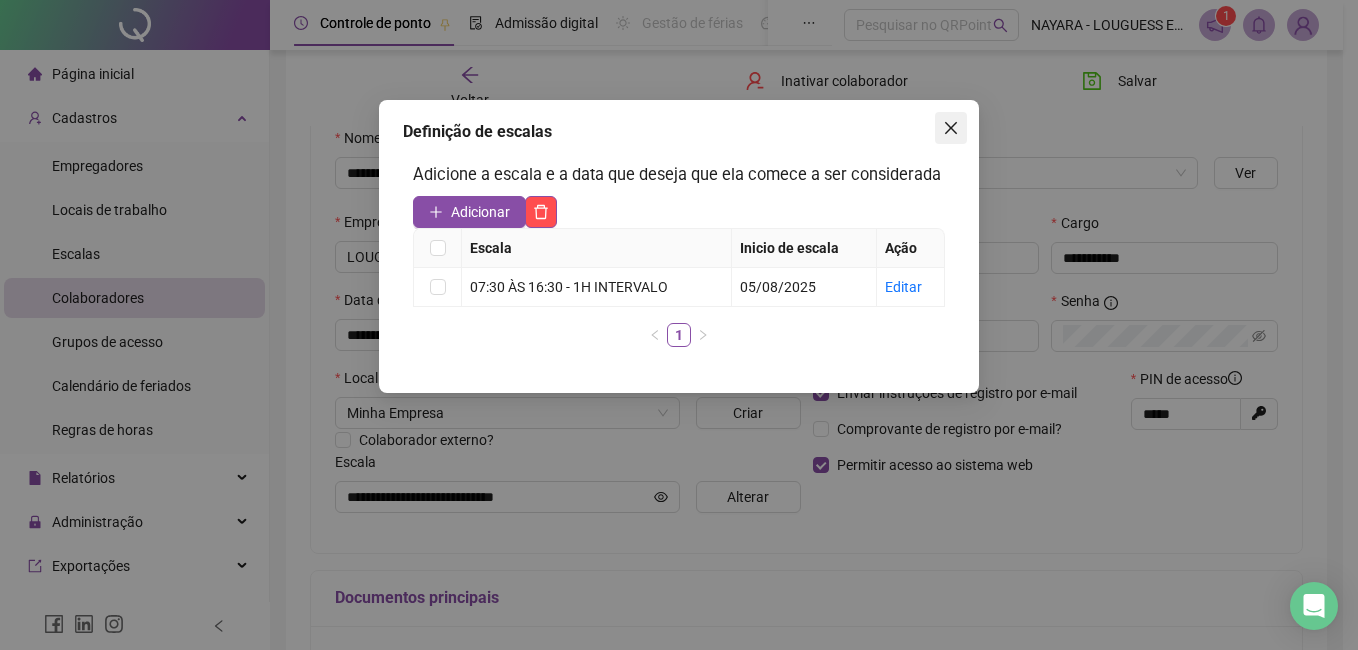 click at bounding box center [951, 128] 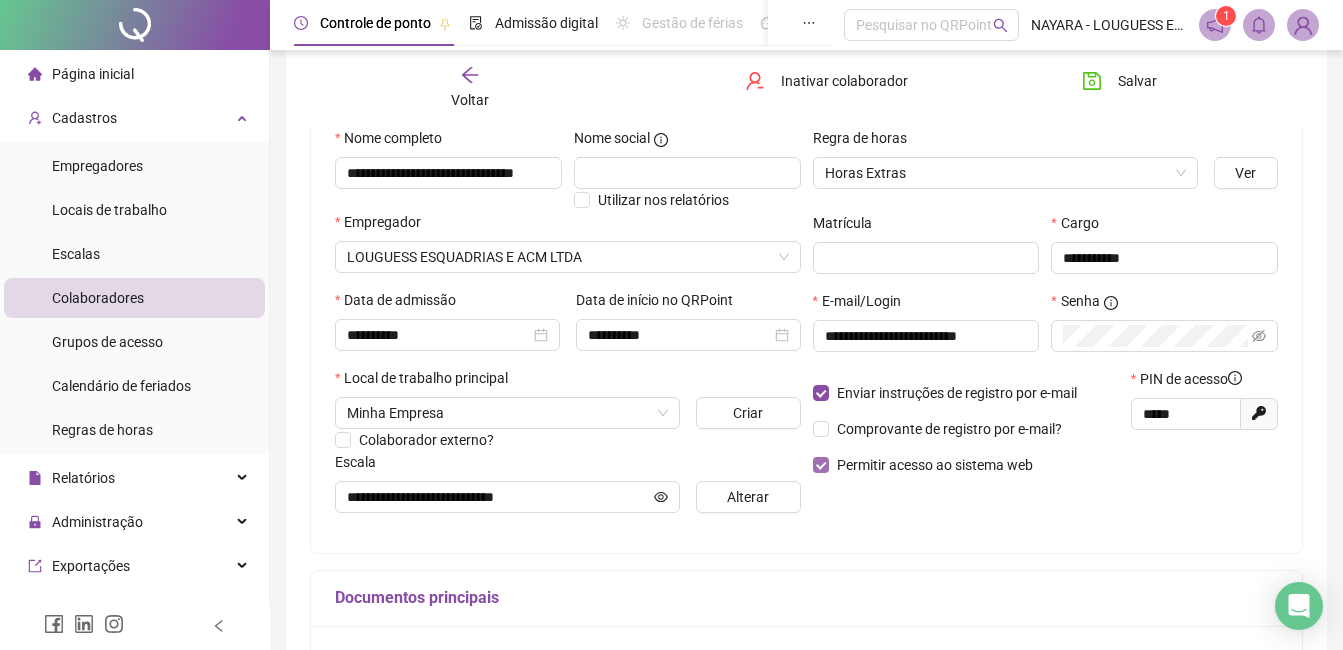 scroll, scrollTop: 300, scrollLeft: 0, axis: vertical 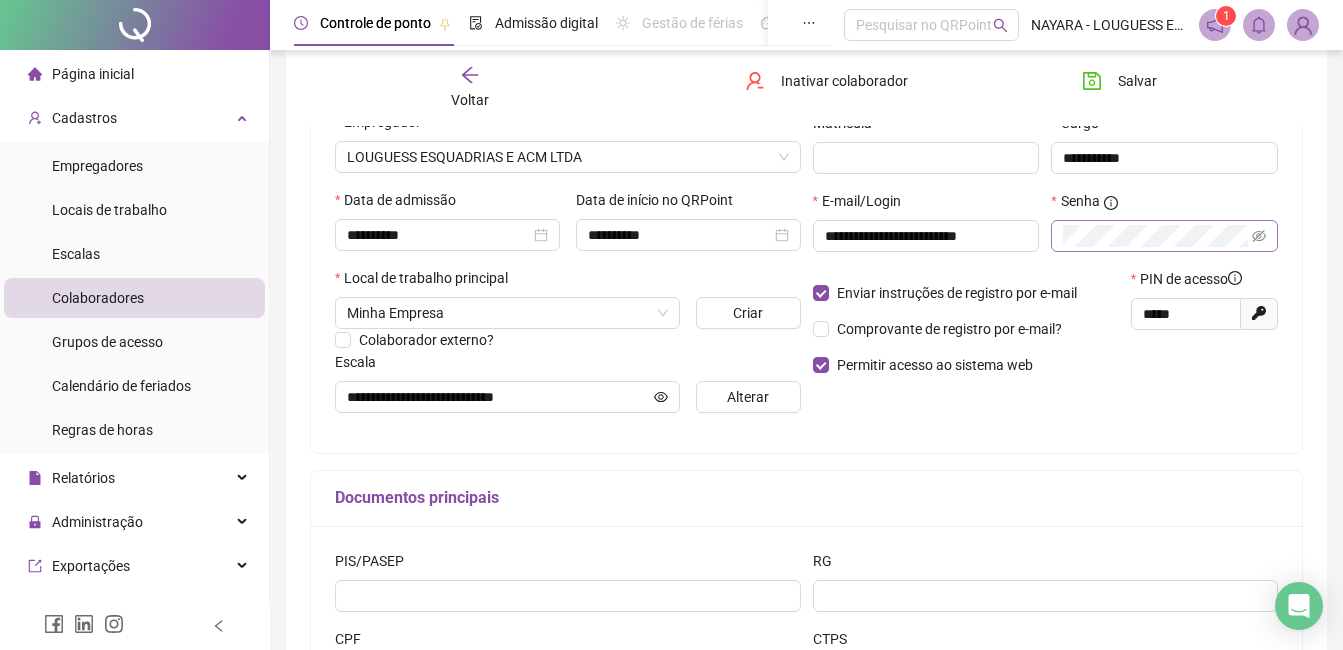 click at bounding box center [1164, 236] 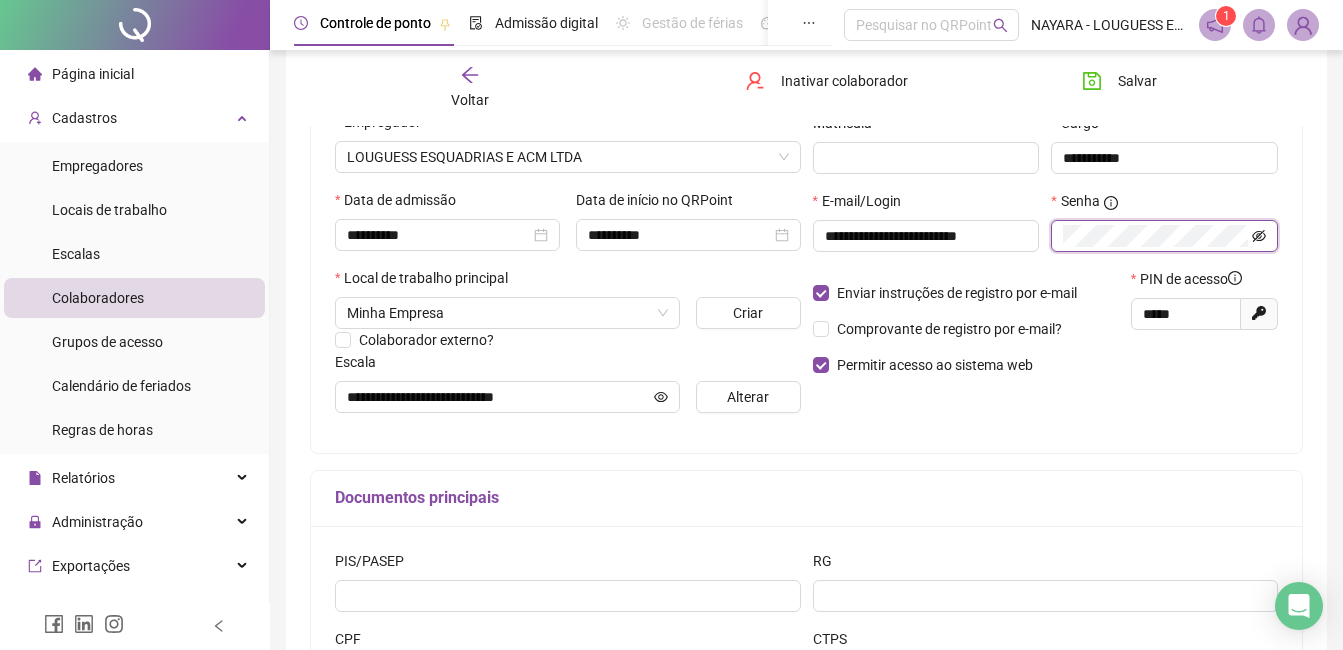 click 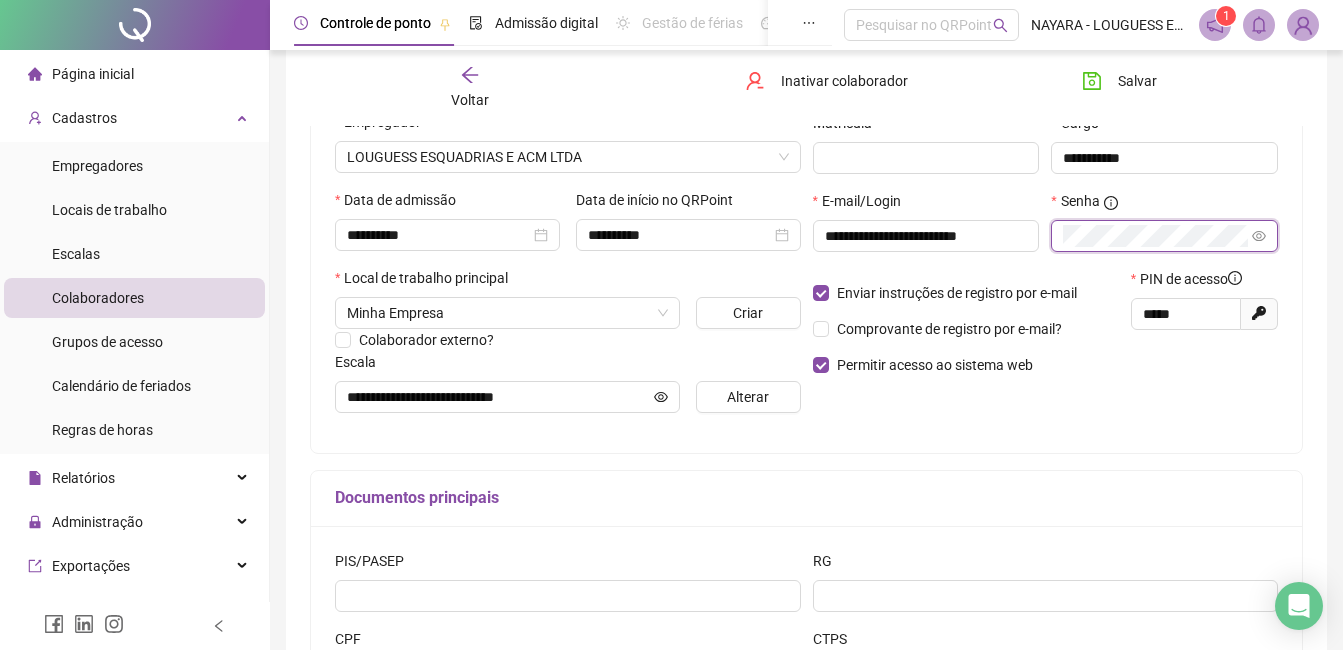 click 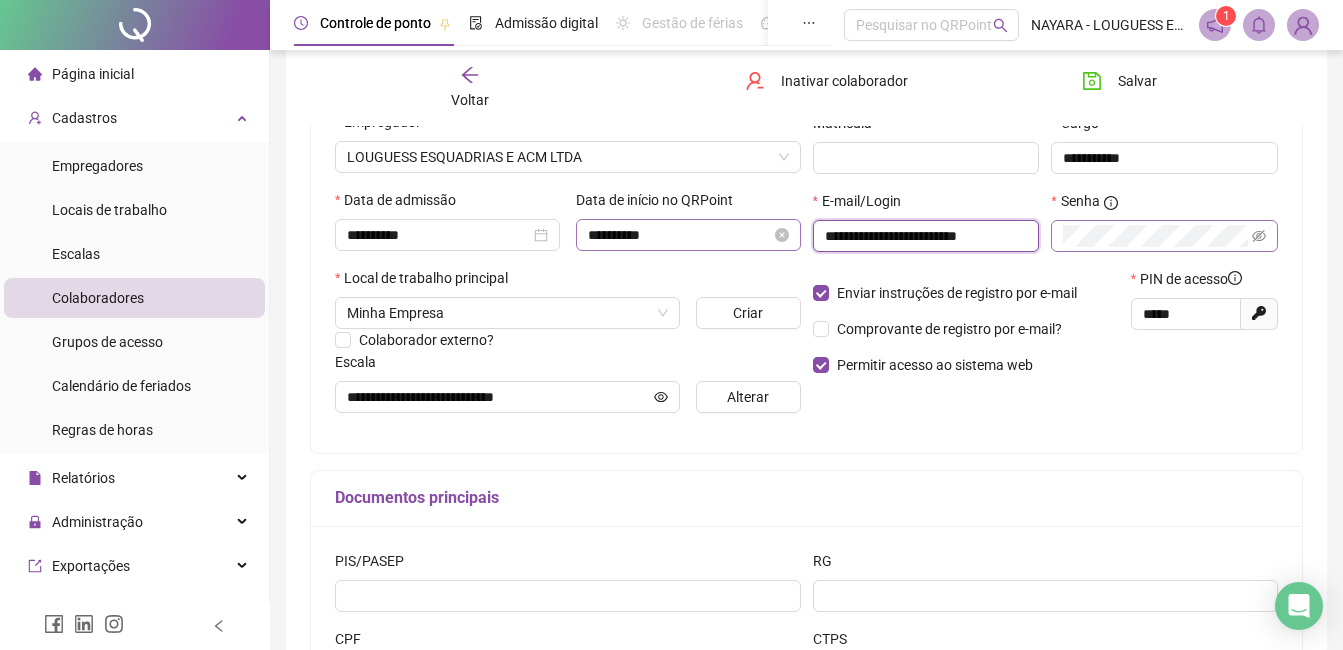drag, startPoint x: 1007, startPoint y: 232, endPoint x: 721, endPoint y: 229, distance: 286.01575 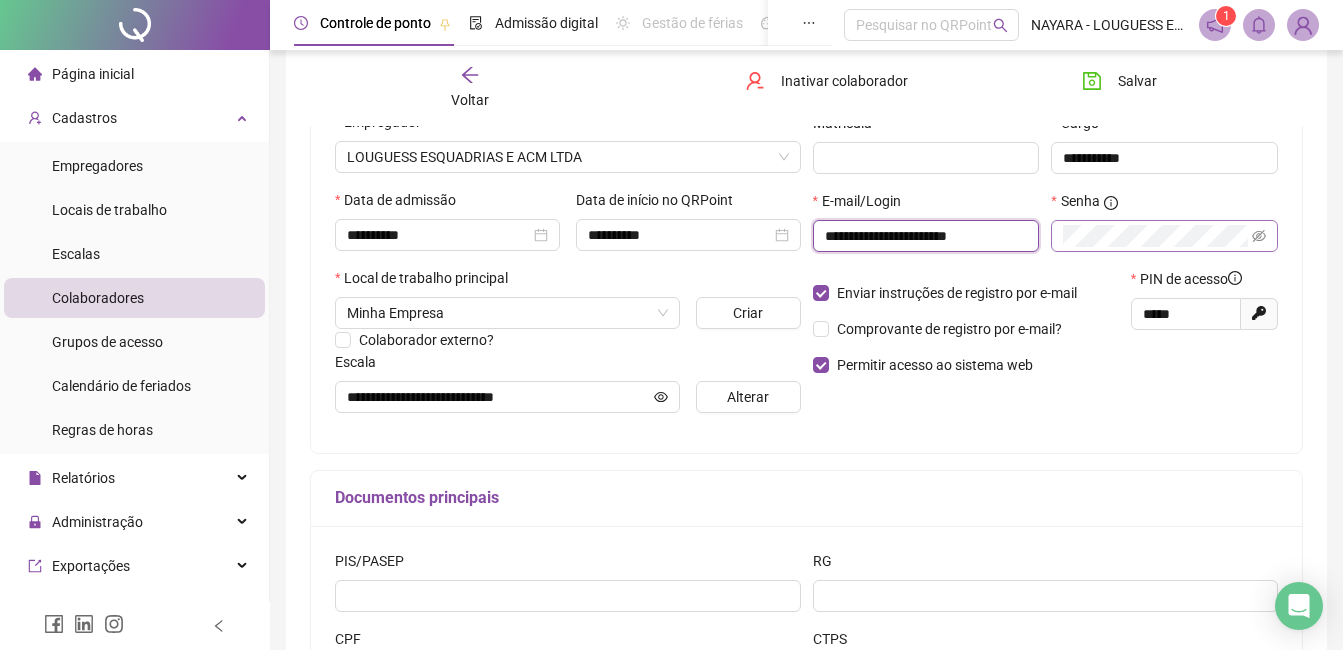 type on "**********" 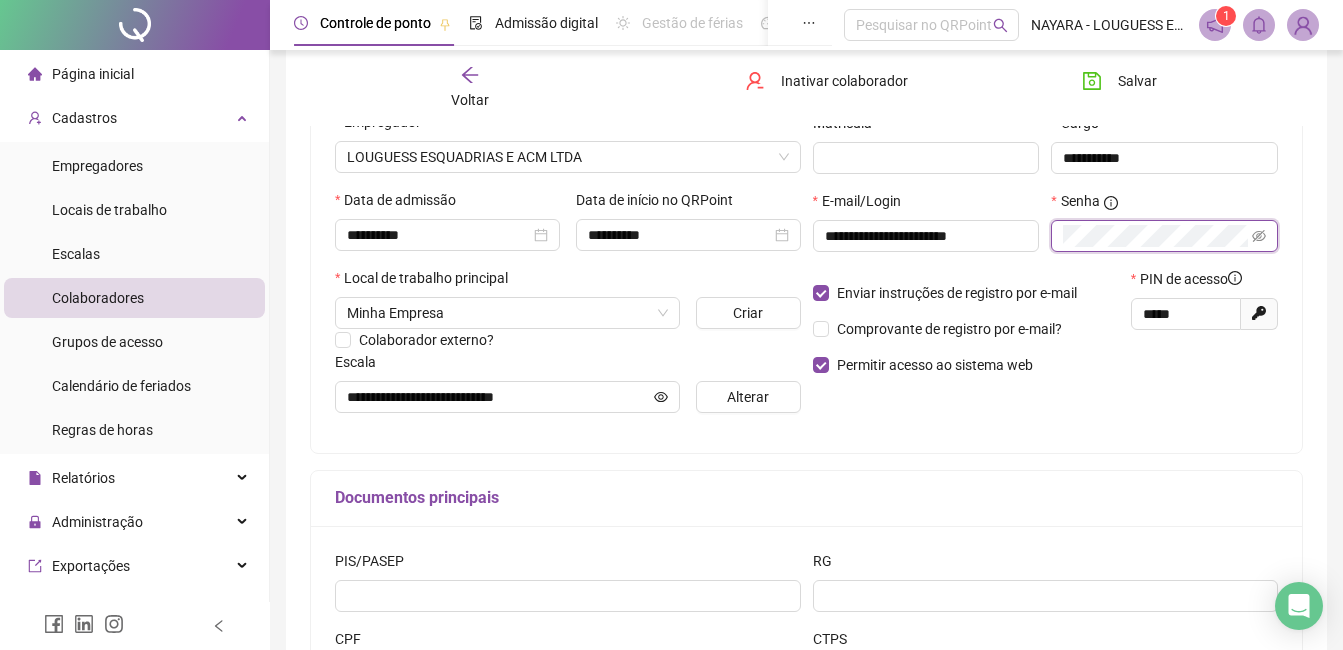 click on "**********" at bounding box center [1046, 229] 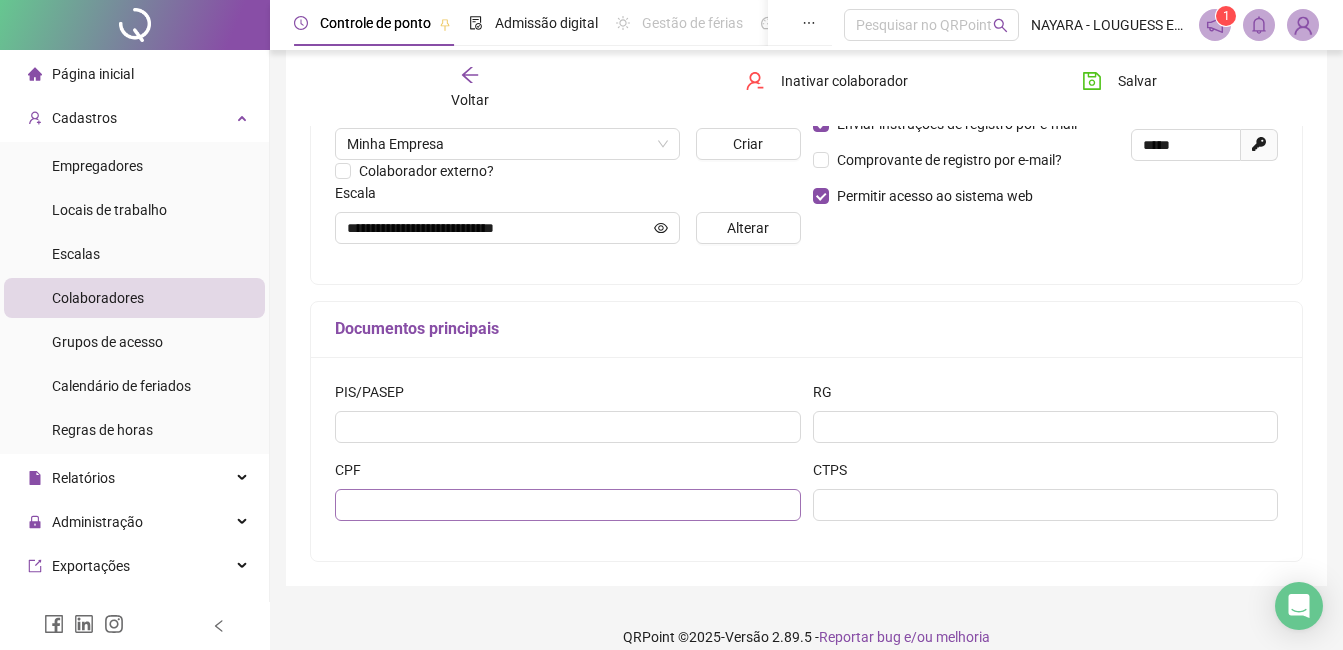 scroll, scrollTop: 491, scrollLeft: 0, axis: vertical 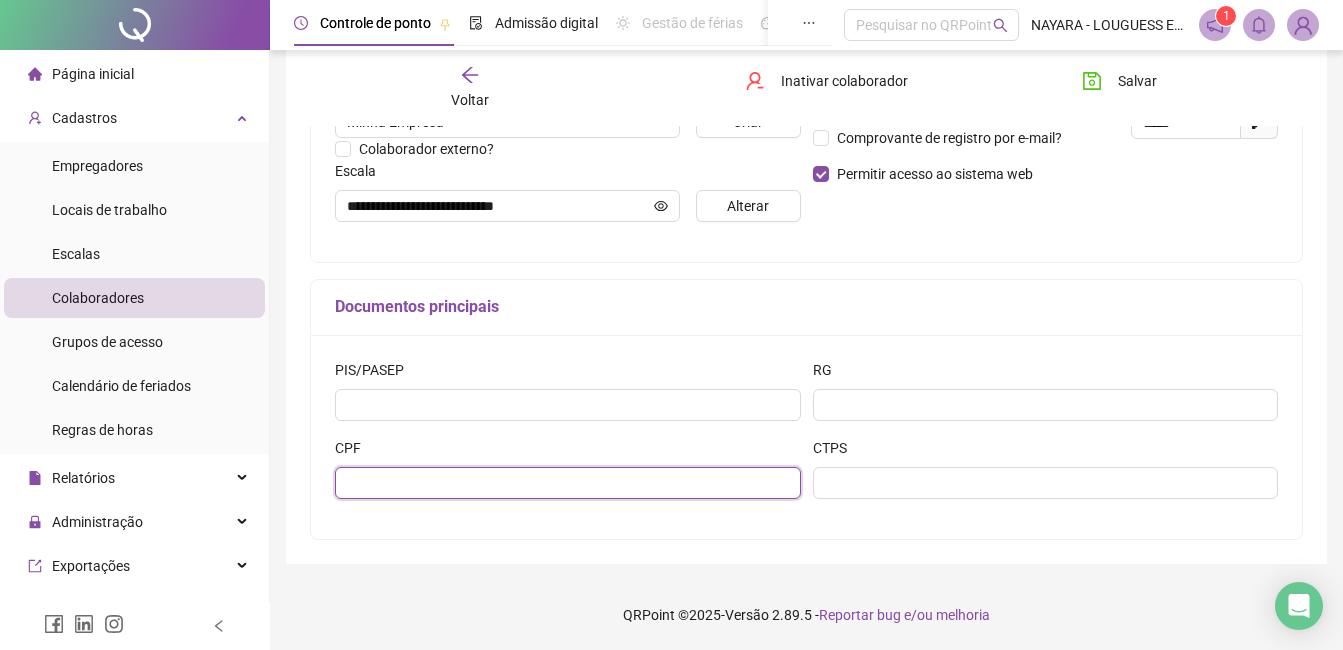 click at bounding box center (568, 483) 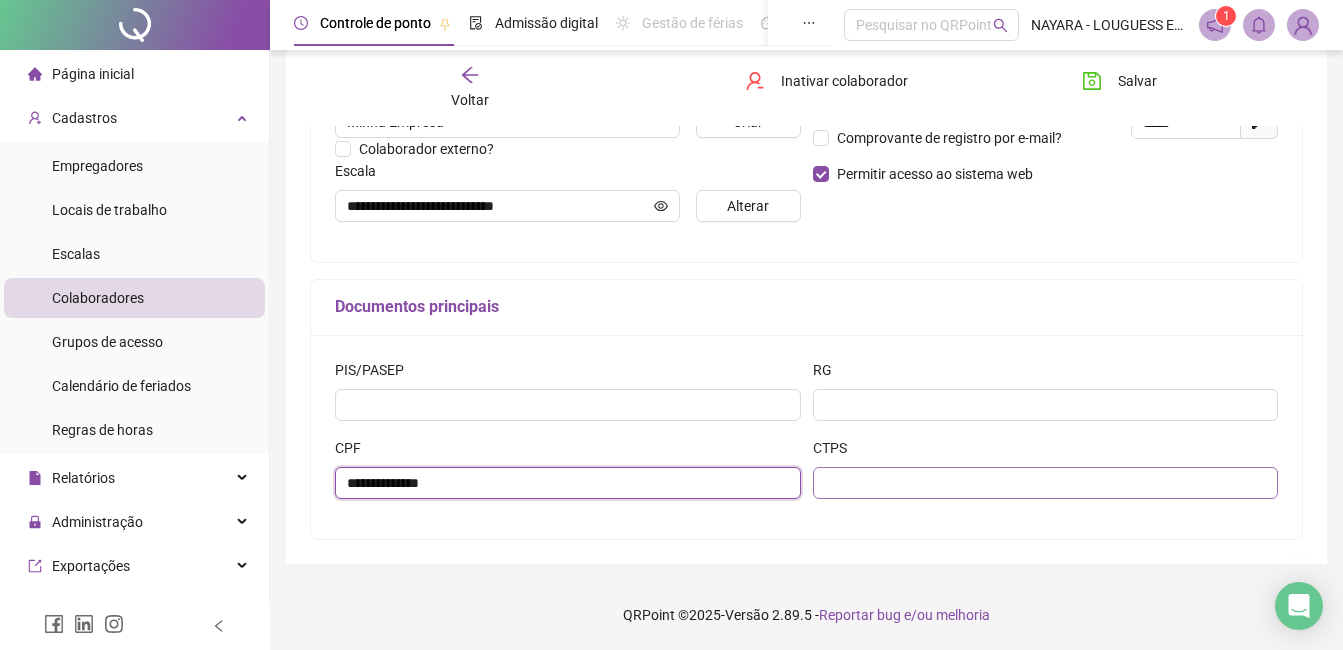 type on "**********" 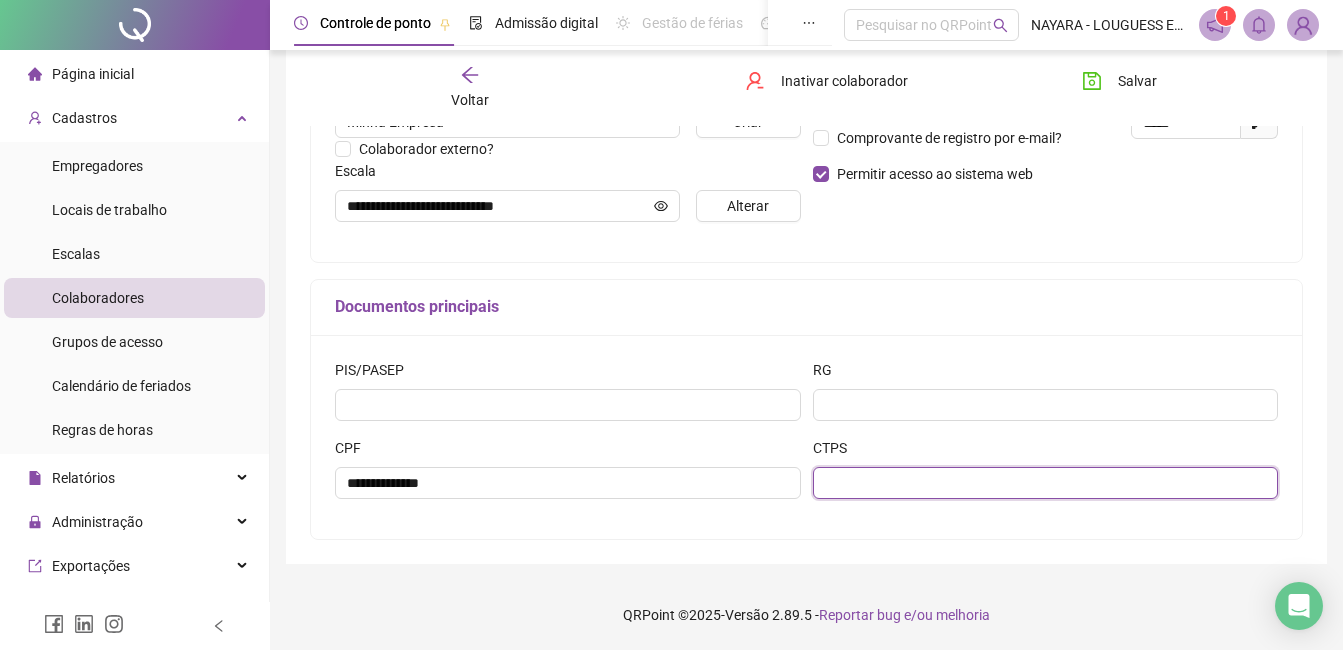 click at bounding box center [1046, 483] 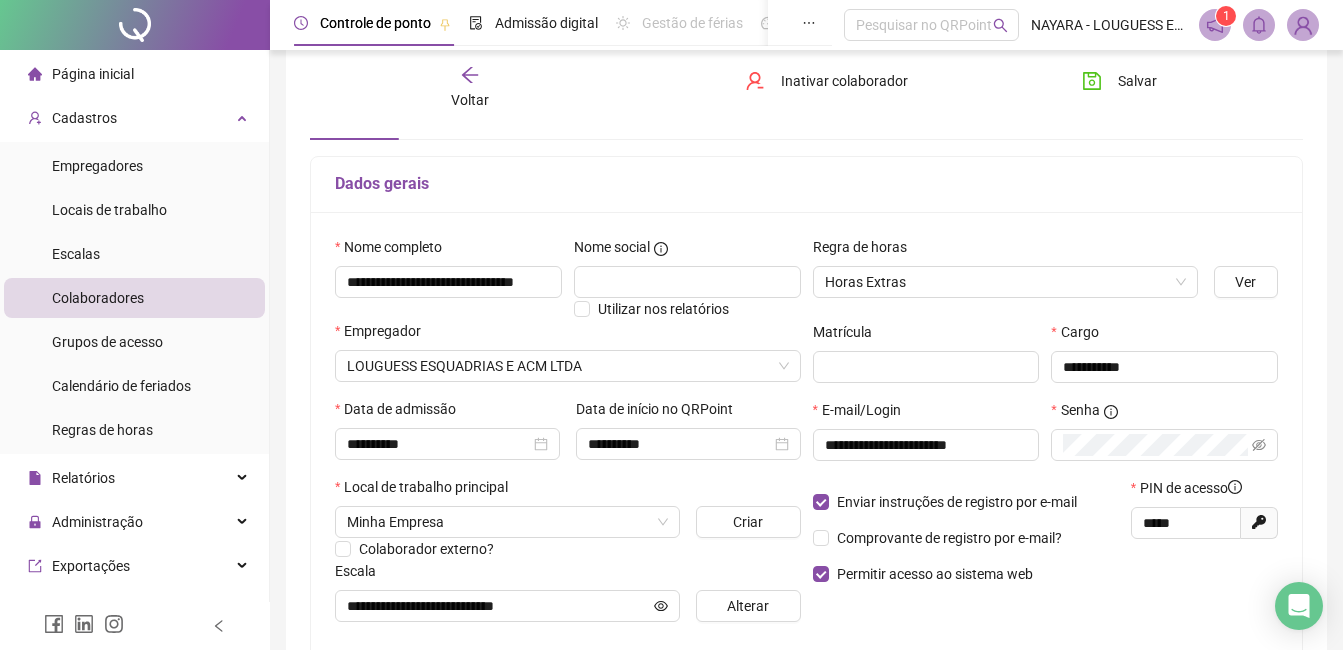 scroll, scrollTop: 0, scrollLeft: 0, axis: both 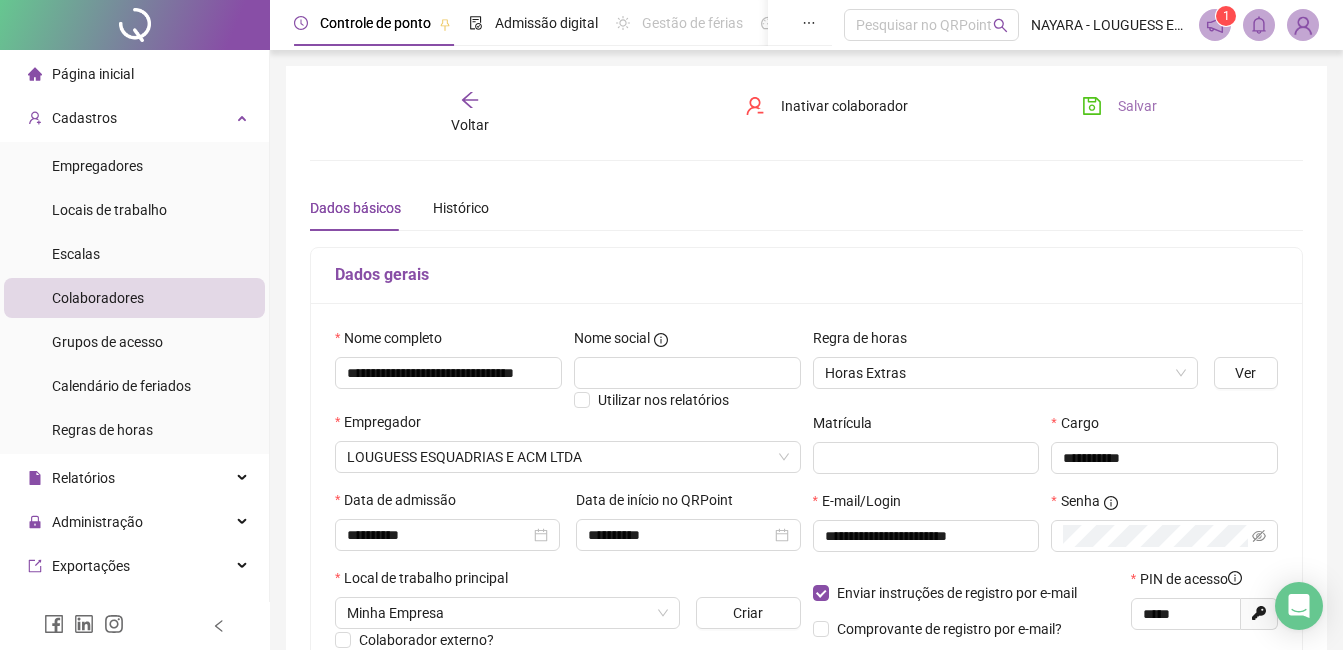 click on "Salvar" at bounding box center [1119, 106] 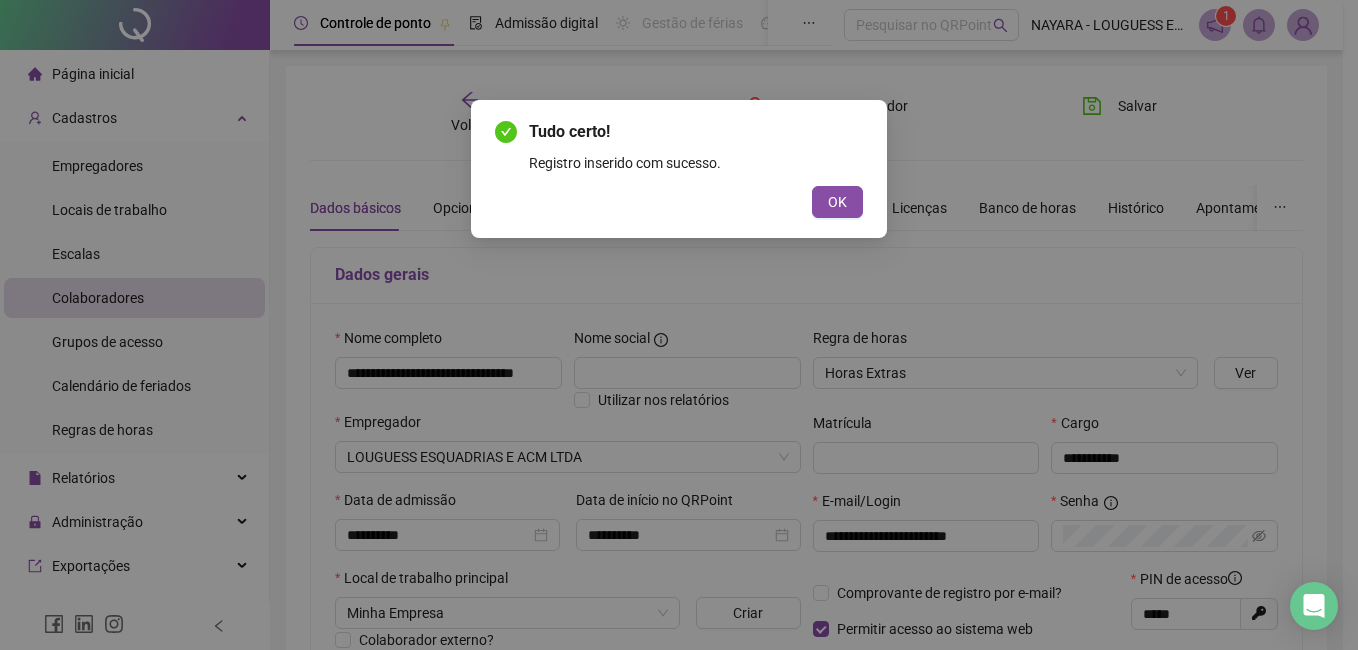 click on "Tudo certo! Registro inserido com sucesso. OK" at bounding box center (679, 169) 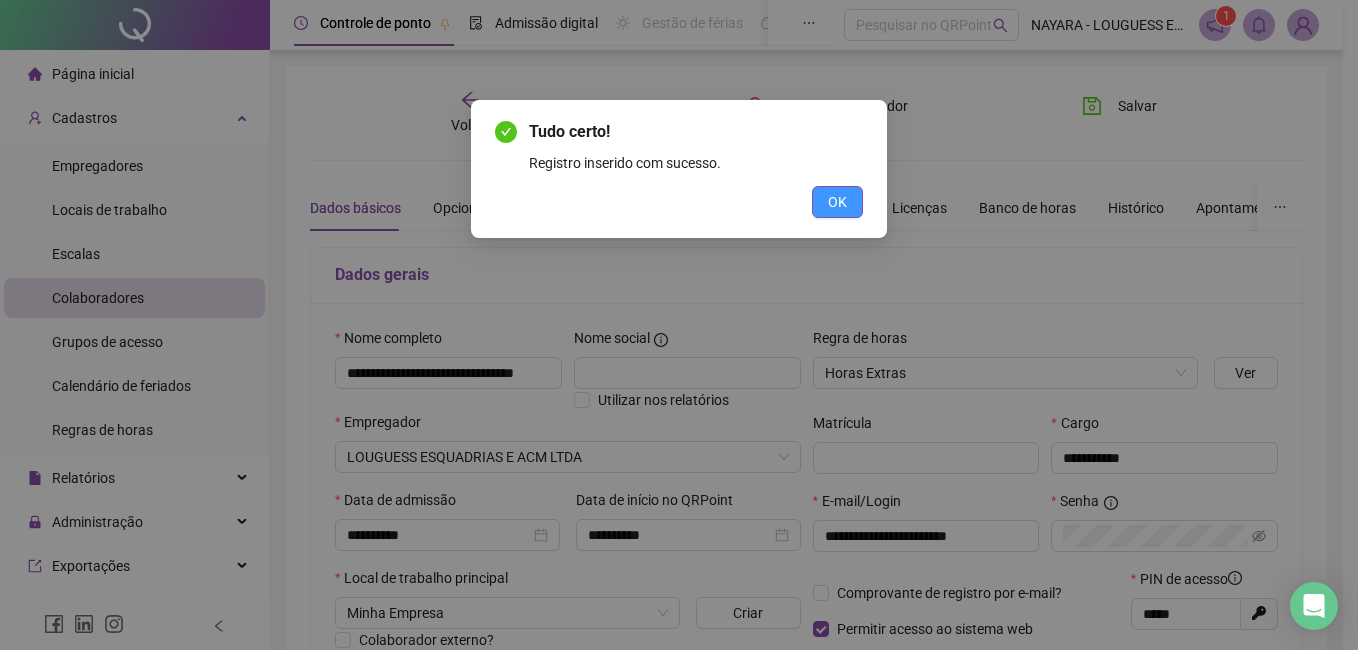 click on "OK" at bounding box center [837, 202] 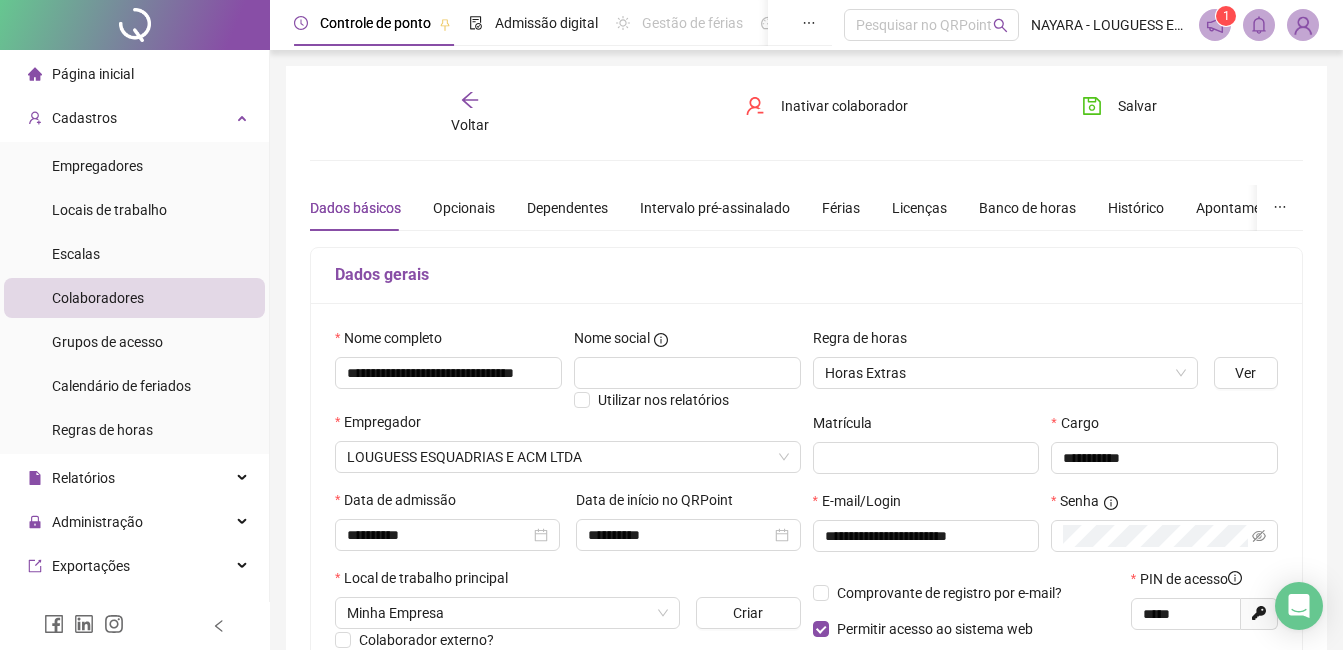 click on "Voltar" at bounding box center (470, 113) 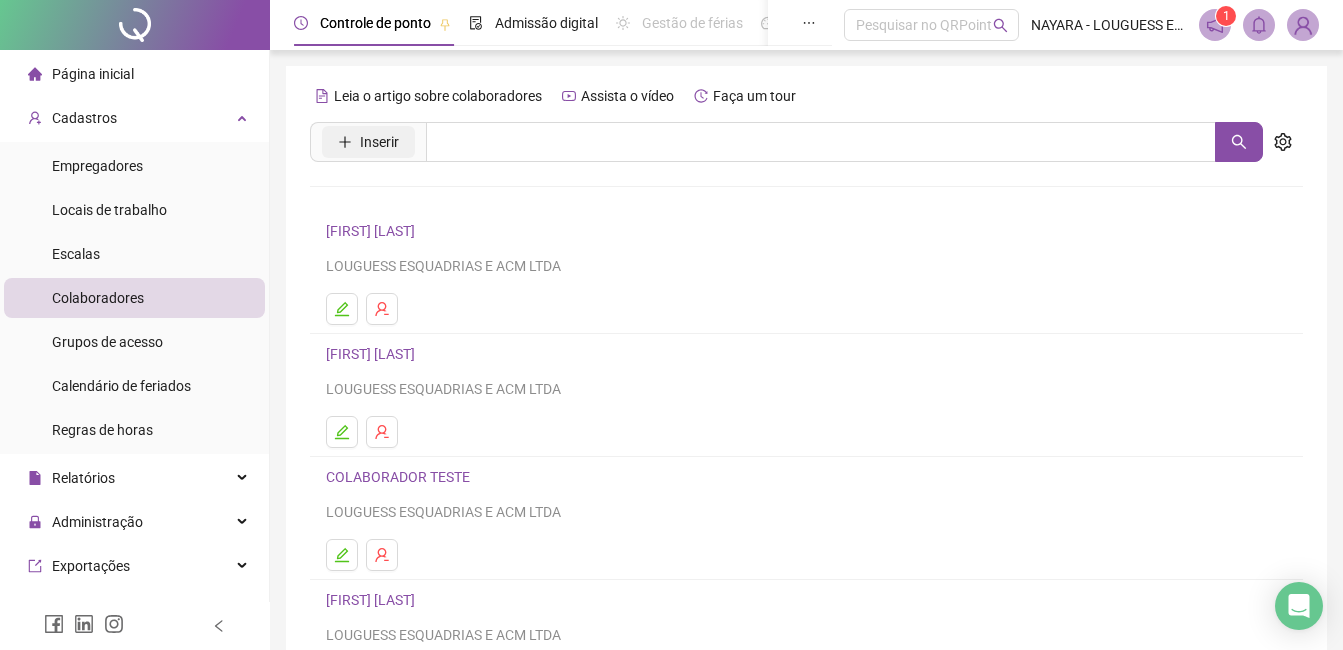 click on "Inserir" at bounding box center [379, 142] 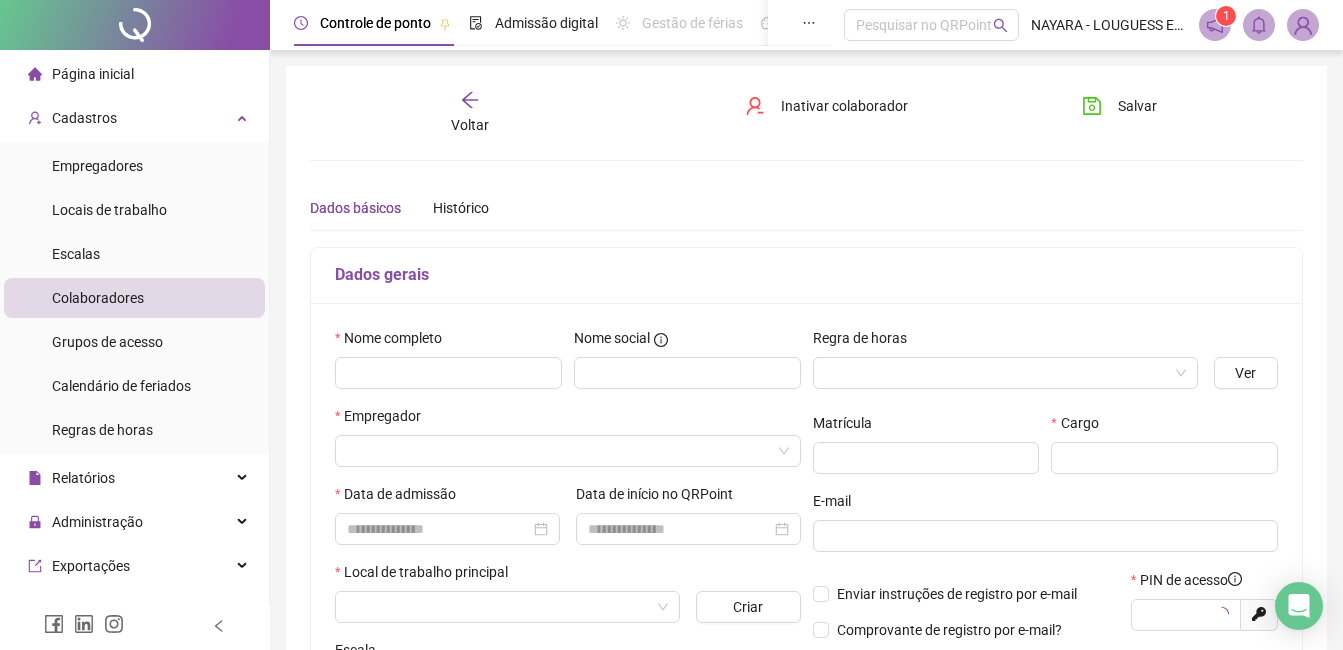 type on "*****" 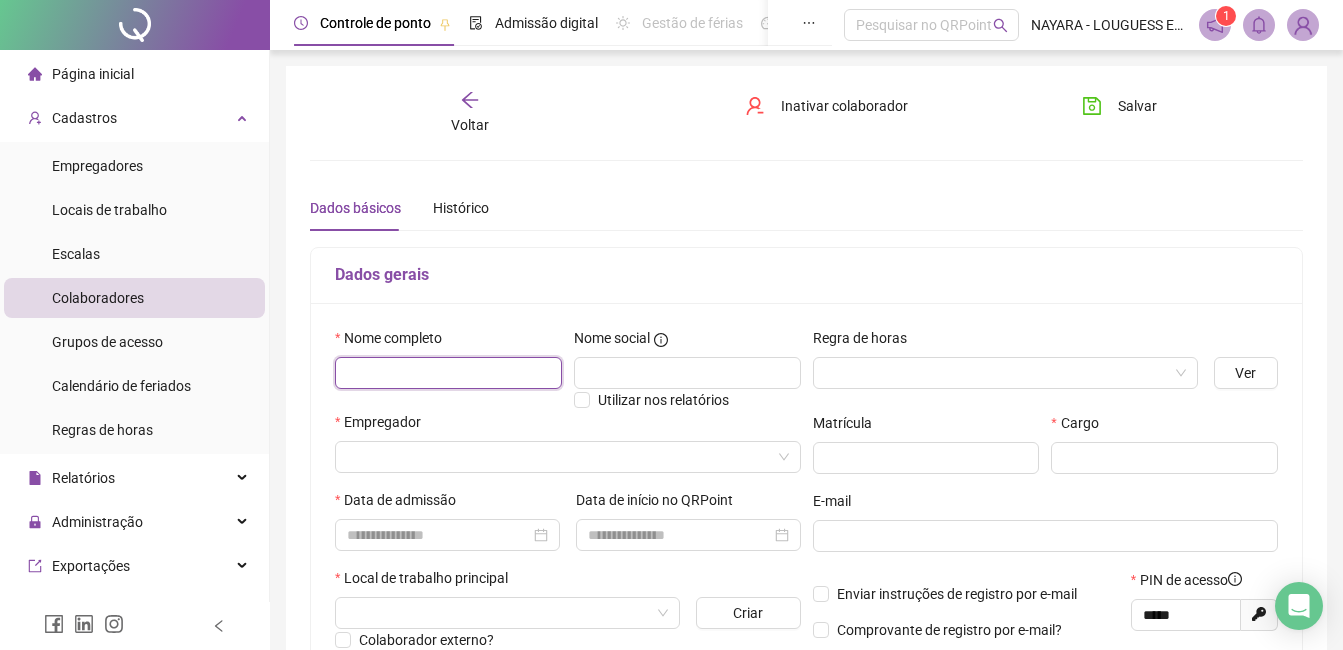 click at bounding box center (448, 373) 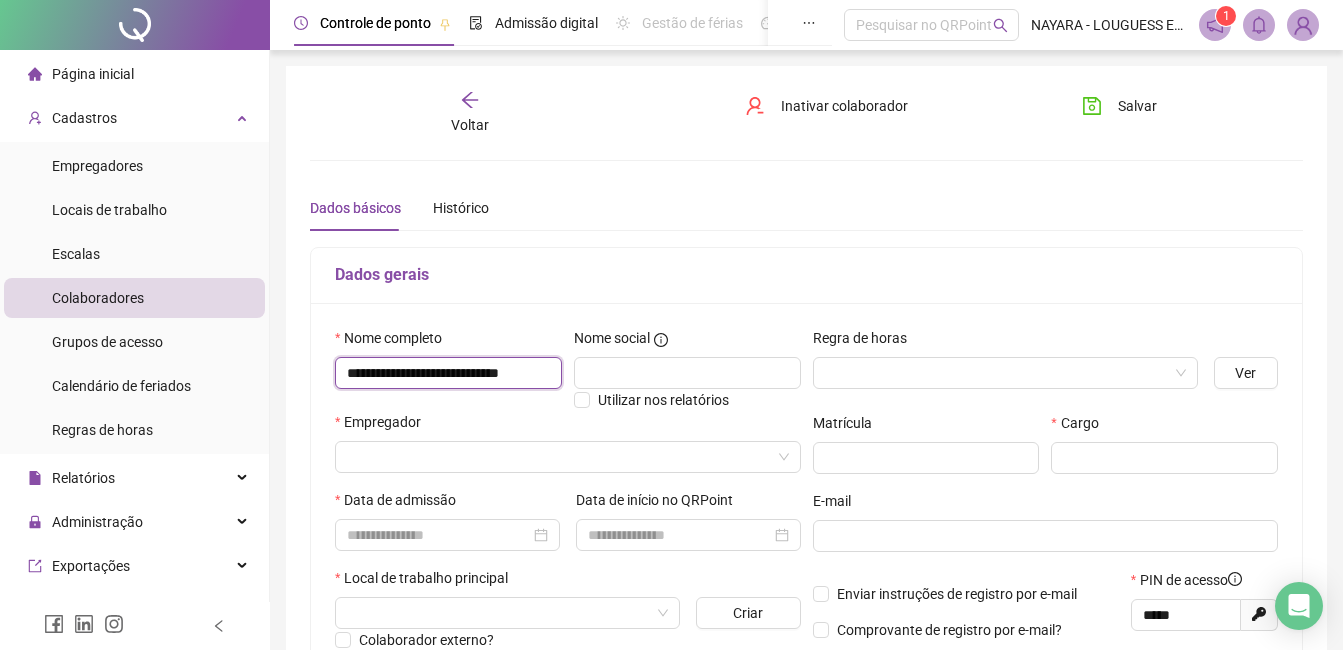 scroll, scrollTop: 0, scrollLeft: 36, axis: horizontal 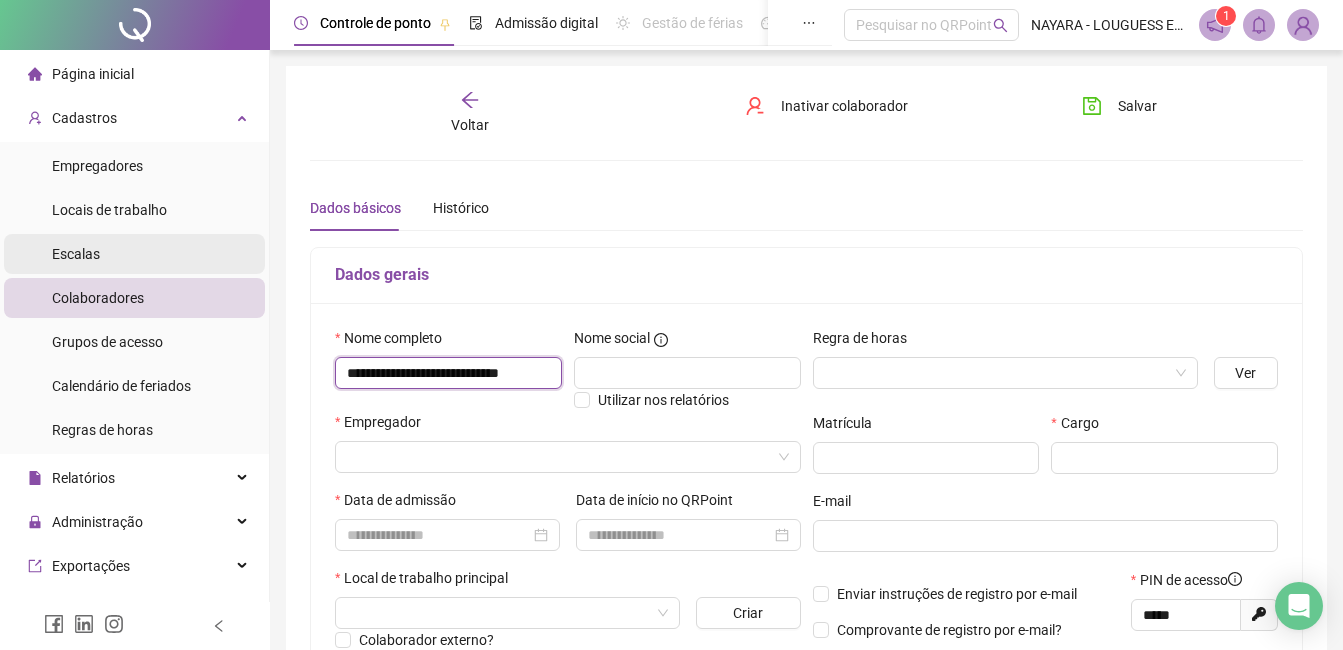 type on "**********" 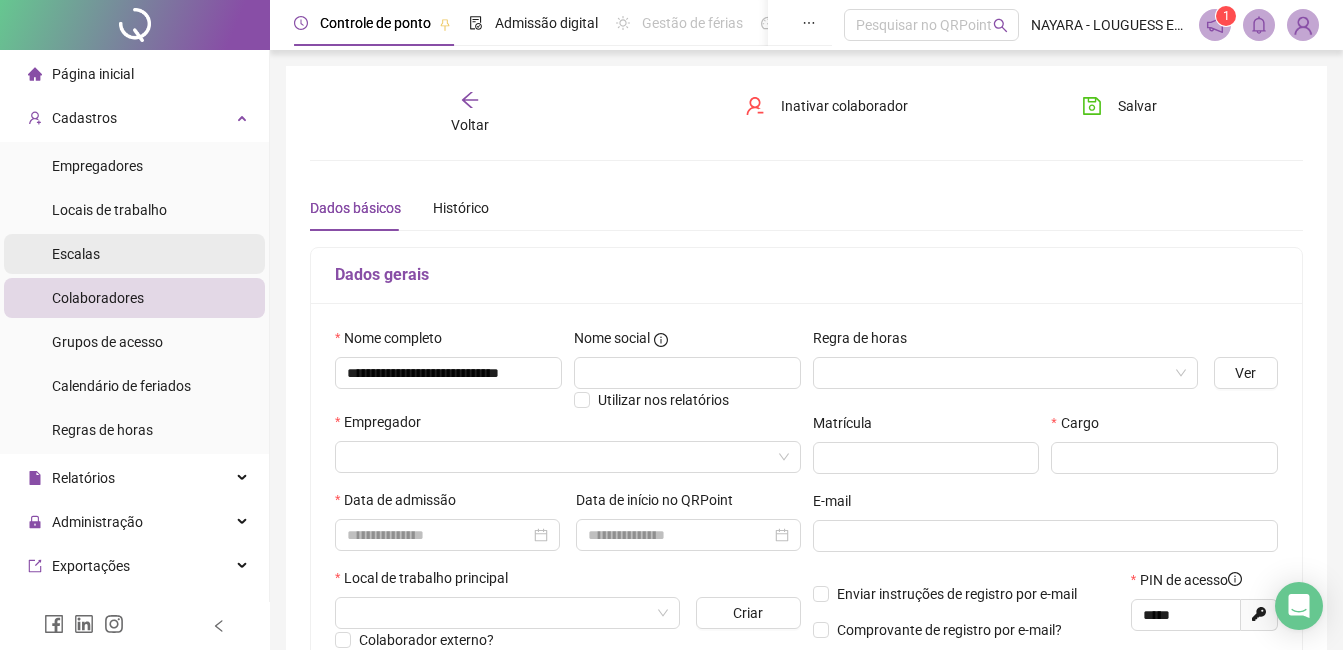 scroll, scrollTop: 0, scrollLeft: 0, axis: both 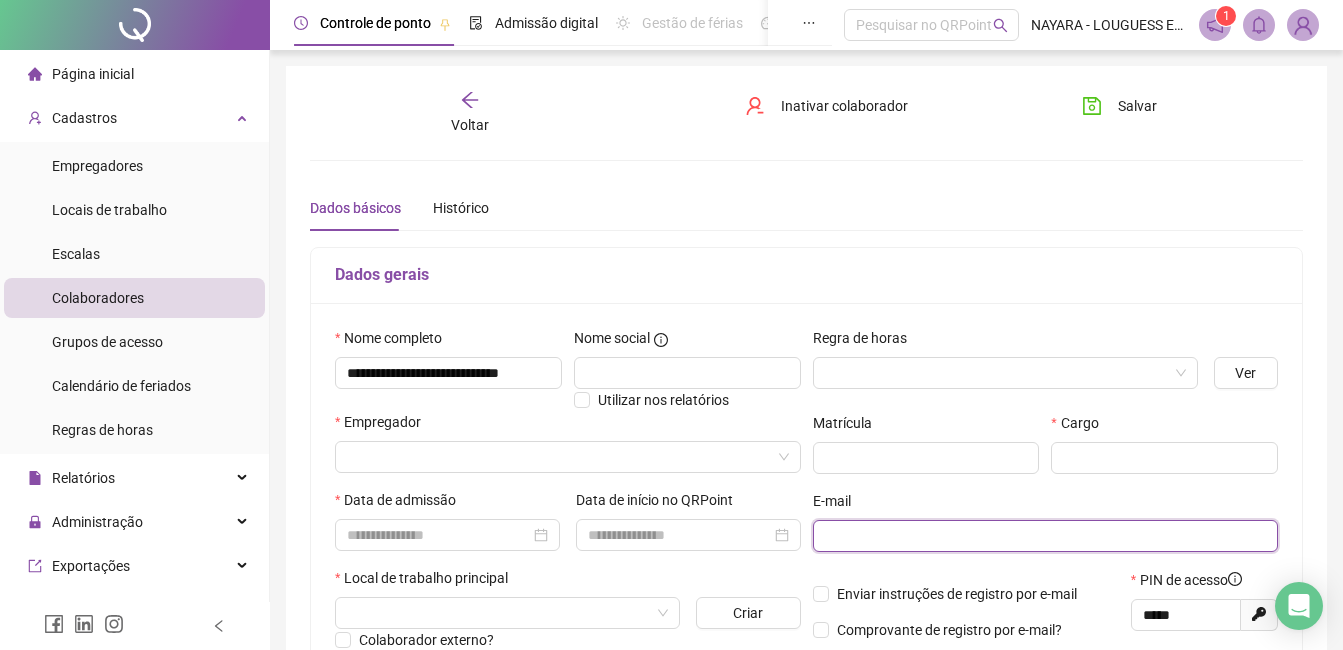 click at bounding box center (1044, 536) 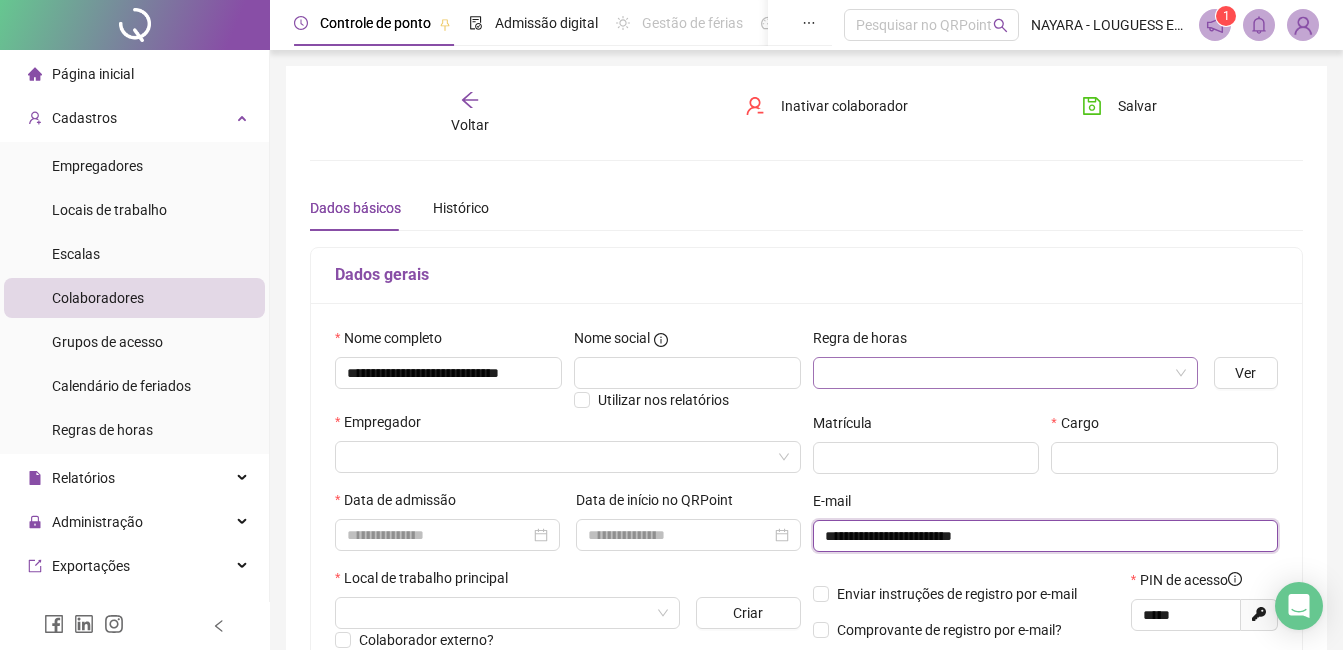 type on "**********" 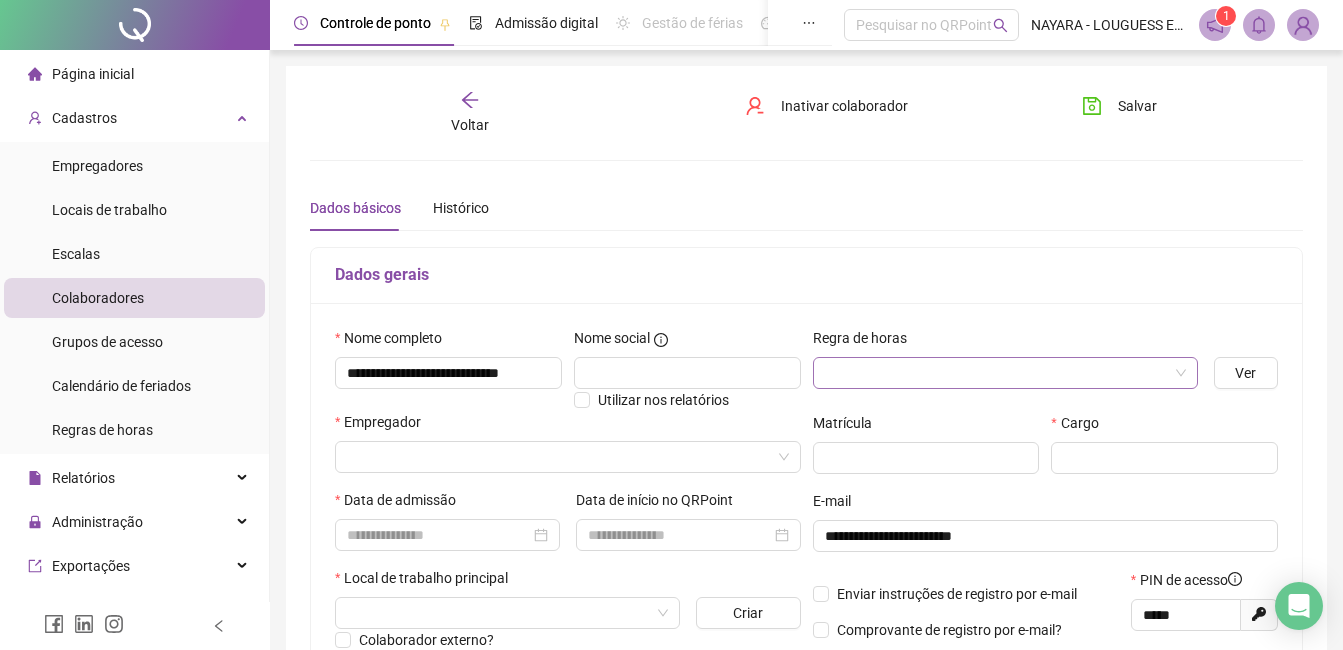 click at bounding box center (996, 373) 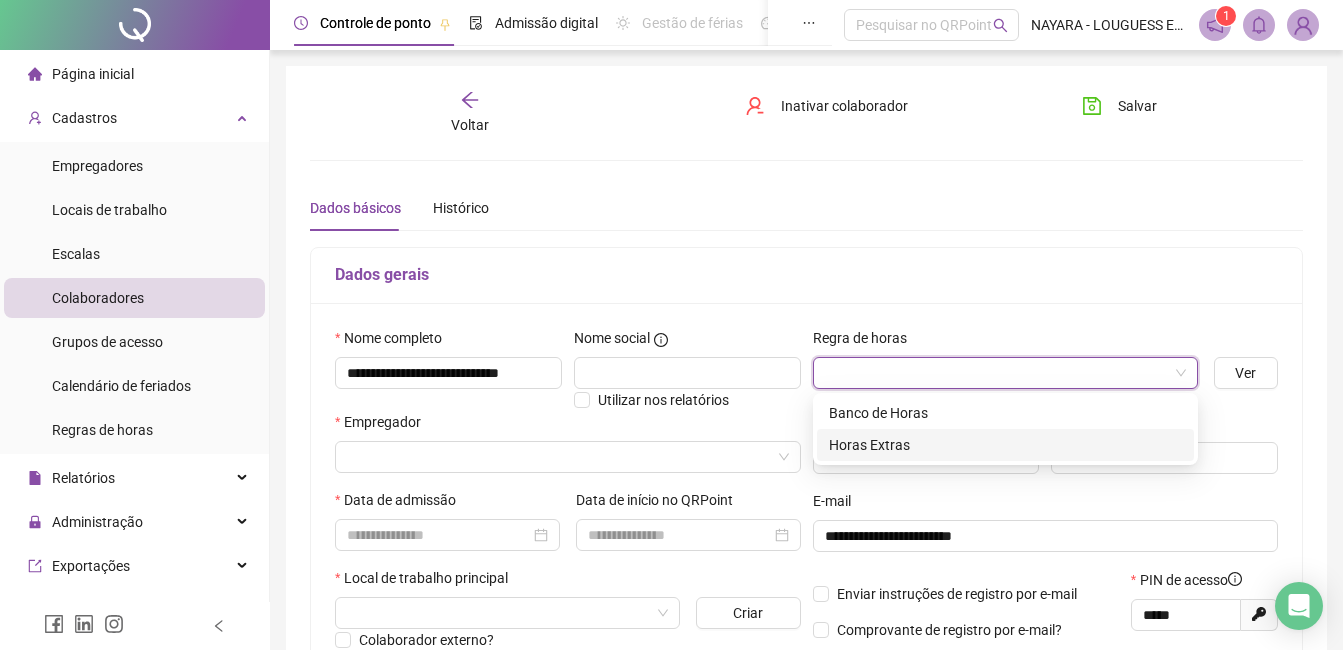 click on "Horas Extras" at bounding box center (1005, 445) 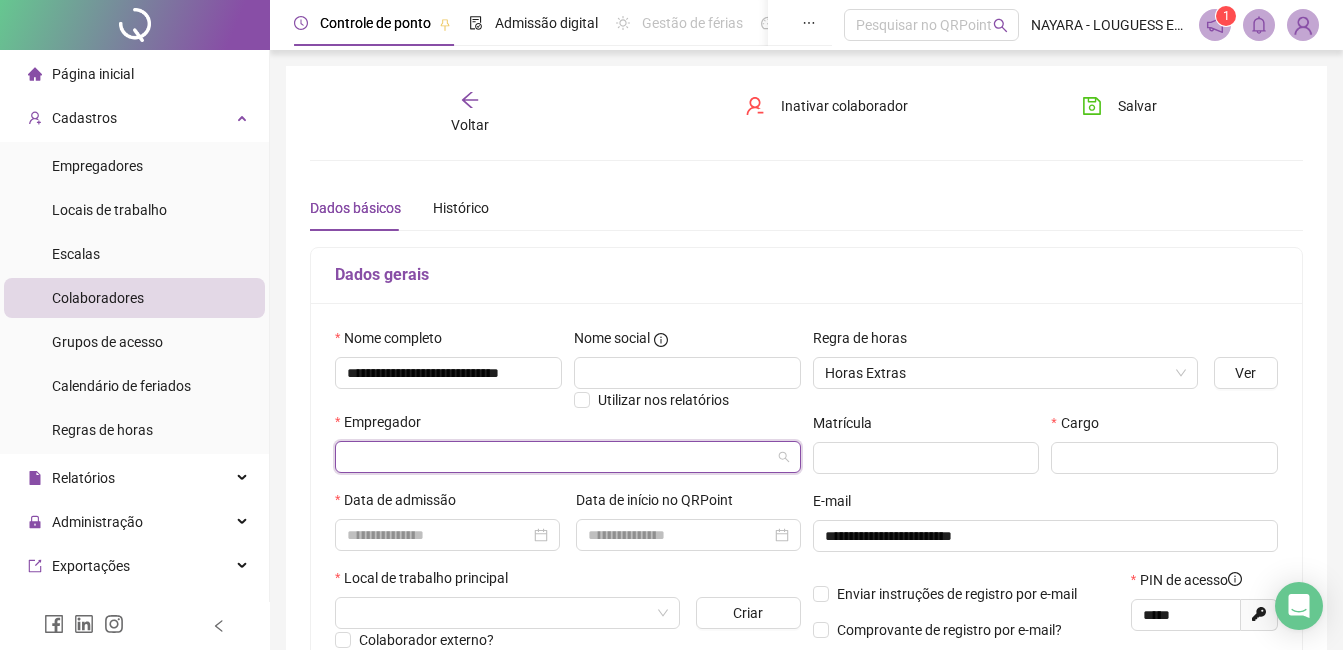 click at bounding box center [559, 457] 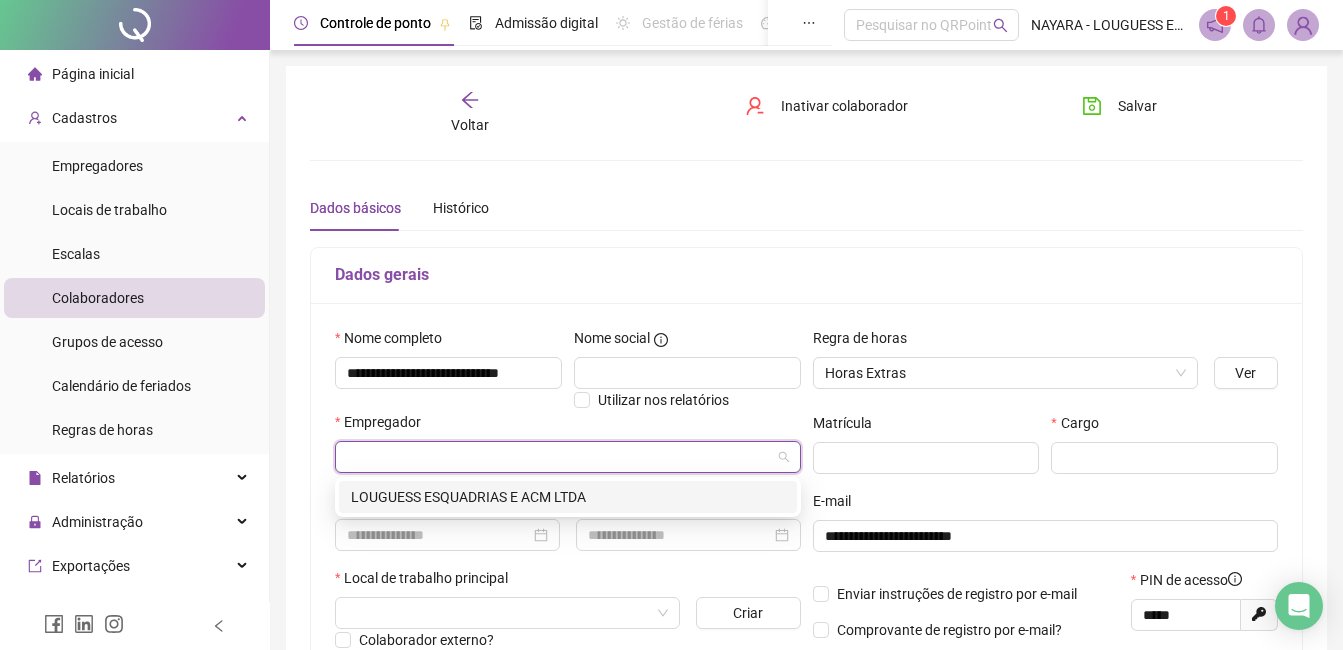 click on "LOUGUESS ESQUADRIAS E ACM LTDA" at bounding box center (568, 497) 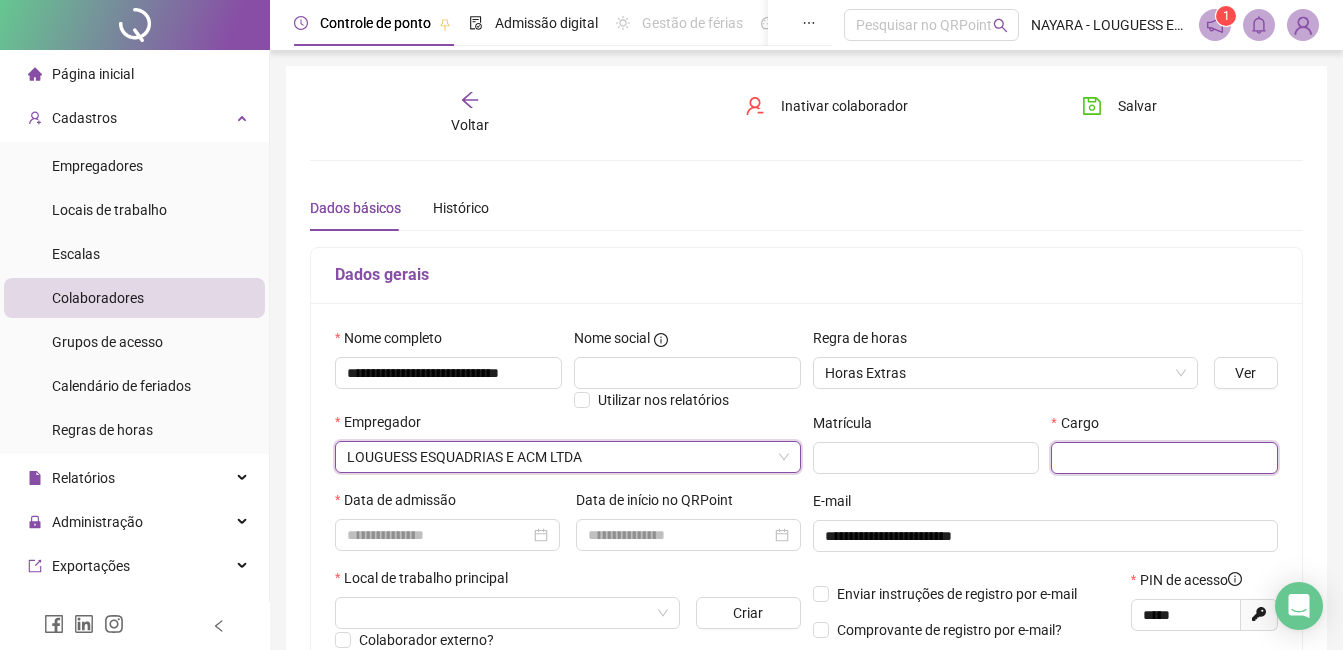 click at bounding box center [1164, 458] 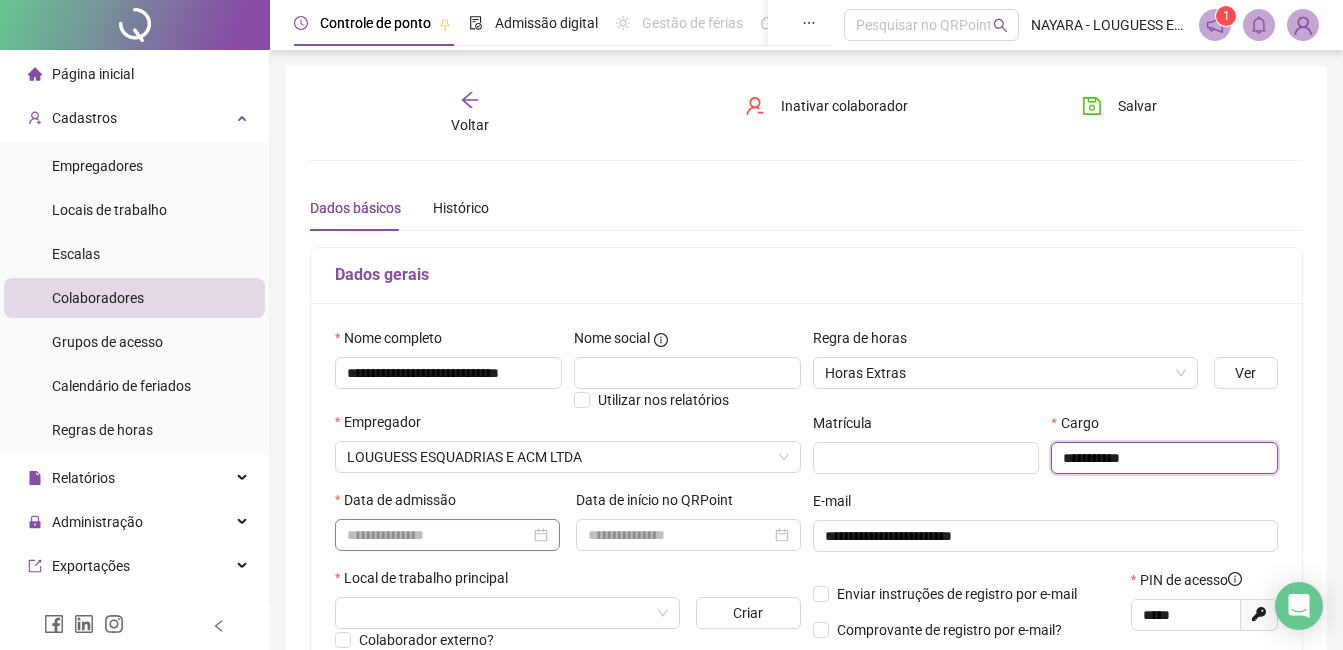 type on "**********" 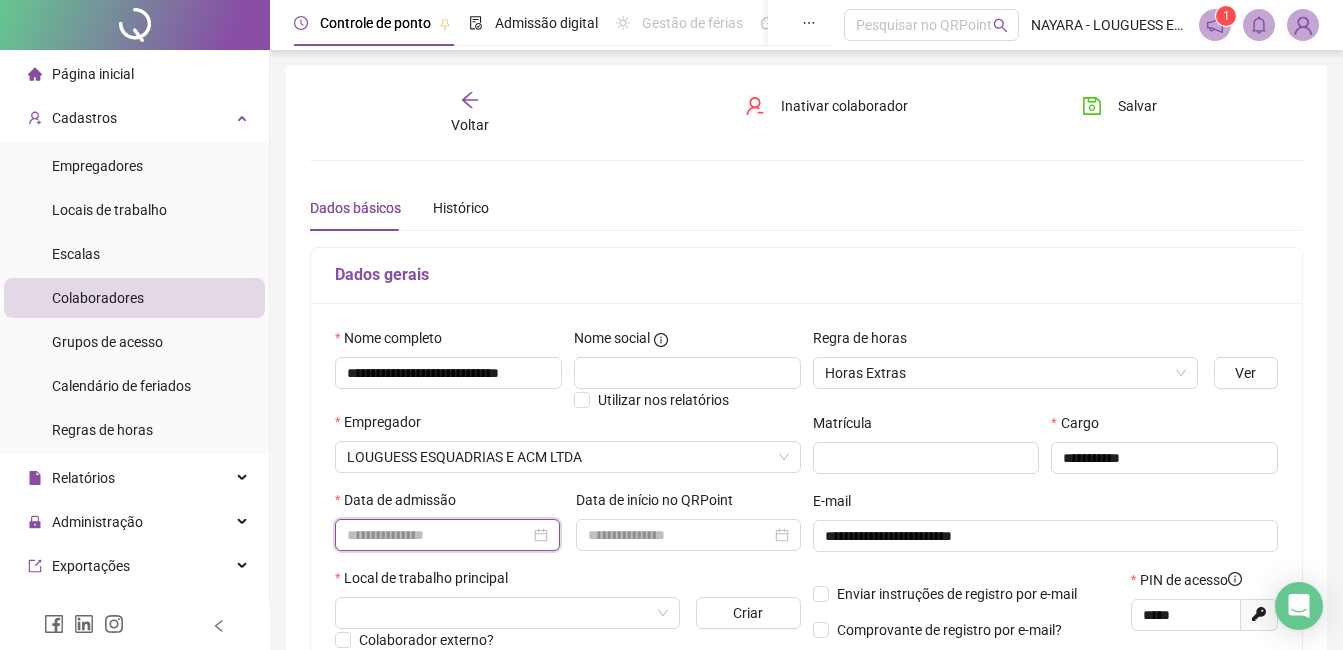 click at bounding box center [438, 535] 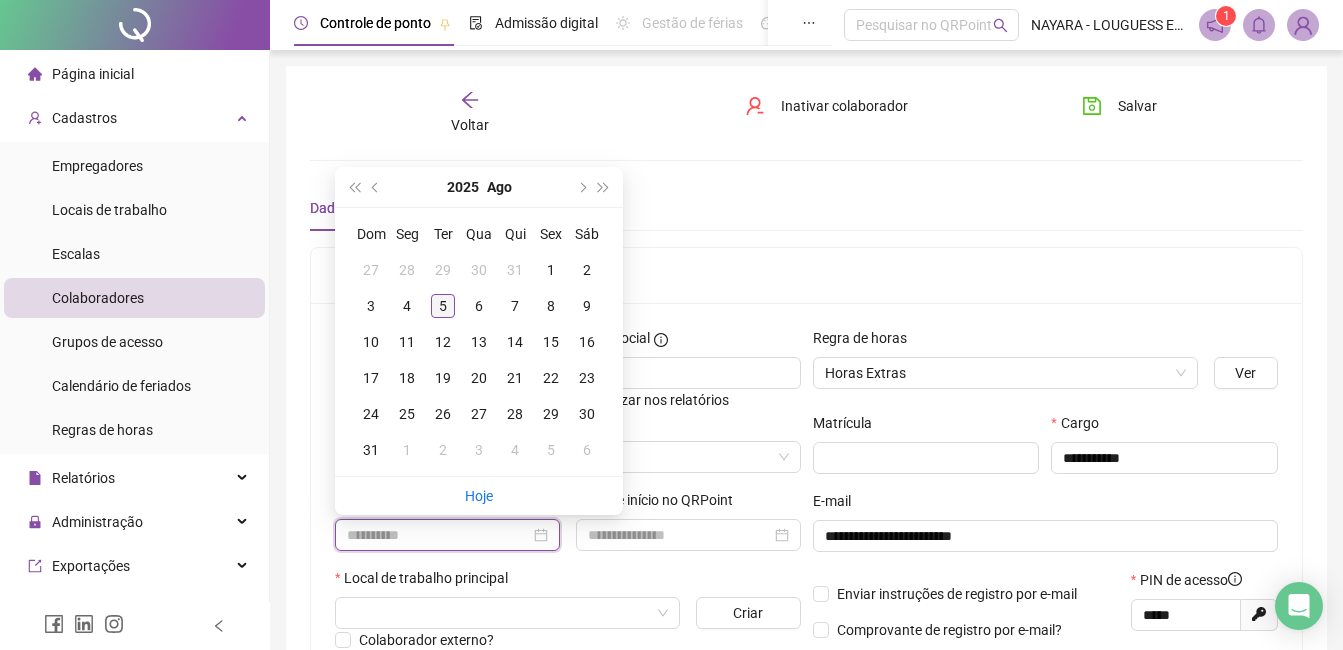 type on "**********" 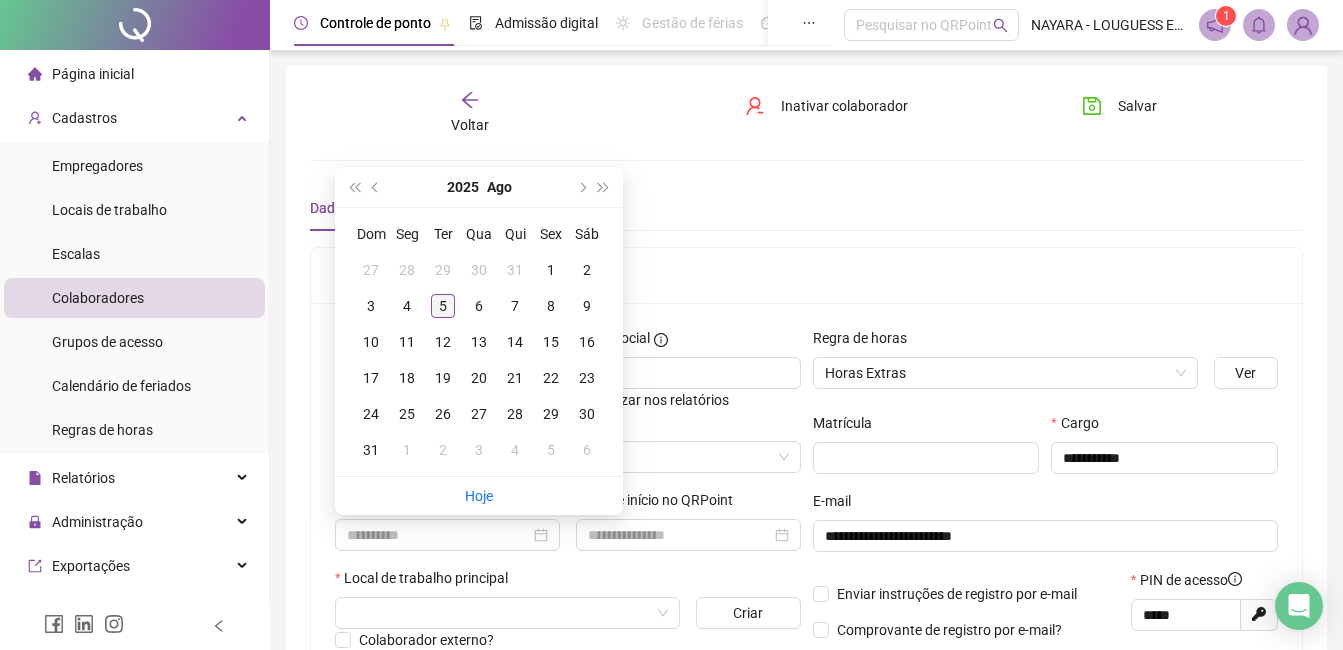 click on "5" at bounding box center [443, 306] 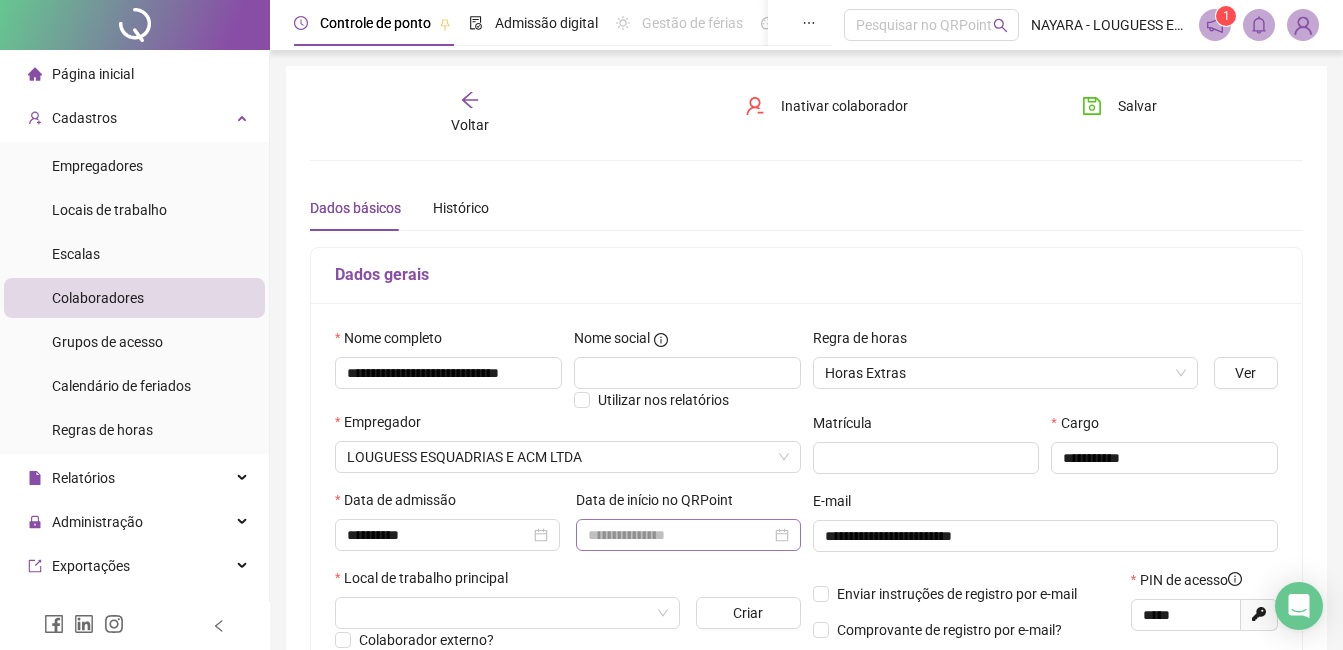 click at bounding box center (688, 535) 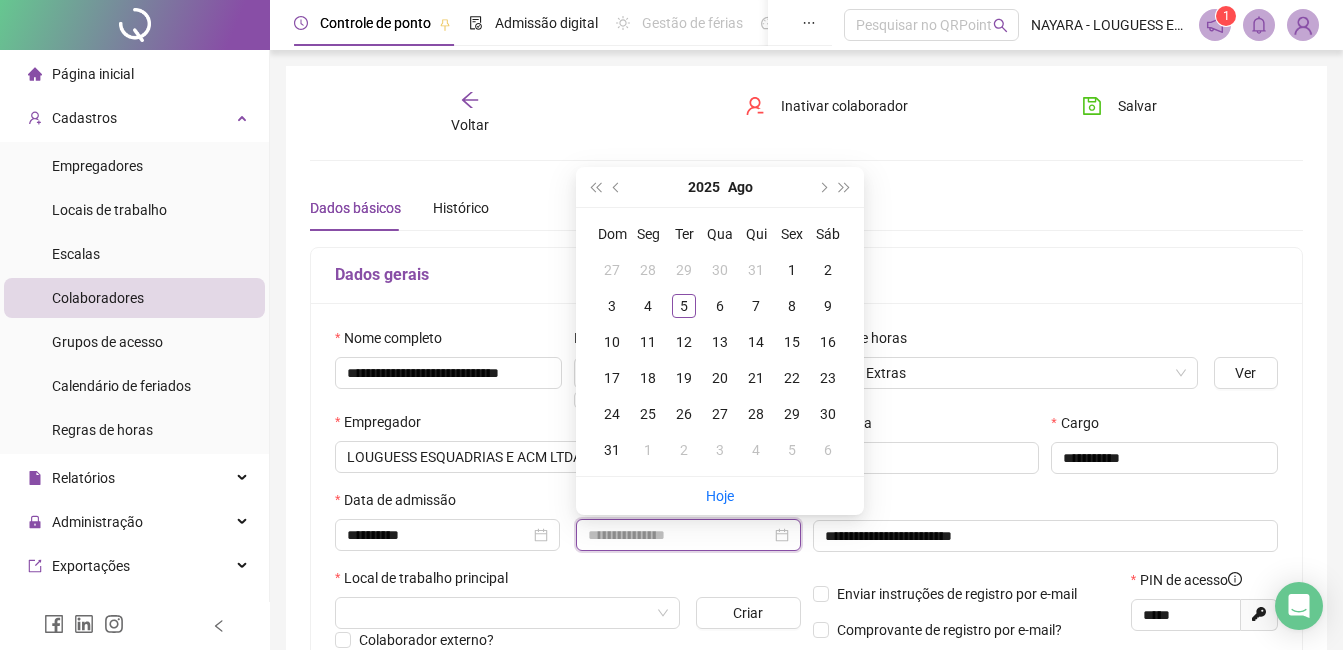 click at bounding box center [679, 535] 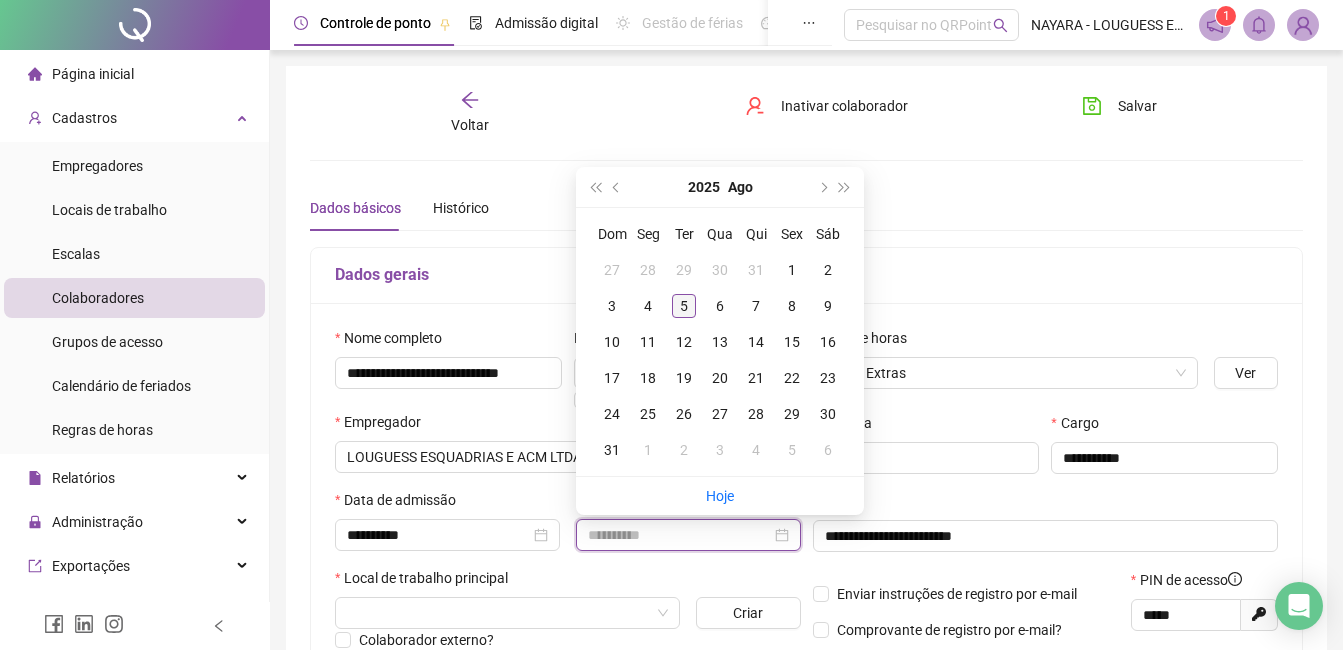 type on "**********" 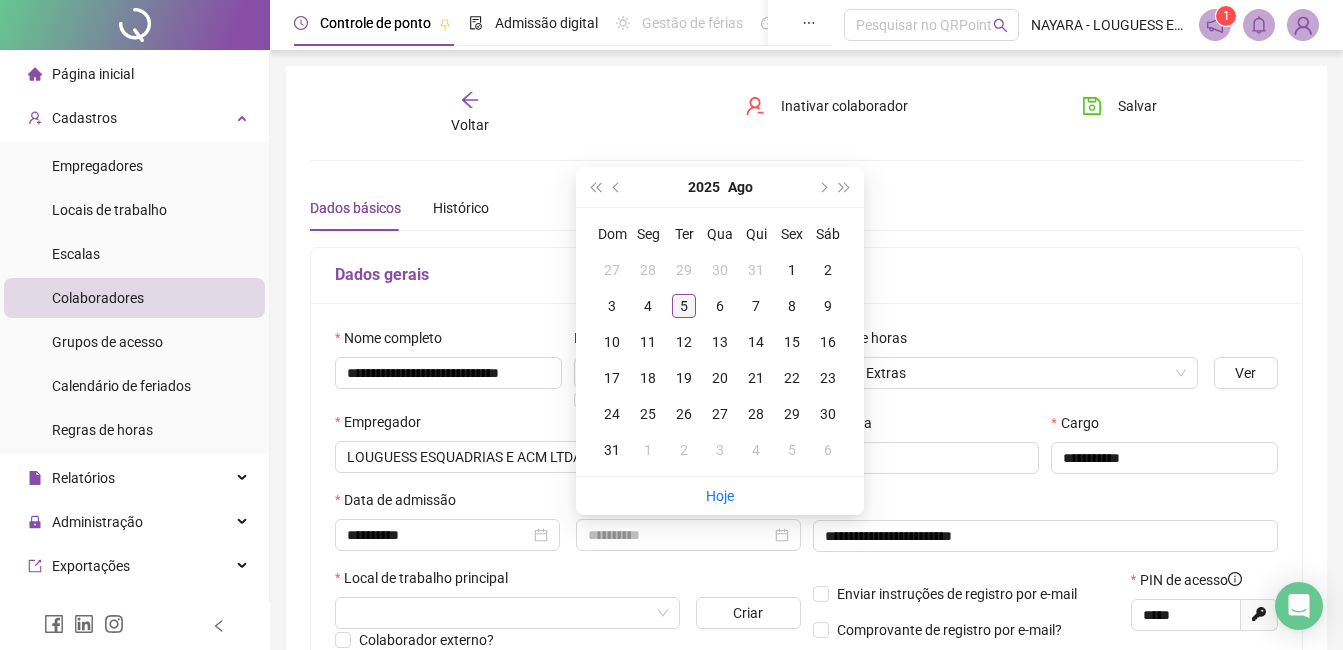 click on "5" at bounding box center (684, 306) 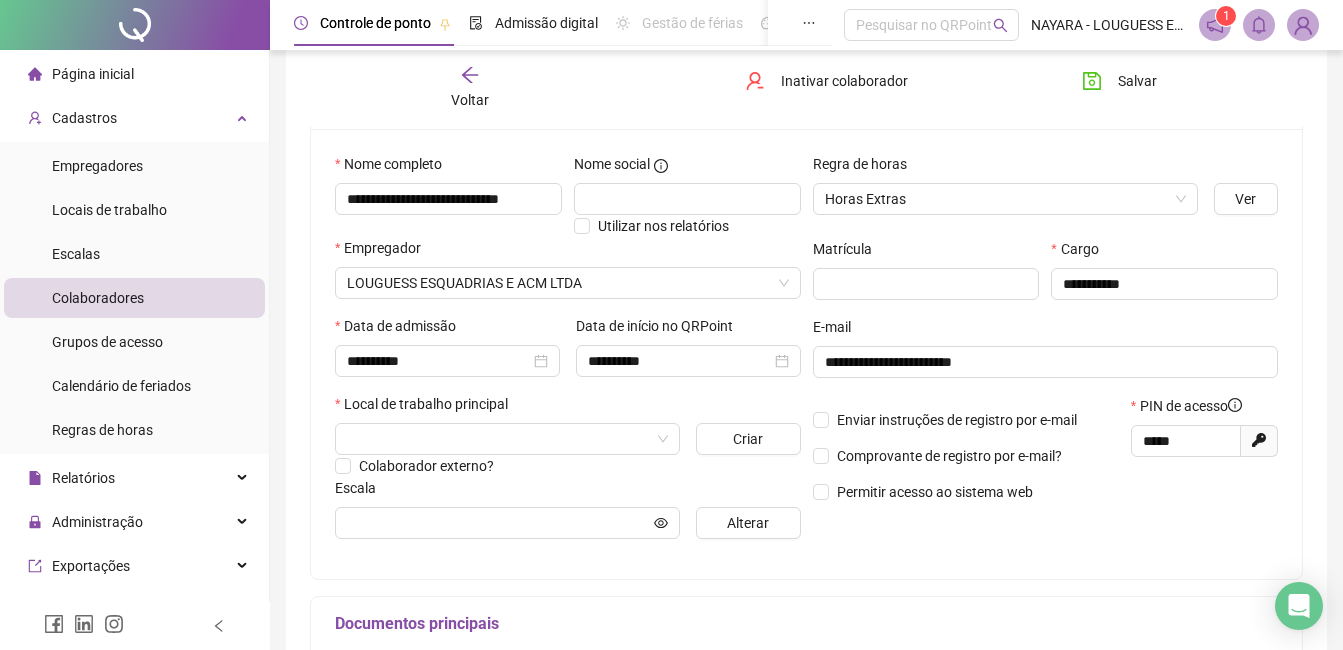 scroll, scrollTop: 200, scrollLeft: 0, axis: vertical 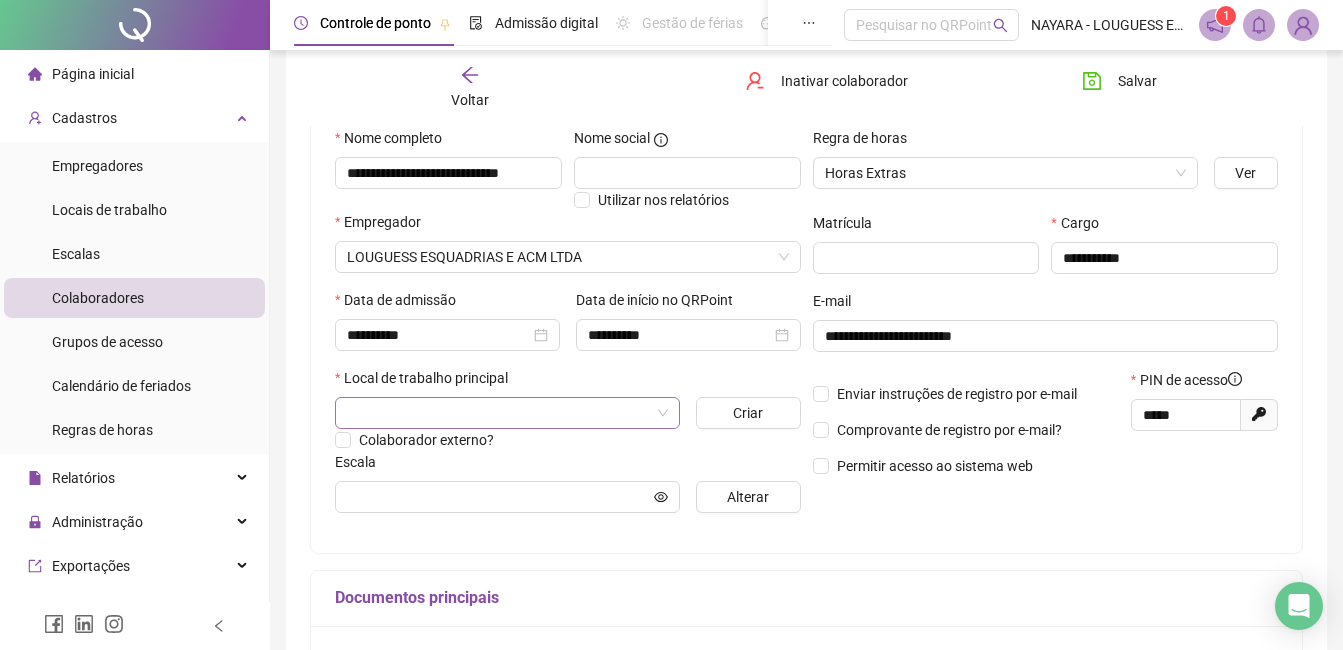 click at bounding box center (498, 413) 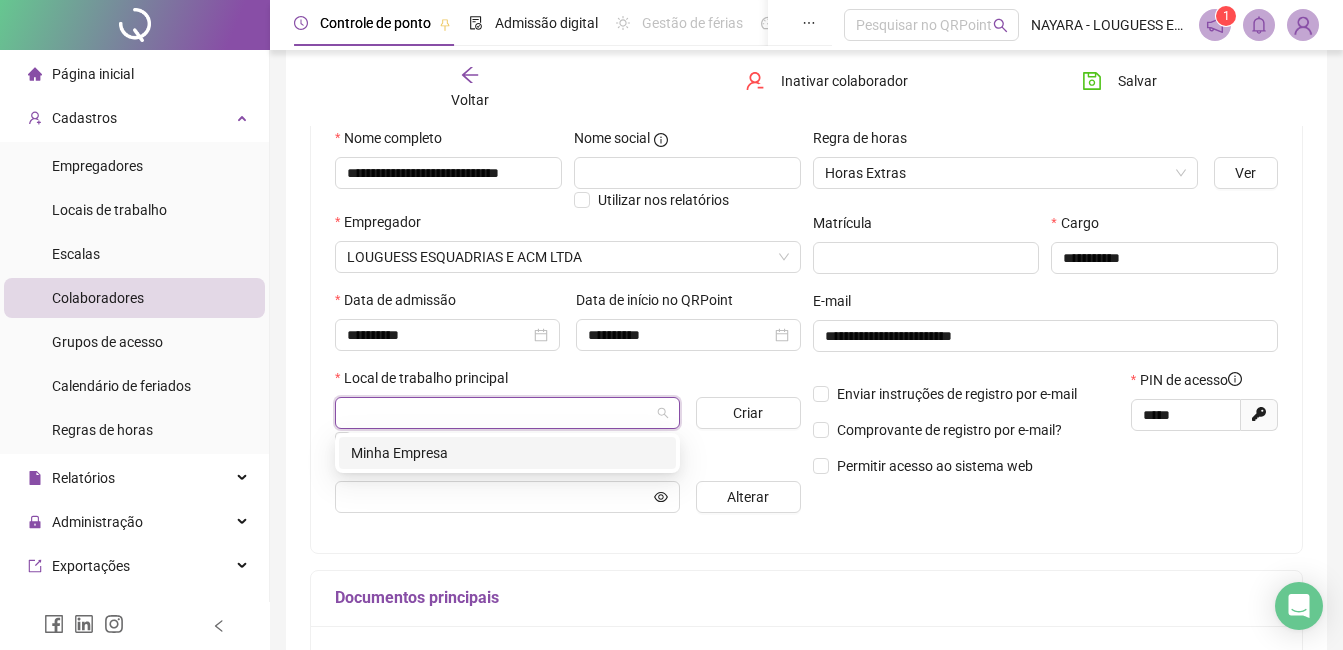 click on "Minha Empresa" at bounding box center [507, 453] 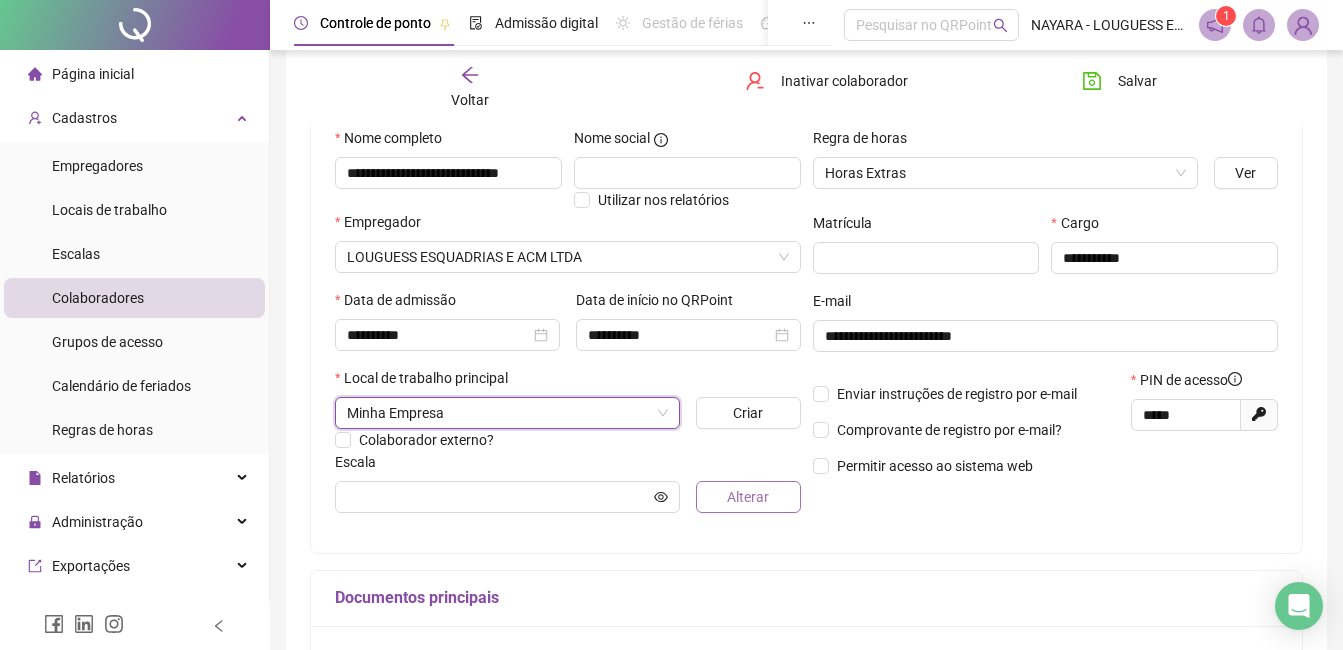 click on "Alterar" at bounding box center [748, 497] 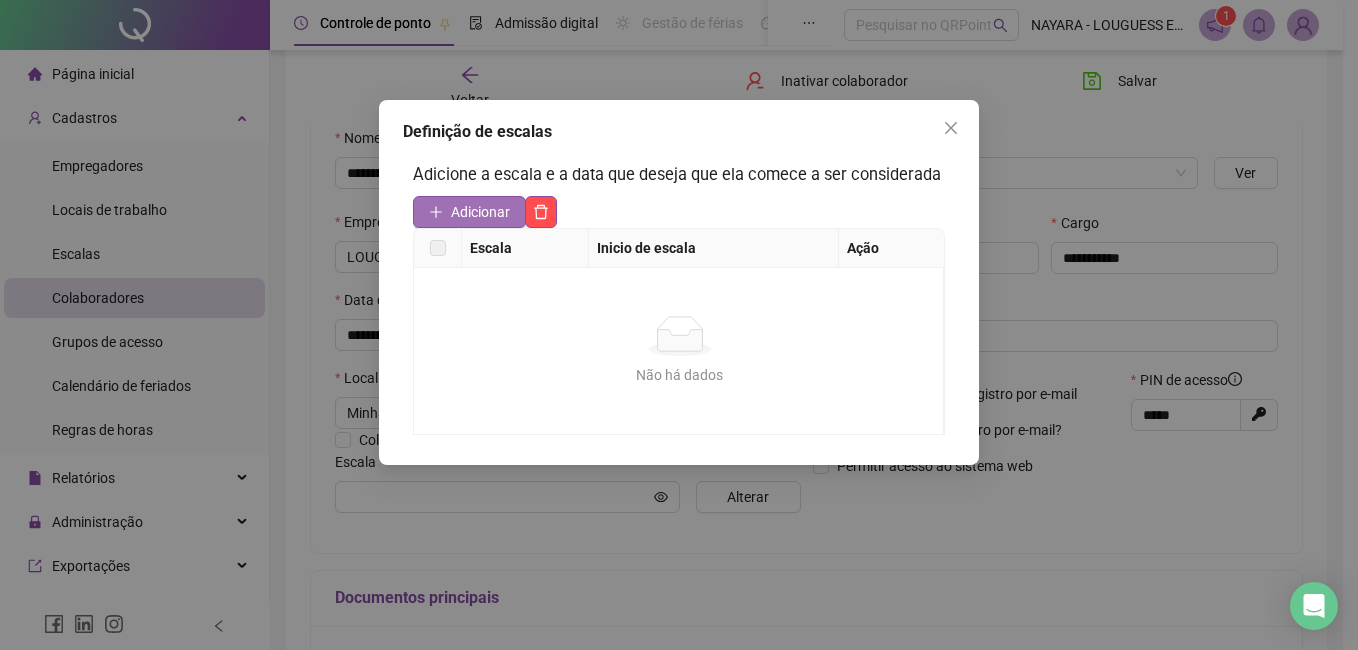click on "Adicionar" at bounding box center (480, 212) 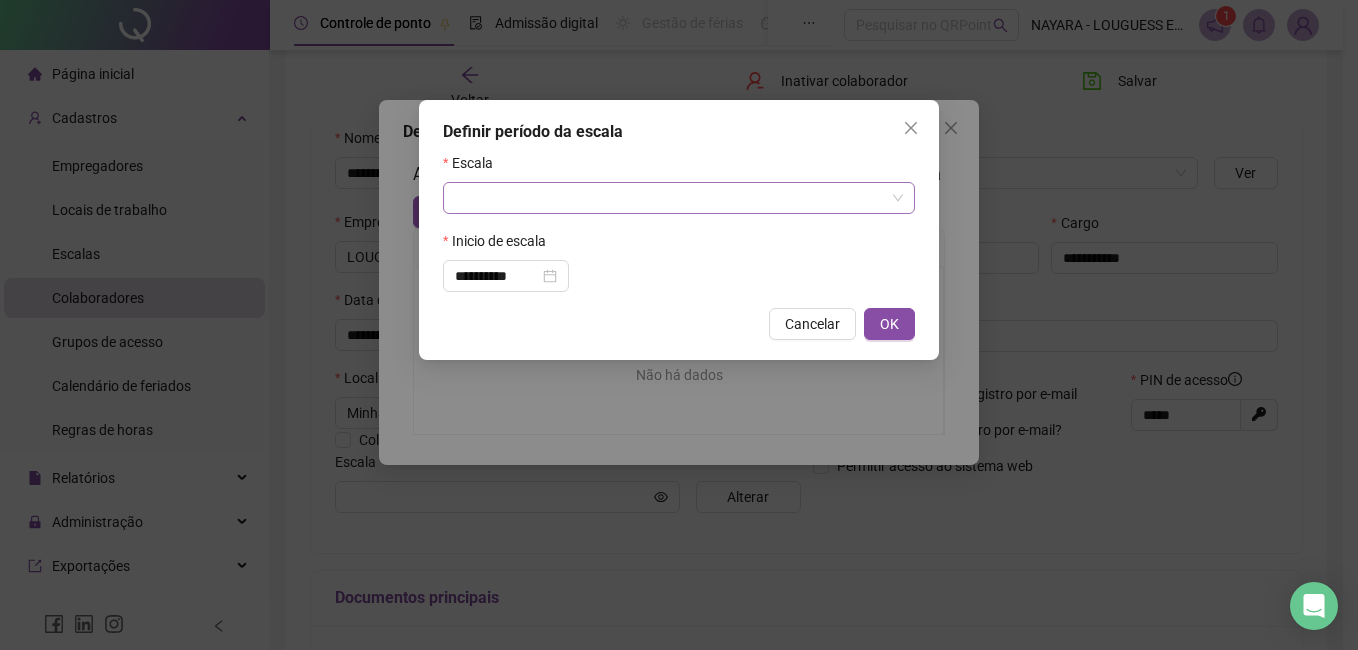 click at bounding box center [679, 198] 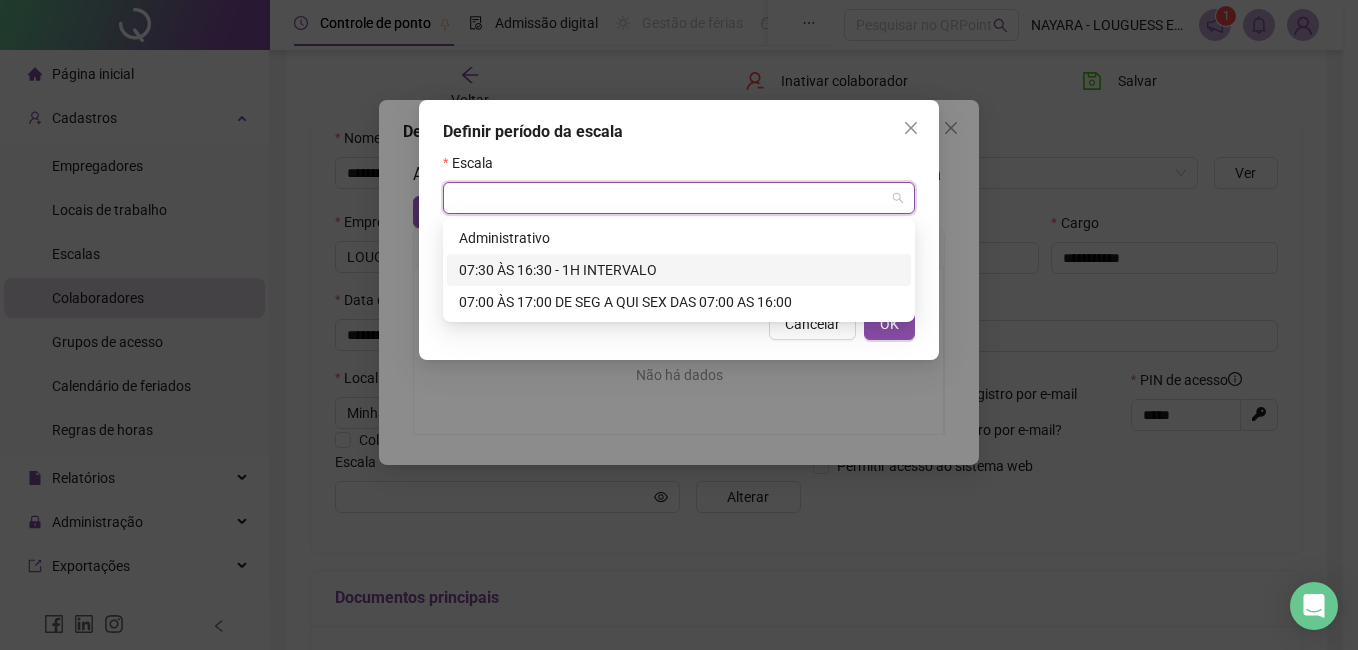 click on "07:30 ÀS 16:30 - 1H INTERVALO" at bounding box center (679, 270) 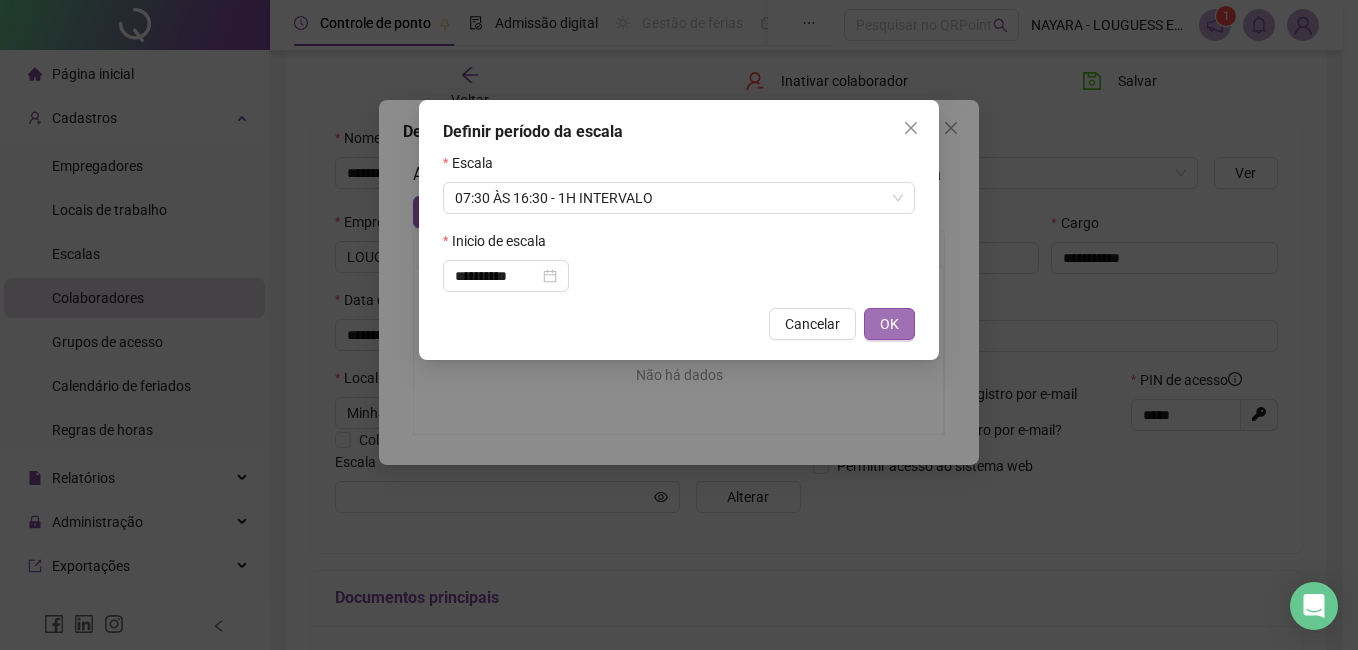 click on "OK" at bounding box center [889, 324] 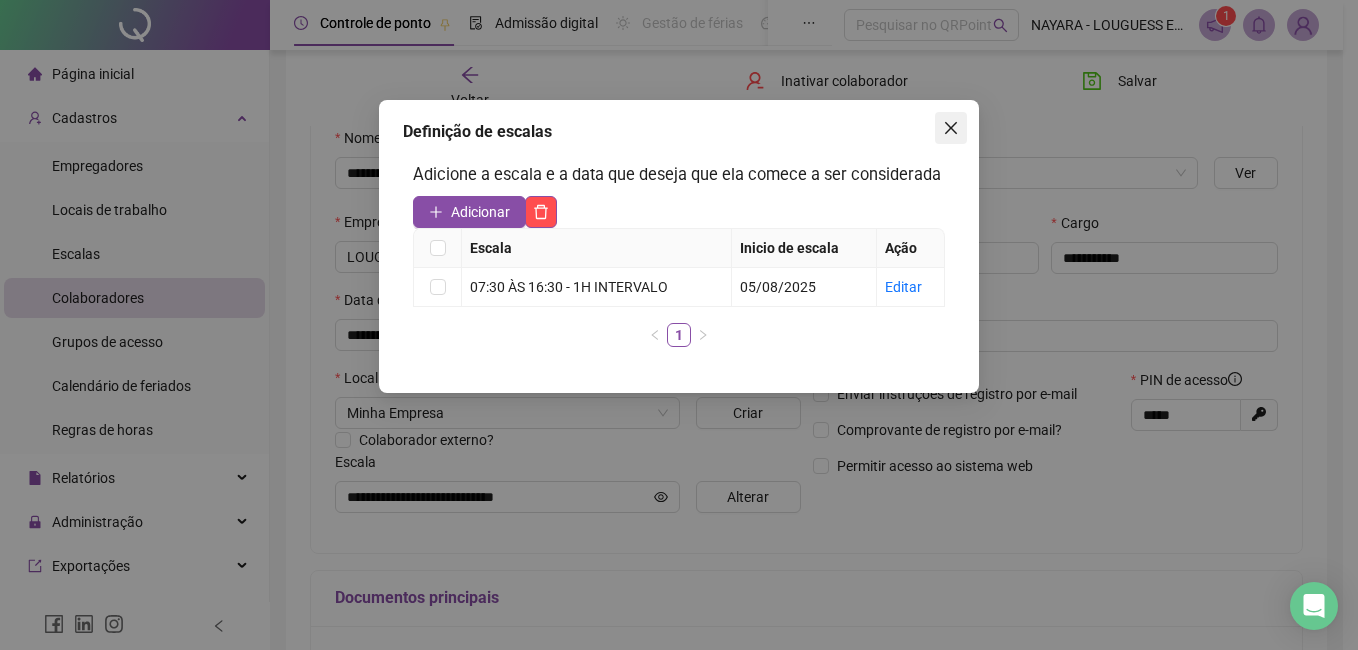 click 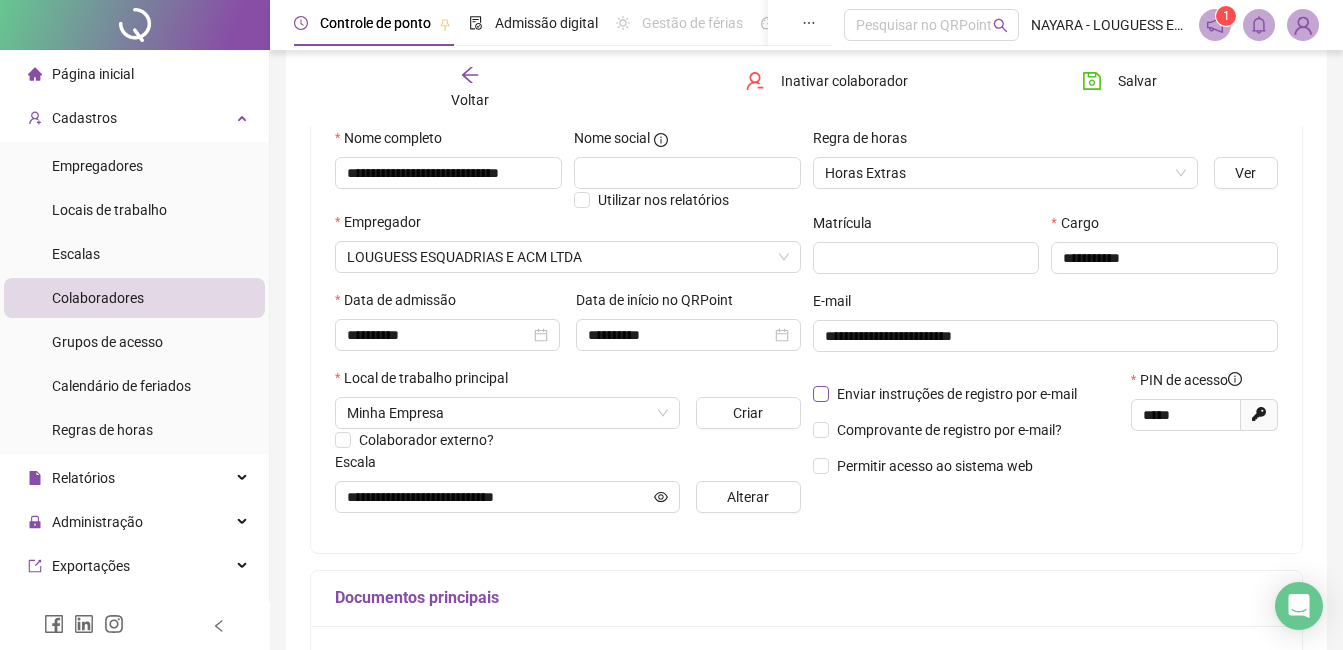 click on "Enviar instruções de registro por e-mail" at bounding box center [957, 394] 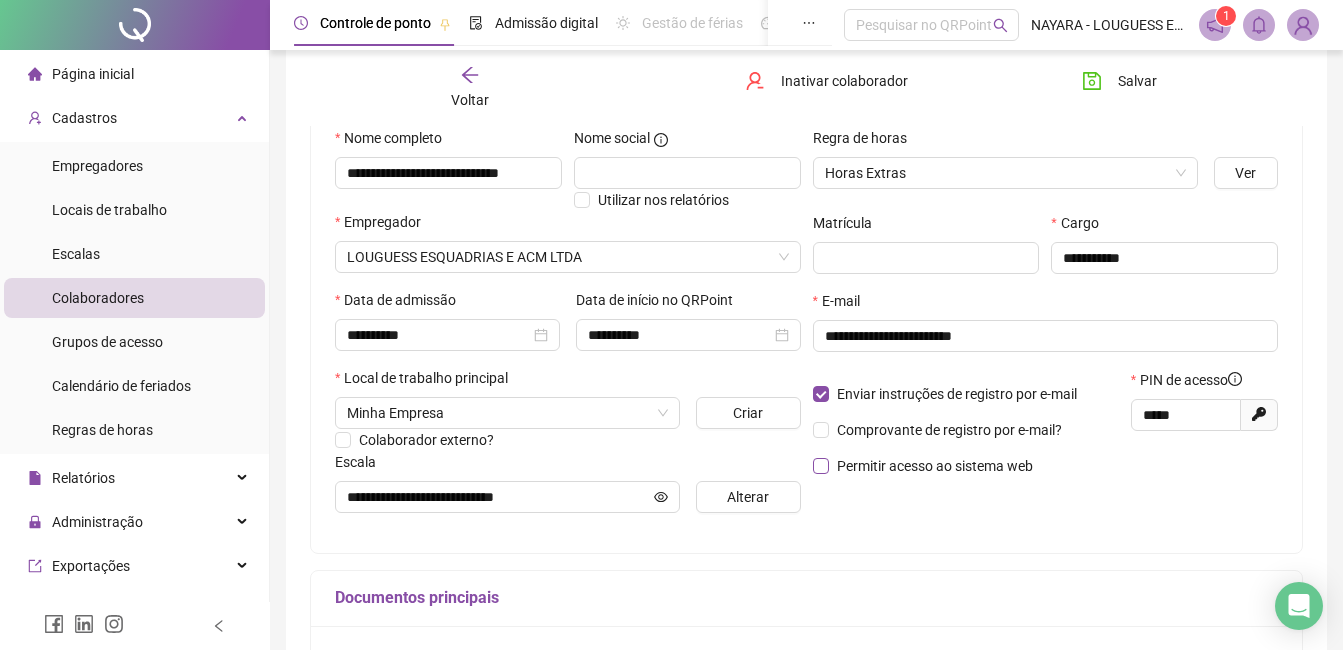 click on "Permitir acesso ao sistema web" at bounding box center [935, 466] 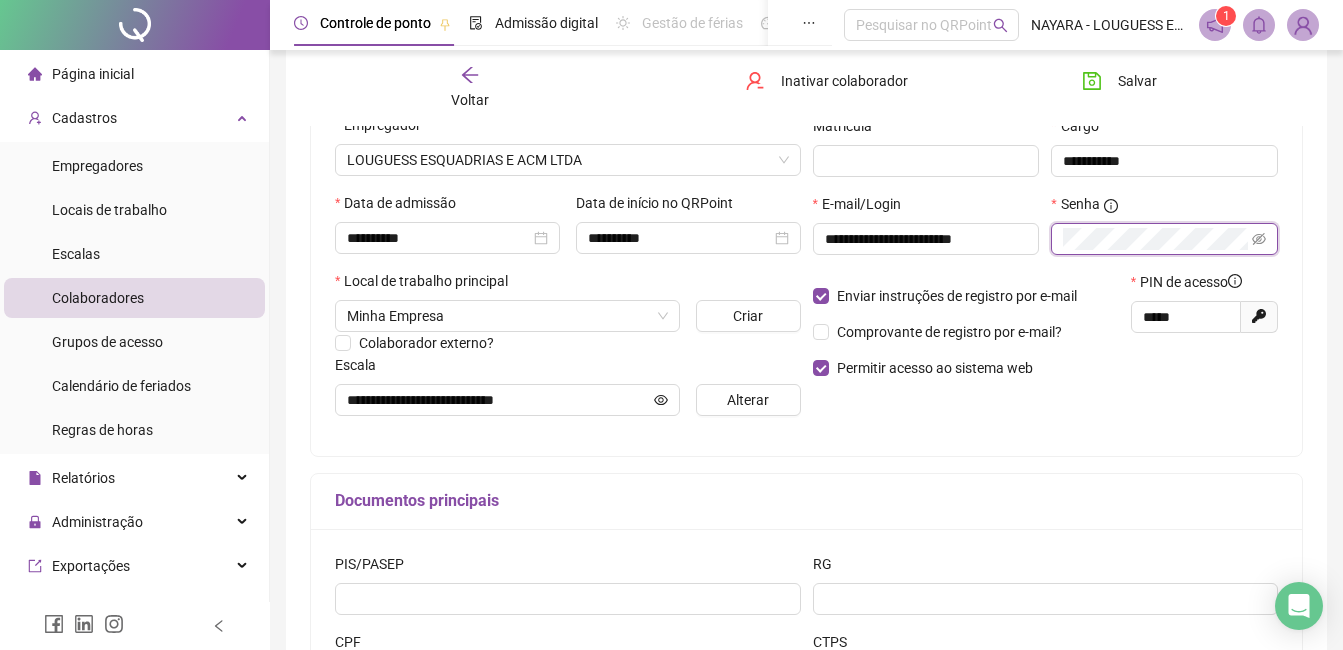 scroll, scrollTop: 400, scrollLeft: 0, axis: vertical 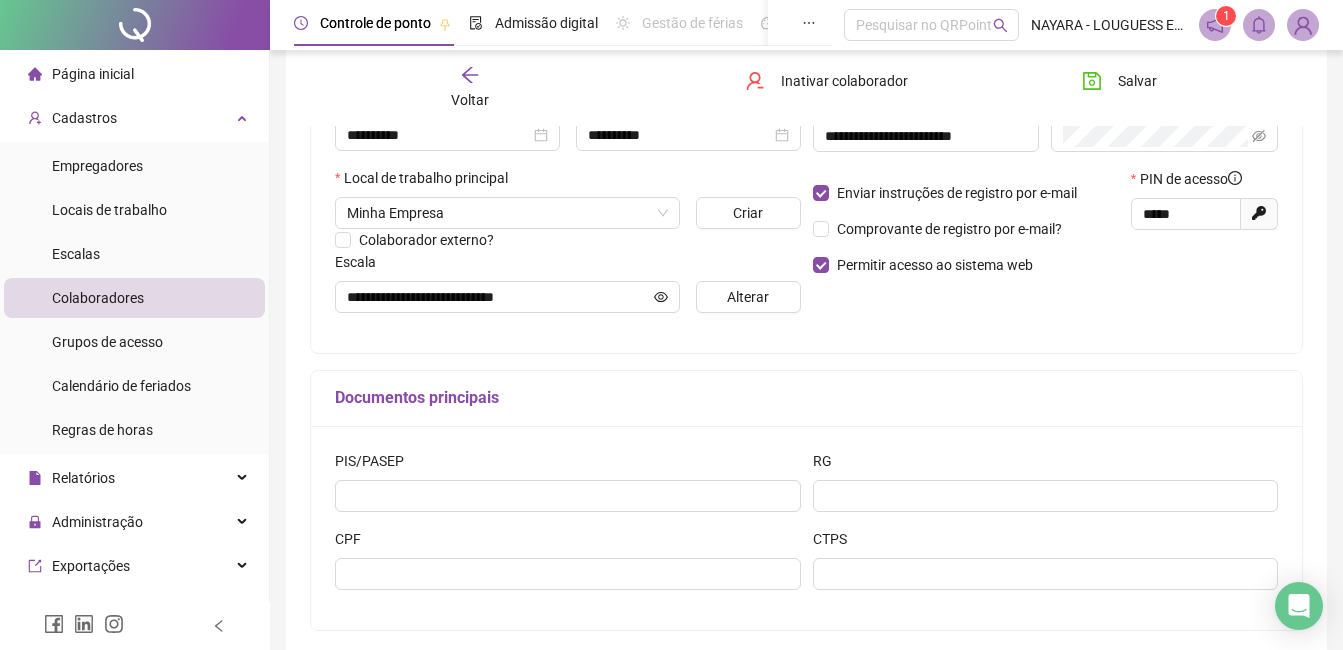 click on "CPF" at bounding box center (568, 543) 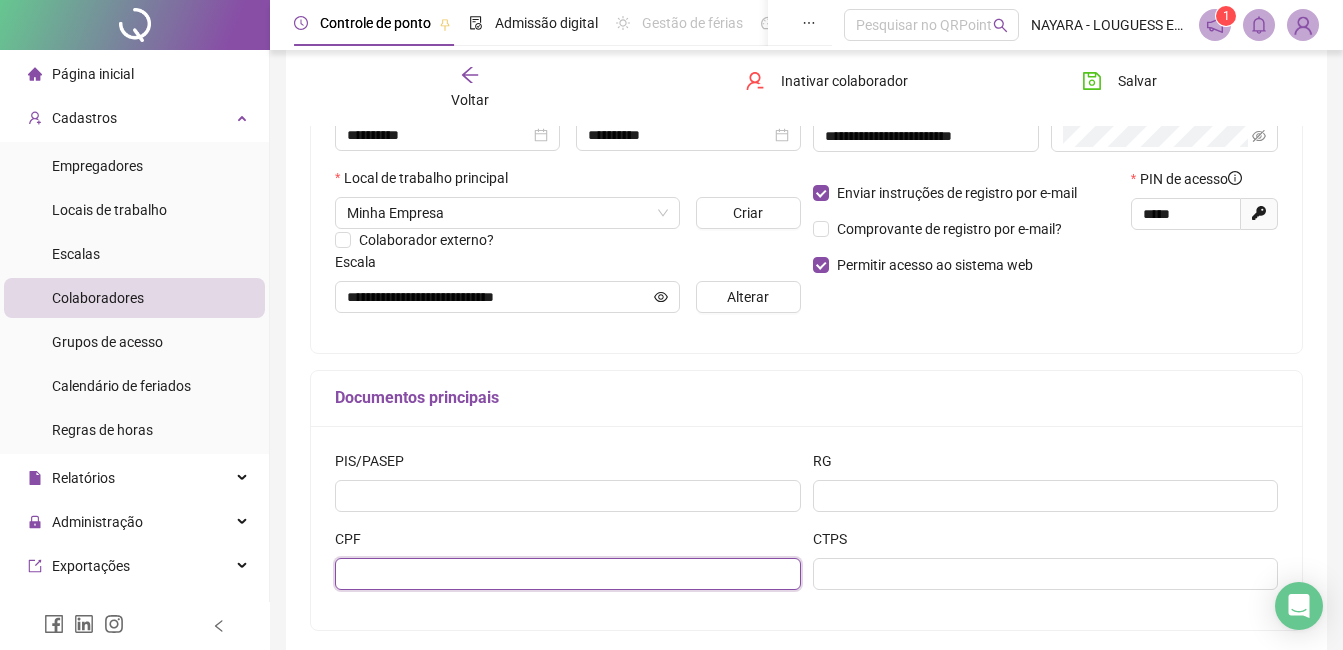 click at bounding box center (568, 574) 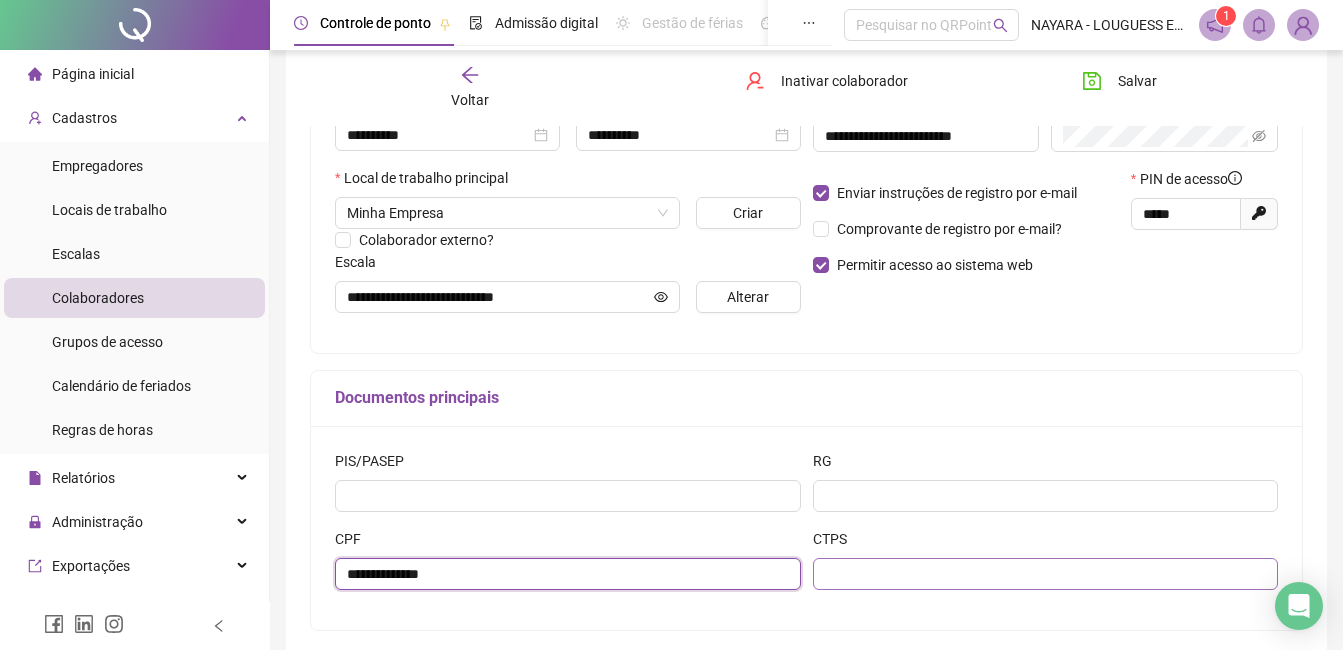 type on "**********" 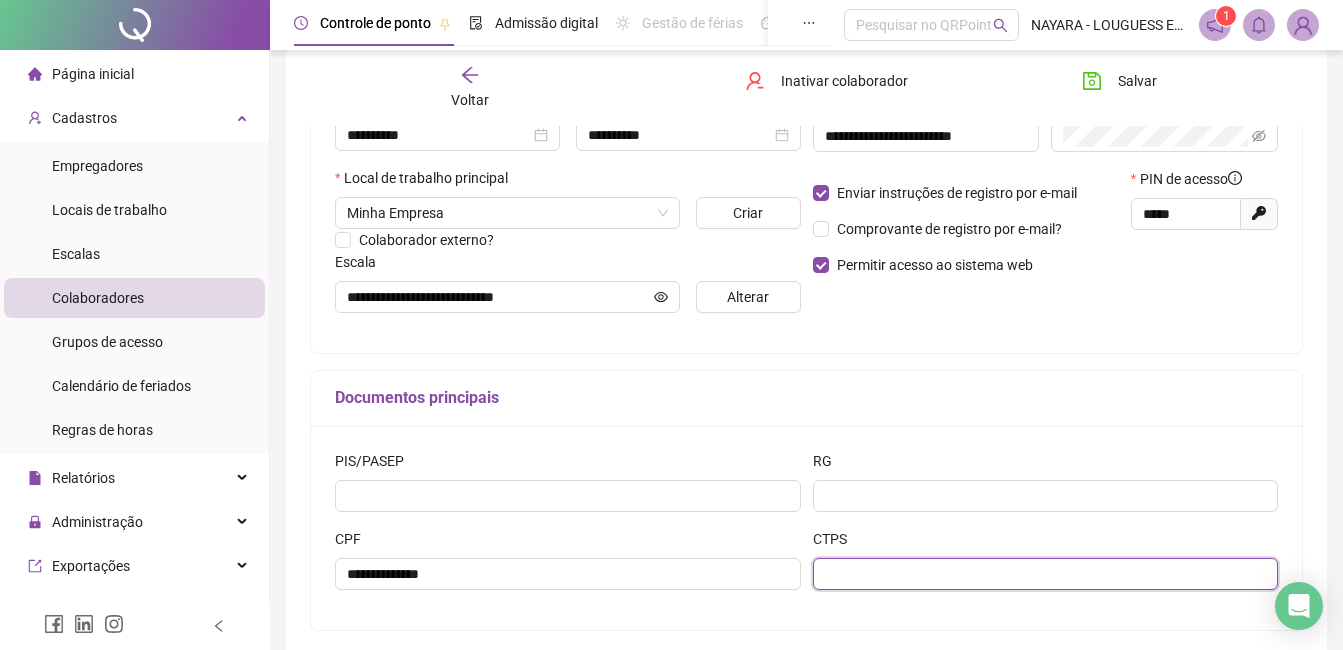 click at bounding box center (1046, 574) 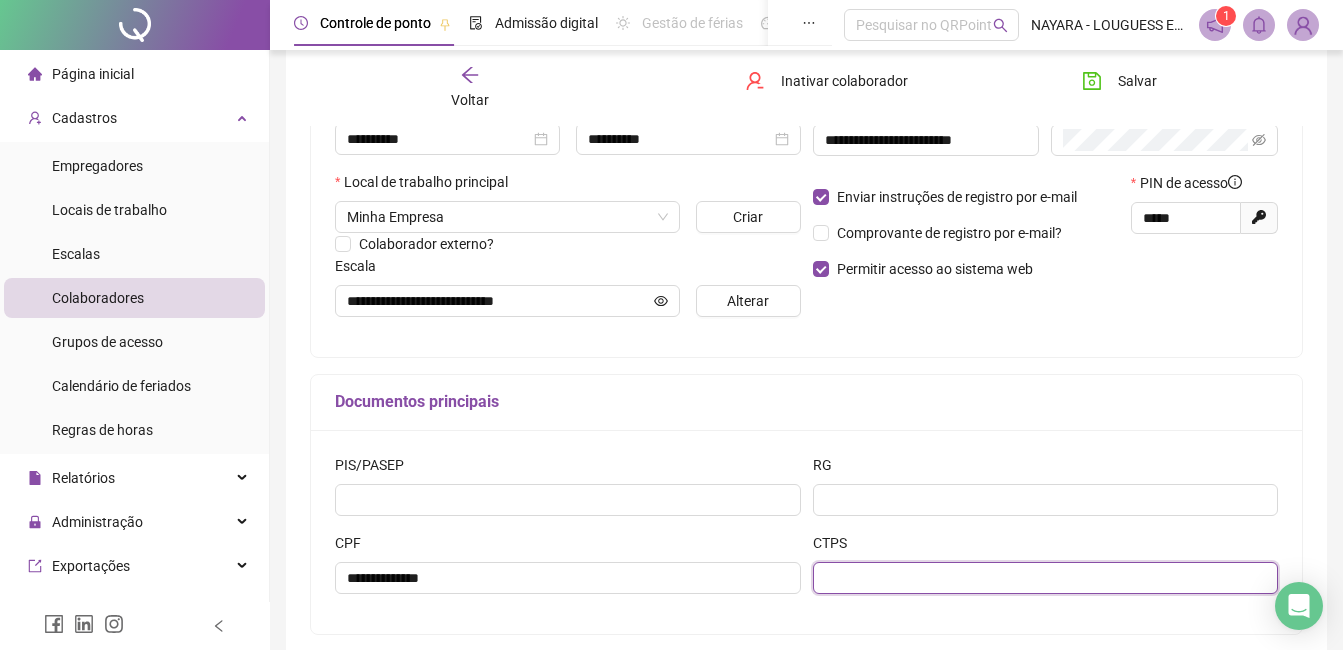 scroll, scrollTop: 0, scrollLeft: 0, axis: both 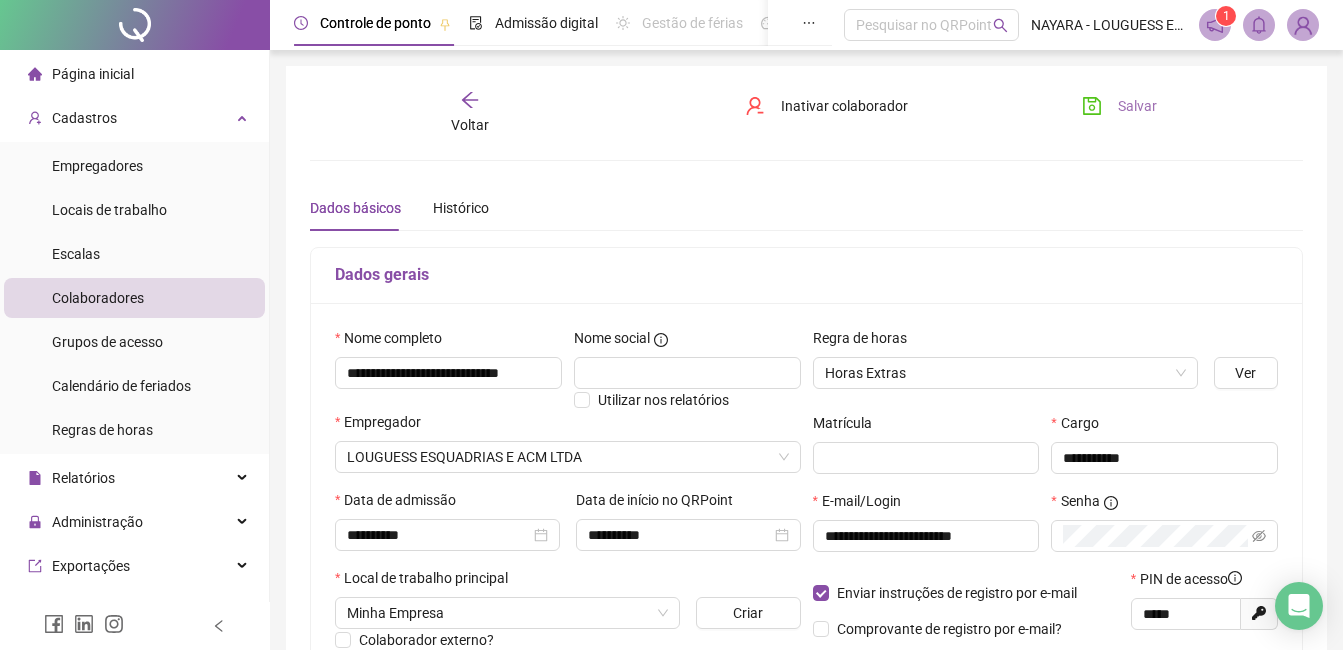 click on "Salvar" at bounding box center [1119, 106] 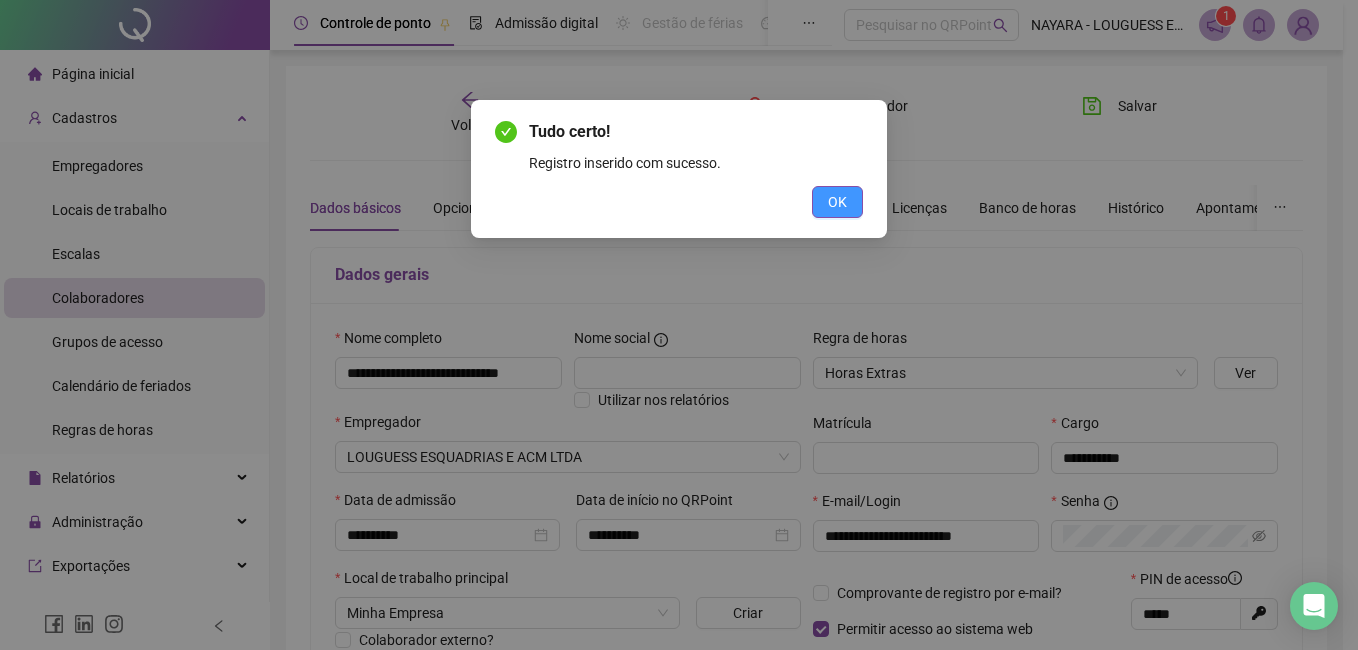 click on "OK" at bounding box center [837, 202] 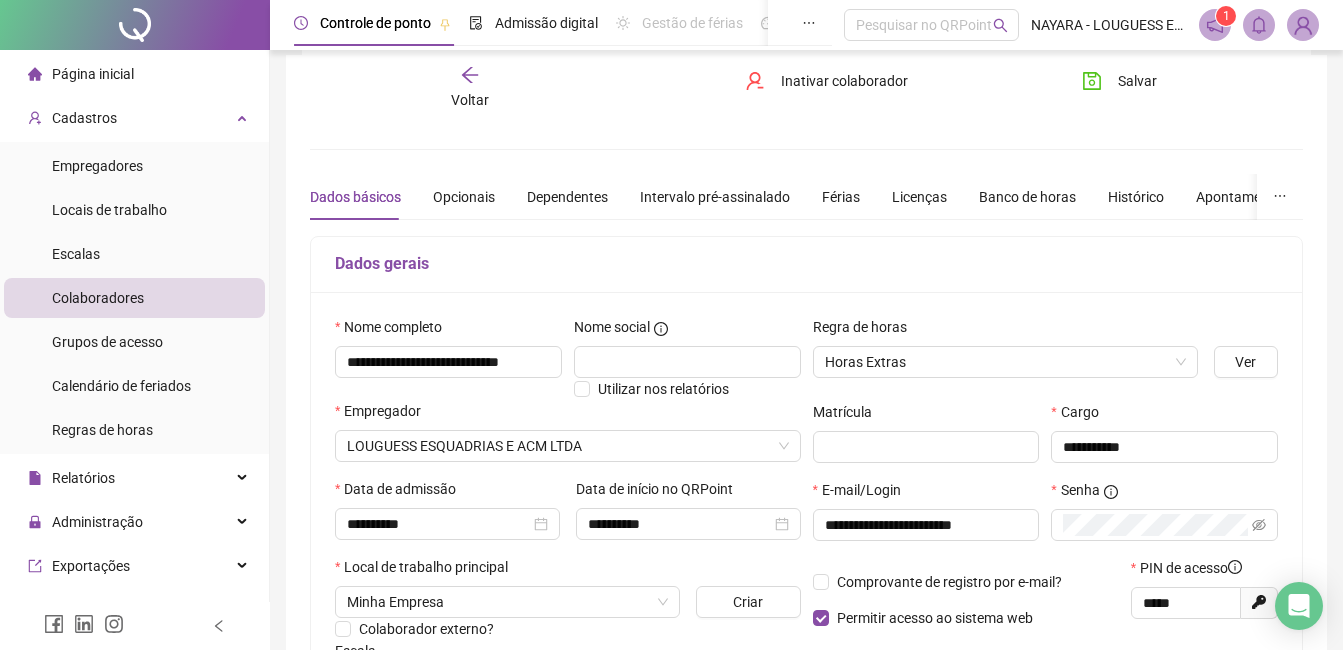 scroll, scrollTop: 0, scrollLeft: 0, axis: both 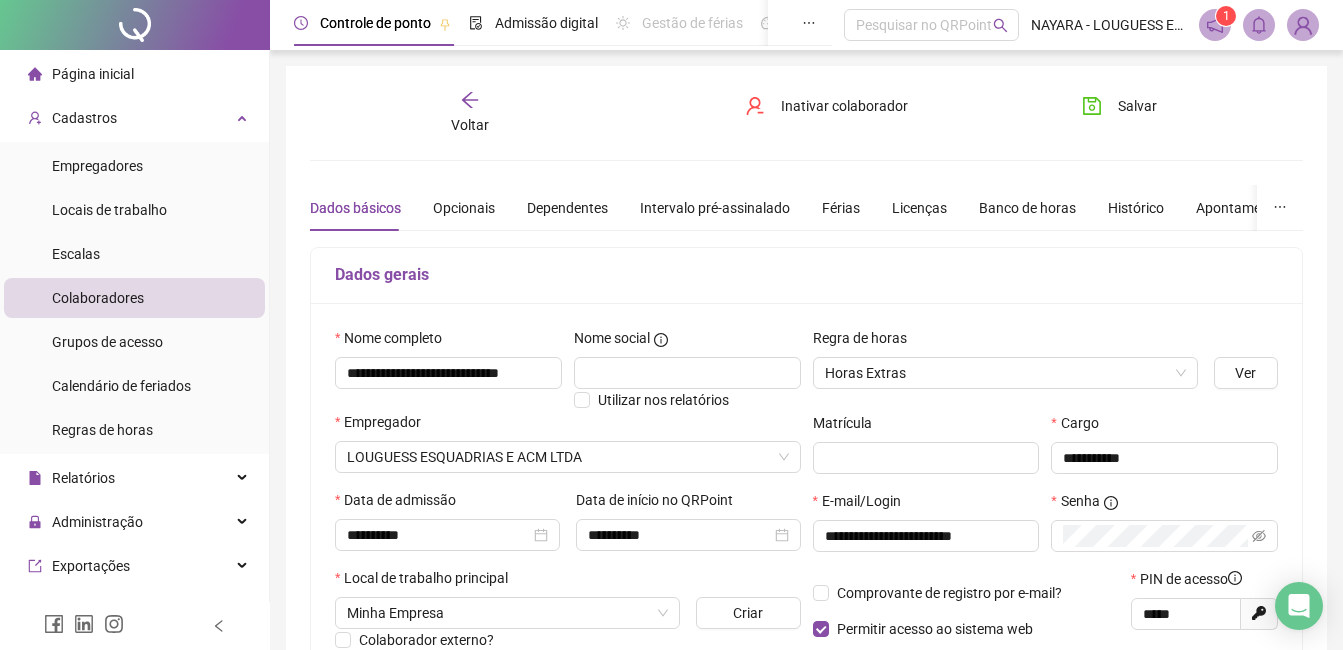 click on "Voltar" at bounding box center (470, 125) 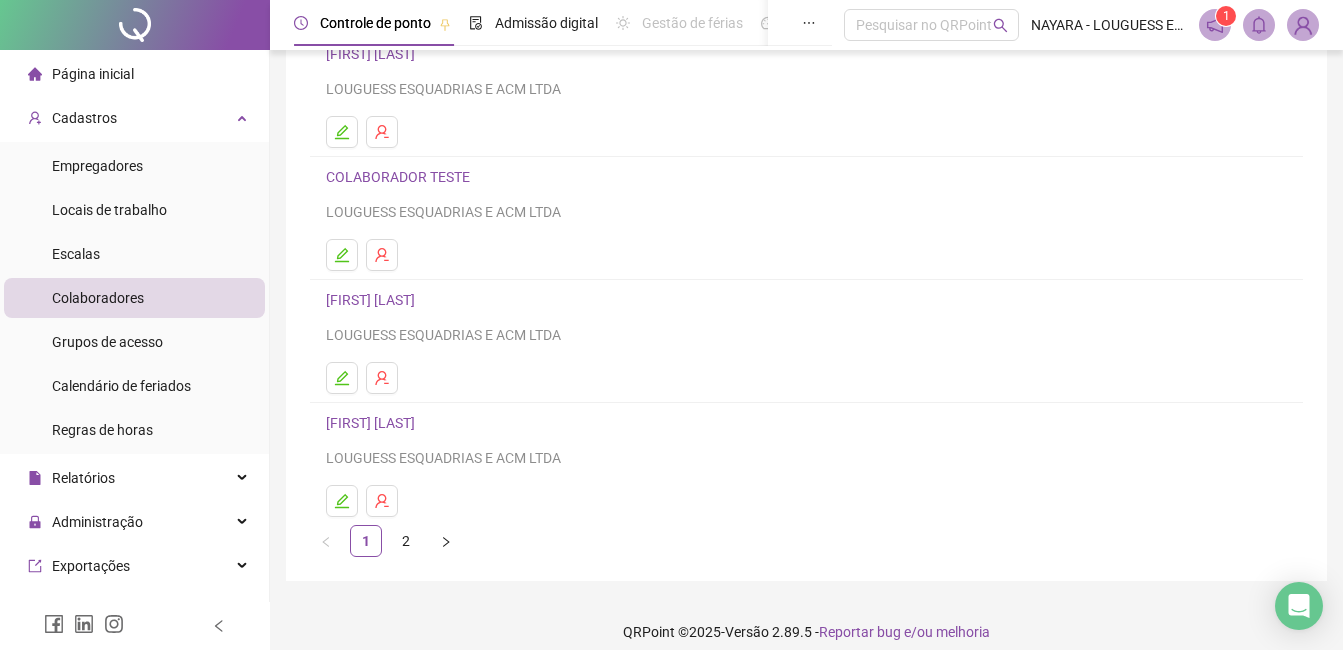 scroll, scrollTop: 317, scrollLeft: 0, axis: vertical 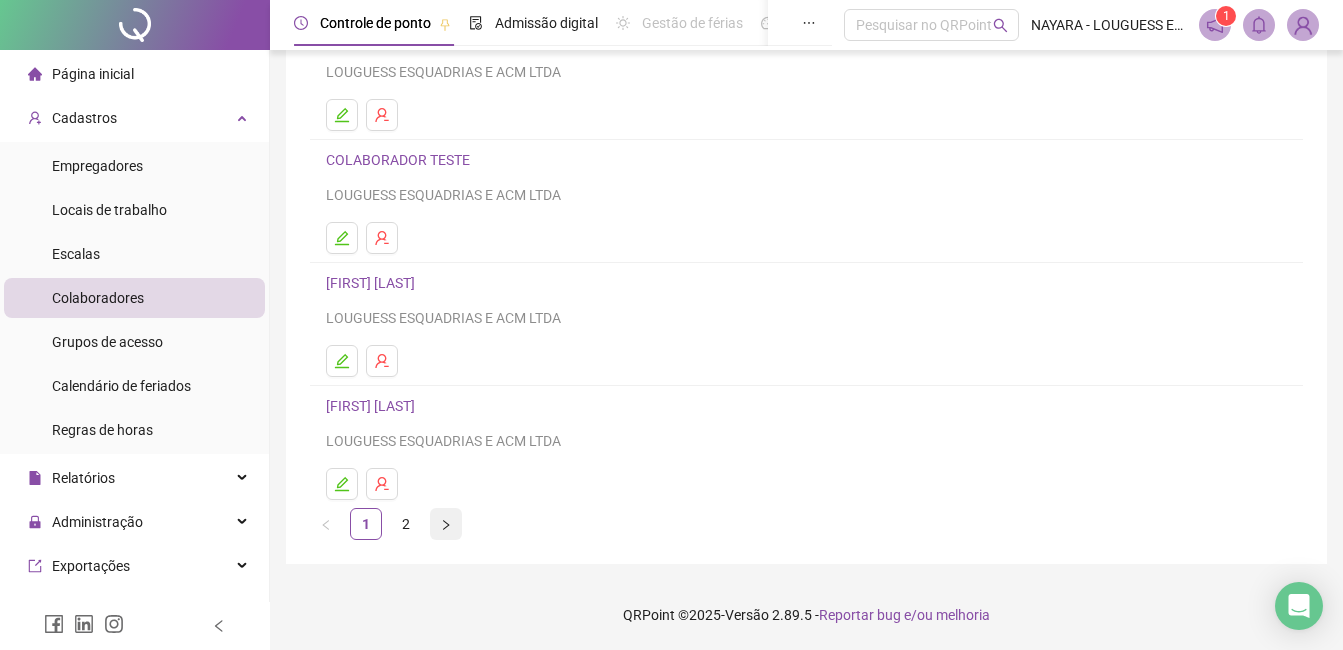click at bounding box center (446, 524) 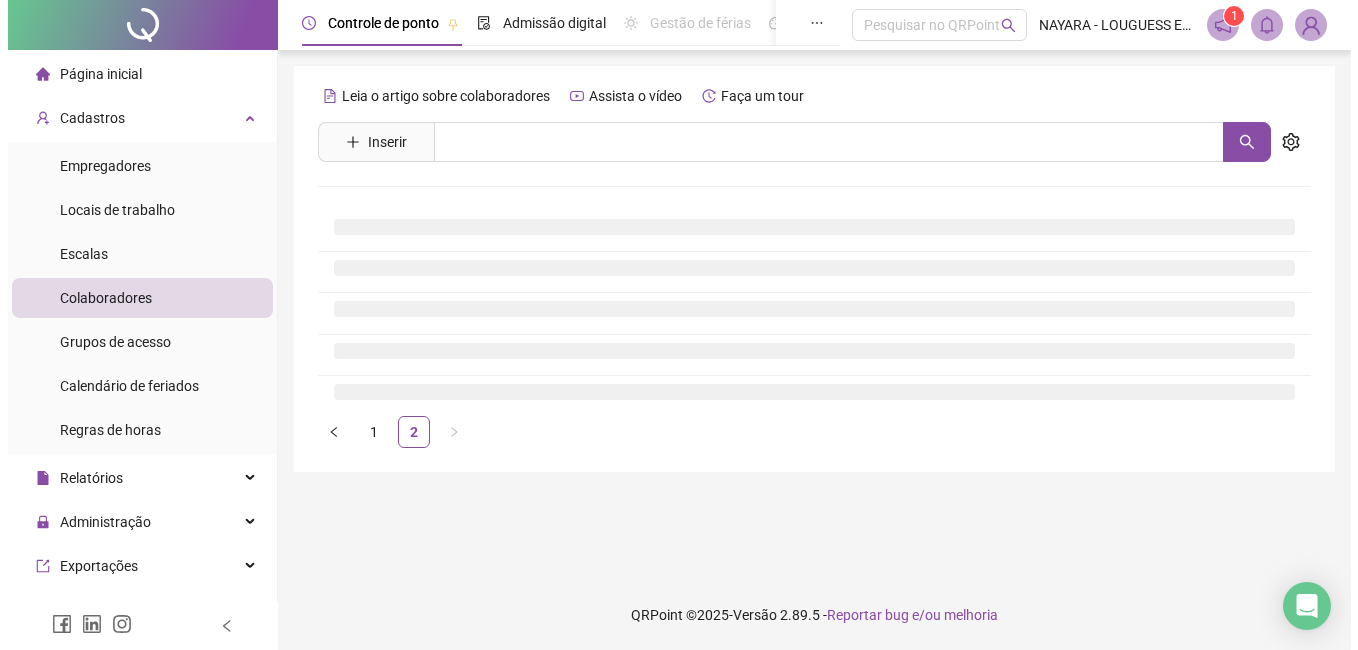 scroll, scrollTop: 0, scrollLeft: 0, axis: both 